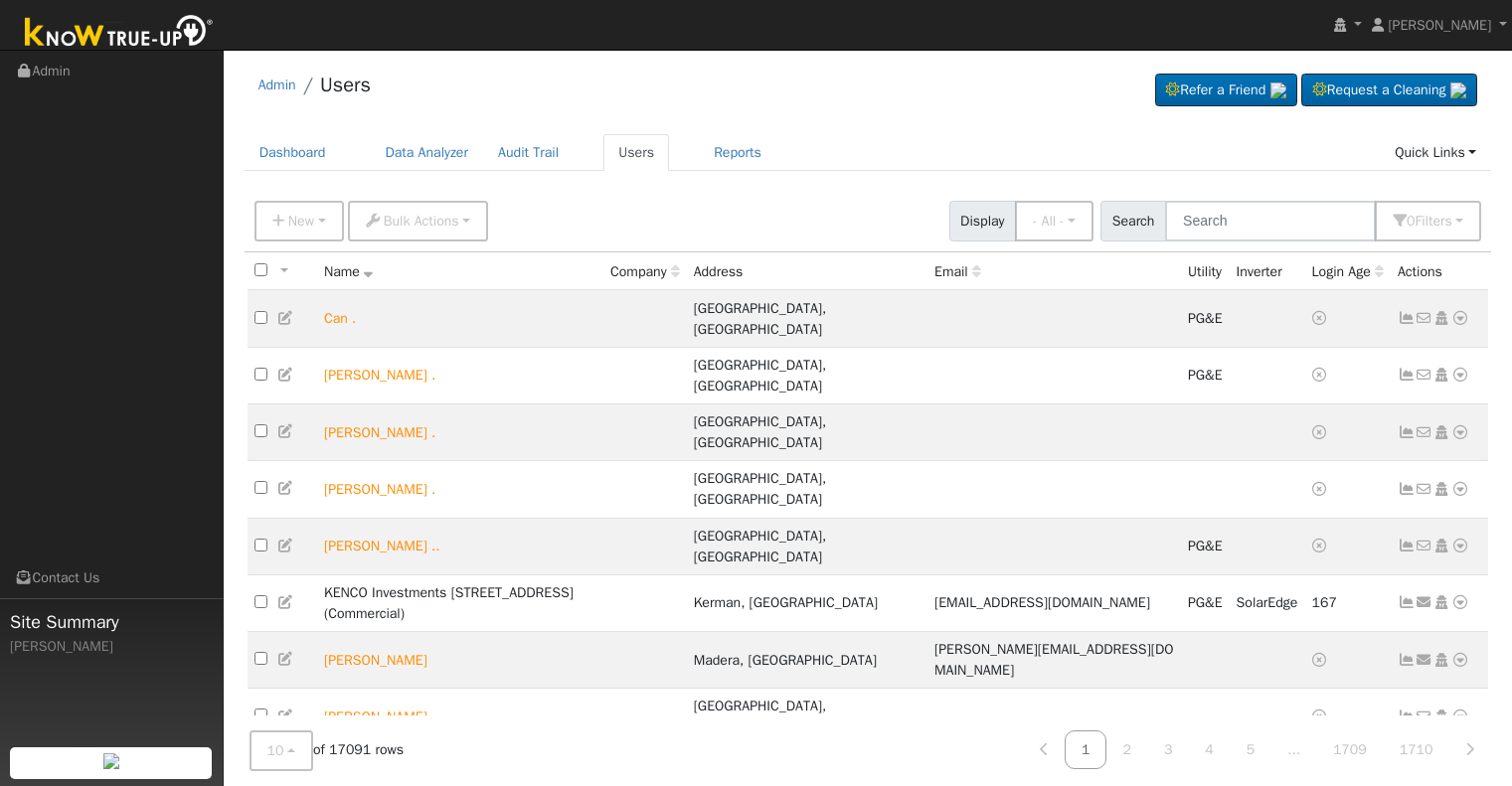 scroll, scrollTop: 0, scrollLeft: 0, axis: both 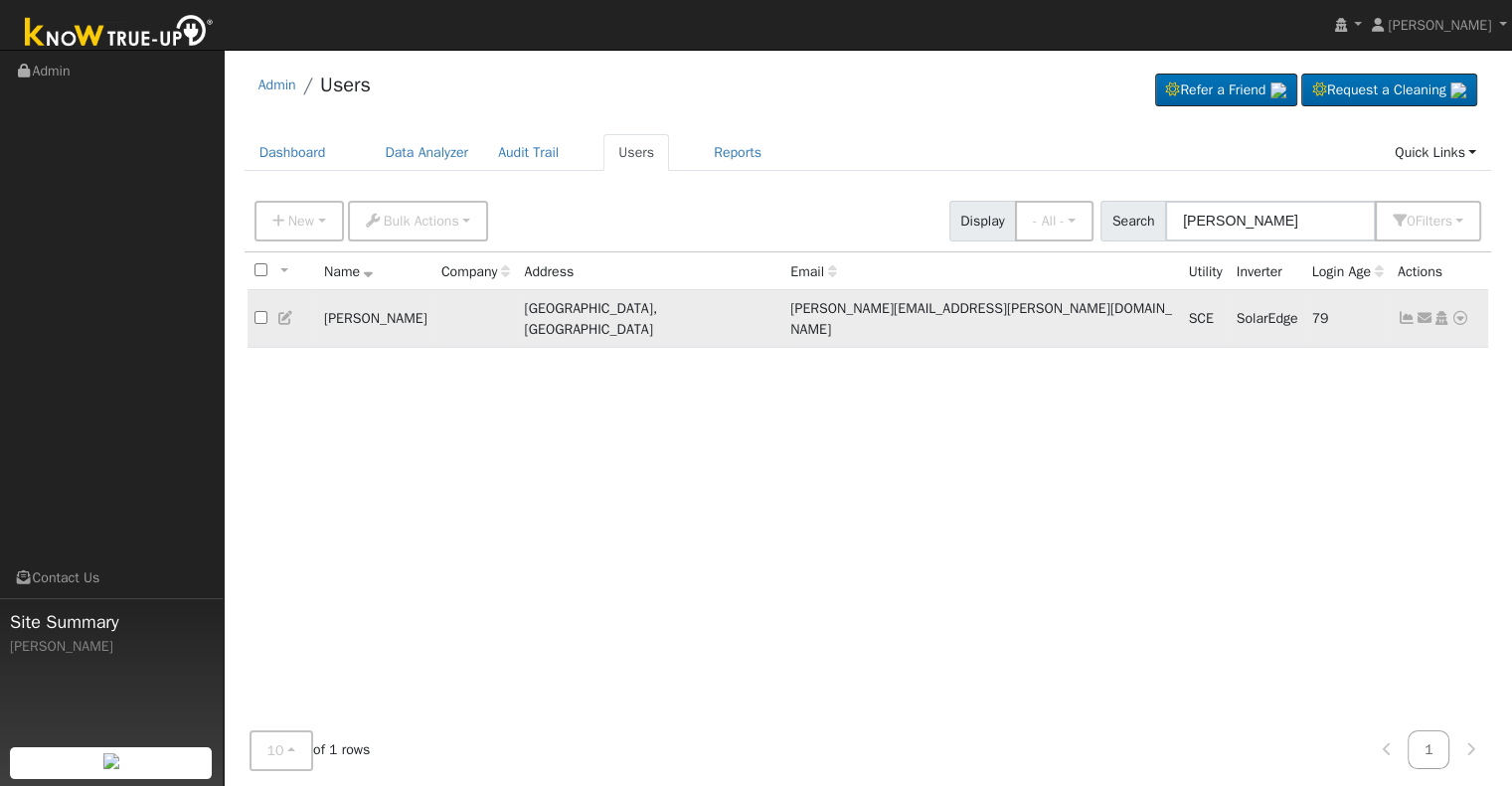 type on "[PERSON_NAME]" 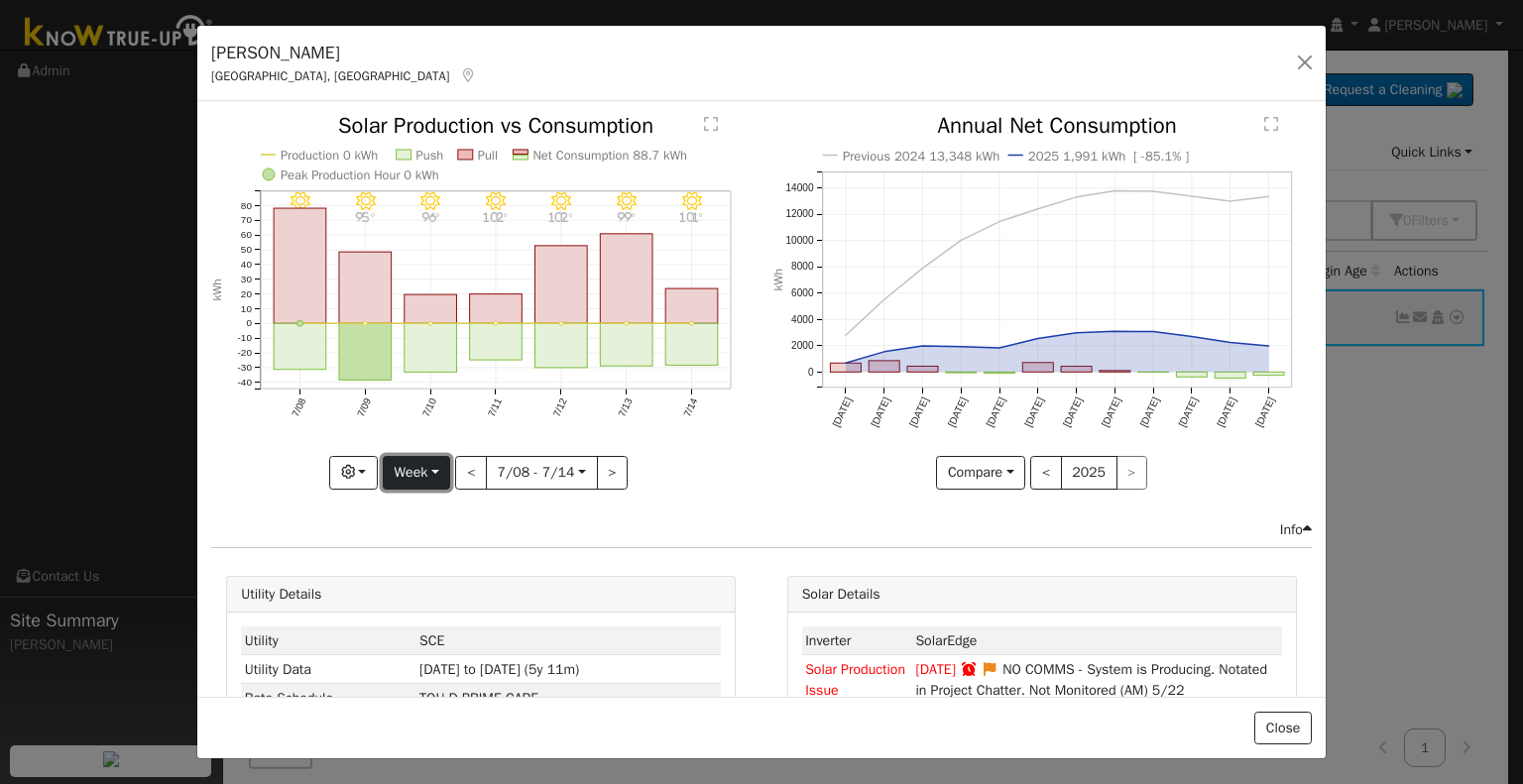 click on "Week" at bounding box center (416, 473) 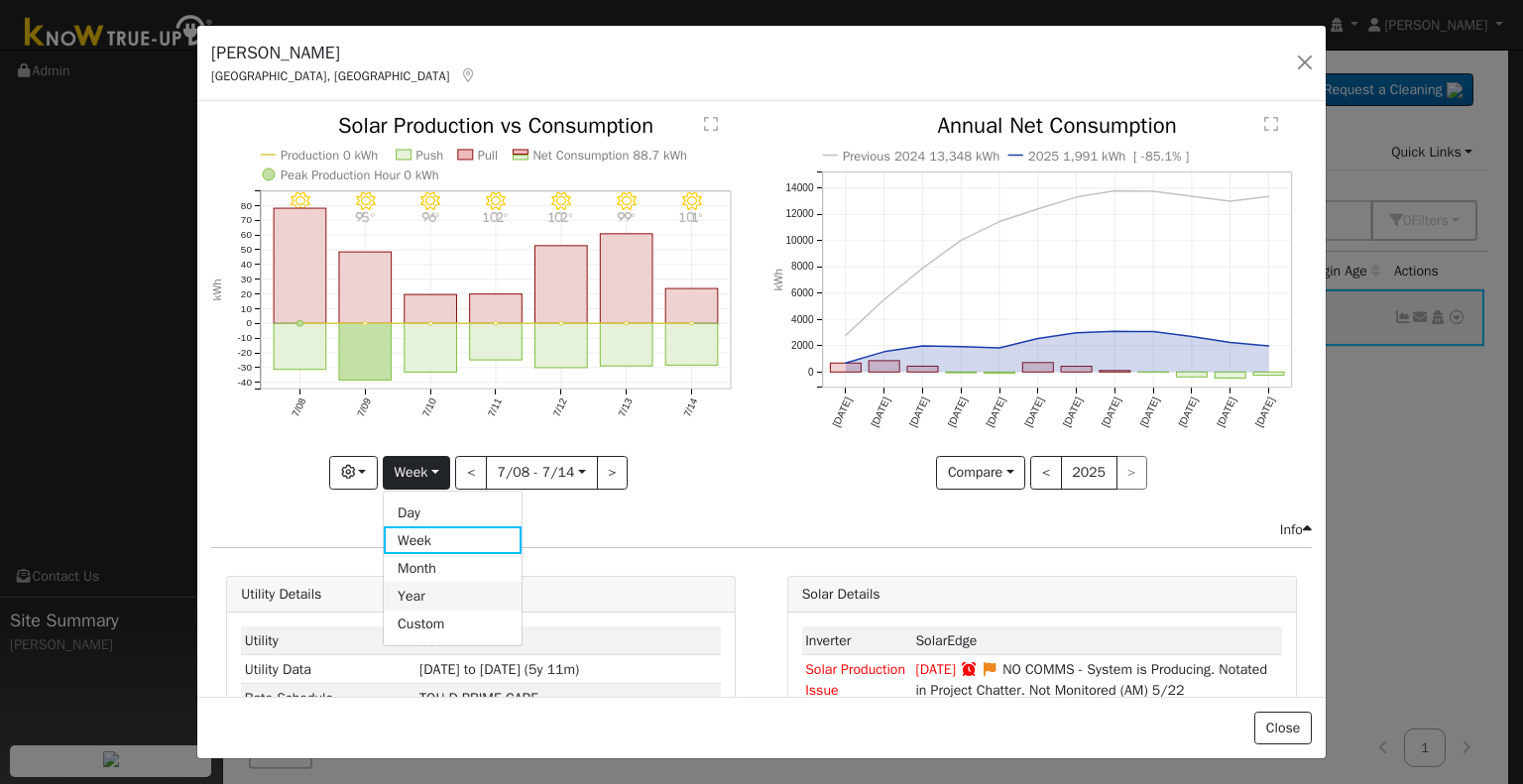 click on "Year" at bounding box center [452, 596] 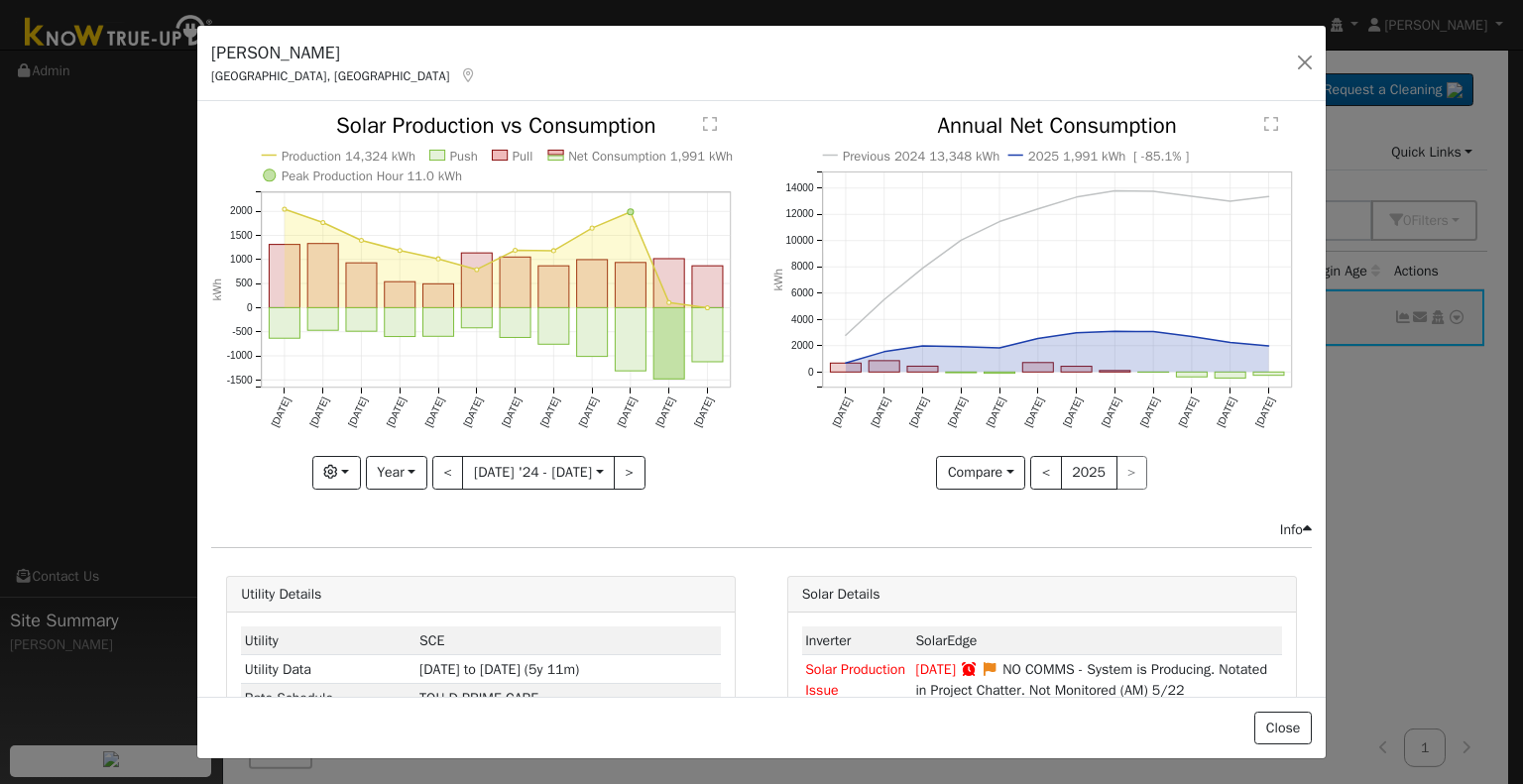 click at bounding box center [468, 75] 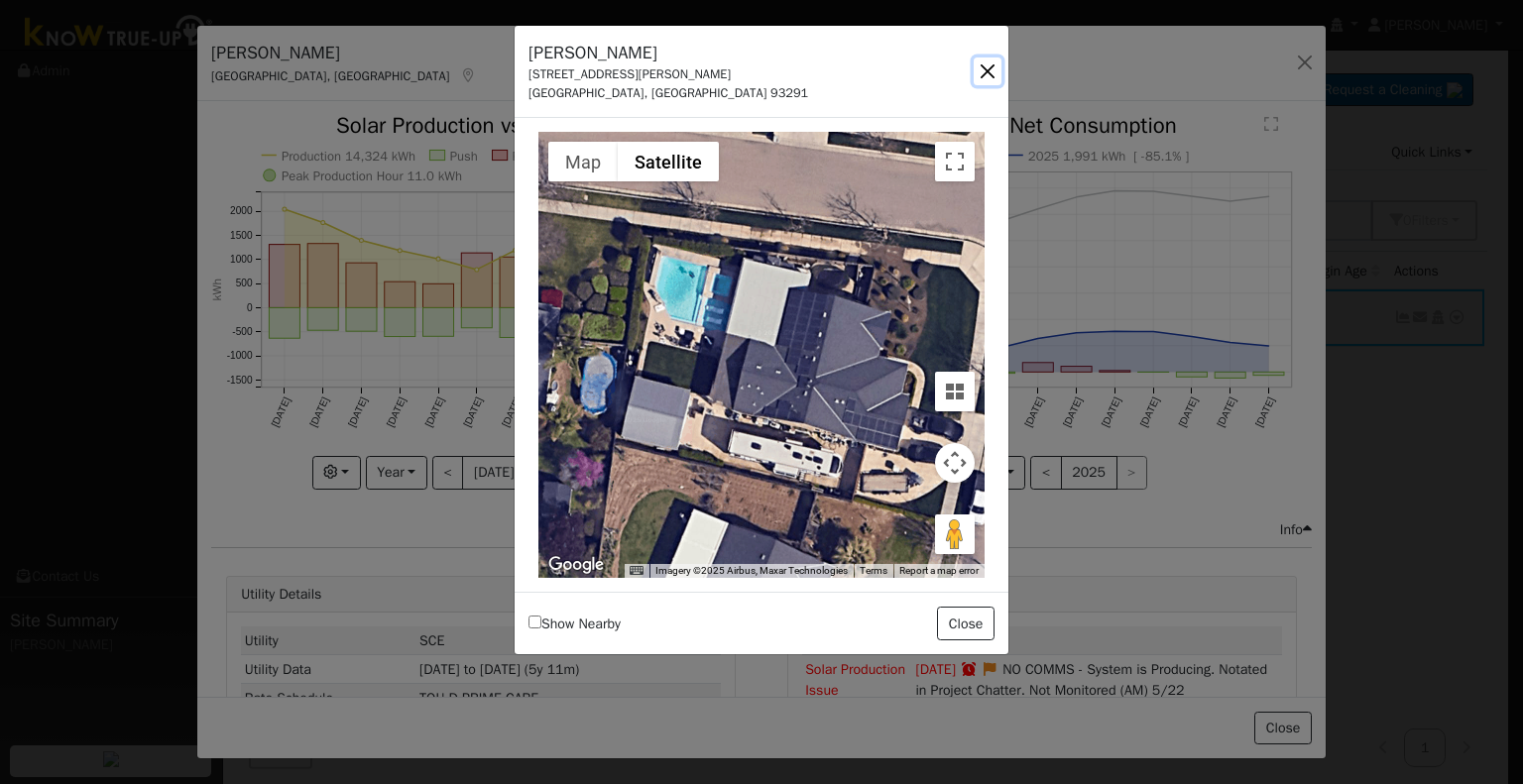 click at bounding box center [988, 71] 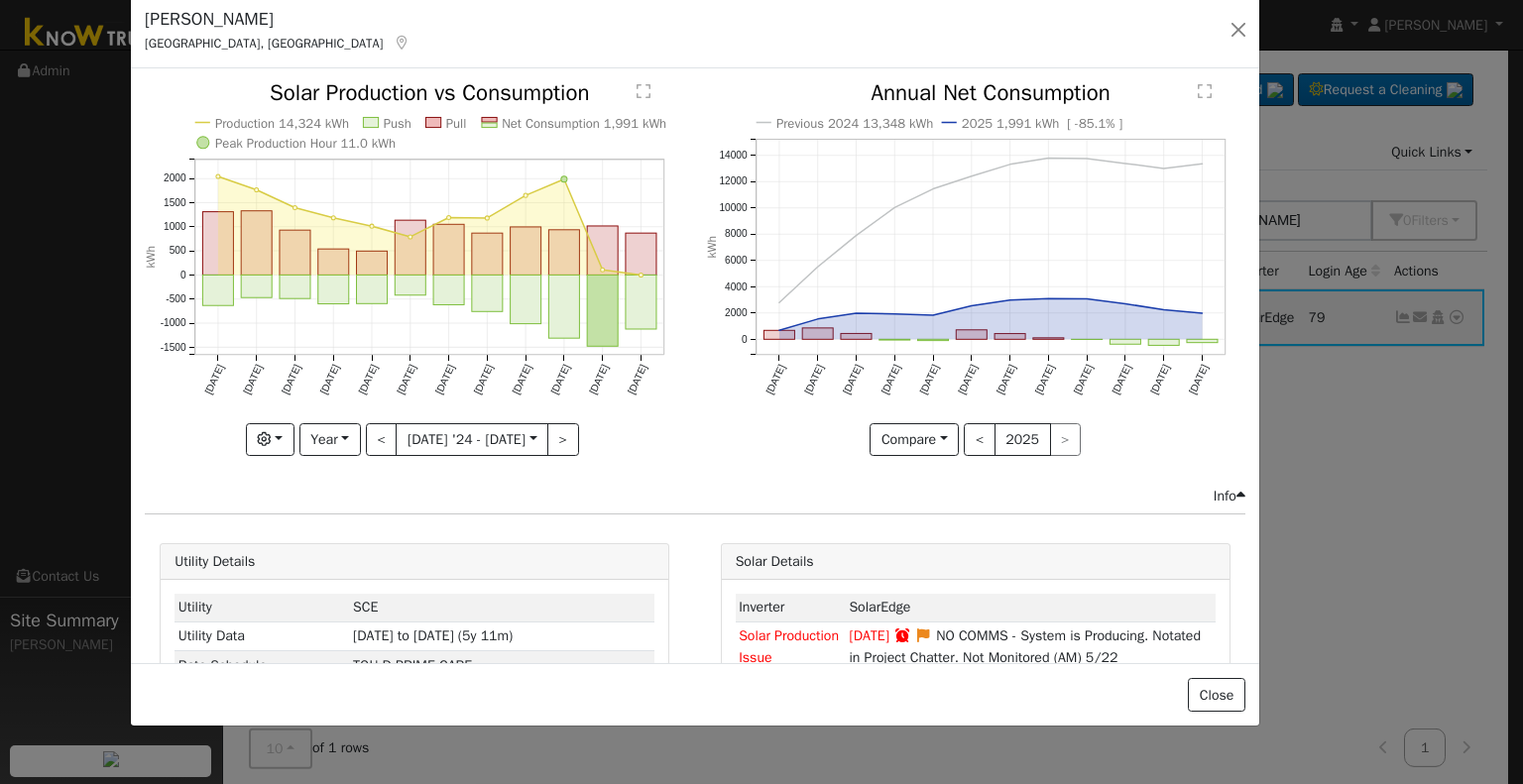 drag, startPoint x: 989, startPoint y: 67, endPoint x: 923, endPoint y: 35, distance: 73.348483 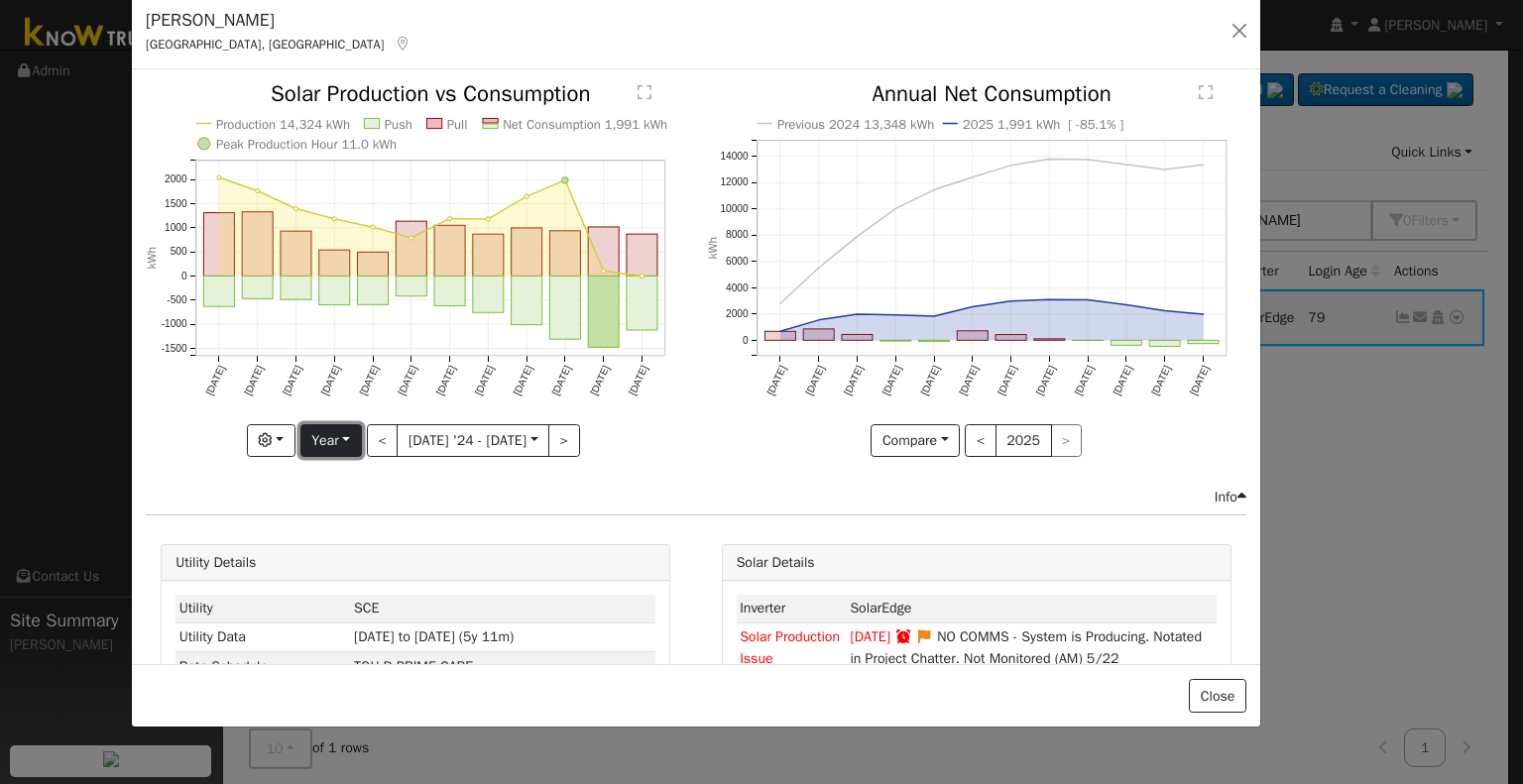 click on "Year" at bounding box center [331, 441] 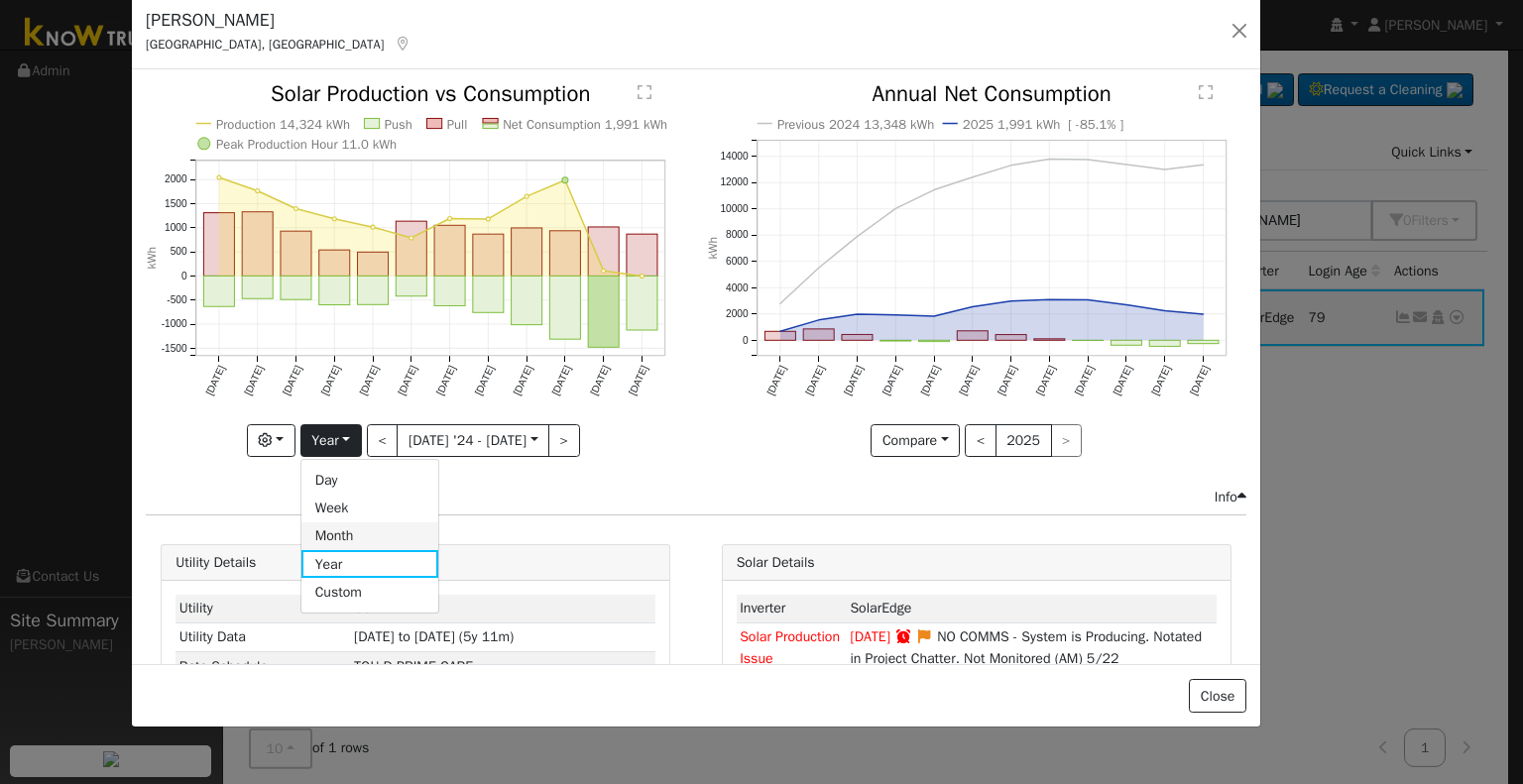 click on "Month" at bounding box center (370, 536) 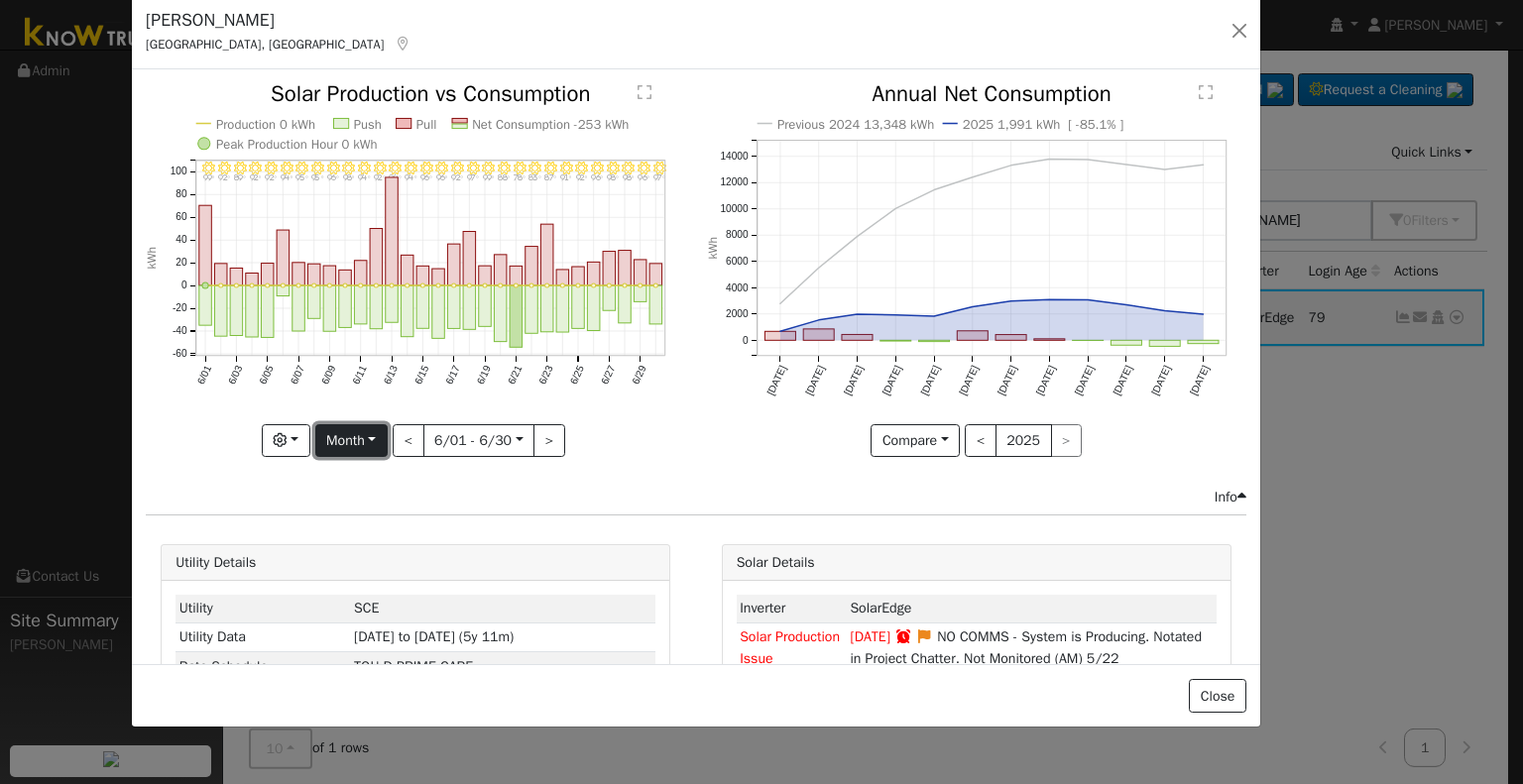 click on "Month" at bounding box center (351, 441) 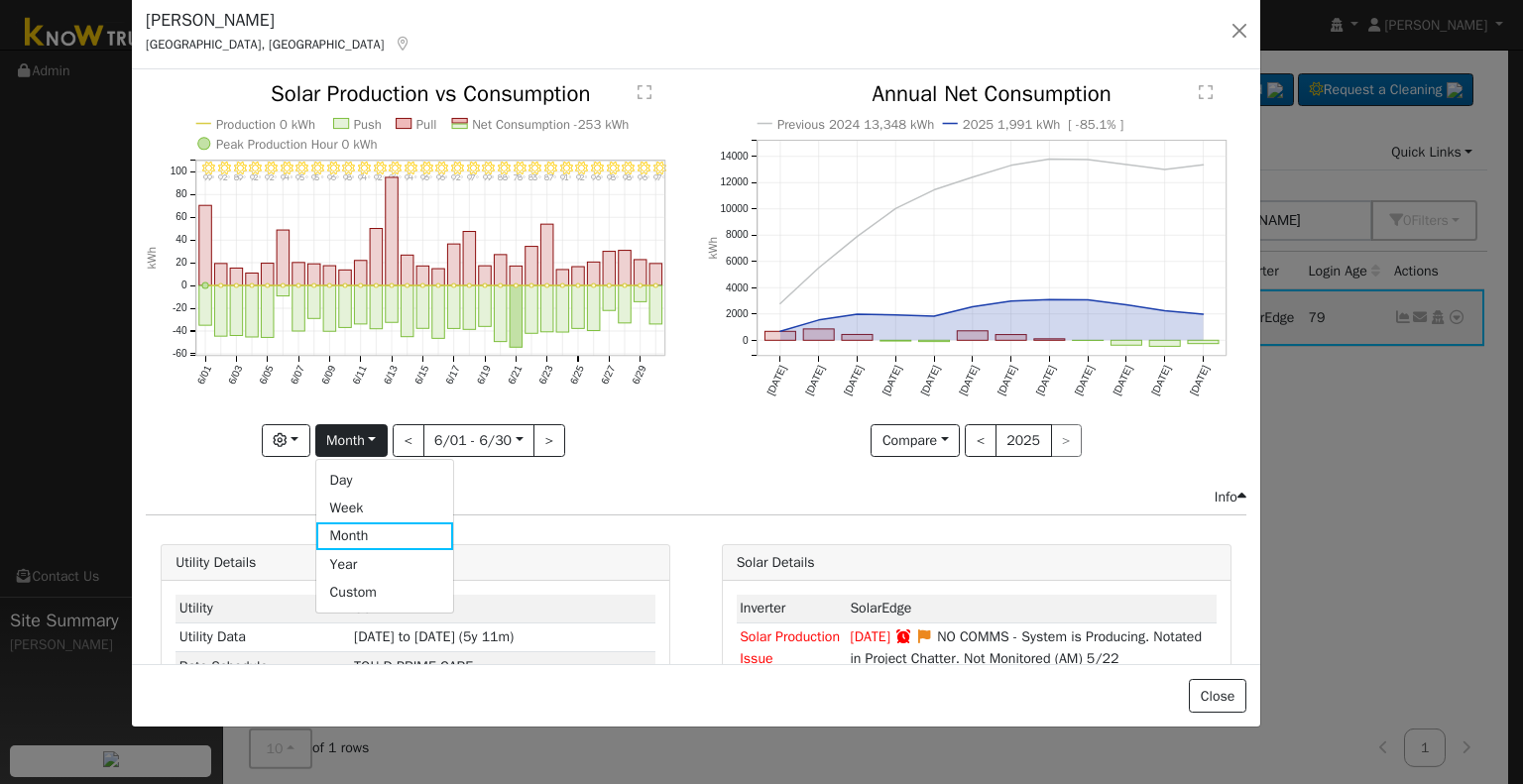 click on "6/30 - Clear 97° 6/29 - Clear 96° 6/28 - Clear 98° 6/27 - Clear 98° 6/26 - Clear 96° 6/25 - Clear 92° 6/24 - MostlyClear 91° 6/23 - Clear 87° 6/22 - Clear 83° 6/21 - Clear 78° 6/20 - Clear 88° 6/19 - Clear 99° 6/18 - Clear 97° 6/17 - Clear 92° 6/16 - Clear 96° 6/15 - Clear 96° 6/14 - MostlyClear 94° 6/13 - Clear 94° 6/12 - Clear 92° 6/11 - Clear 94° 6/10 - Clear 98° 6/09 - Clear 96° 6/08 - Clear 95° 6/07 - Clear 95° 6/06 - Clear 94° 6/05 - Clear 92° 6/04 - Clear 92° 6/03 - MostlyClear 89° 6/02 - Clear 92° 6/01 - Clear 99° Production 0 kWh Push Pull Net Consumption -253 kWh Peak Production Hour 0 kWh 6/01 6/03 6/05 6/07 6/09 6/11 6/13 6/15 6/17 6/19 6/21 6/23 6/25 6/27 6/29 -60 -40 -20 0 20 40 60 80 100  Solar Production vs Consumption kWh onclick="" onclick="" onclick="" onclick="" onclick="" onclick="" onclick="" onclick="" onclick="" onclick="" onclick="" onclick="" onclick="" onclick="" onclick="" onclick="" onclick="" onclick="" onclick="" onclick="" onclick="" onclick=""" at bounding box center [415, 284] 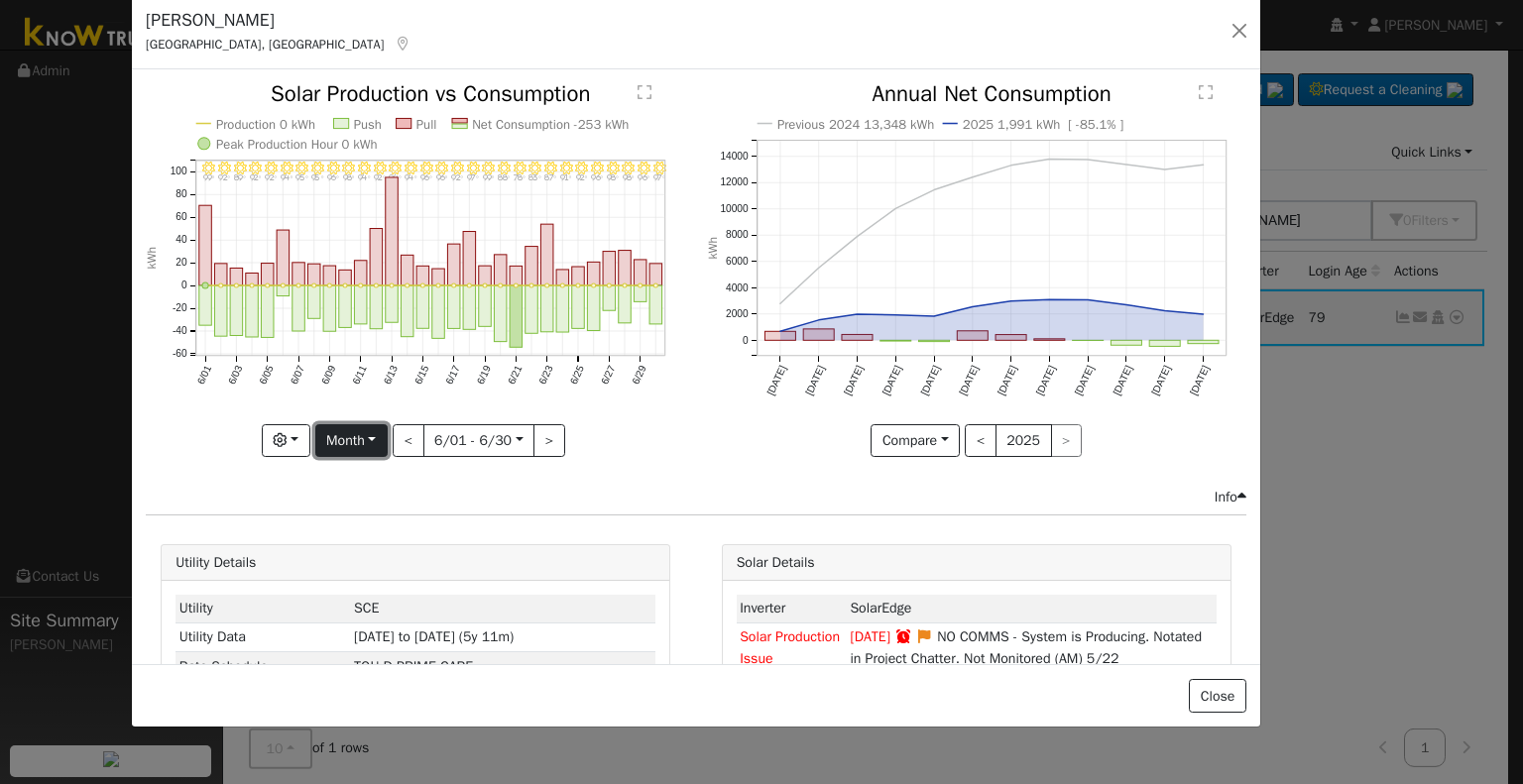 click on "Month" at bounding box center (351, 441) 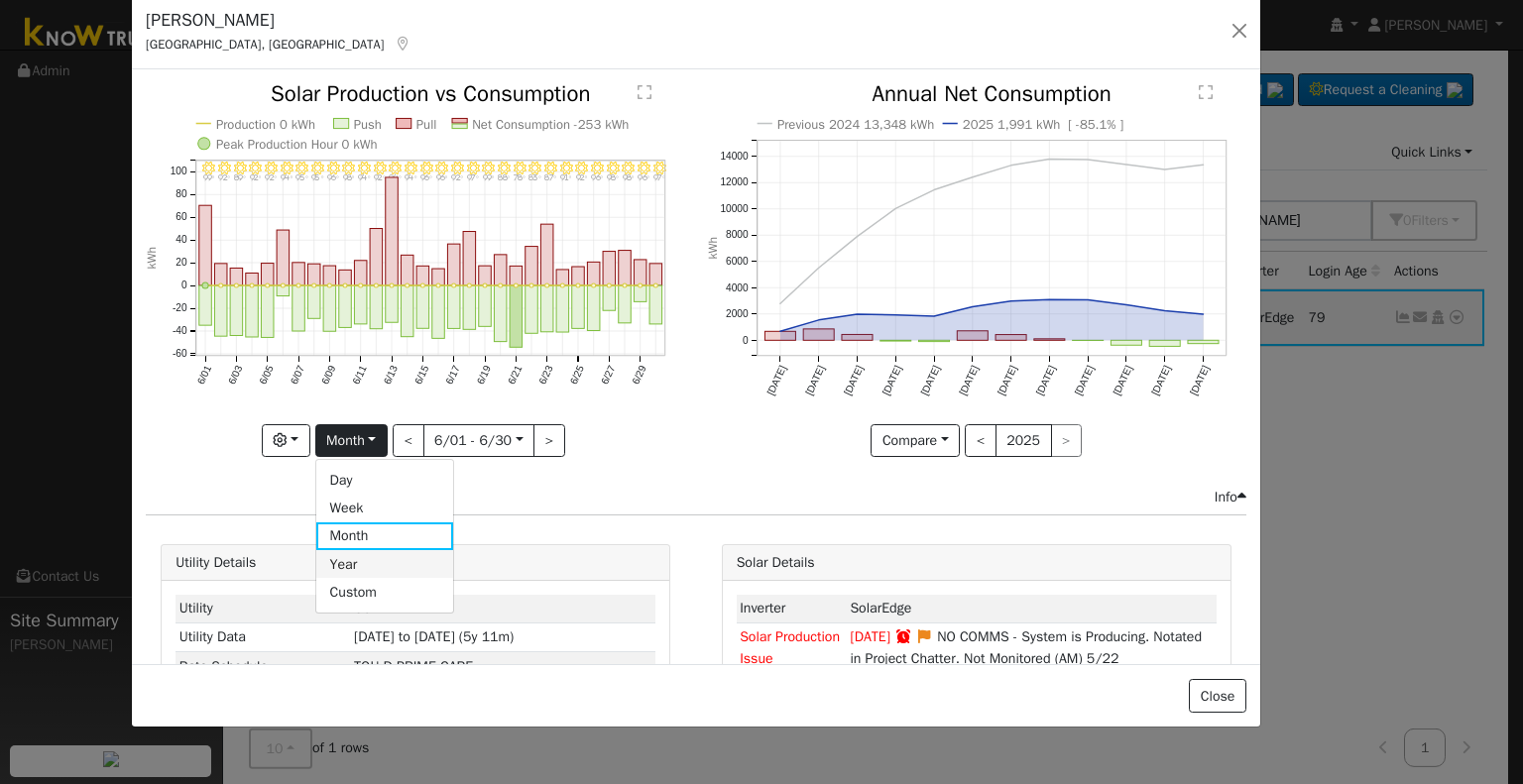 click on "Year" at bounding box center [385, 564] 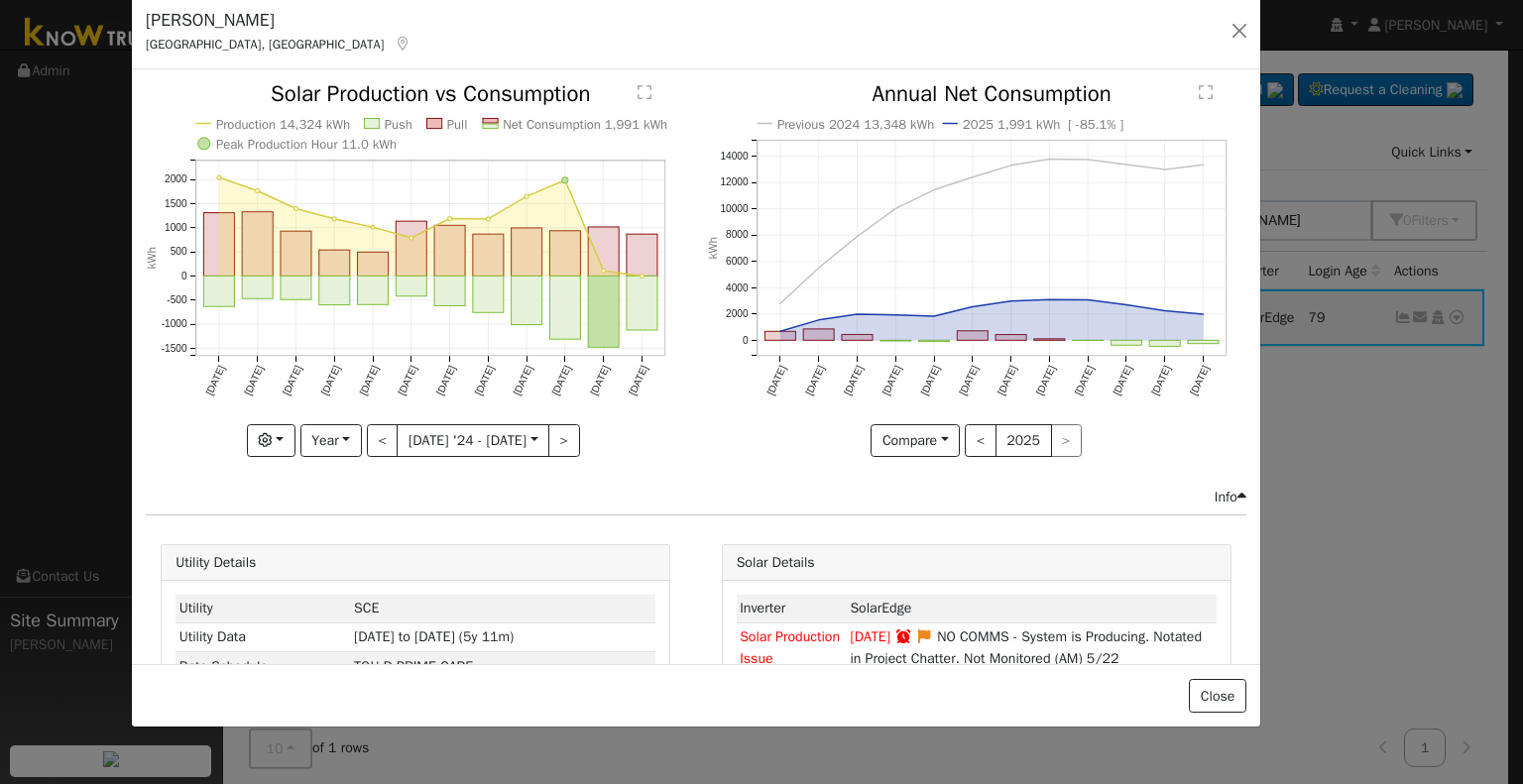 click on "<  2025 >" at bounding box center [1023, 441] 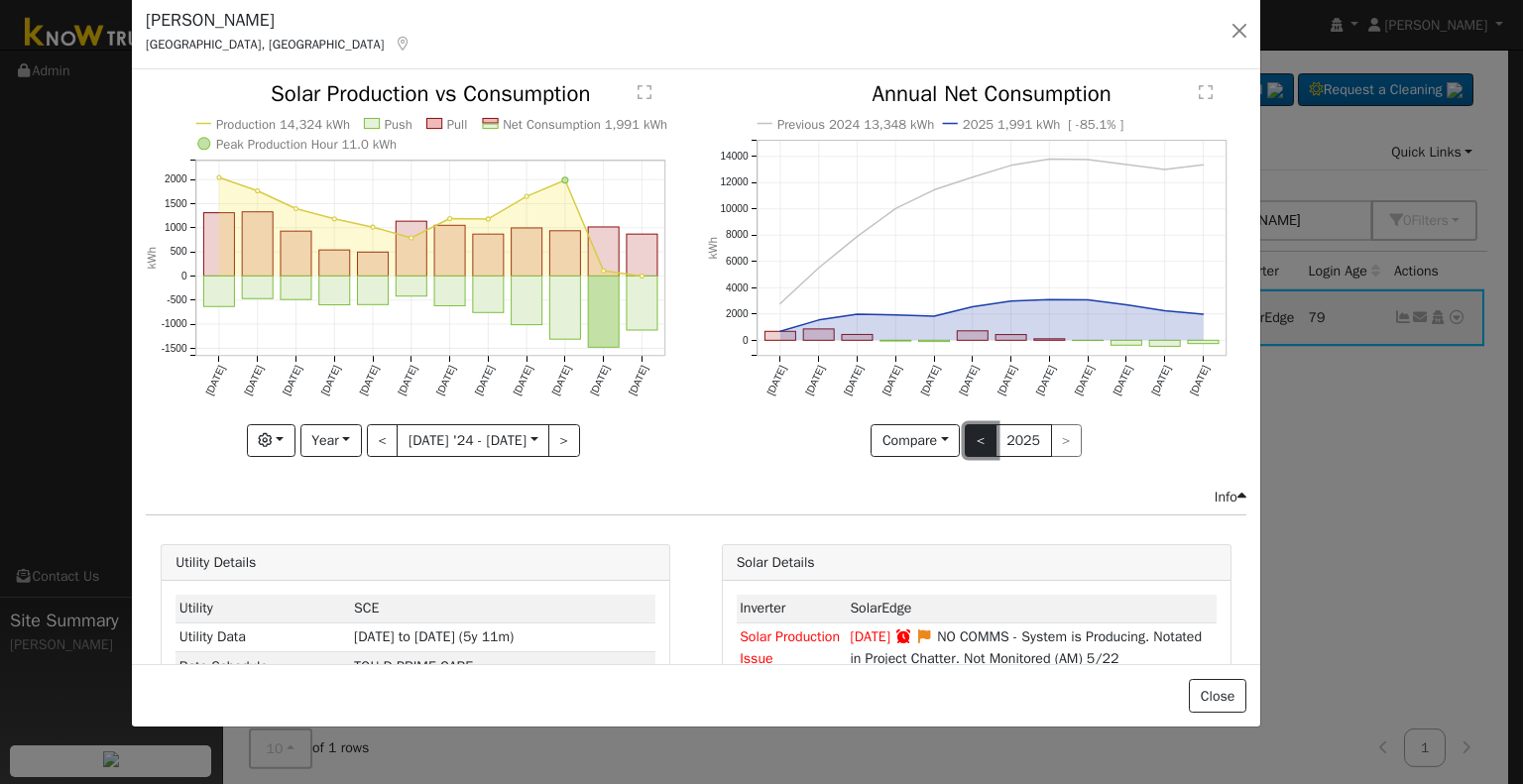 click on "<" at bounding box center (981, 441) 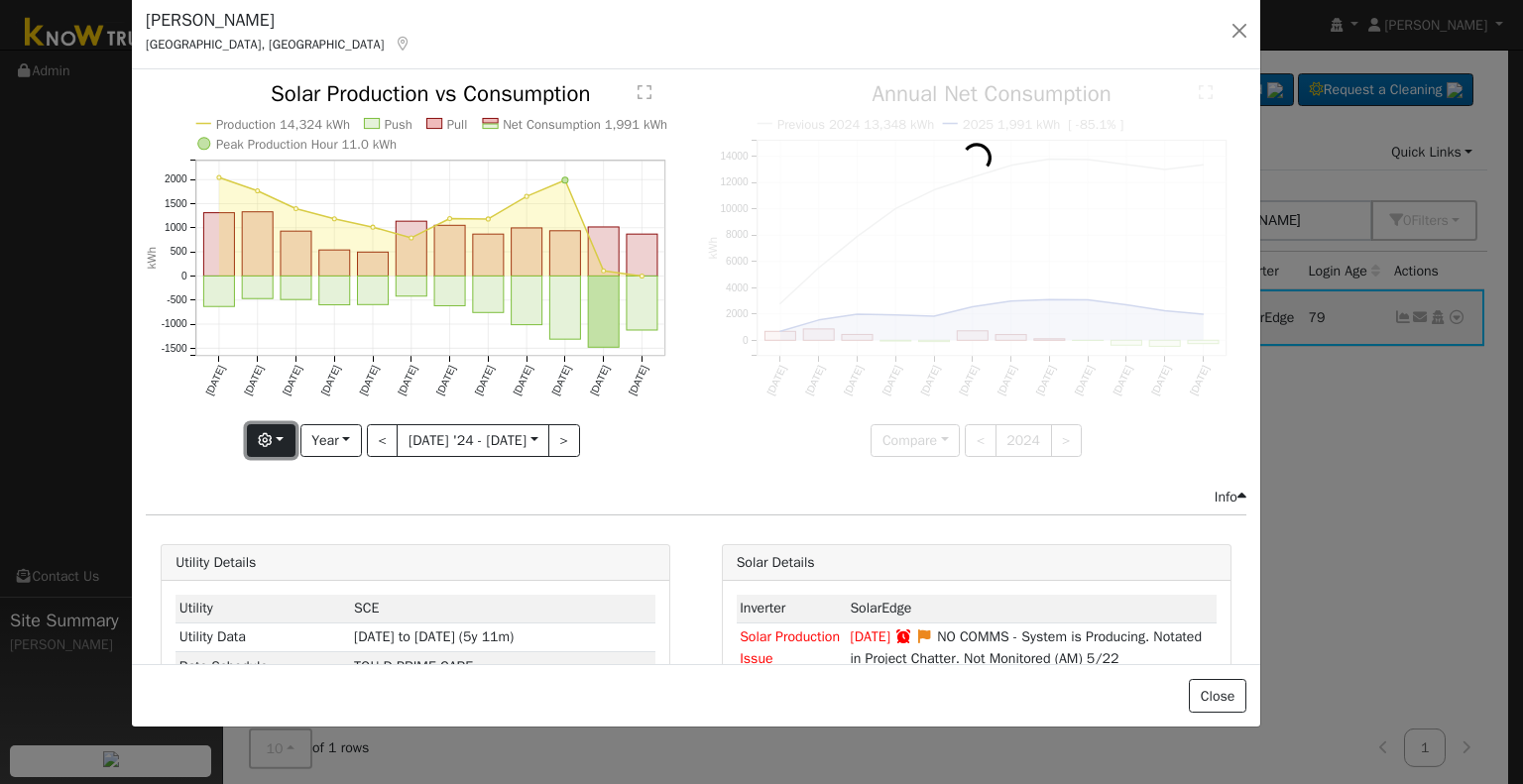 click at bounding box center (271, 441) 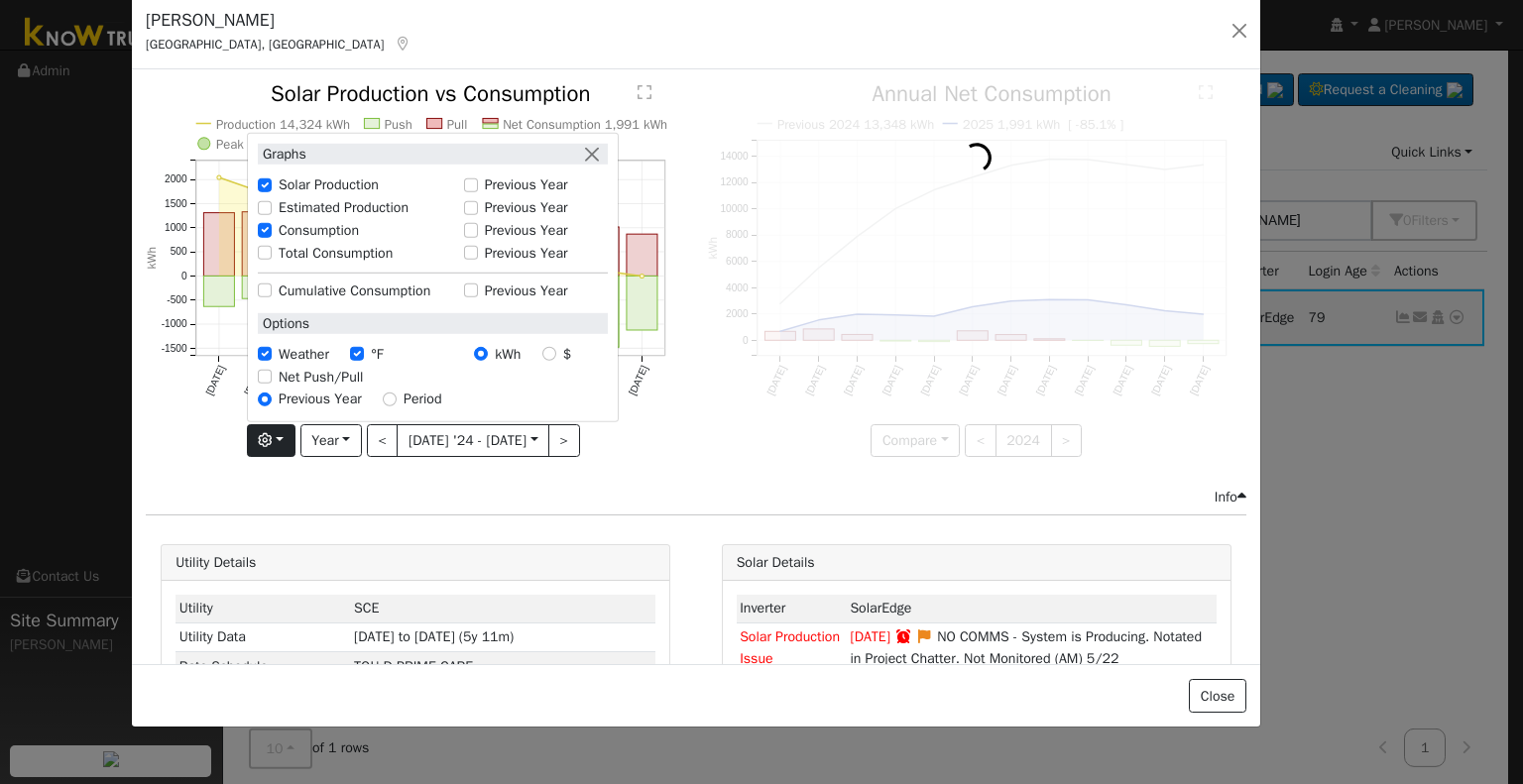 click on "Net Push/Pull" at bounding box center (320, 376) 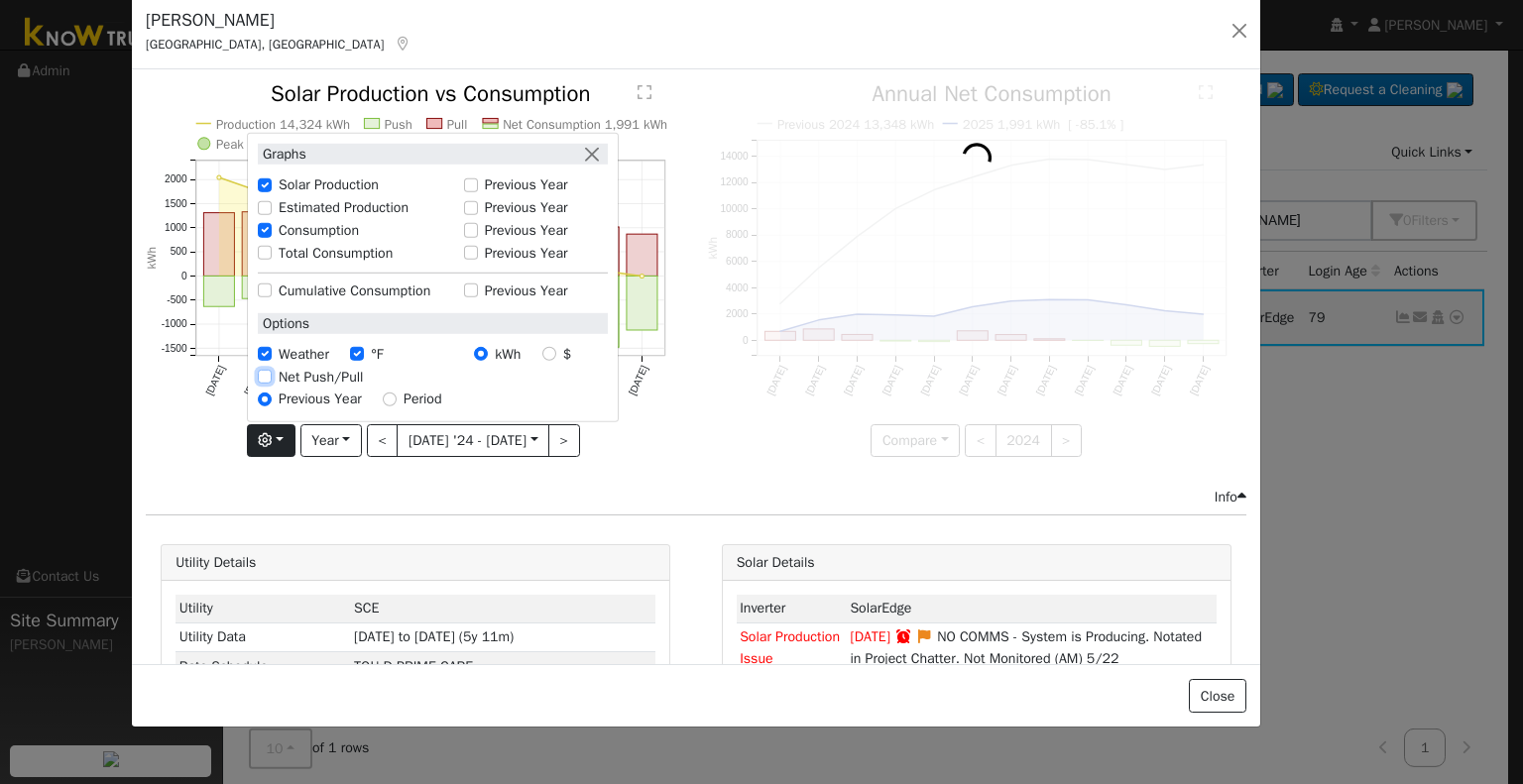 click on "Net Push/Pull" at bounding box center (265, 377) 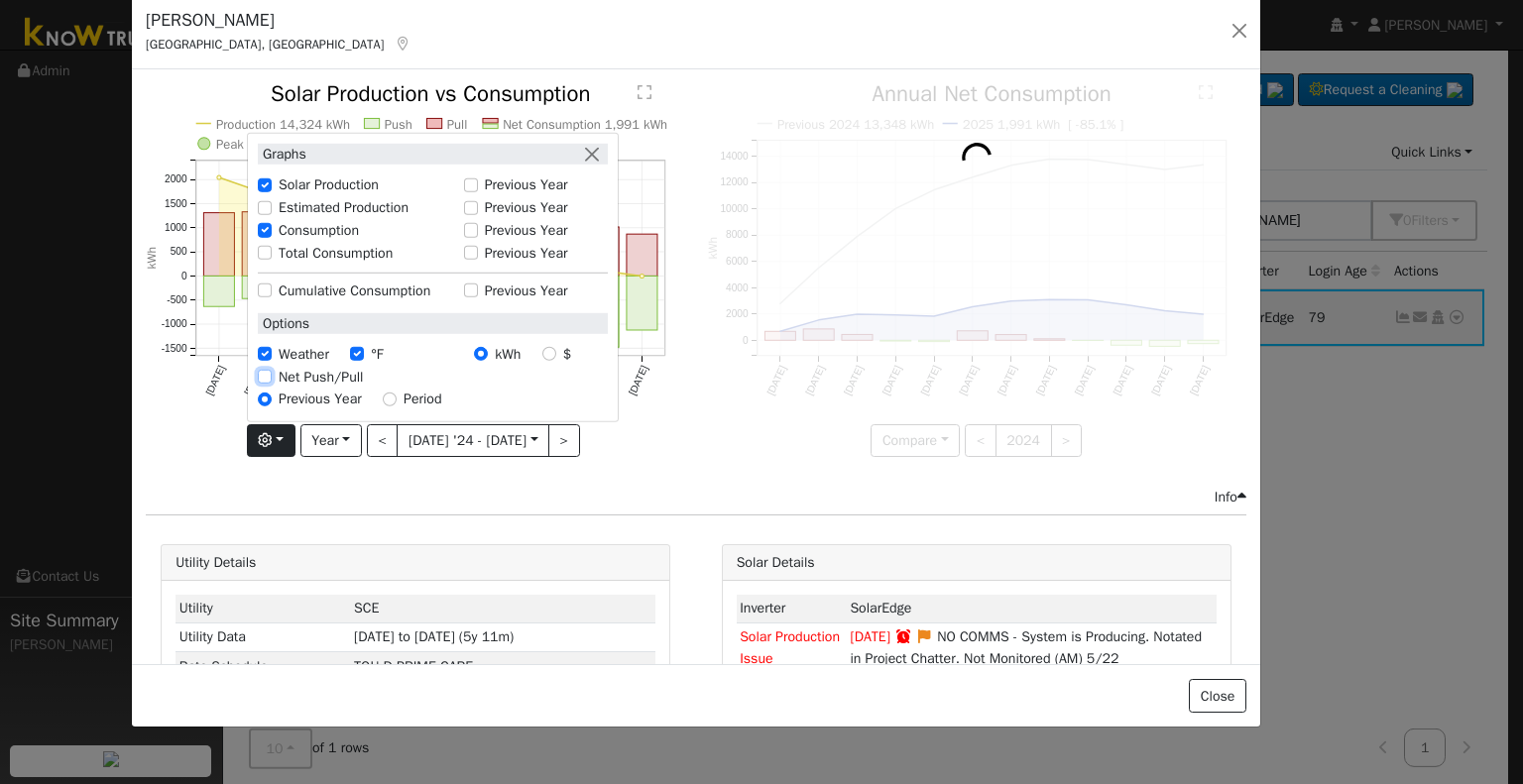 checkbox on "true" 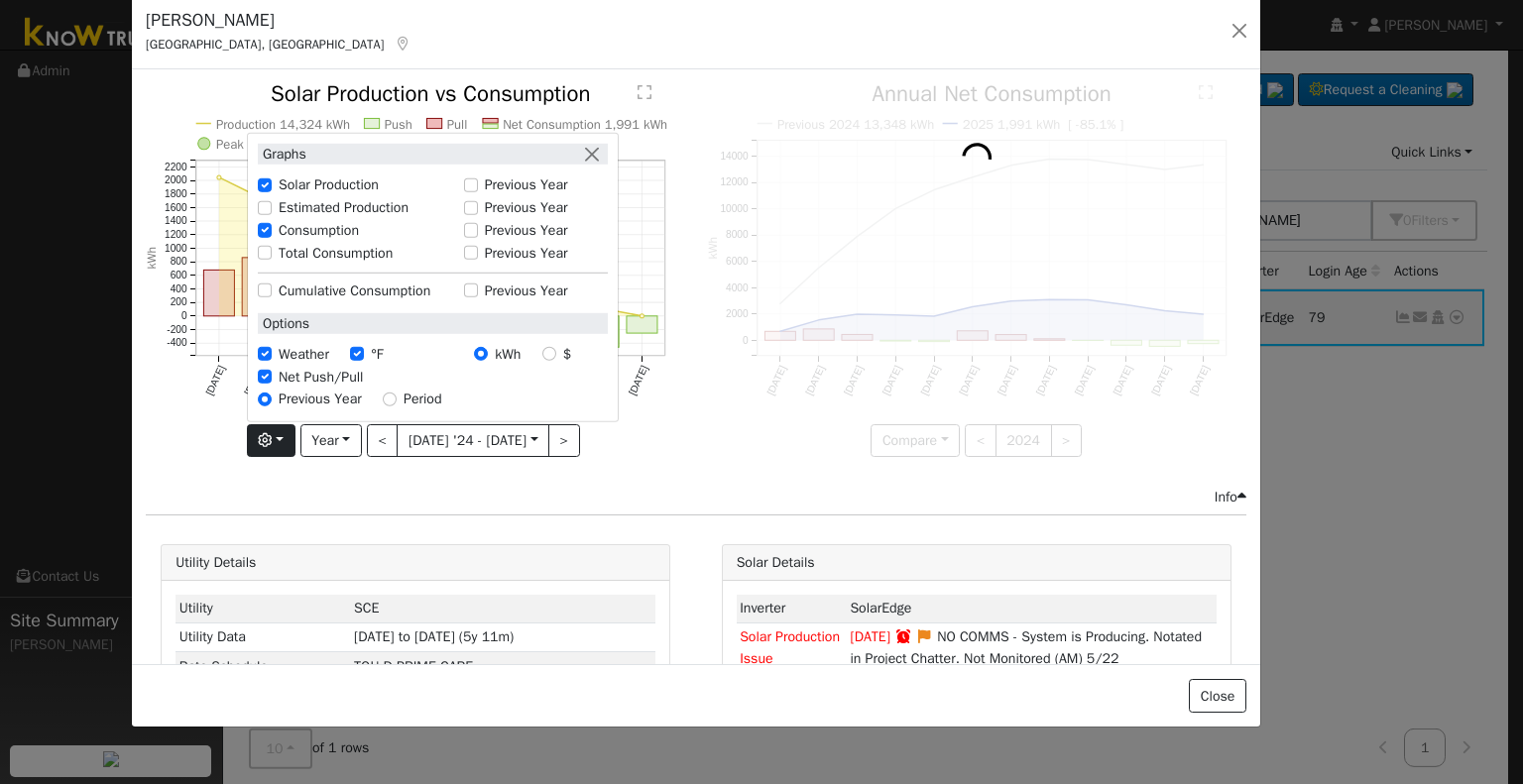 click on "Production 14,324 kWh Push Pull Net Consumption 1,991 kWh Peak Production Hour 11.0 kWh [DATE] Aug '[DATE] Oct '[DATE] Dec '[DATE] Feb '[DATE] Apr '[DATE] Jun '25 -400 -200 0 200 400 600 800 1000 1200 1400 1600 1800 2000 2200  Solar Production vs Consumption kWh onclick="" onclick="" onclick="" onclick="" onclick="" onclick="" onclick="" onclick="" onclick="" onclick="" onclick="" onclick="" onclick="" onclick="" onclick="" onclick="" onclick="" onclick="" onclick="" onclick="" onclick="" onclick="" onclick="" onclick=""" 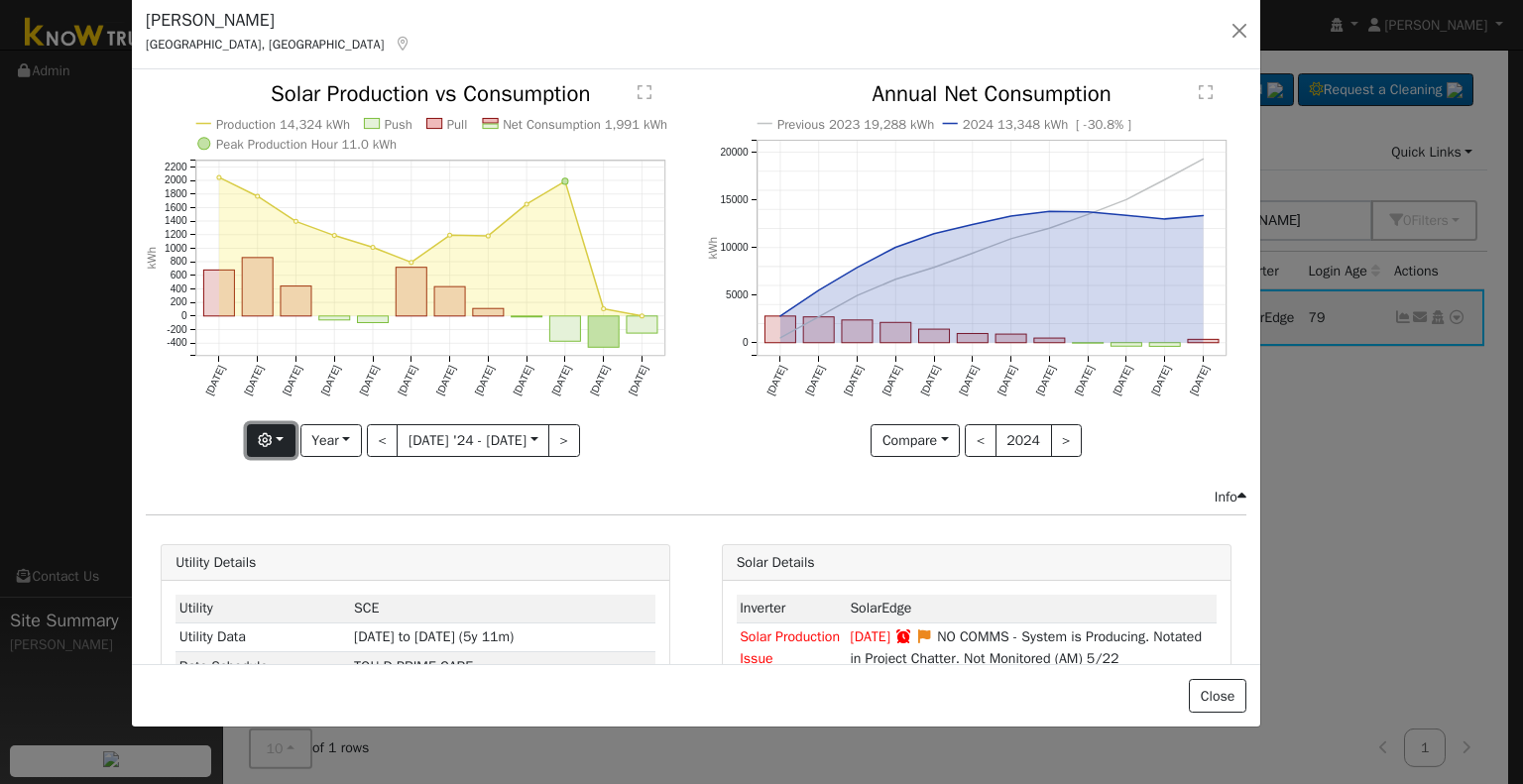 click at bounding box center [271, 441] 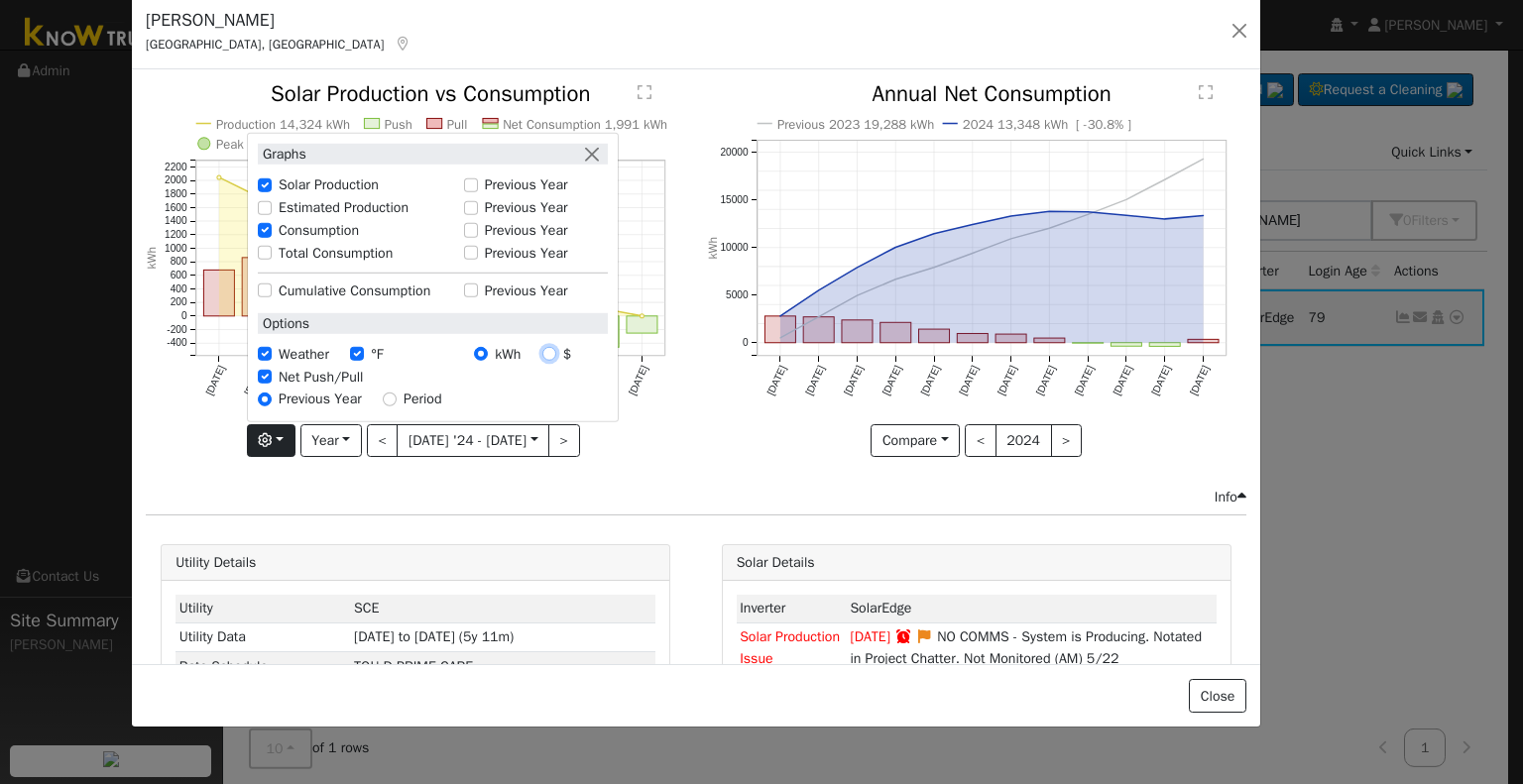 click on "$" at bounding box center (549, 354) 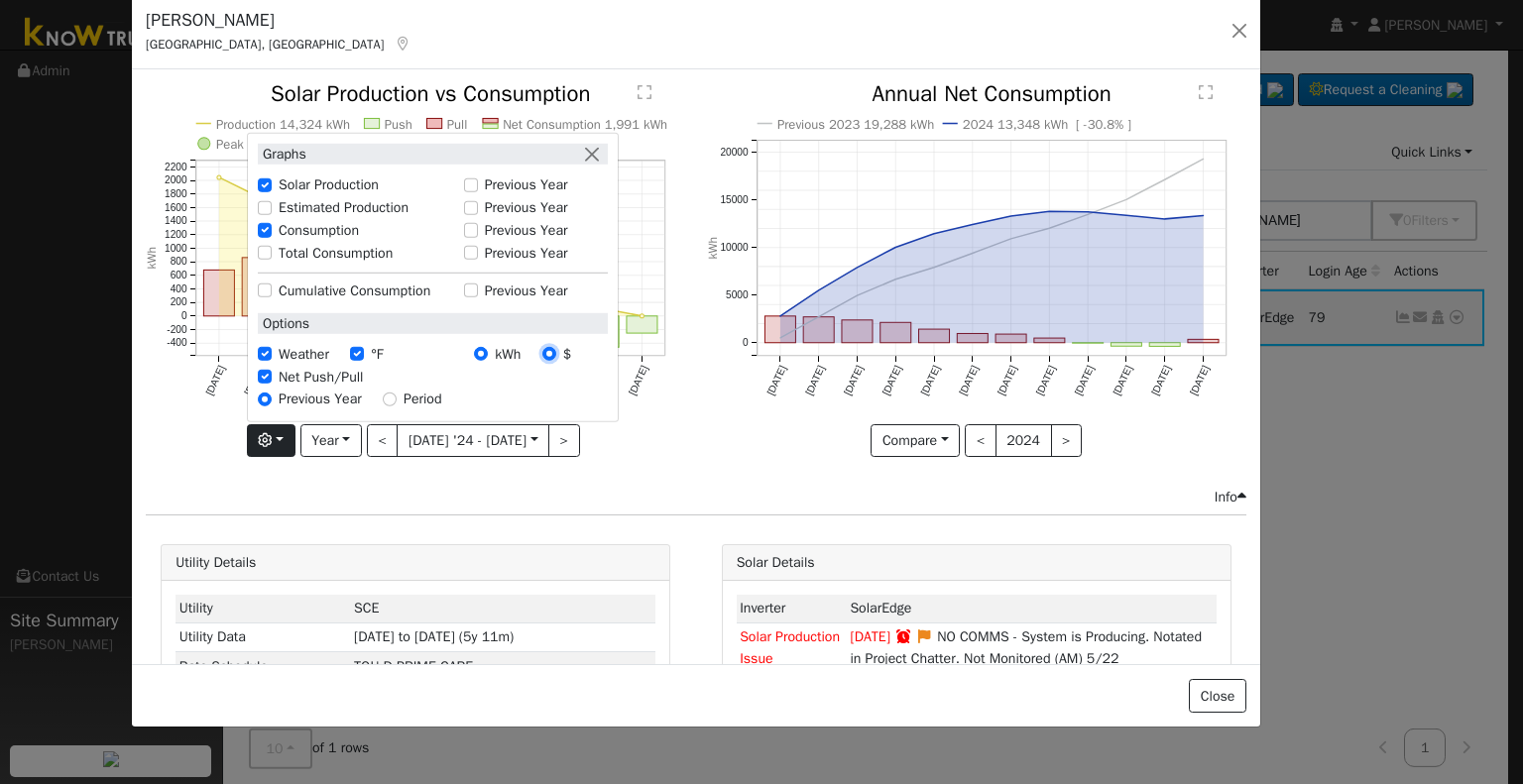radio on "true" 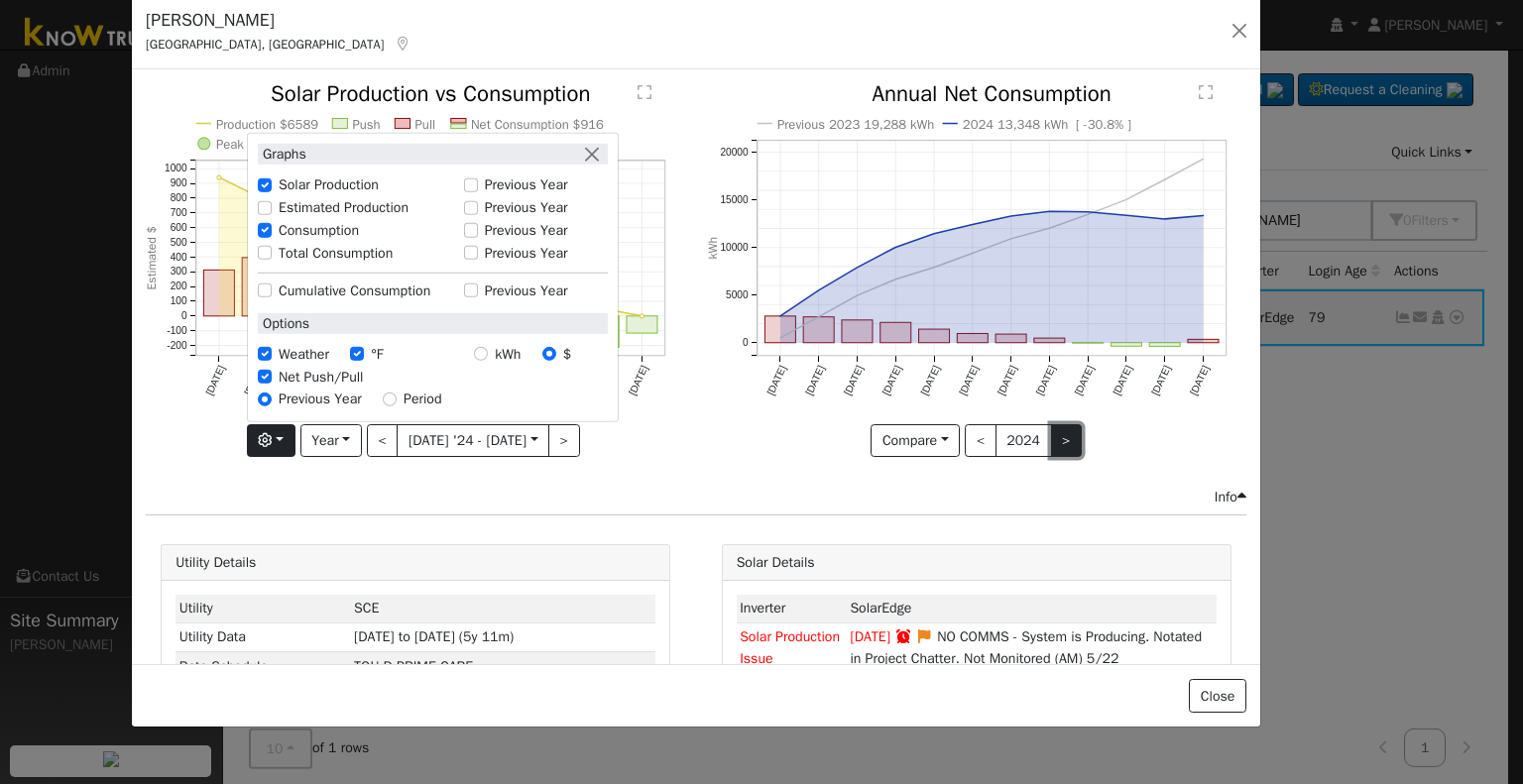 click on ">" at bounding box center (1067, 441) 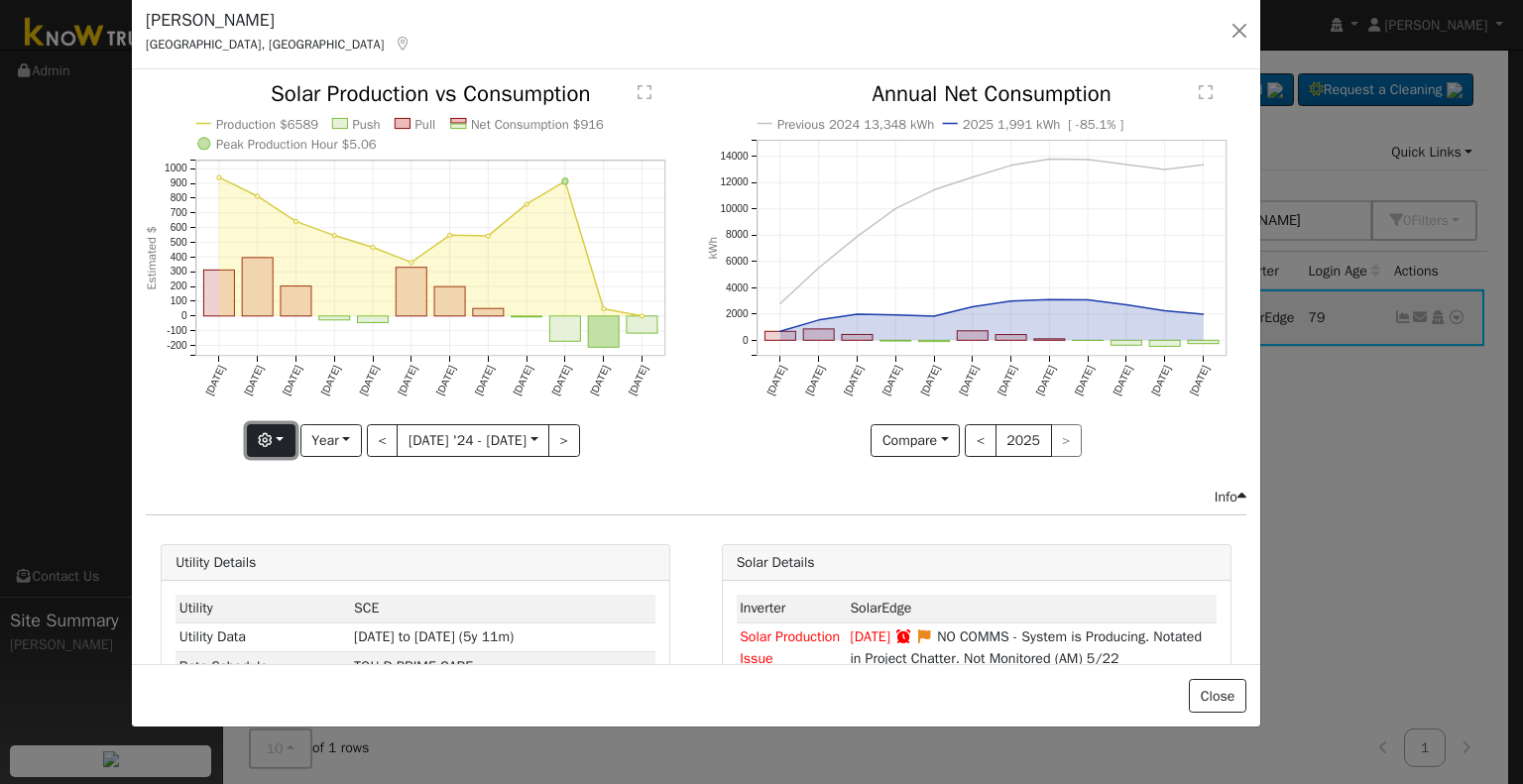 click at bounding box center [271, 441] 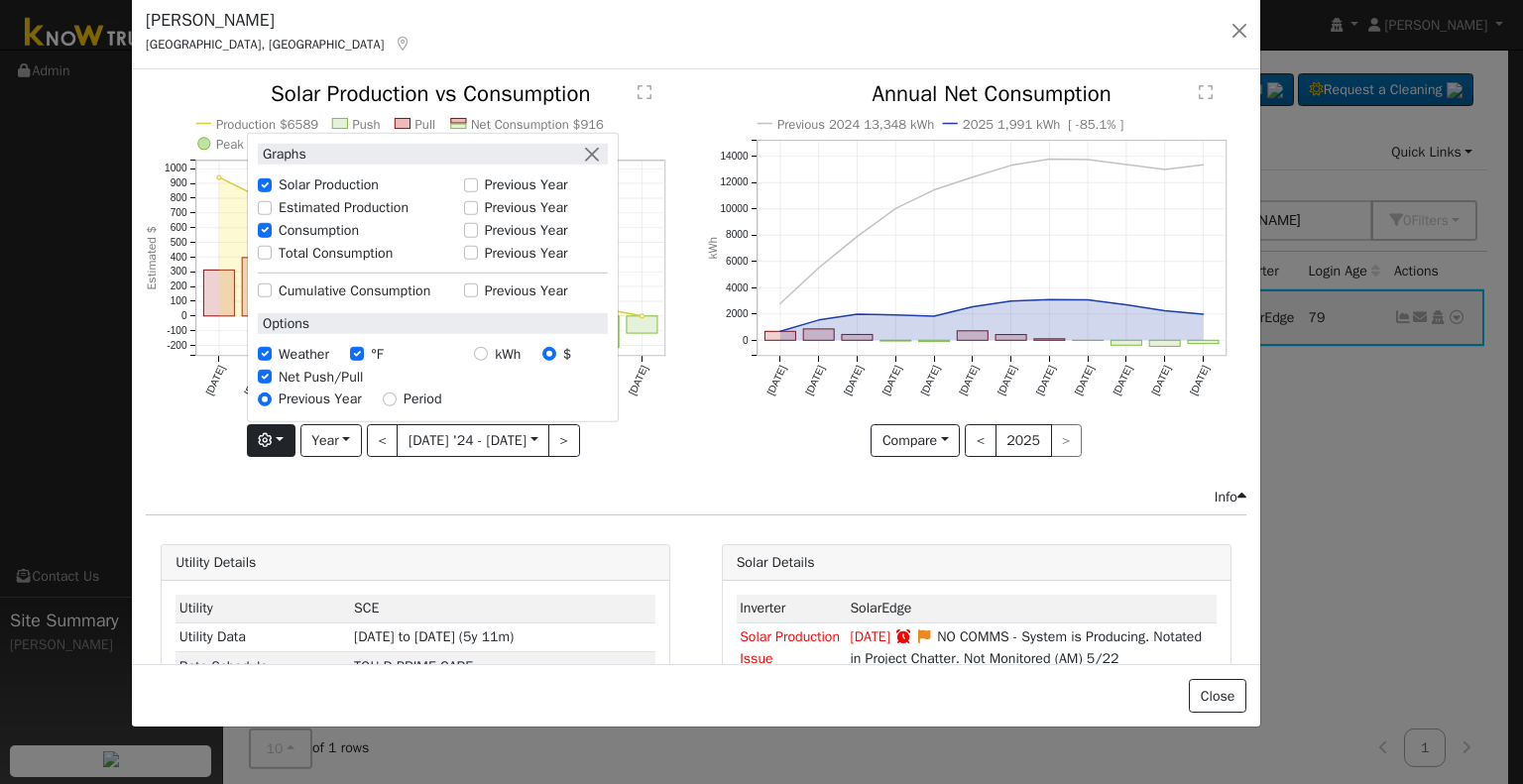 click on "Info" at bounding box center [696, 497] 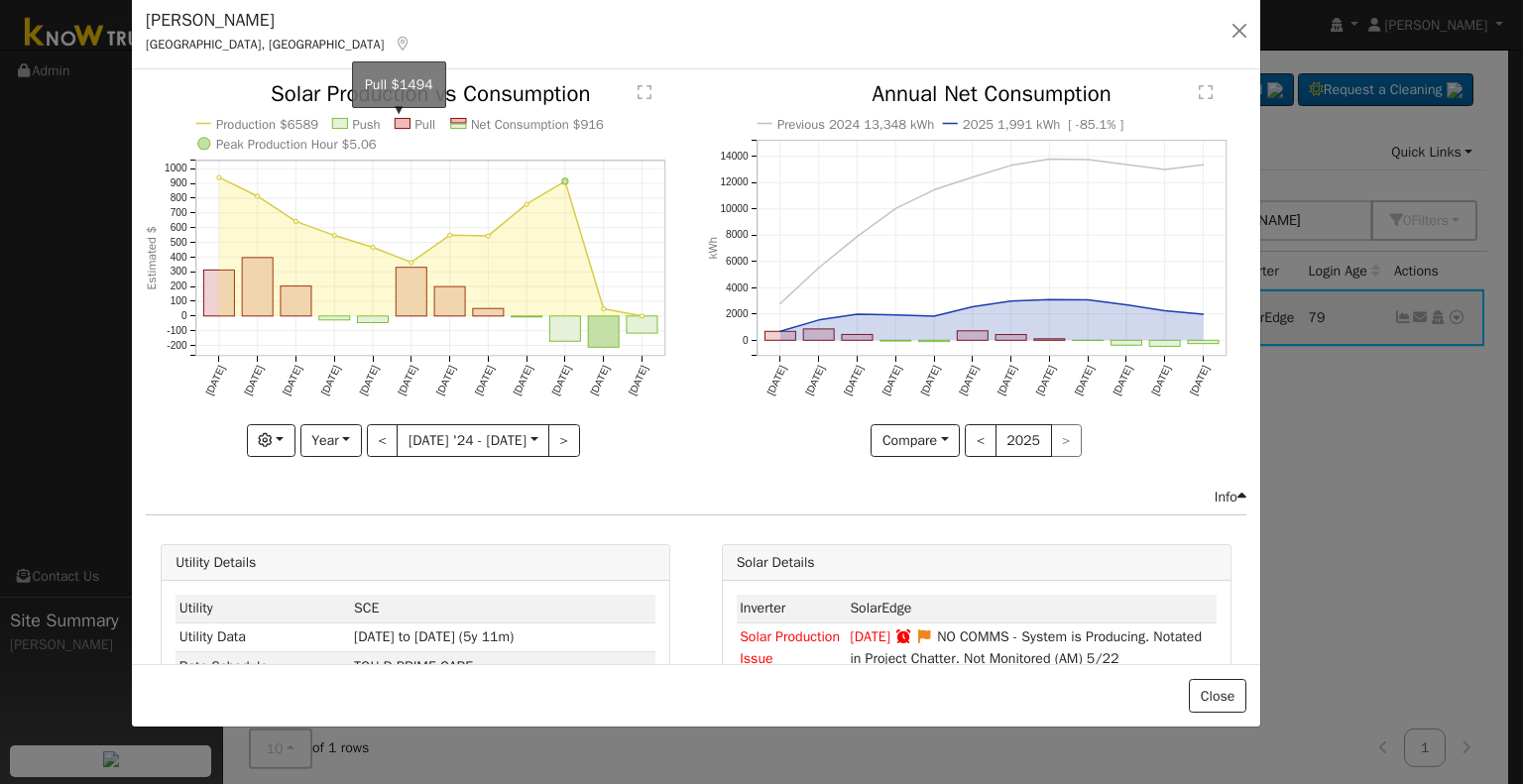 click 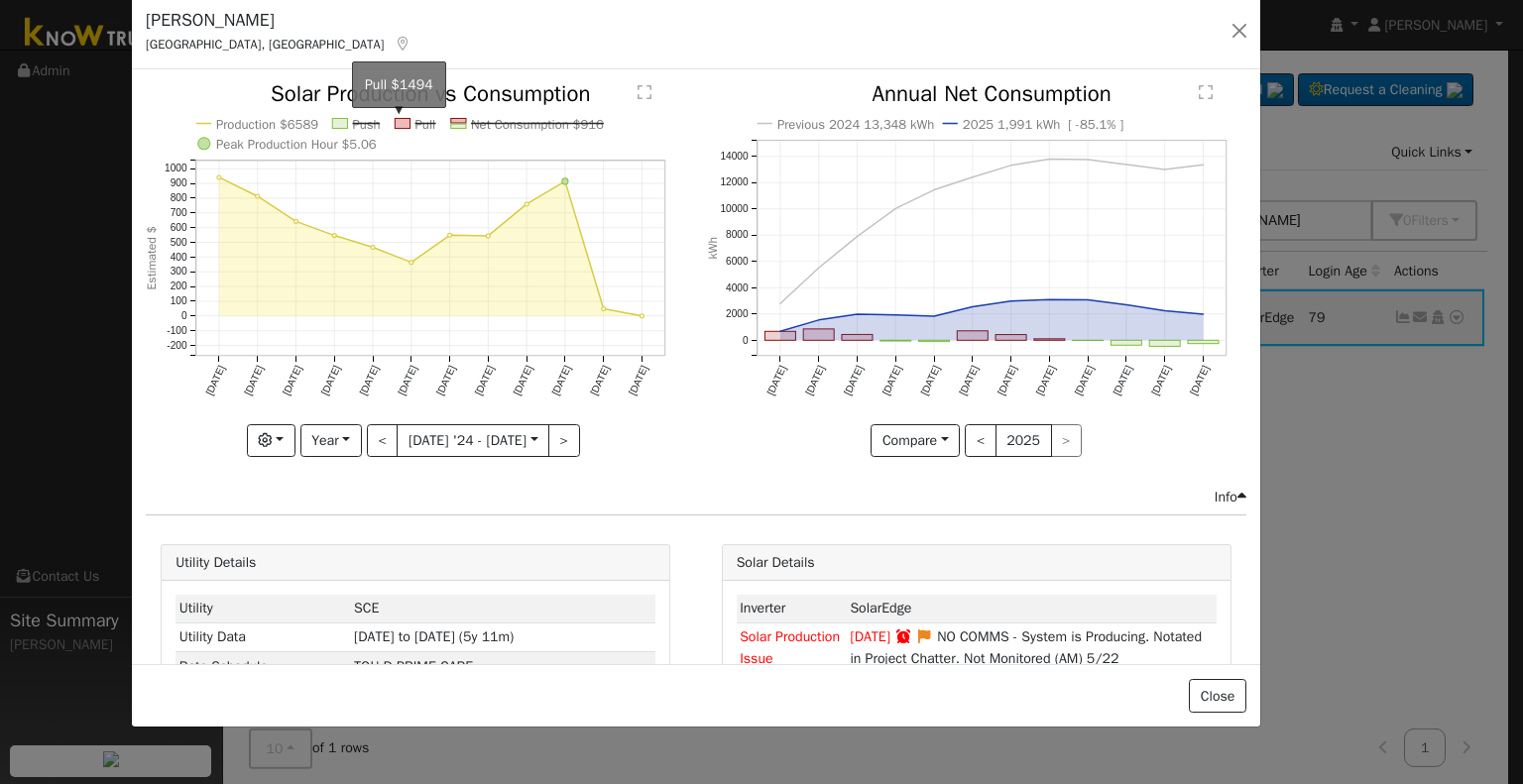 click 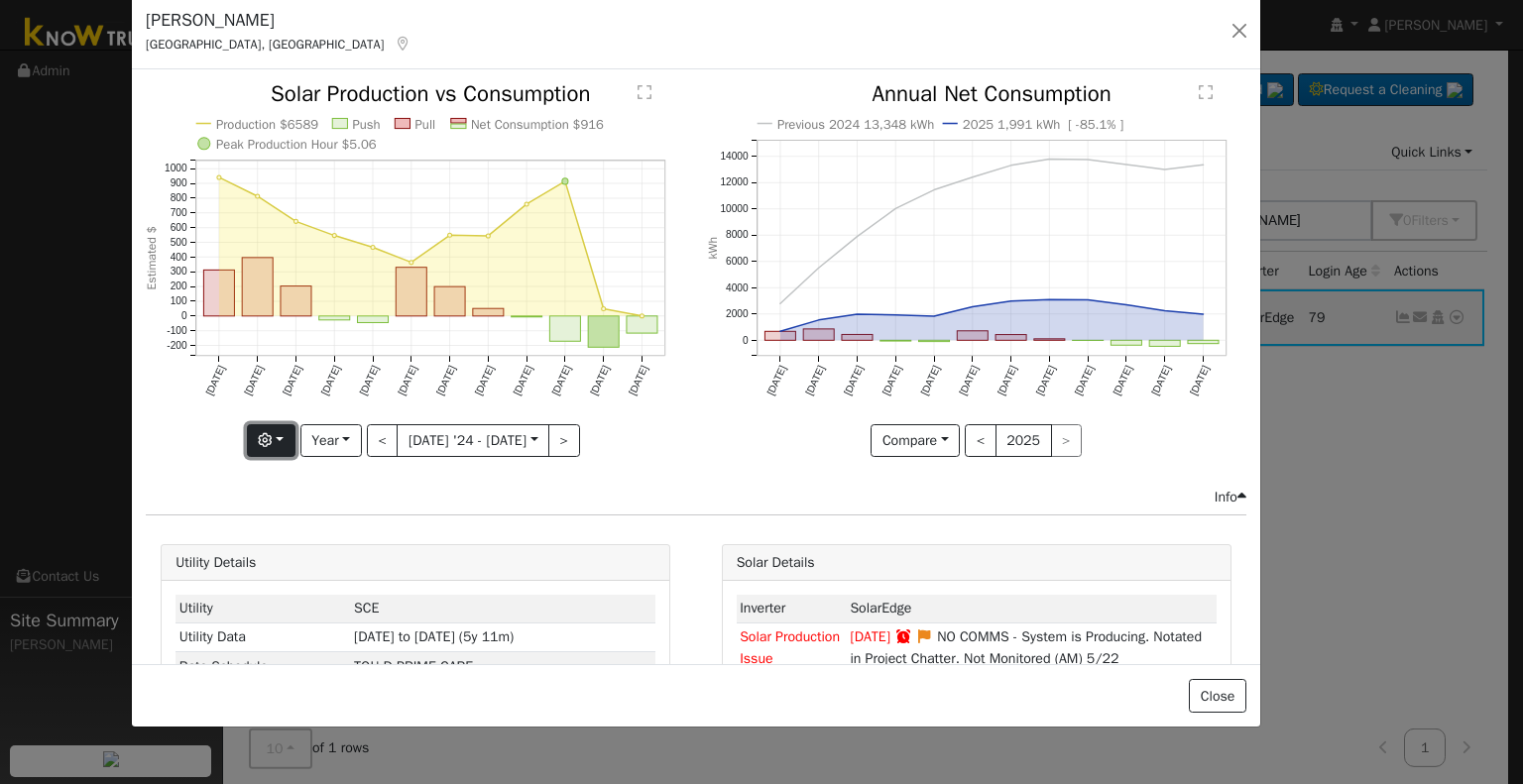 click at bounding box center [265, 440] 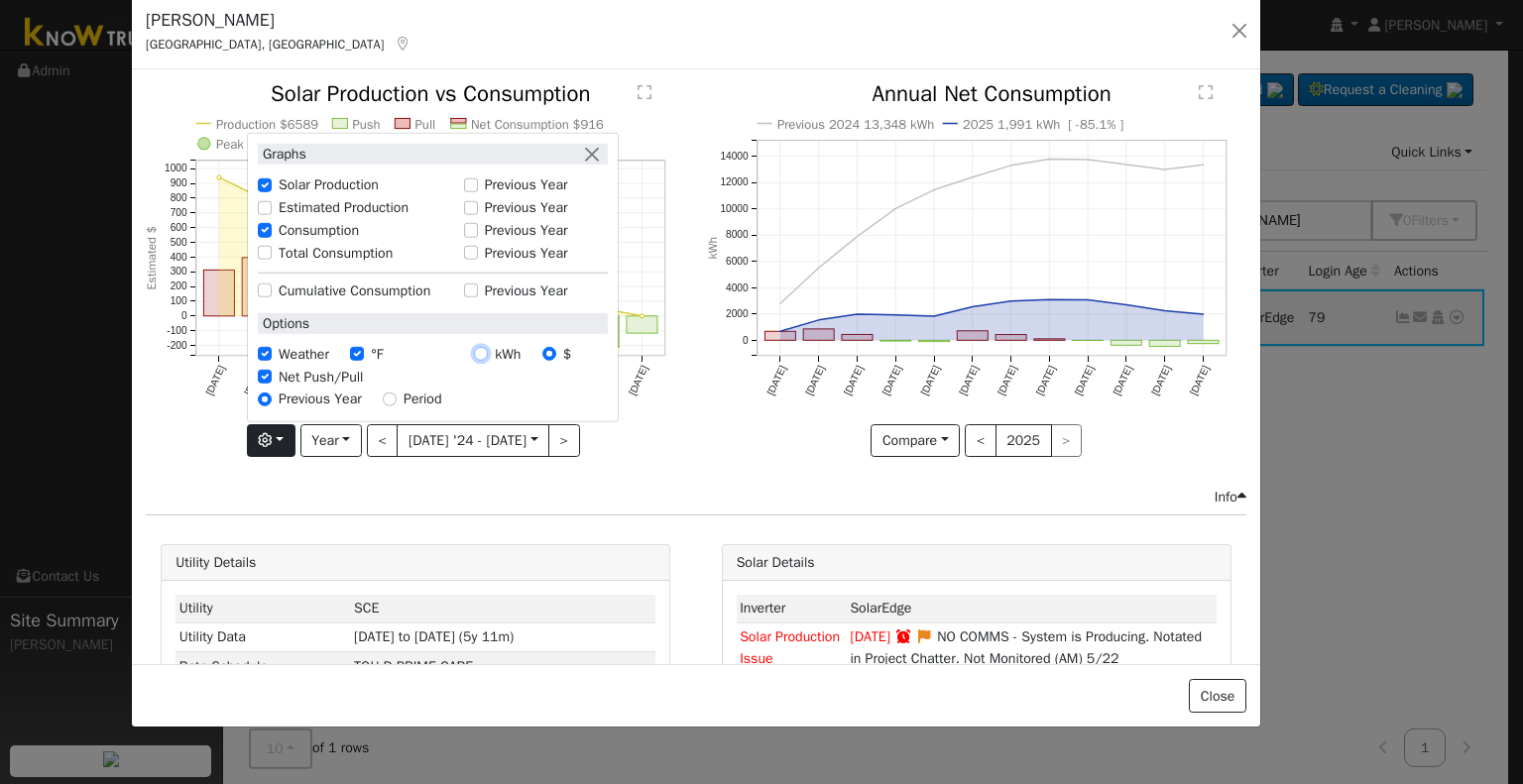 click on "kWh" at bounding box center (481, 354) 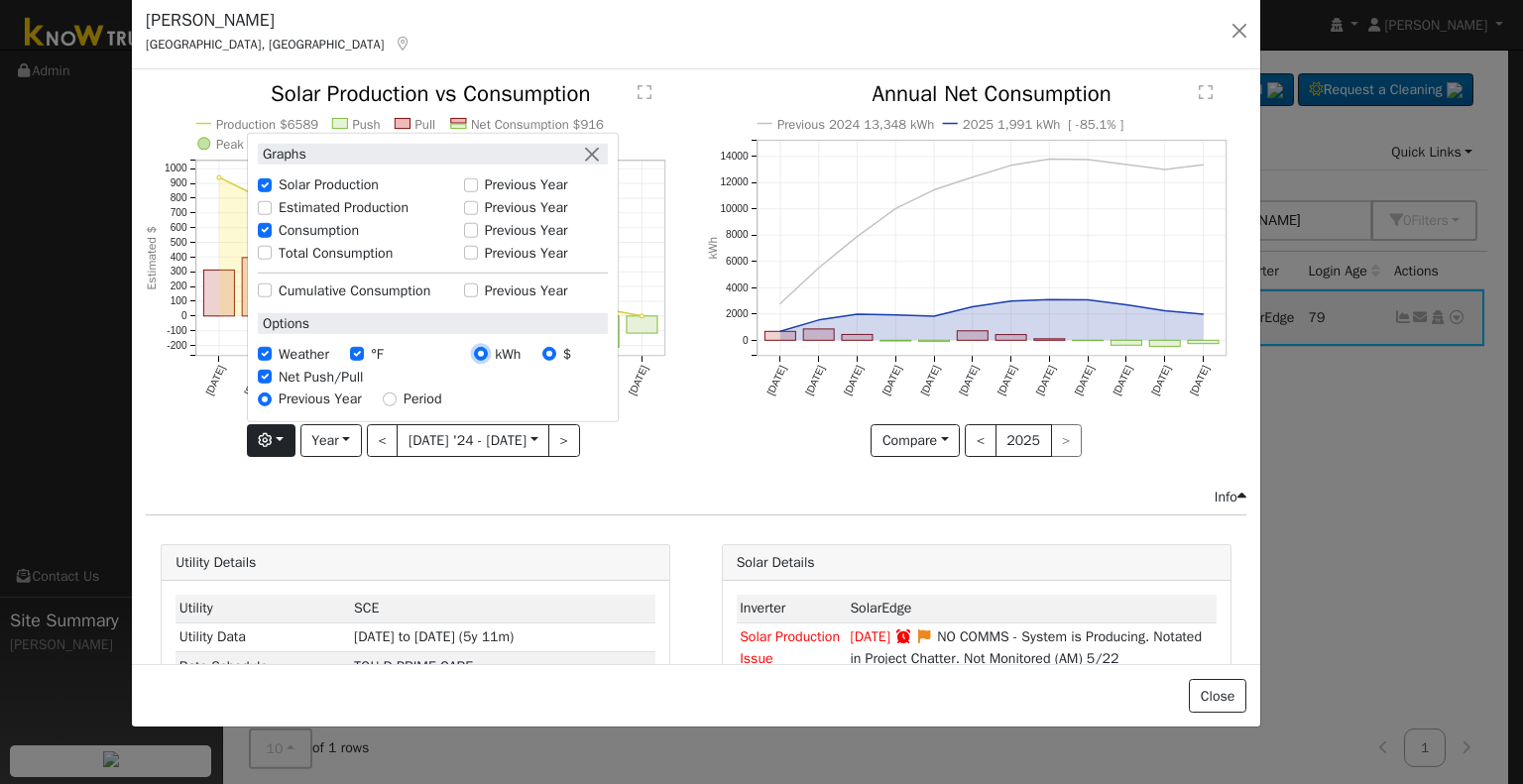radio on "false" 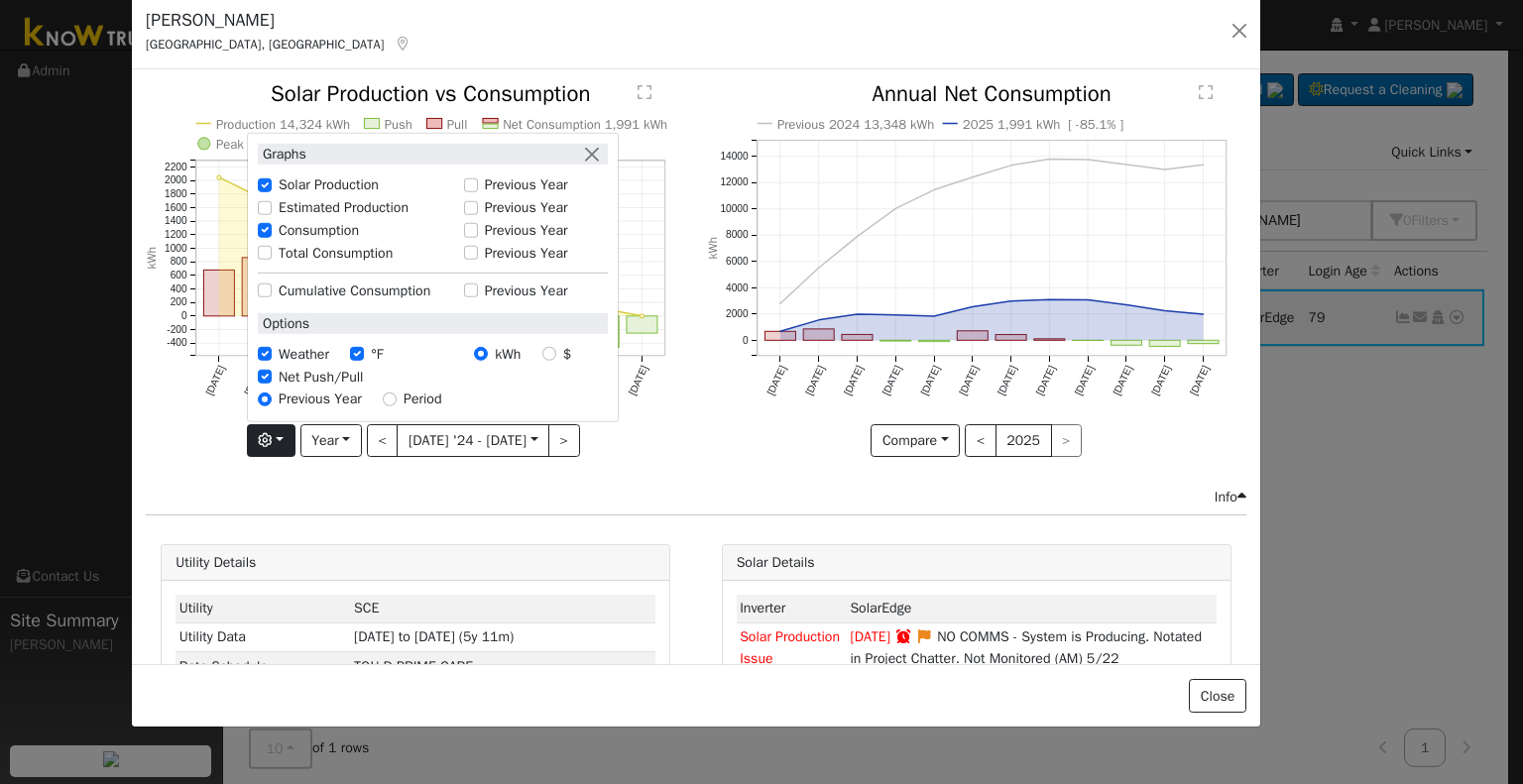click on "Production 14,324 kWh Push Pull Net Consumption 1,991 kWh Peak Production Hour 11.0 kWh [DATE] Aug '[DATE] Oct '[DATE] Dec '[DATE] Feb '[DATE] Apr '[DATE] Jun '25 -400 -200 0 200 400 600 800 1000 1200 1400 1600 1800 2000 2200  Solar Production vs Consumption kWh onclick="" onclick="" onclick="" onclick="" onclick="" onclick="" onclick="" onclick="" onclick="" onclick="" onclick="" onclick="" onclick="" onclick="" onclick="" onclick="" onclick="" onclick="" onclick="" onclick="" onclick="" onclick="" onclick="" onclick=""" 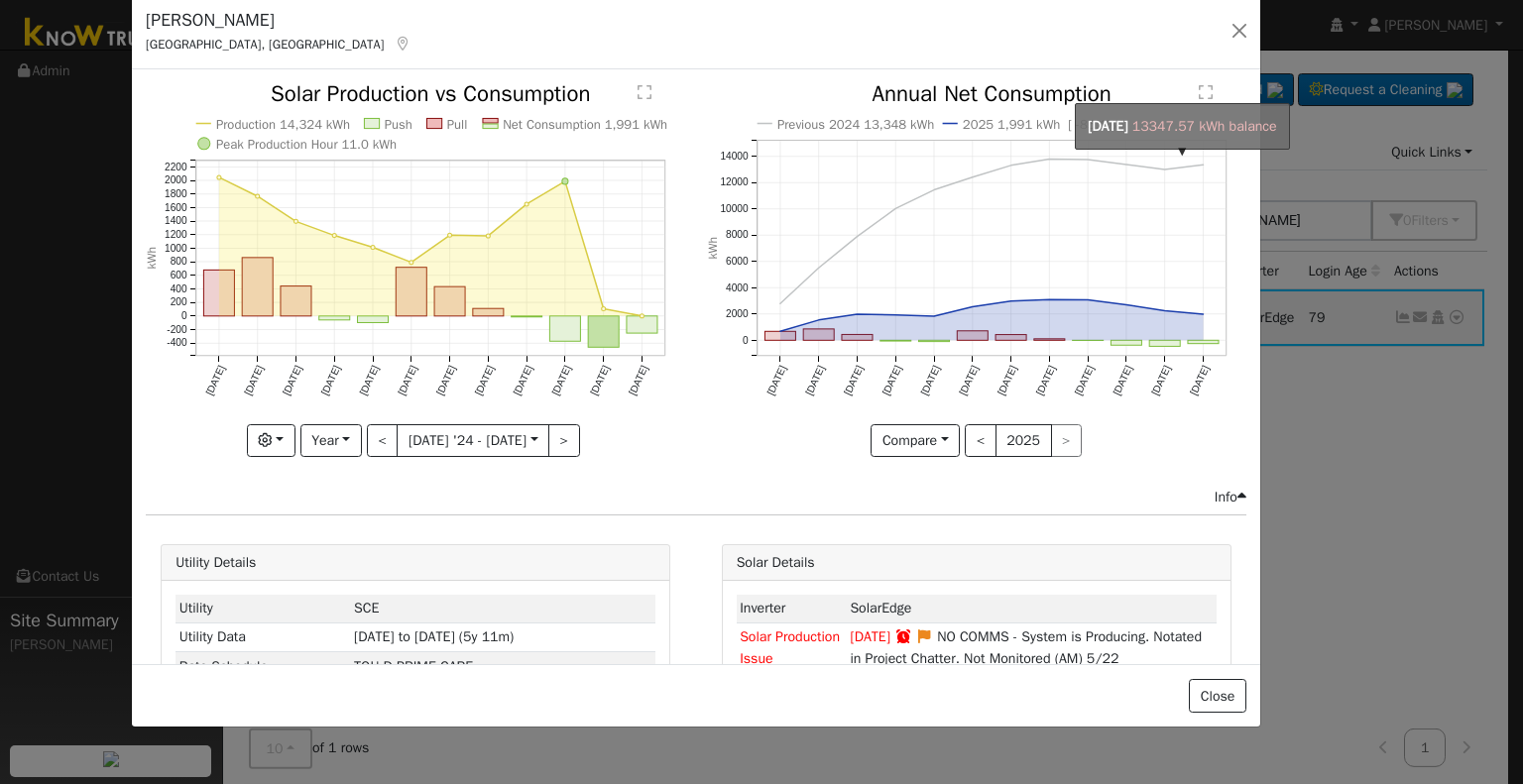 click on "onclick=""" 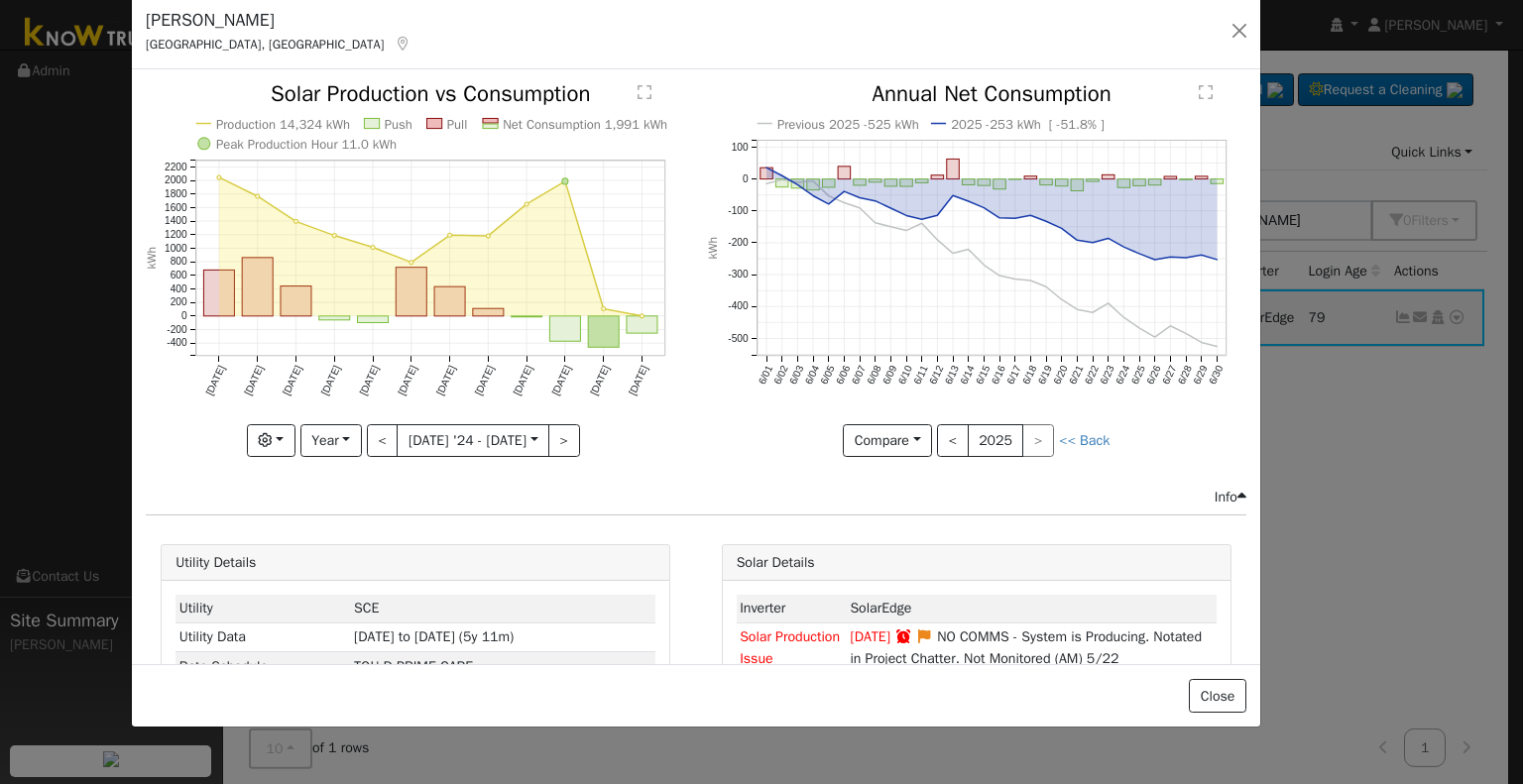 click on "Previous 2025 -525 kWh 2025 -253 kWh  [ -51.8% ] 6/01 6/02 6/03 6/04 6/05 6/06 6/07 6/08 6/09 6/10 6/11 6/12 6/13 6/14 6/15 6/16 6/17 6/18 6/19 6/20 6/21 6/22 6/23 6/24 6/25 6/26 6/27 6/28 6/29 6/30 -500 -400 -300 -200 -100 0 100  Annual Net Consumption kWh onclick="" onclick="" onclick="" onclick="" onclick="" onclick="" onclick="" onclick="" onclick="" onclick="" onclick="" onclick="" onclick="" onclick="" onclick="" onclick="" onclick="" onclick="" onclick="" onclick="" onclick="" onclick="" onclick="" onclick="" onclick="" onclick="" onclick="" onclick="" onclick="" onclick="" onclick="" onclick="" onclick="" onclick="" onclick="" onclick="" onclick="" onclick="" onclick="" onclick="" onclick="" onclick="" onclick="" onclick="" onclick="" onclick="" onclick="" onclick="" onclick="" onclick="" onclick="" onclick="" onclick="" onclick="" onclick="" onclick="" onclick="" onclick="" onclick="" onclick="" onclick="" onclick="" onclick="" onclick="" onclick="" onclick="" onclick="" onclick="" onclick=""  <" 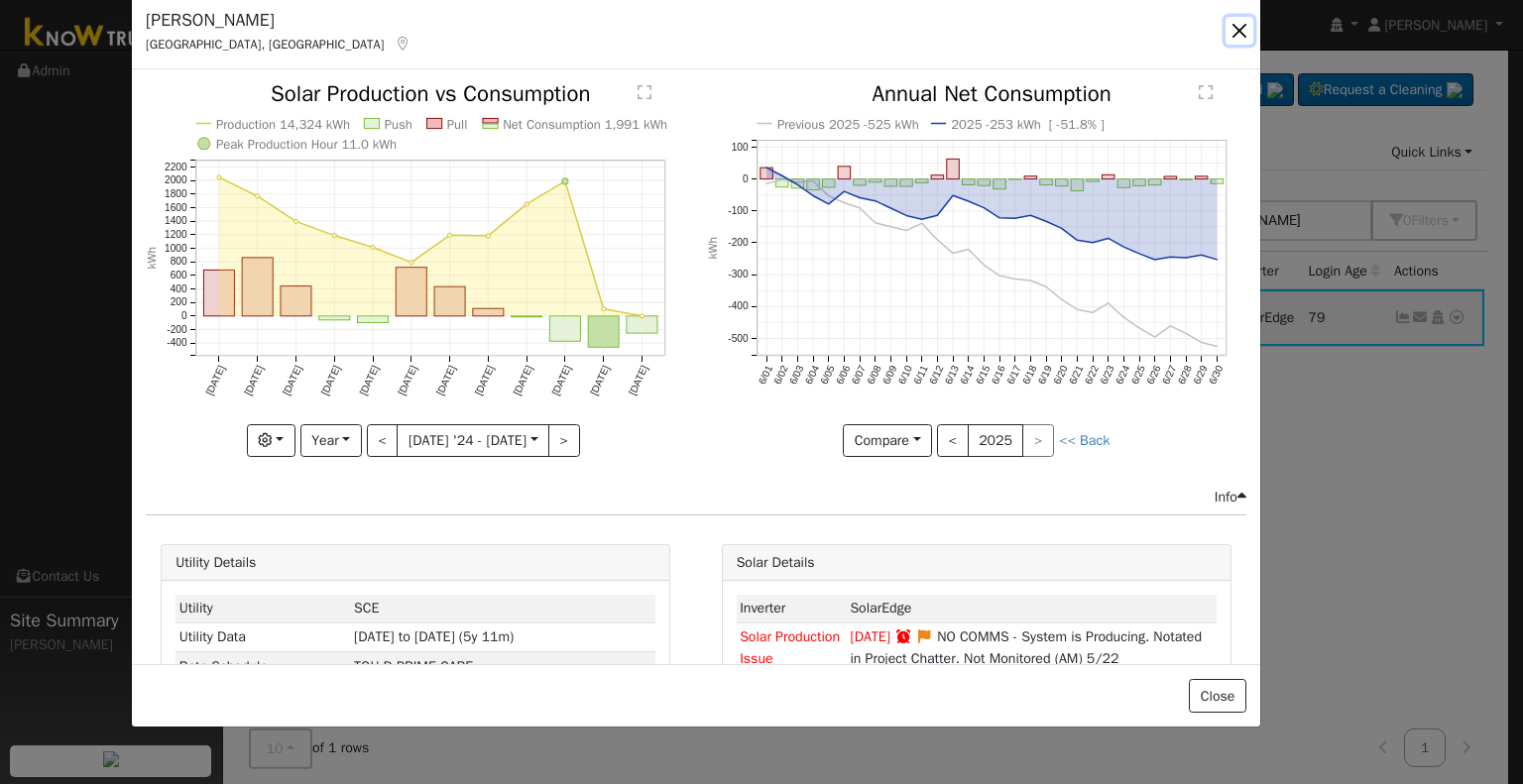 click at bounding box center (1239, 31) 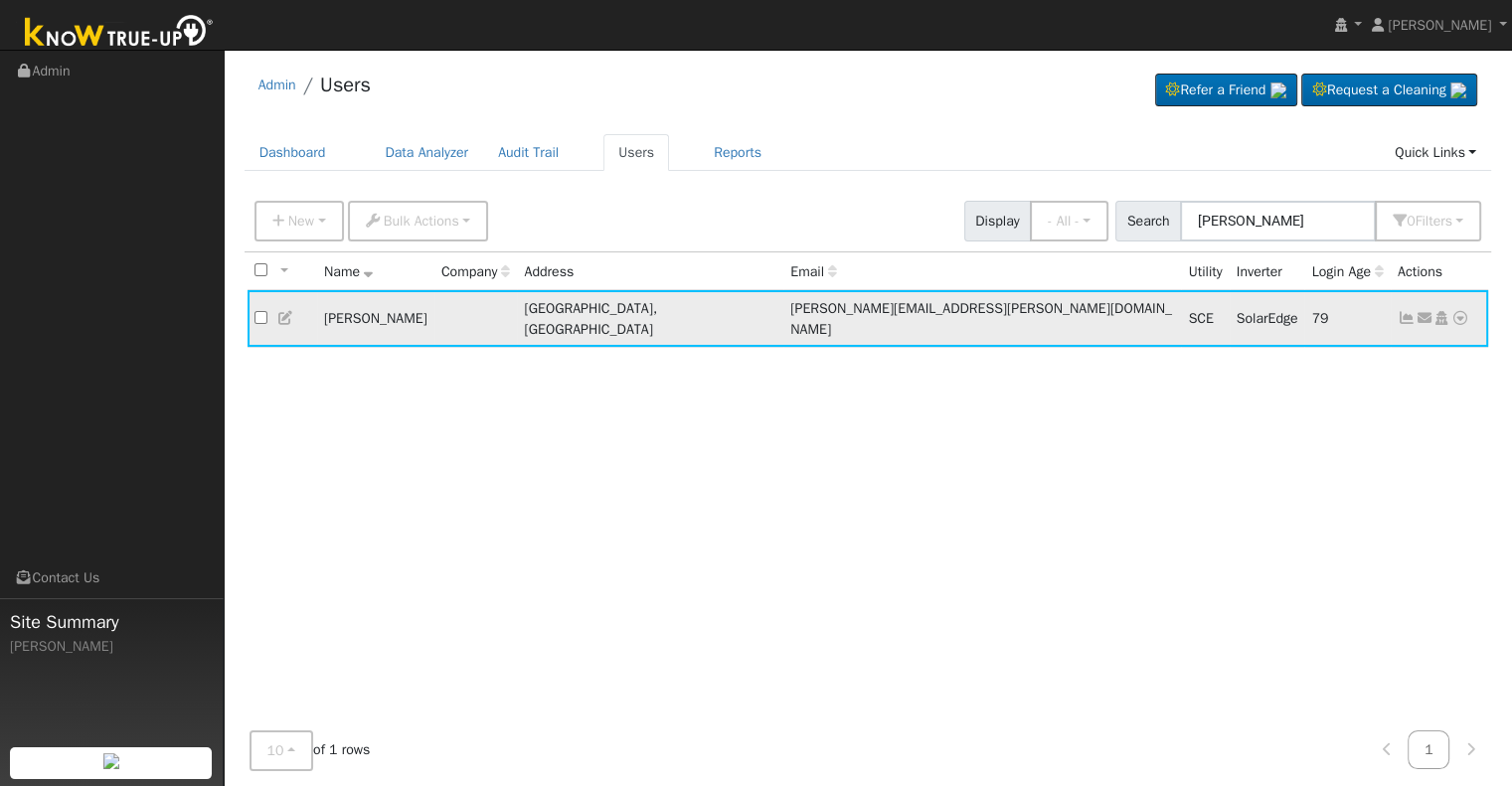 click at bounding box center (286, 318) 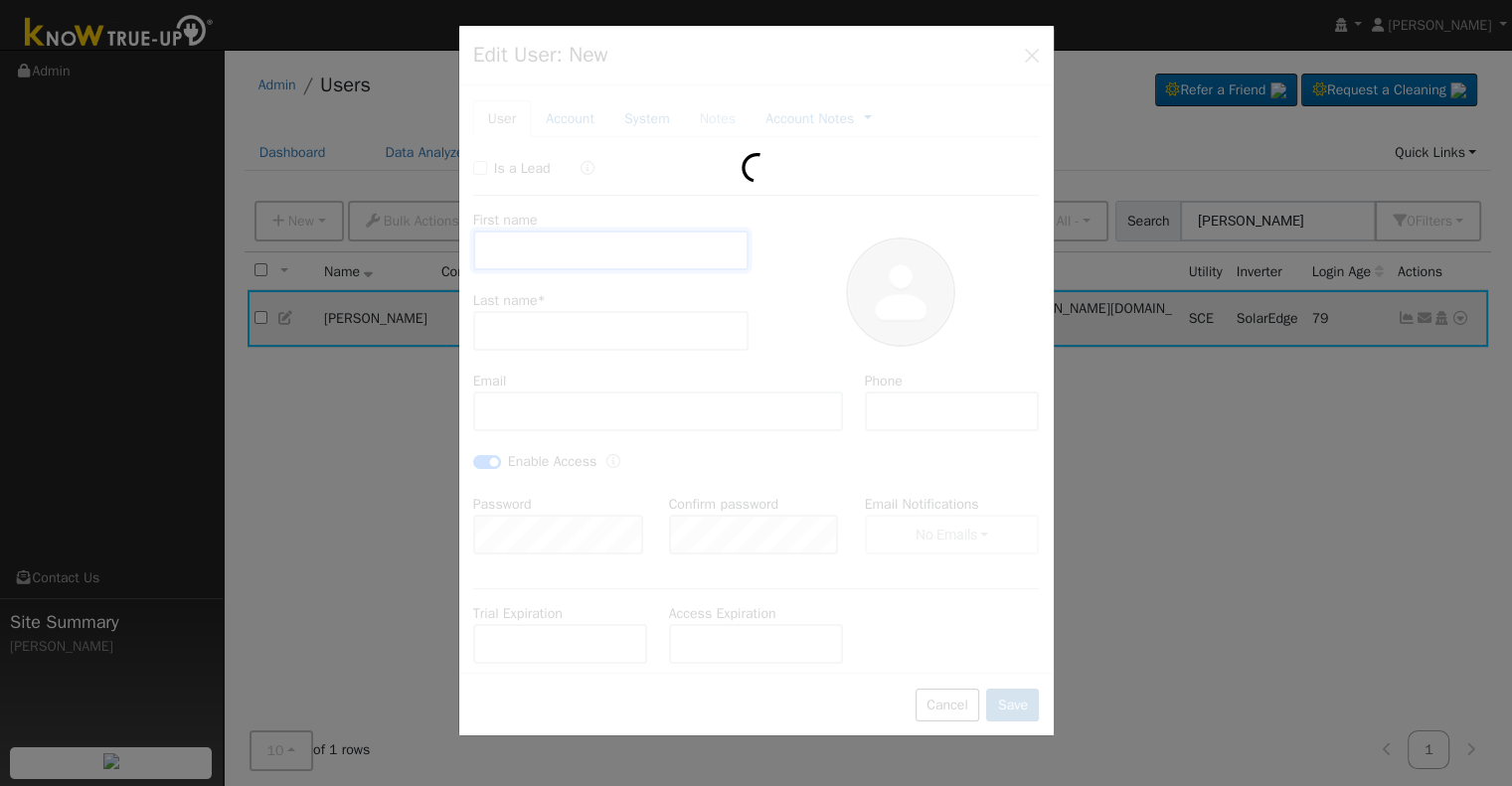 type on "[DATE]" 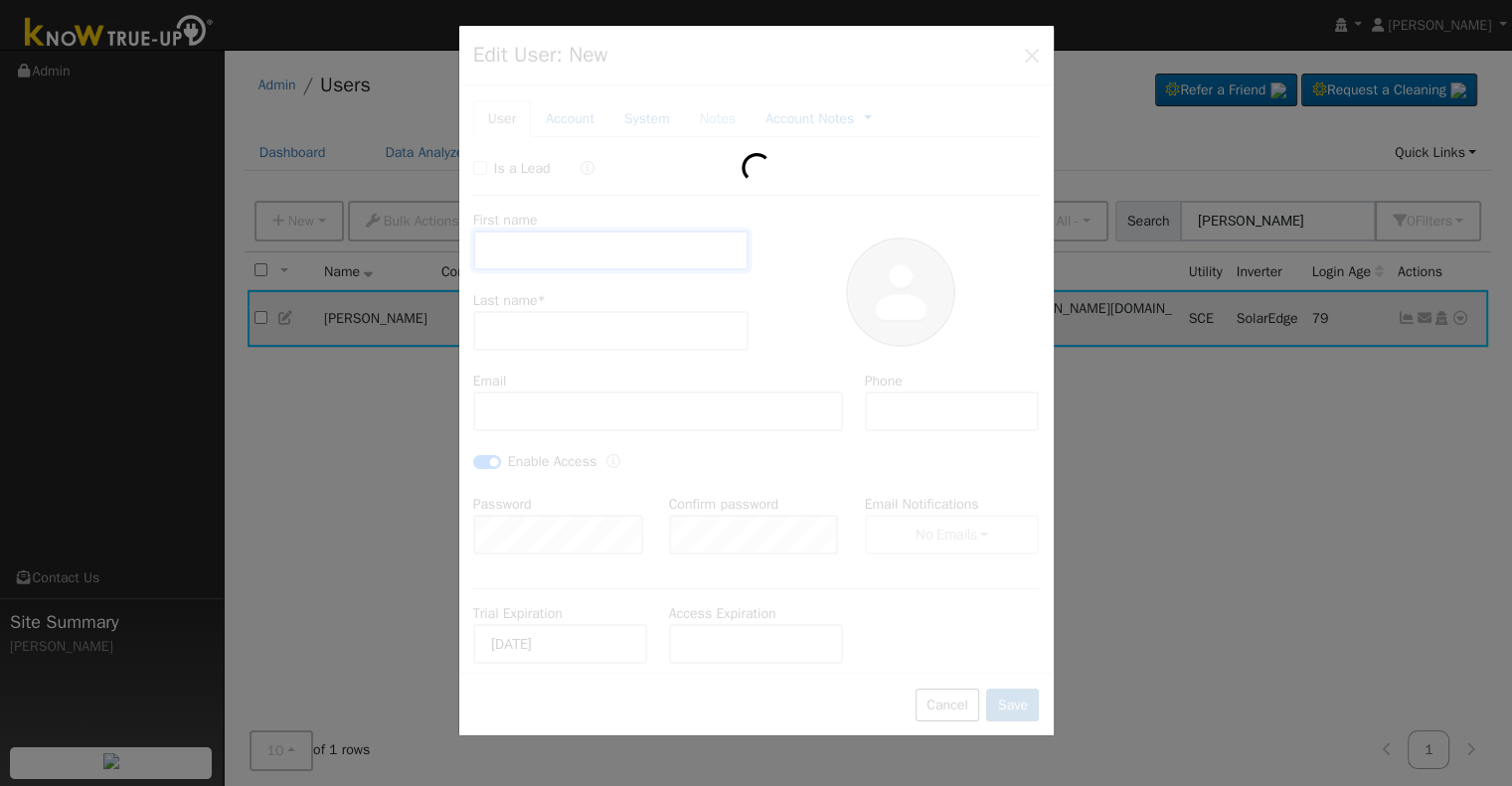 type on "[PERSON_NAME]" 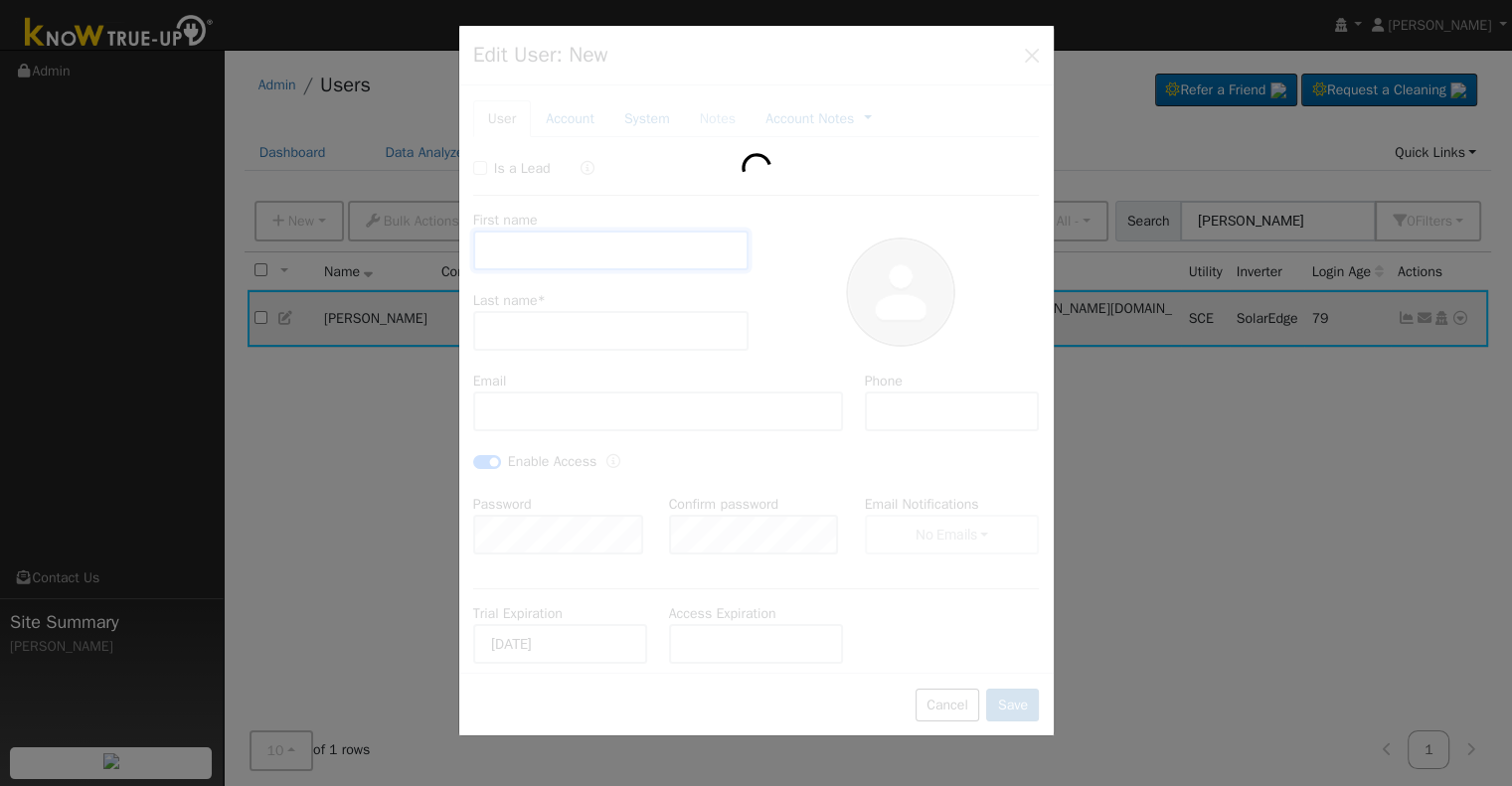 type on "[PERSON_NAME]" 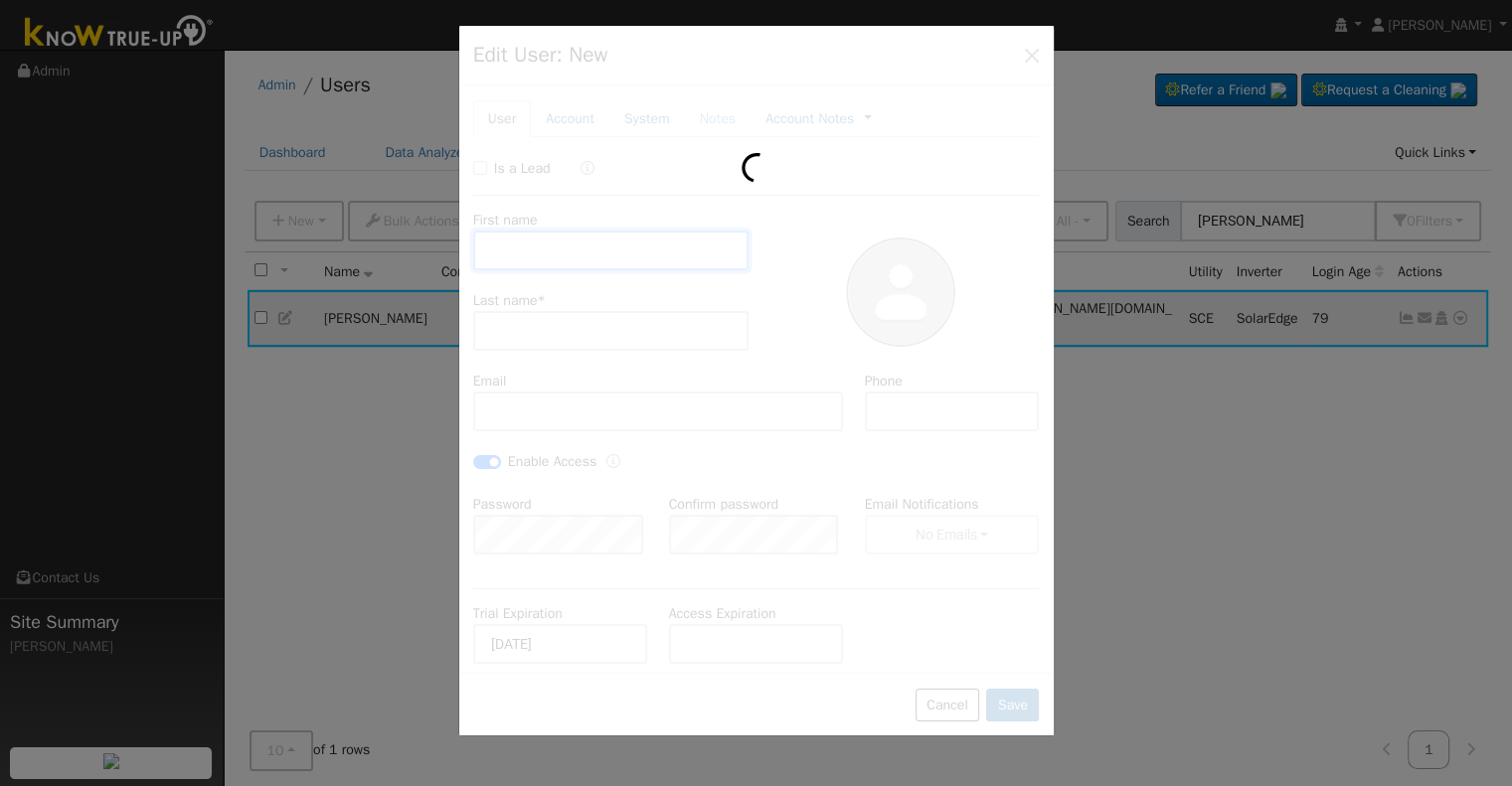 type on "[PERSON_NAME][EMAIL_ADDRESS][PERSON_NAME][DOMAIN_NAME]" 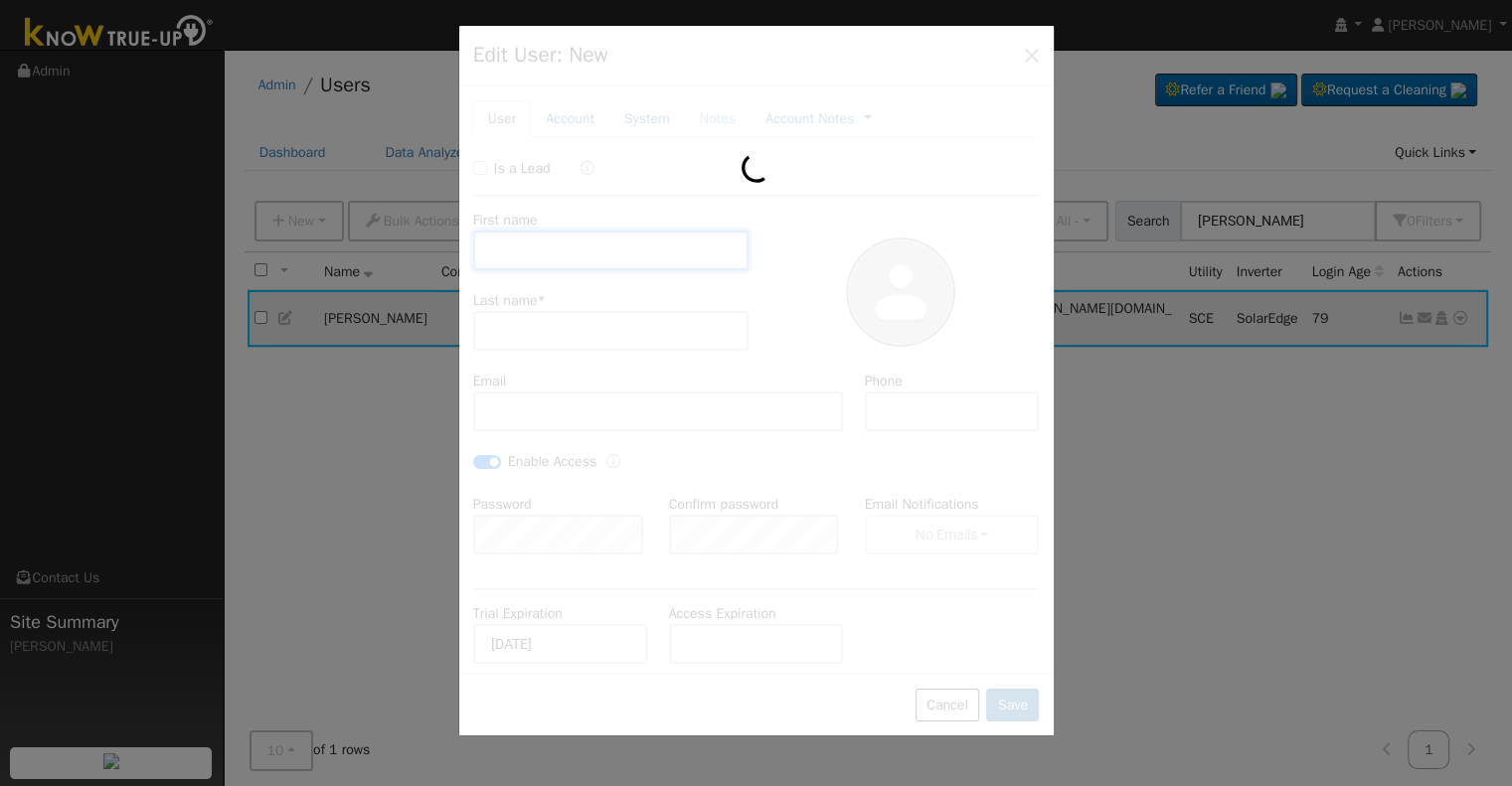 type on "5599010765" 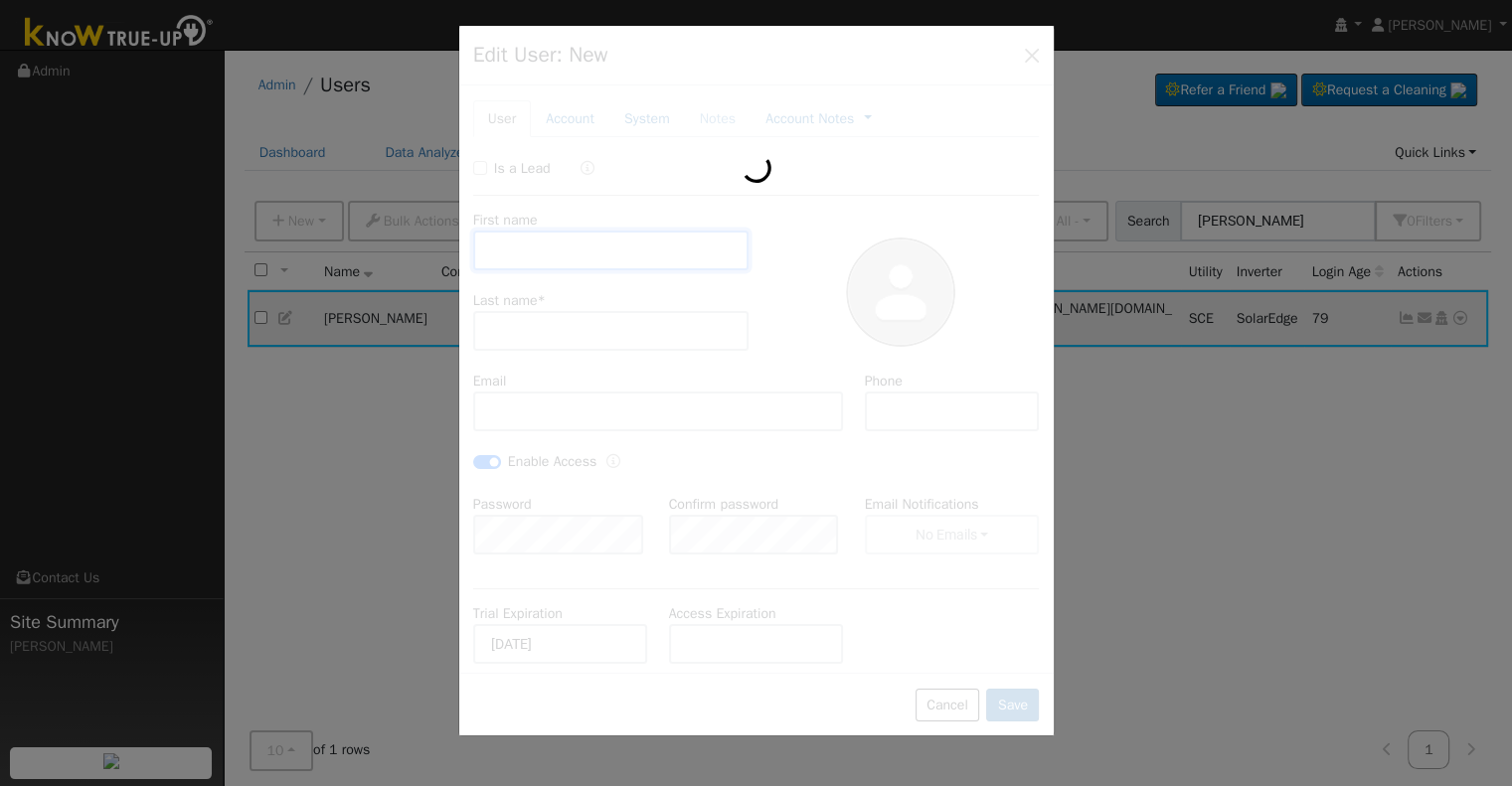 checkbox on "true" 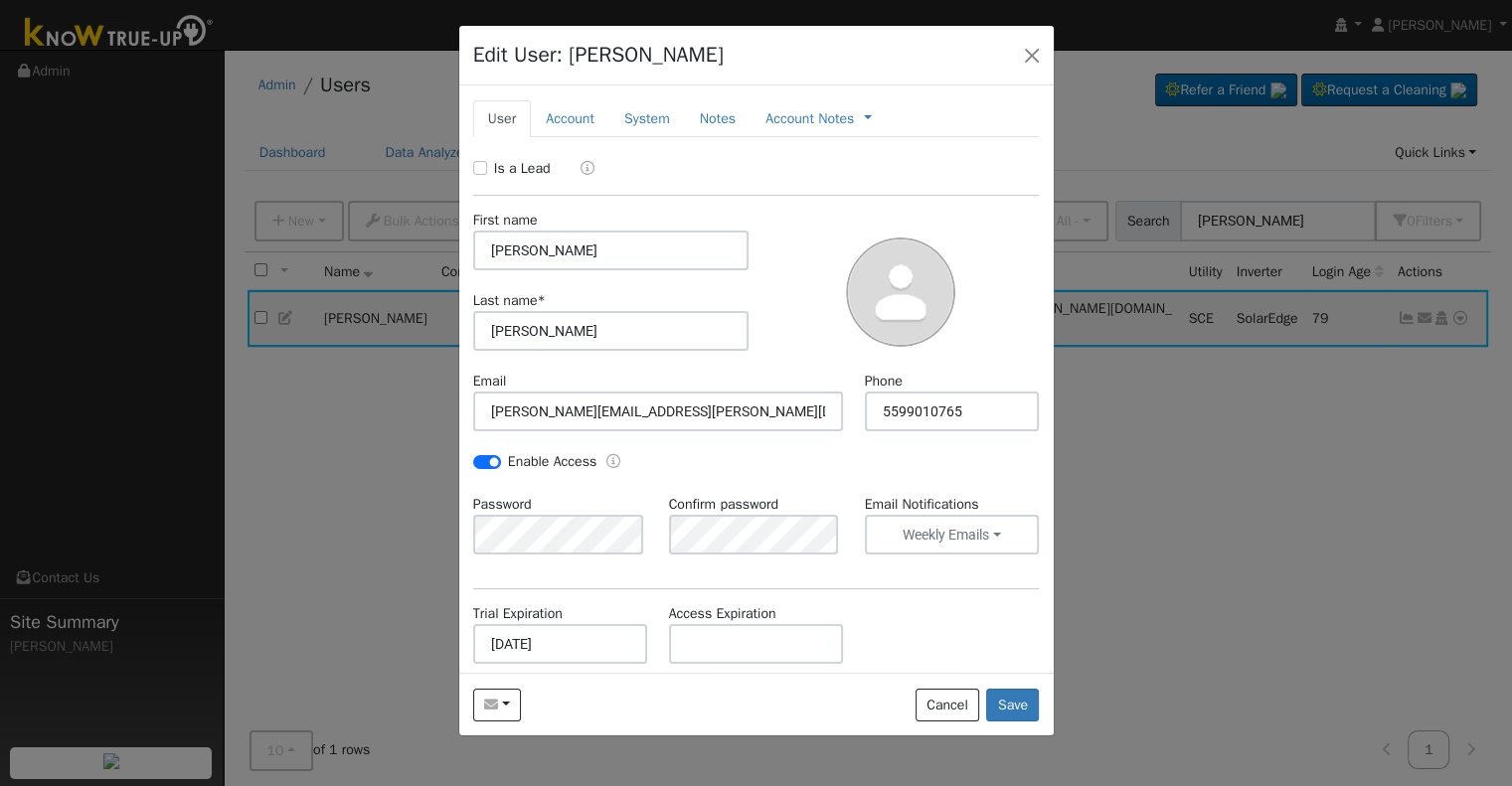 click at bounding box center (756, 393) 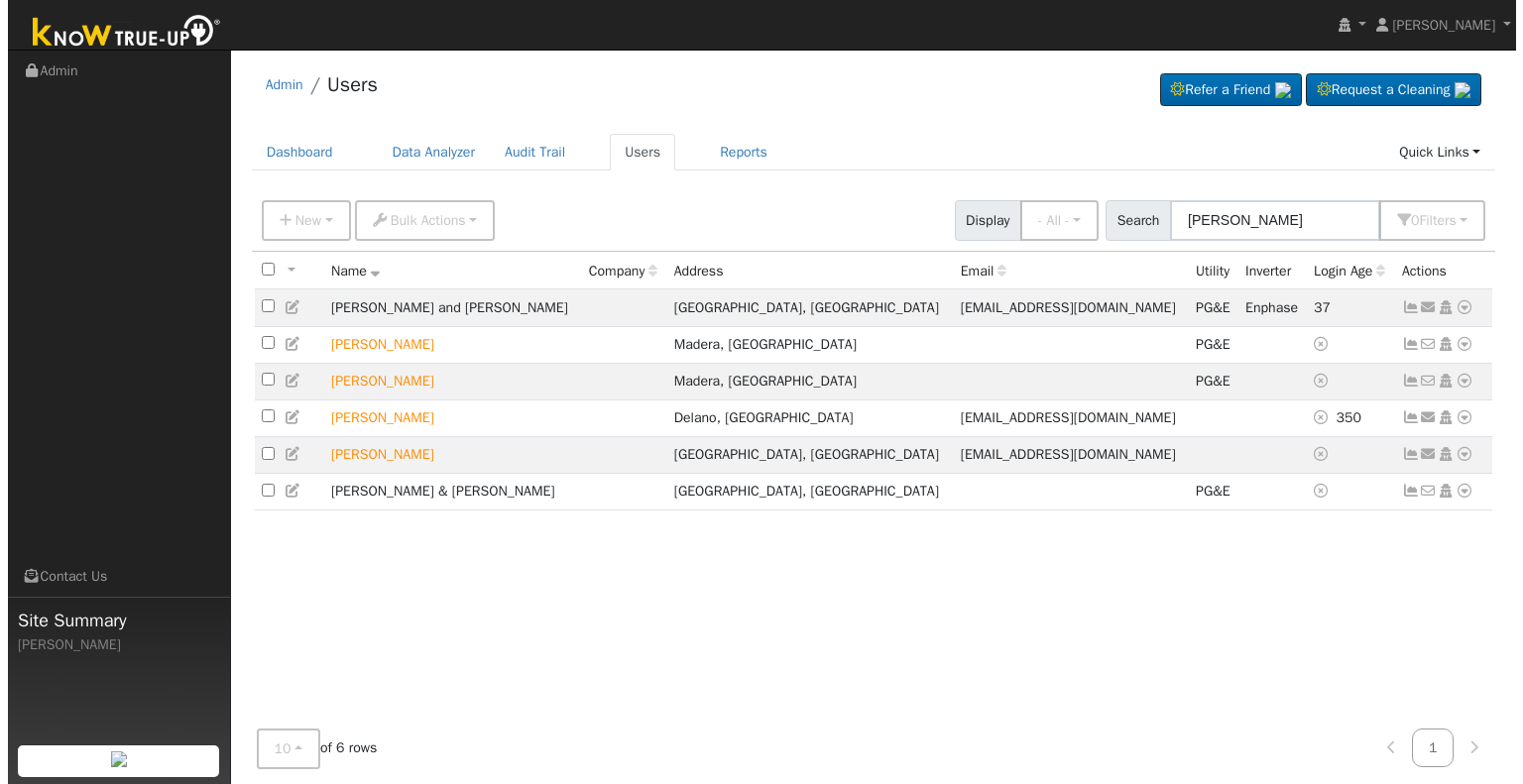 scroll, scrollTop: 0, scrollLeft: 0, axis: both 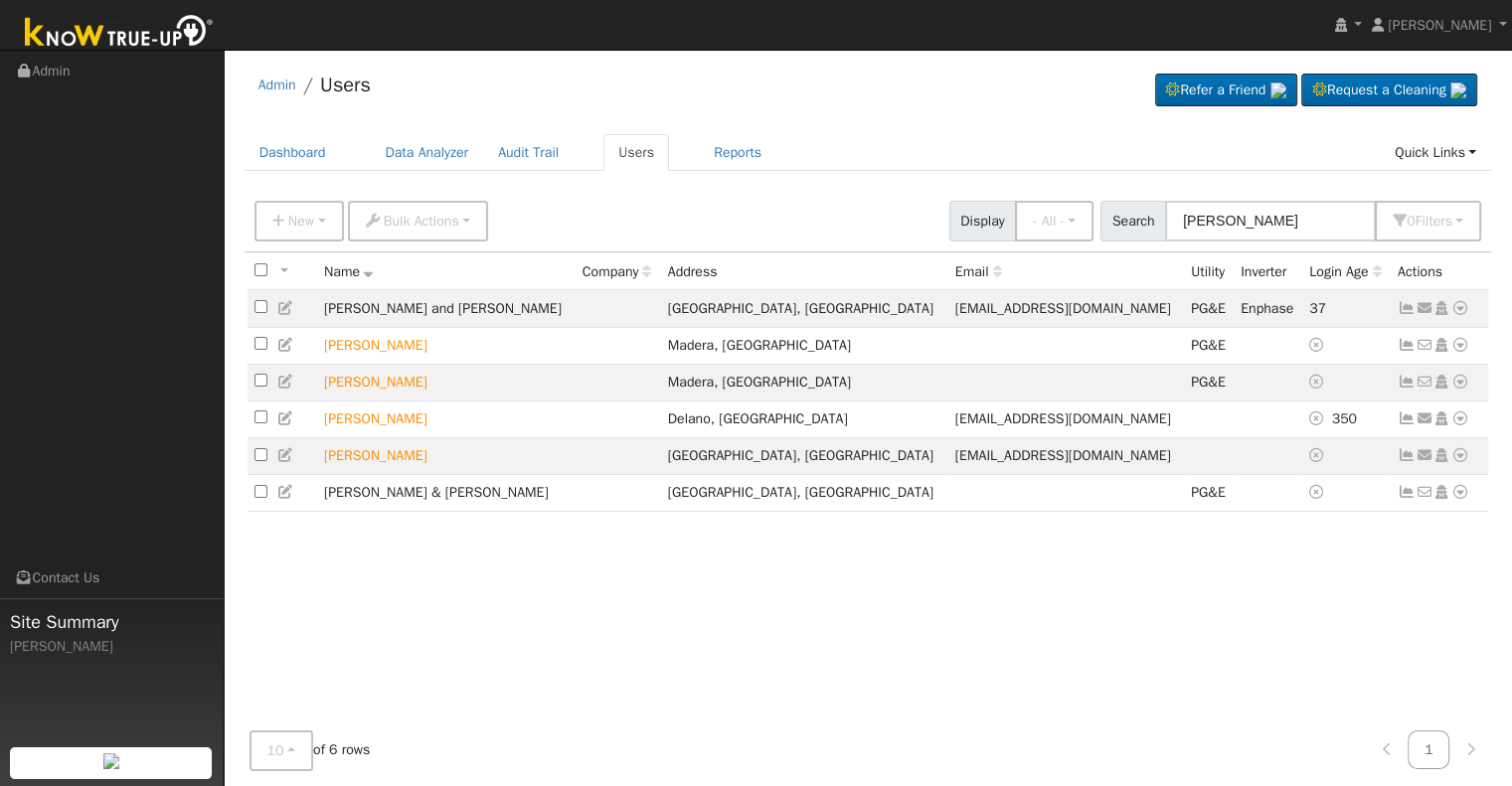 drag, startPoint x: 1241, startPoint y: 212, endPoint x: 1148, endPoint y: 216, distance: 93.08598 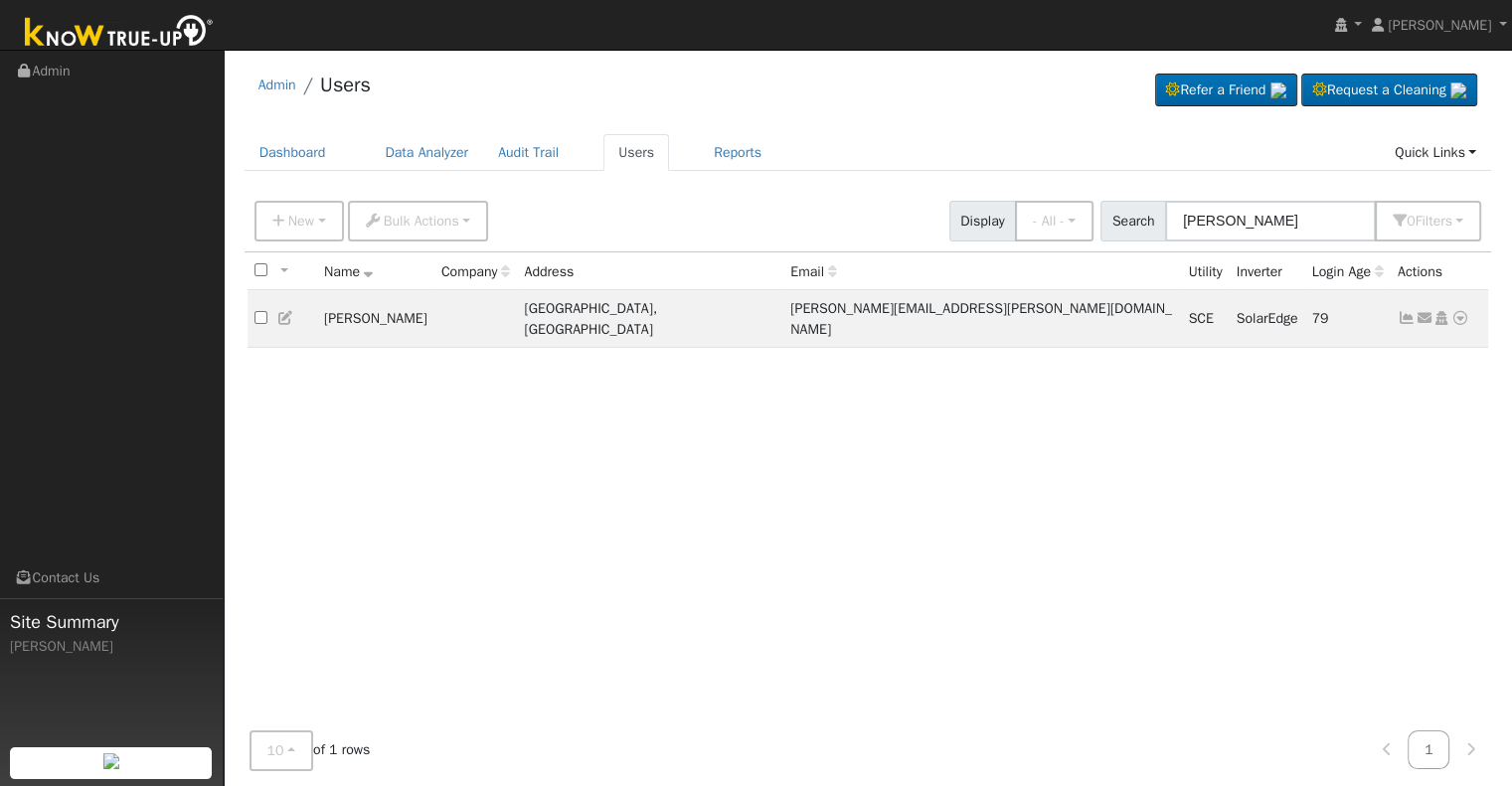 click on "[PERSON_NAME]" at bounding box center (1270, 221) 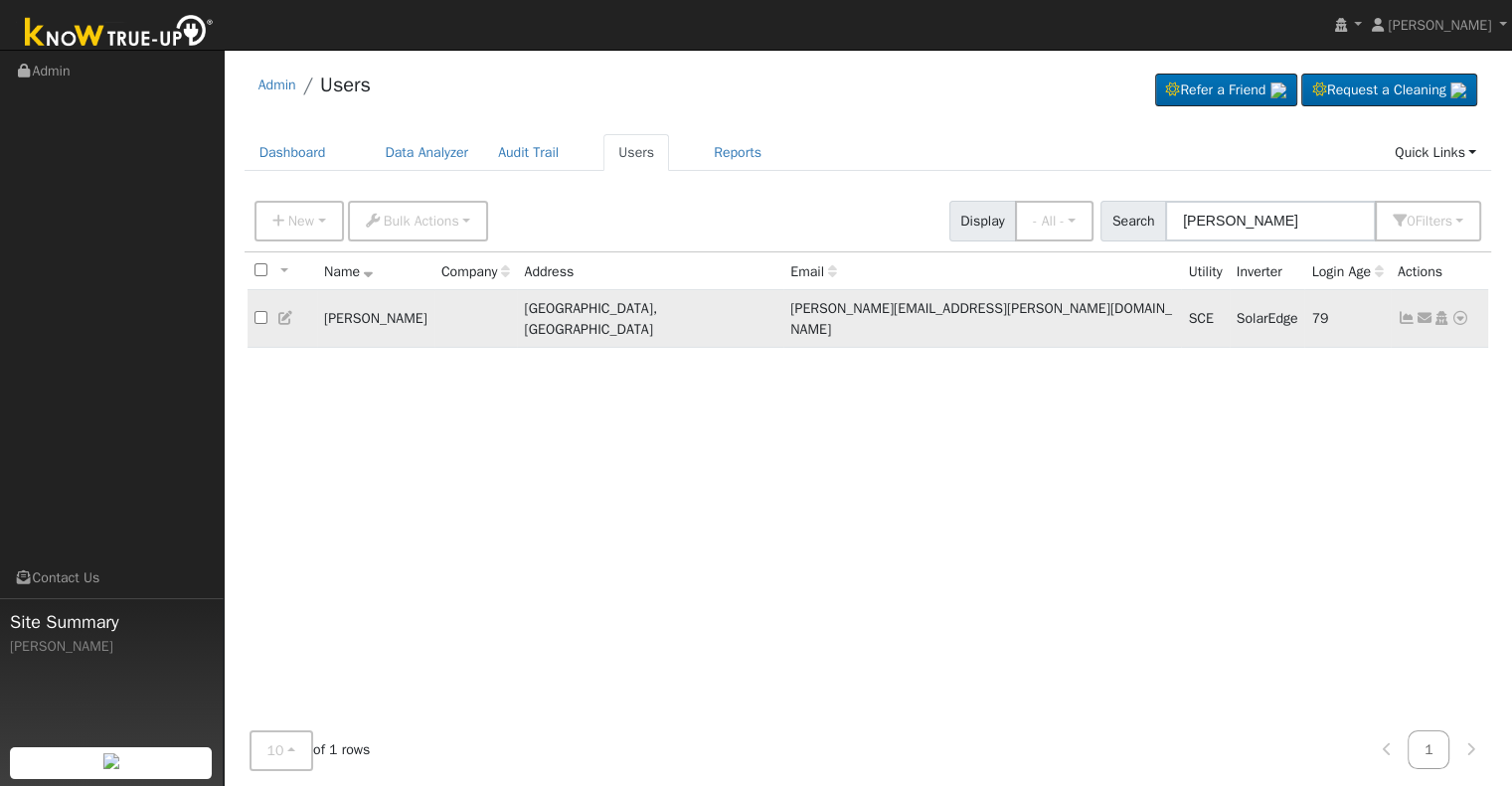 type on "[PERSON_NAME]" 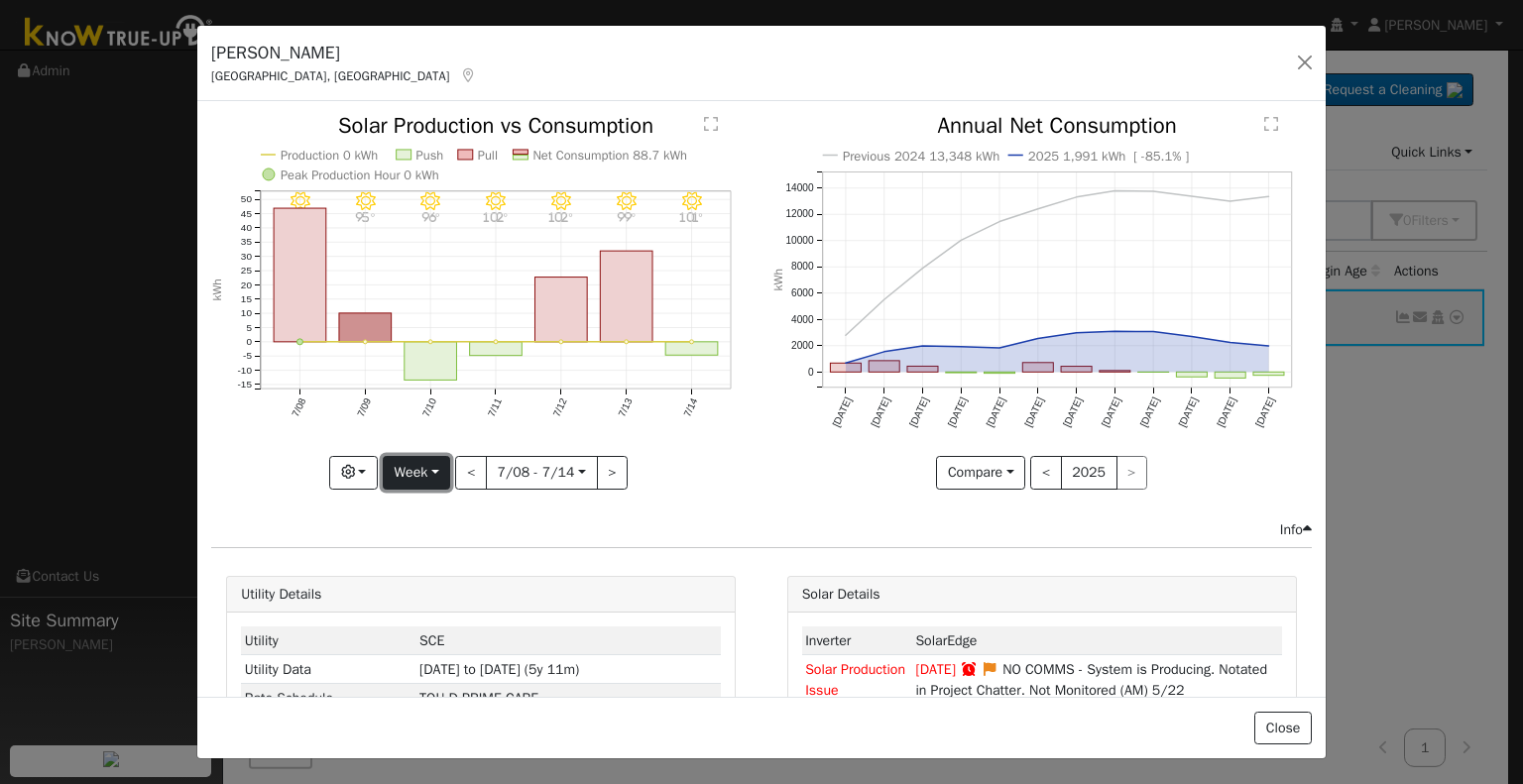click on "Week" at bounding box center [416, 473] 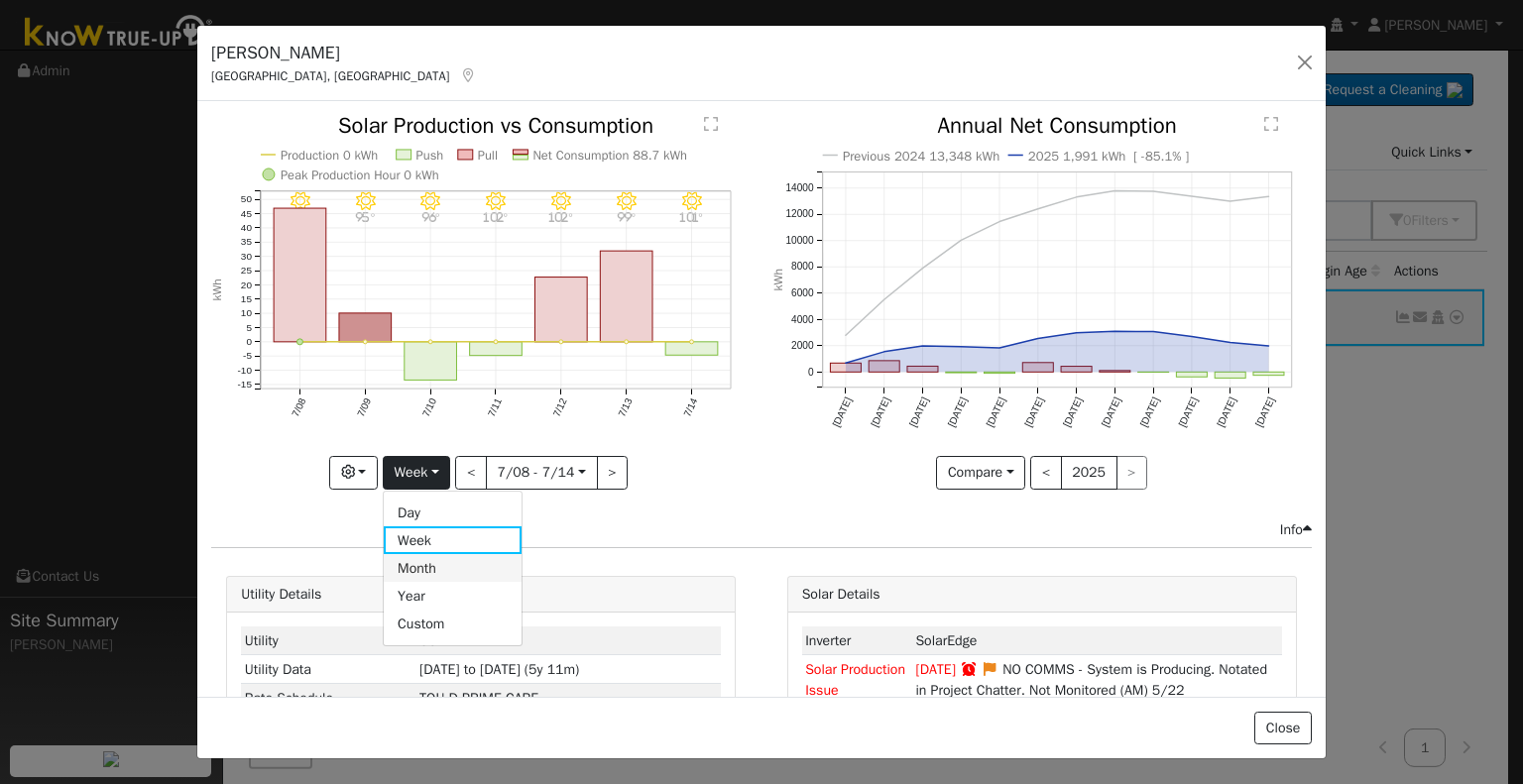 click on "Month" at bounding box center [452, 568] 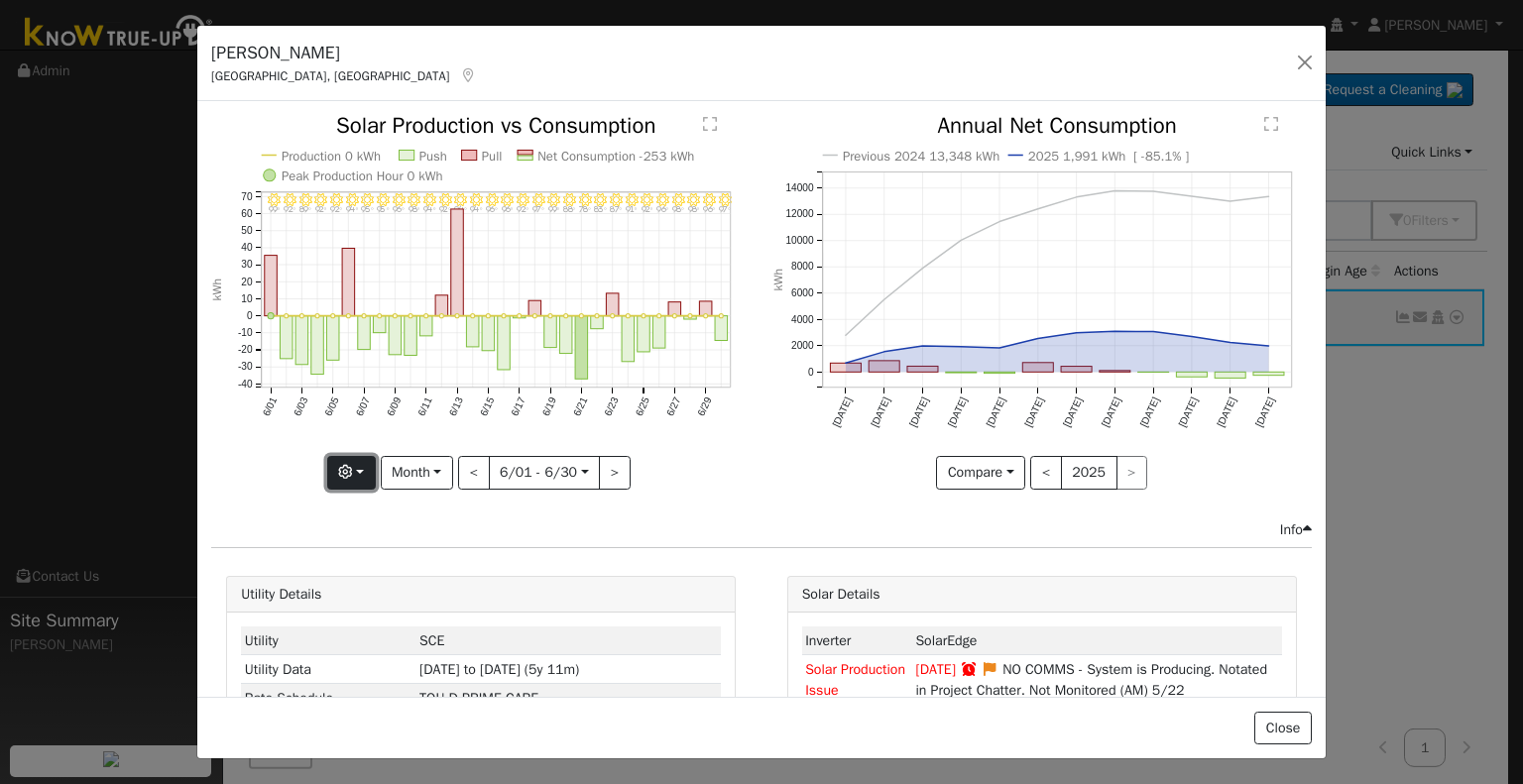 click at bounding box center (351, 473) 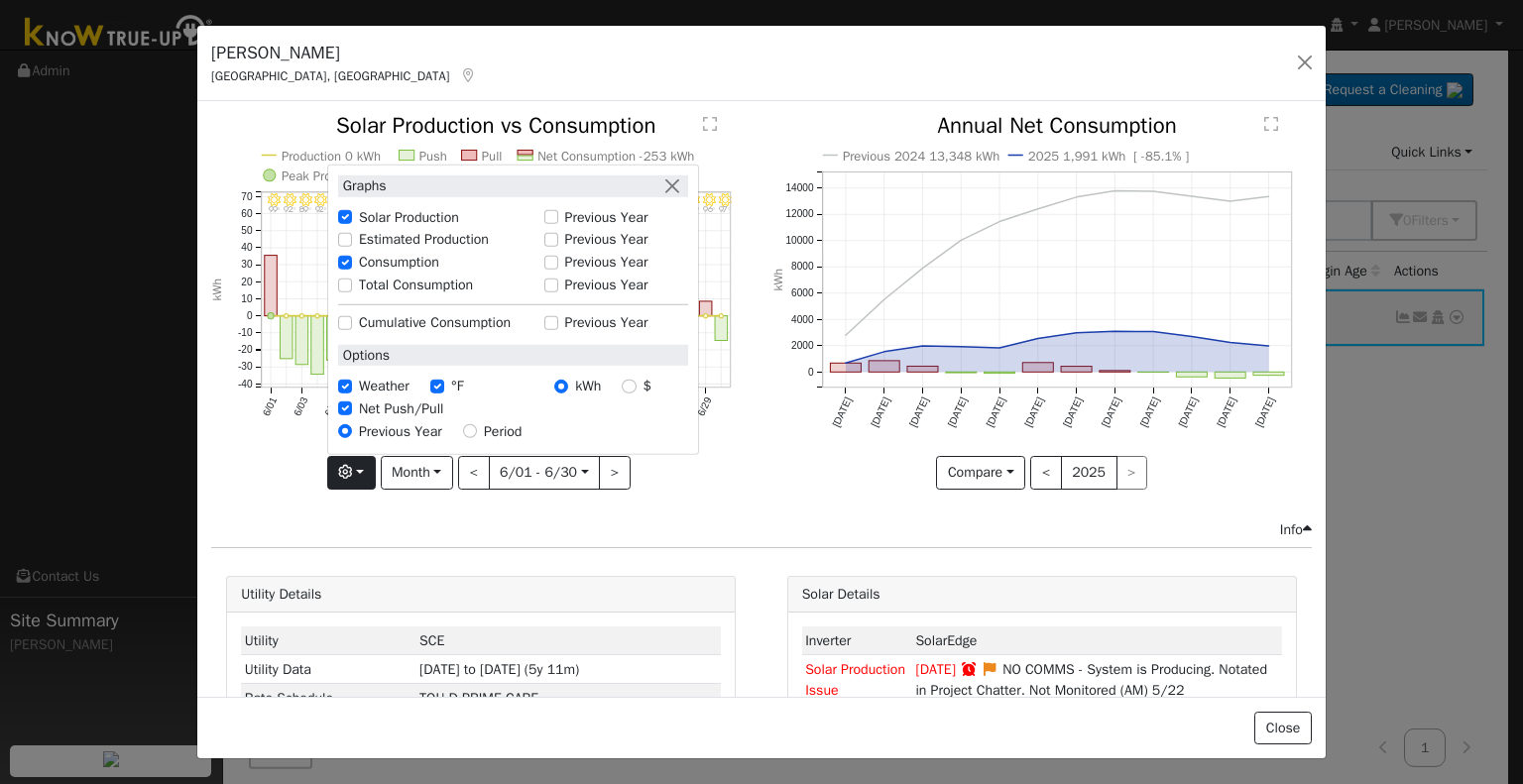click on "Net Push/Pull" at bounding box center [513, 408] 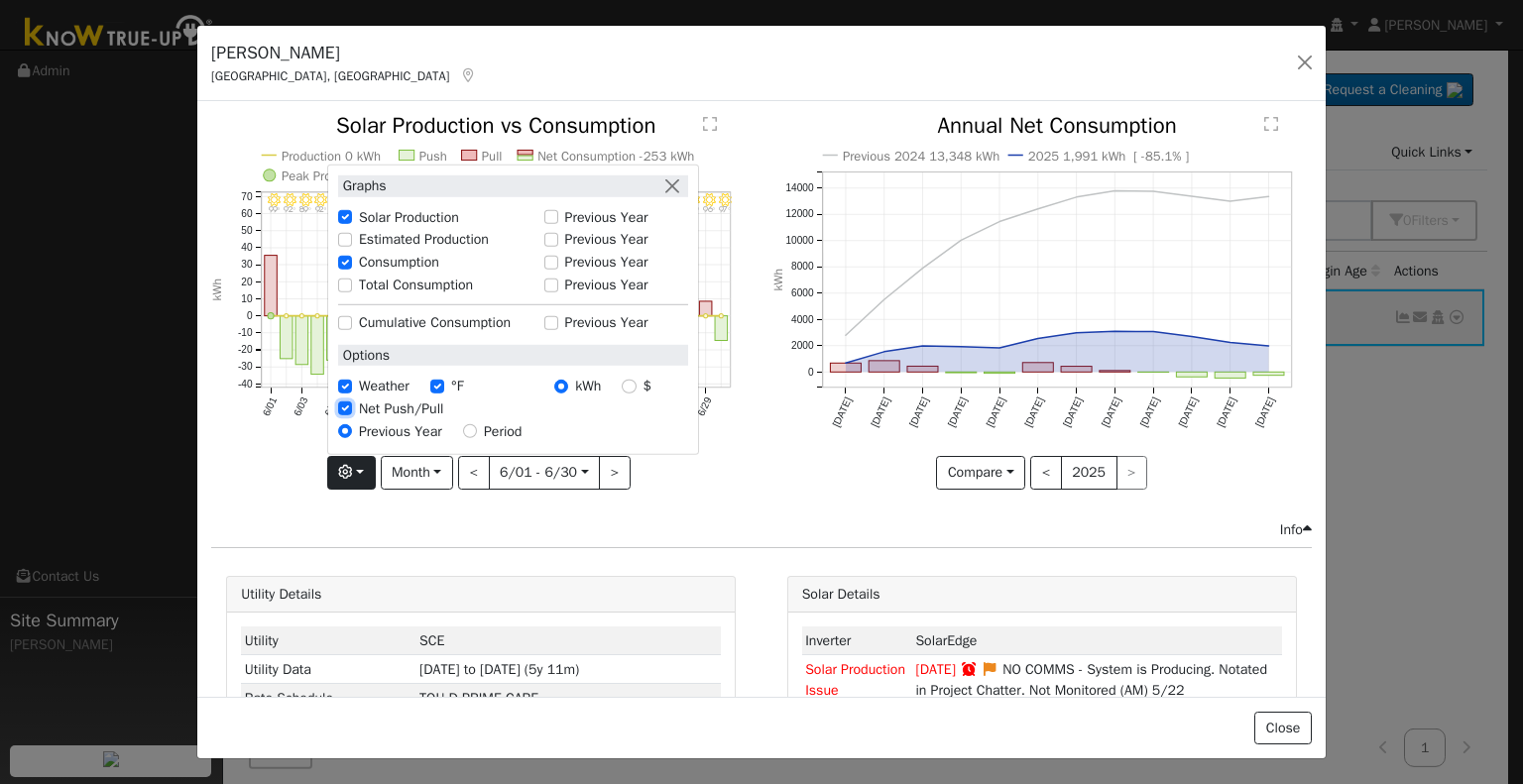 click on "Net Push/Pull" at bounding box center [345, 408] 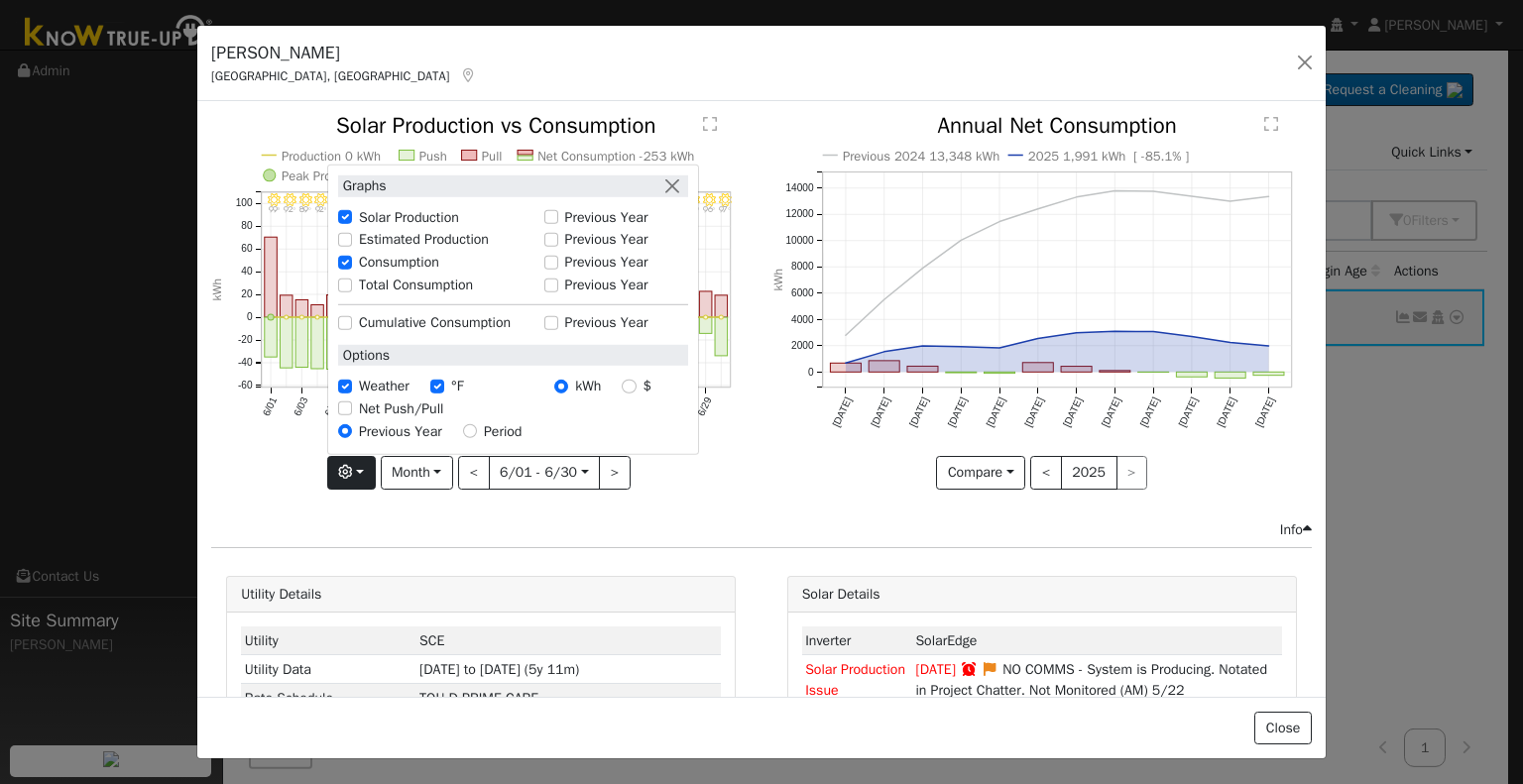 click on "Net Push/Pull" at bounding box center [513, 408] 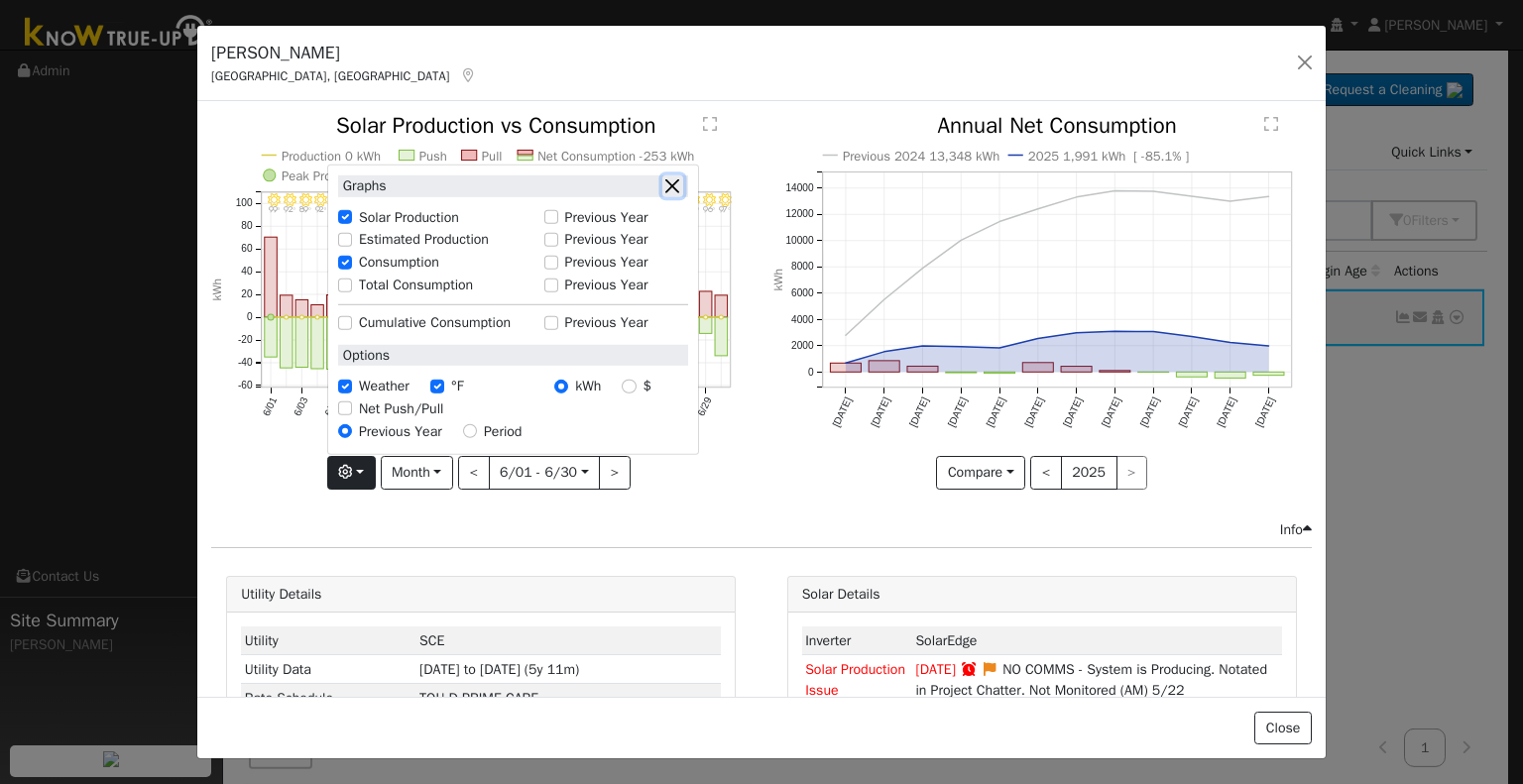 click at bounding box center (672, 185) 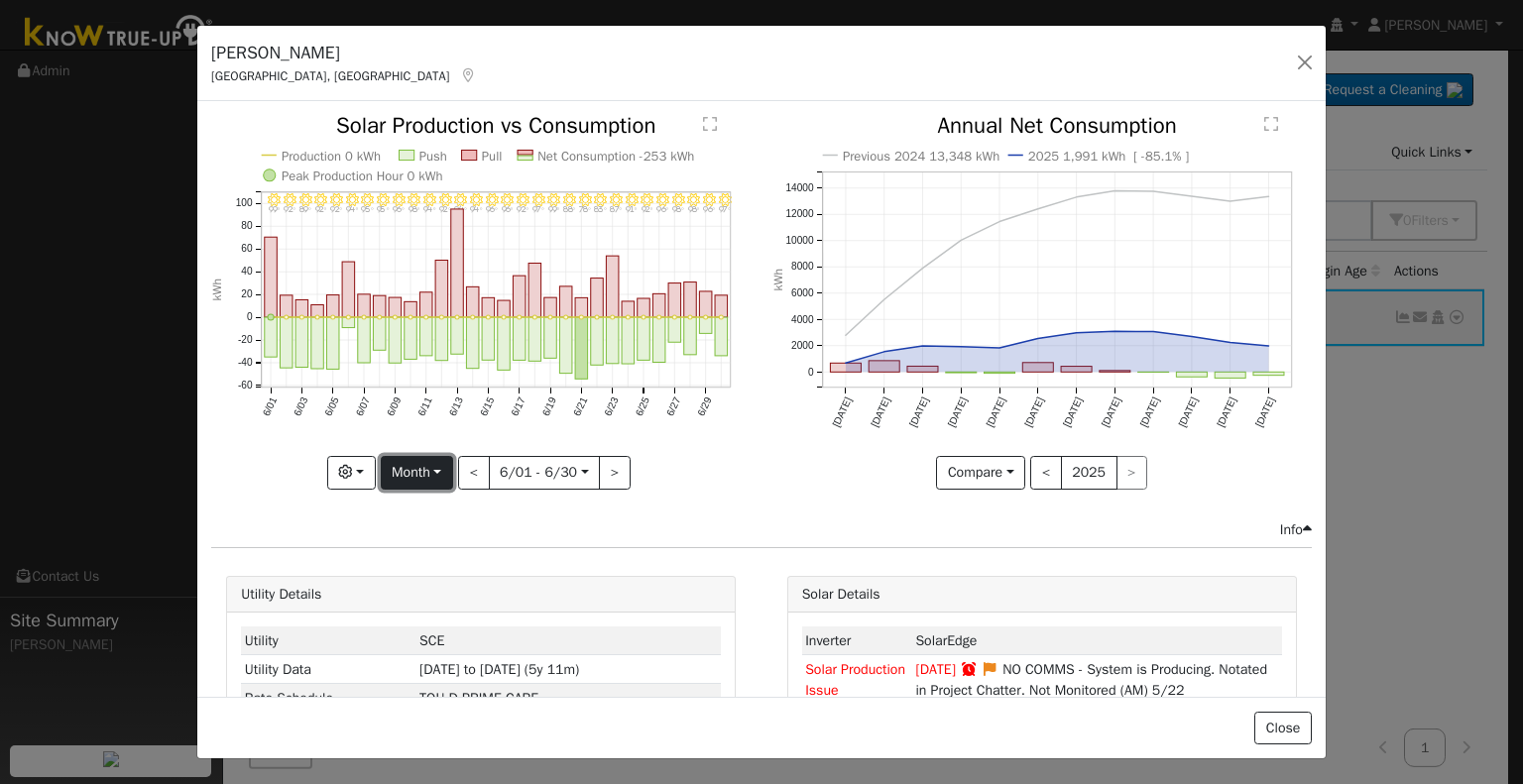 click on "Month" at bounding box center (416, 473) 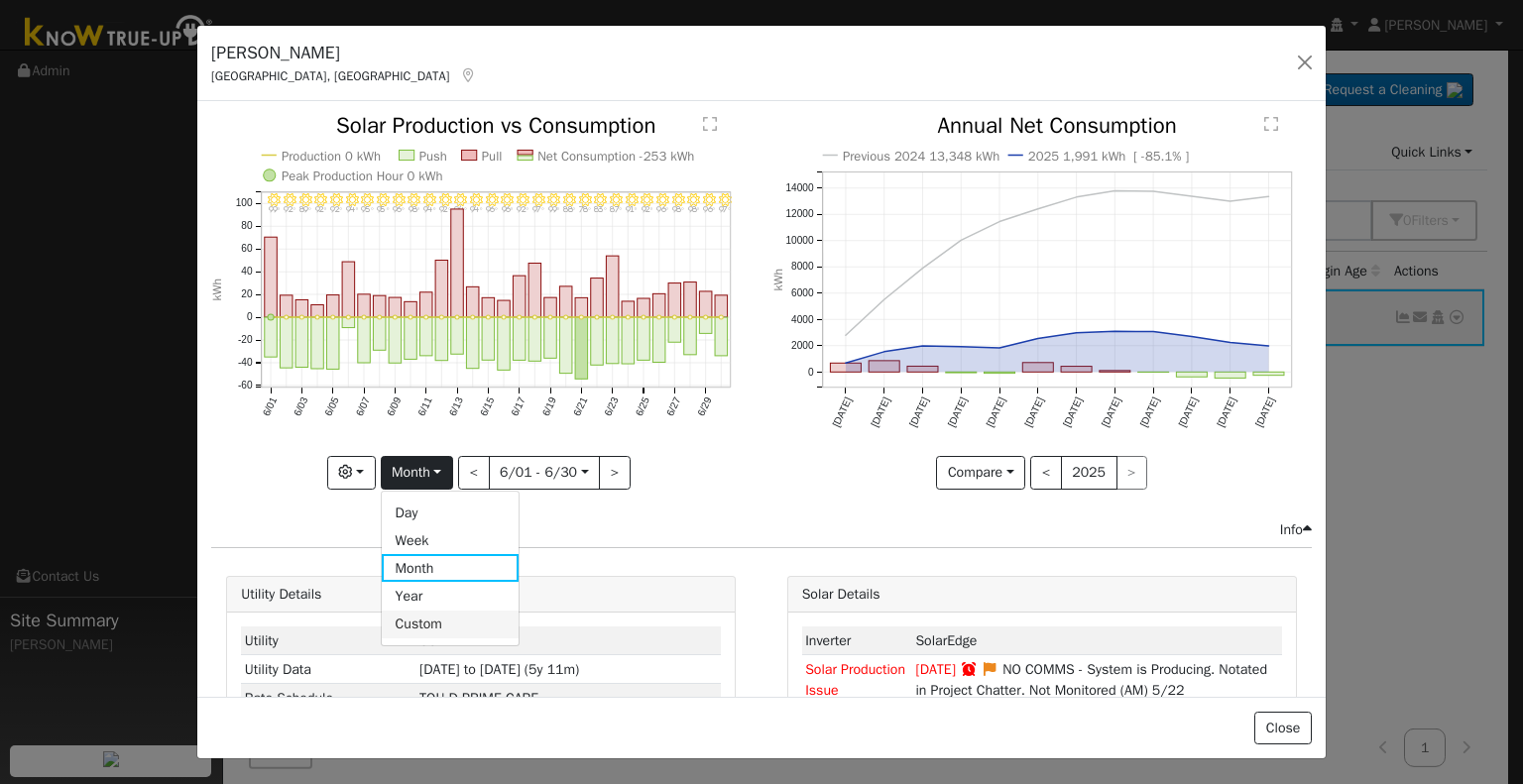 click on "Custom" at bounding box center [450, 624] 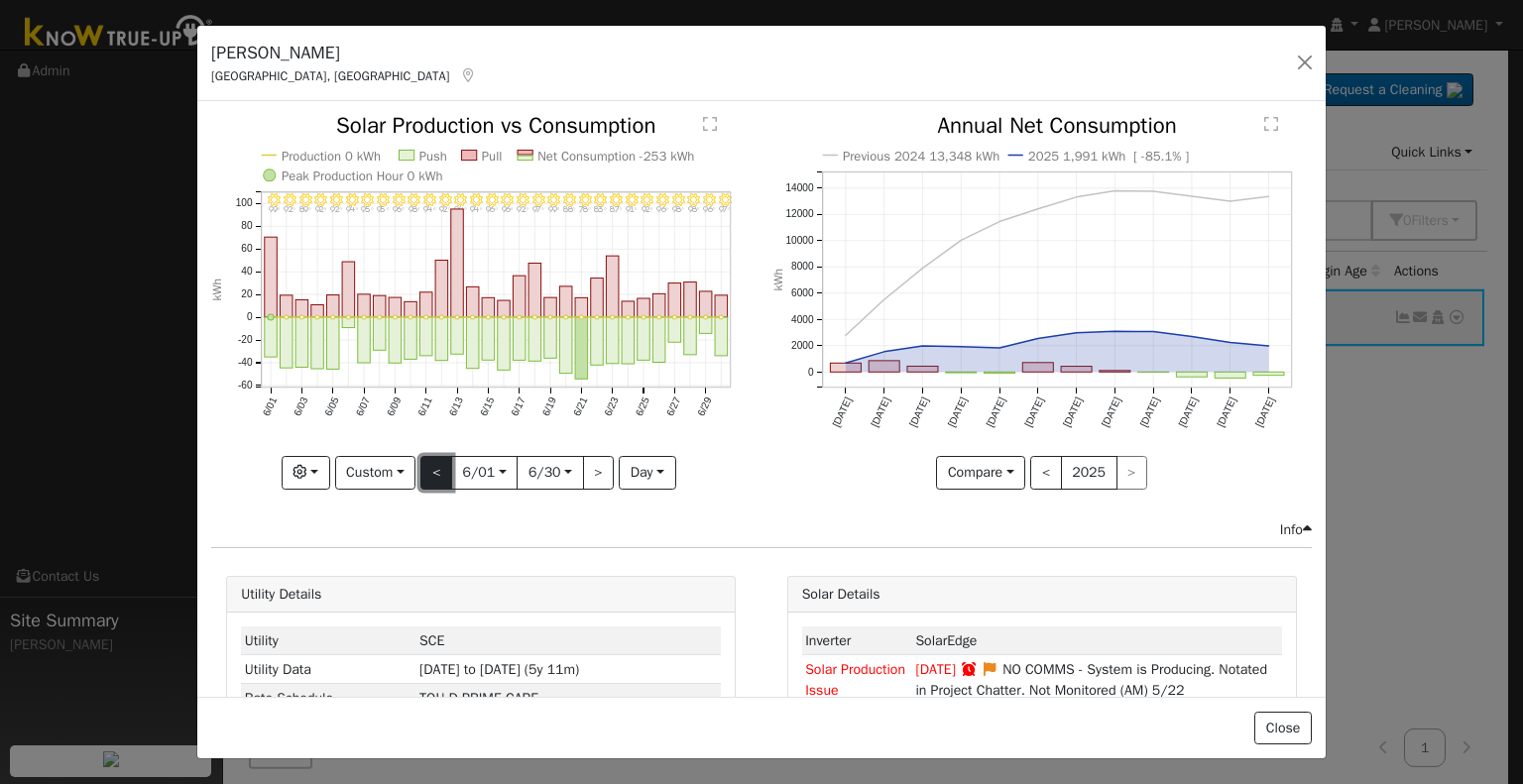 click on "<" at bounding box center [436, 473] 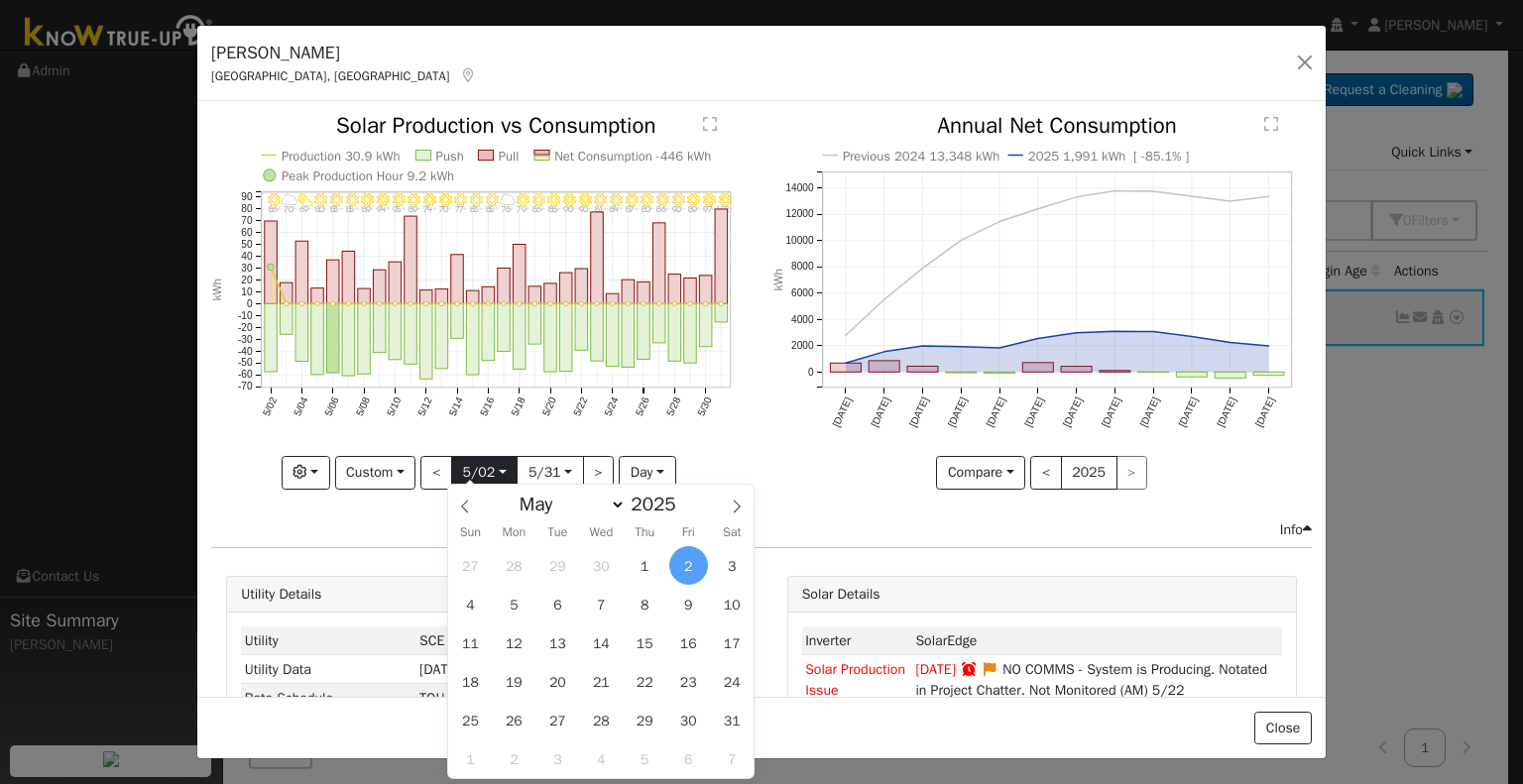 click on "2025-05-02" at bounding box center [484, 473] 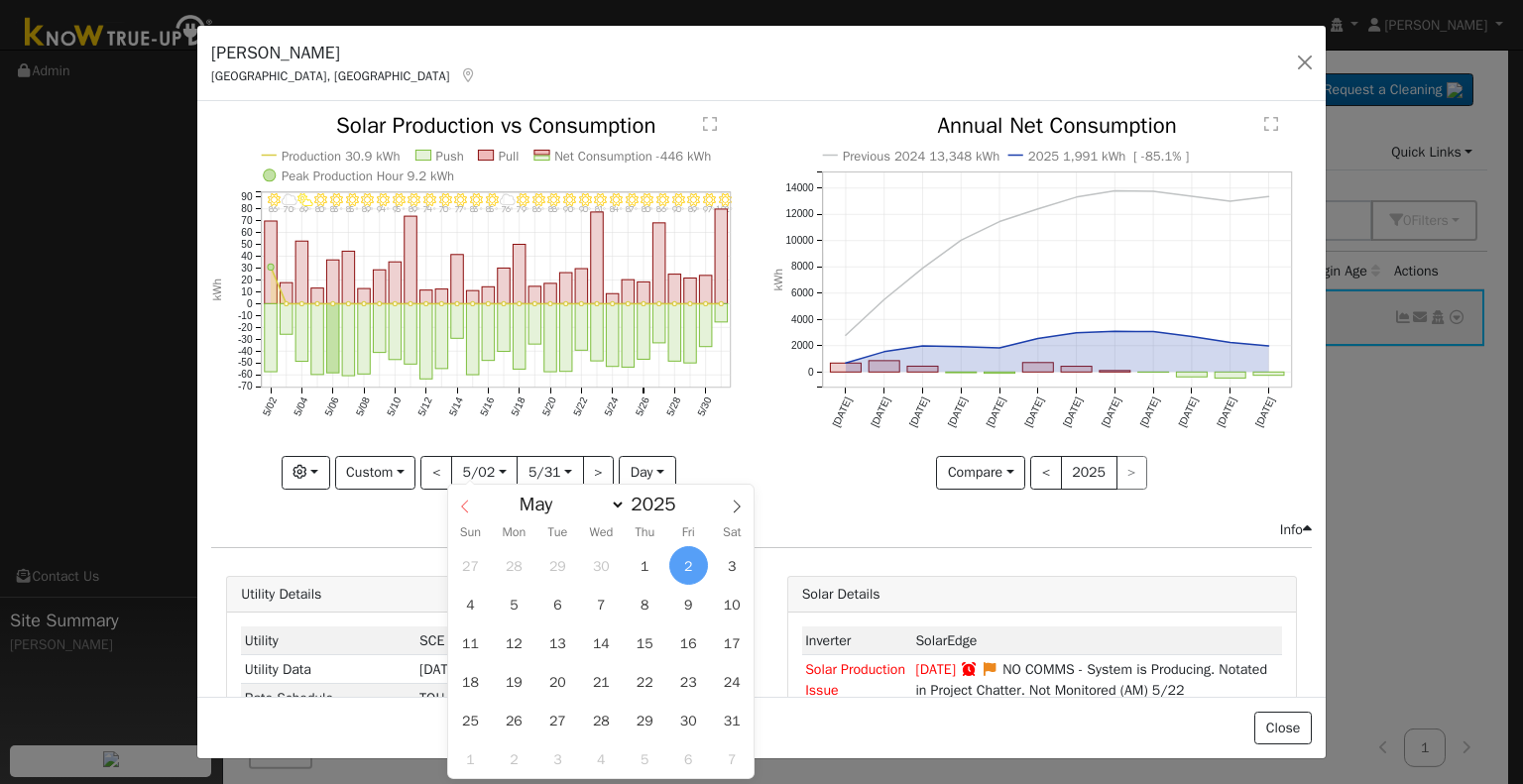 click 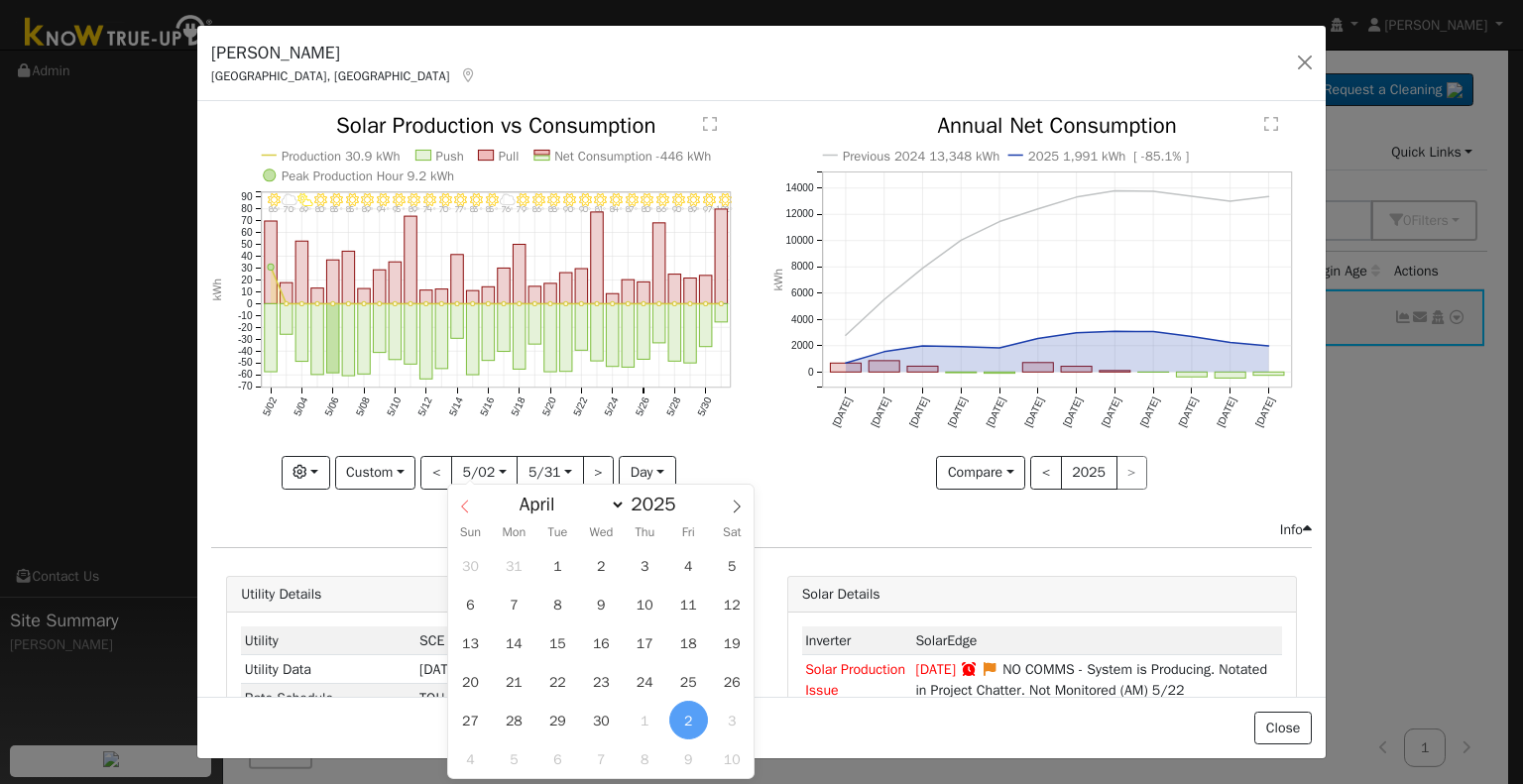 click 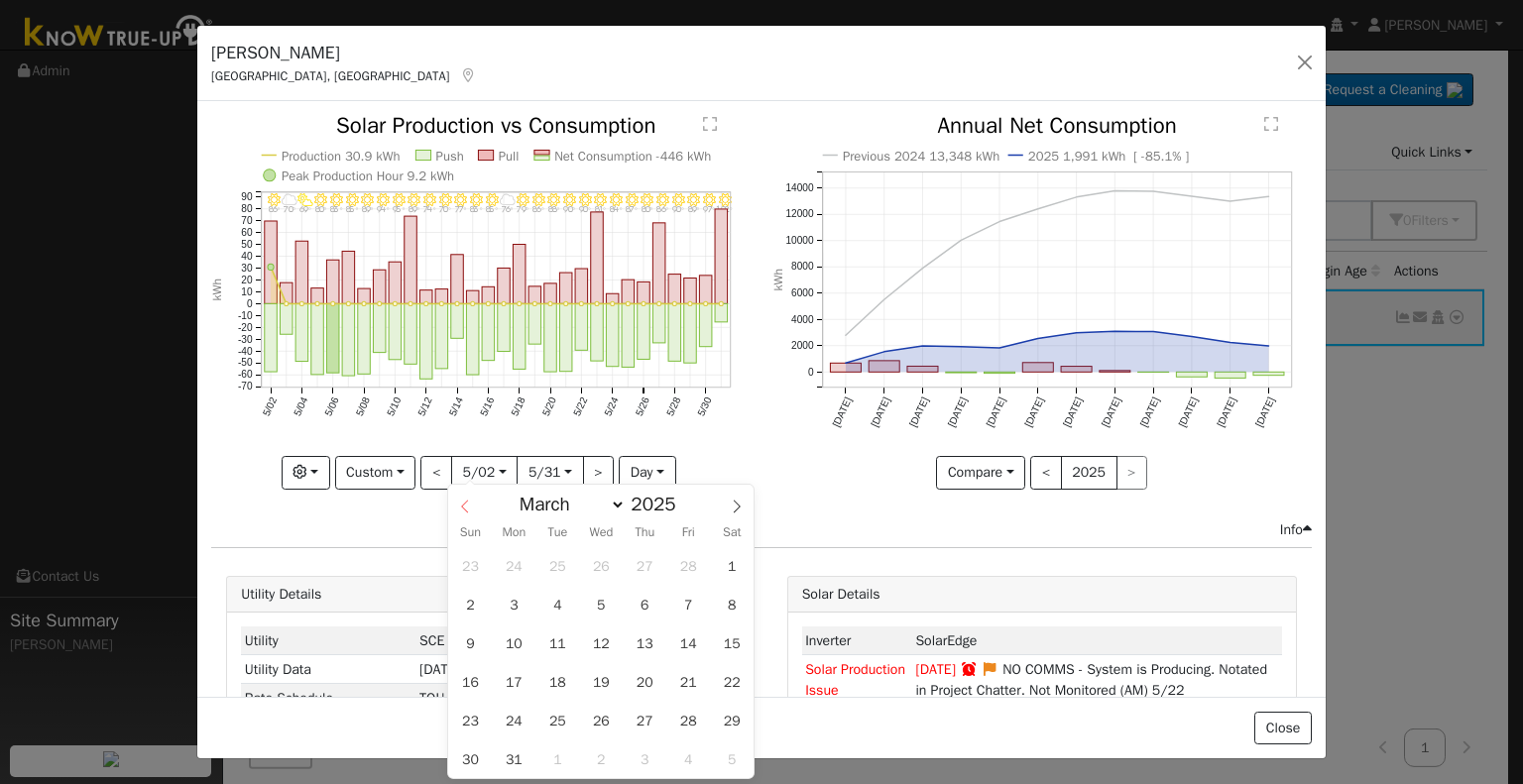 click 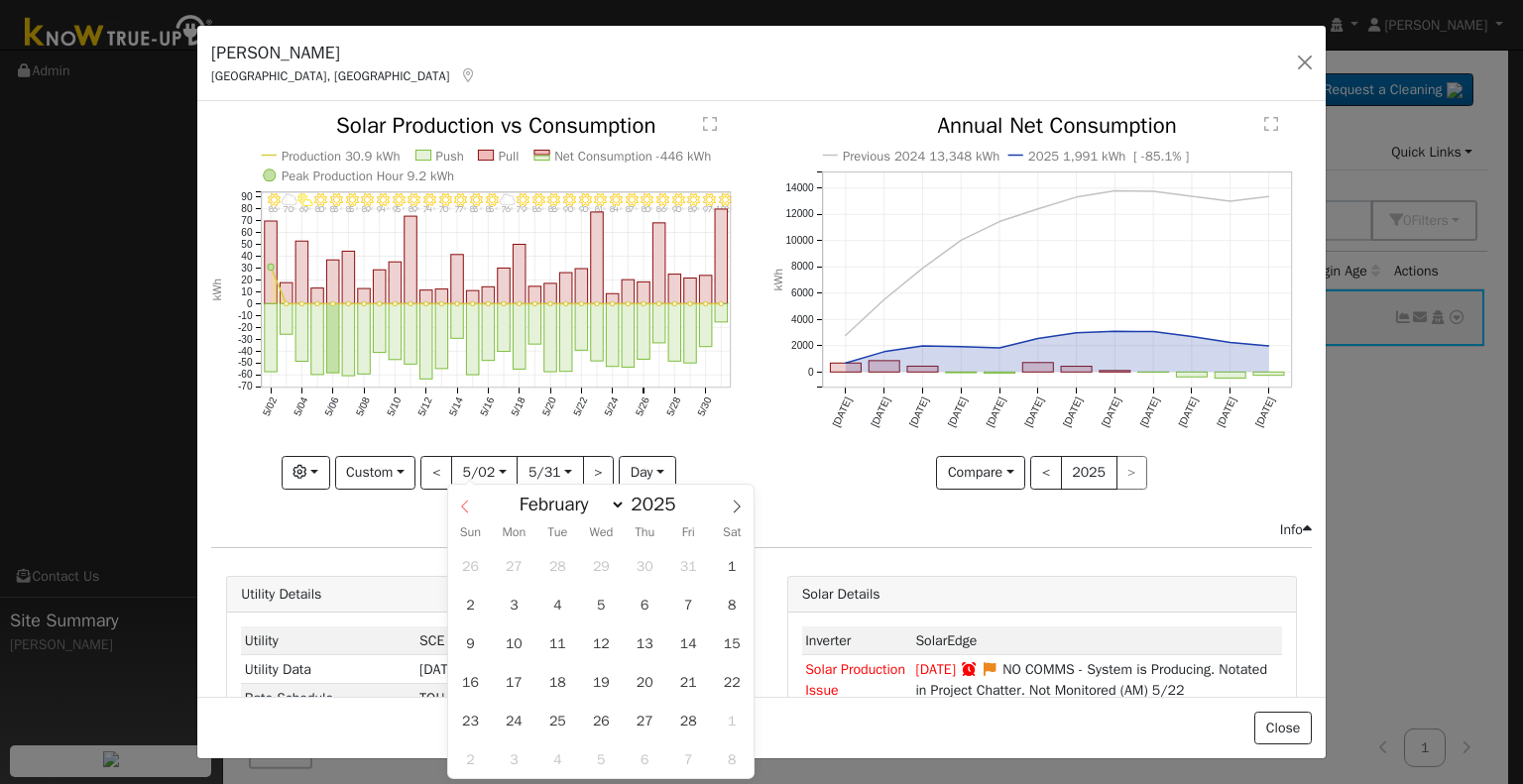 click 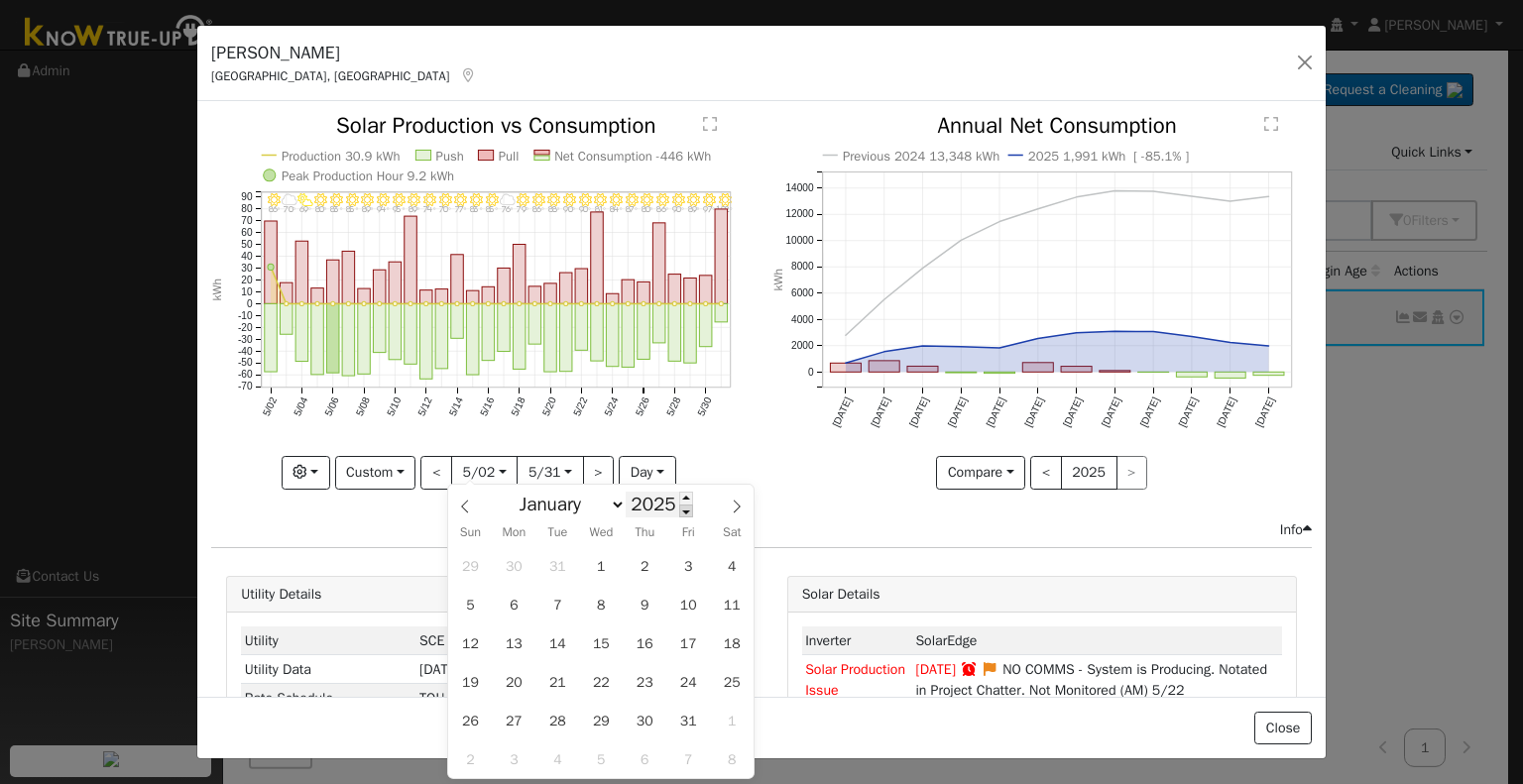 click at bounding box center (686, 510) 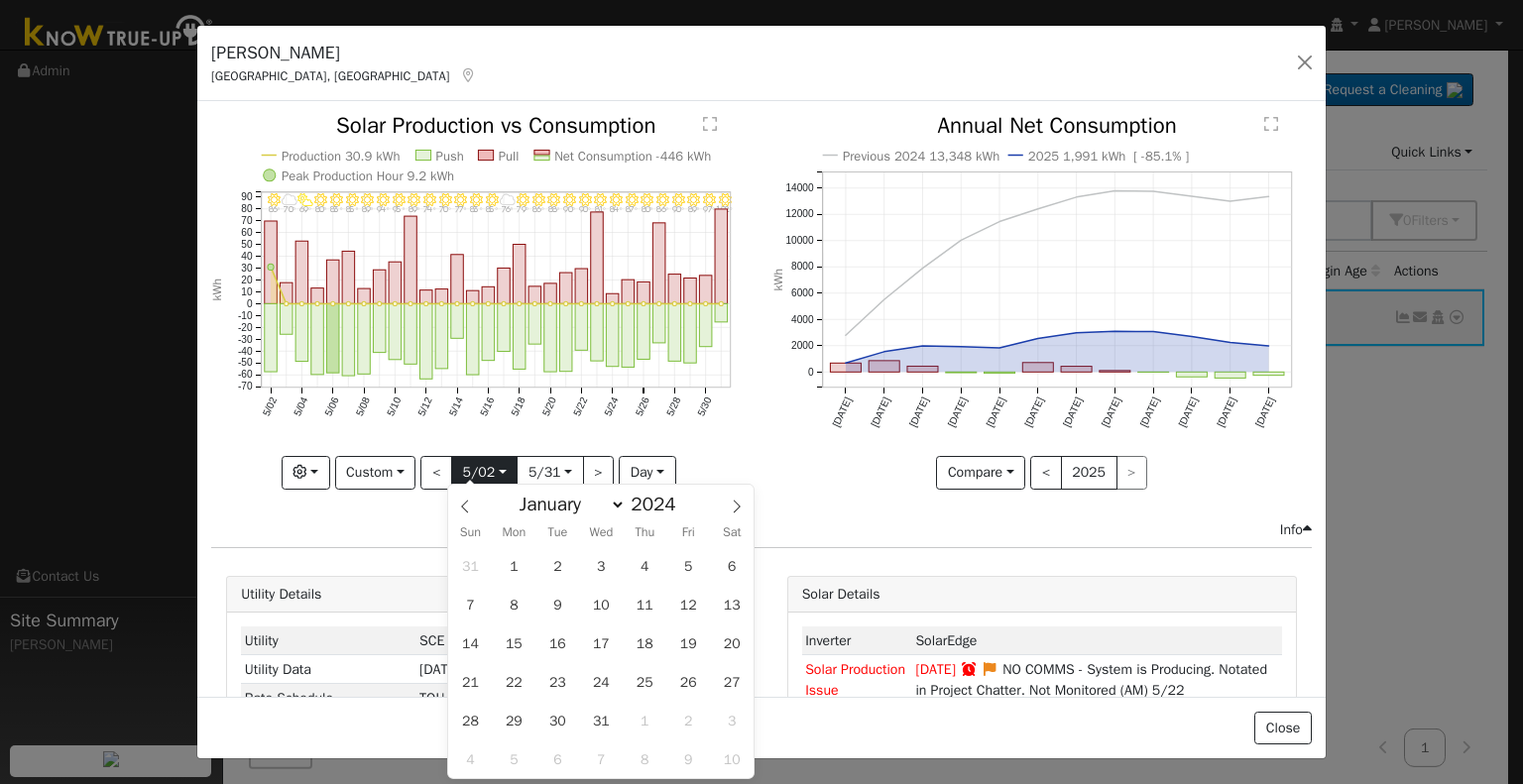 click on "2025-05-02" at bounding box center [484, 473] 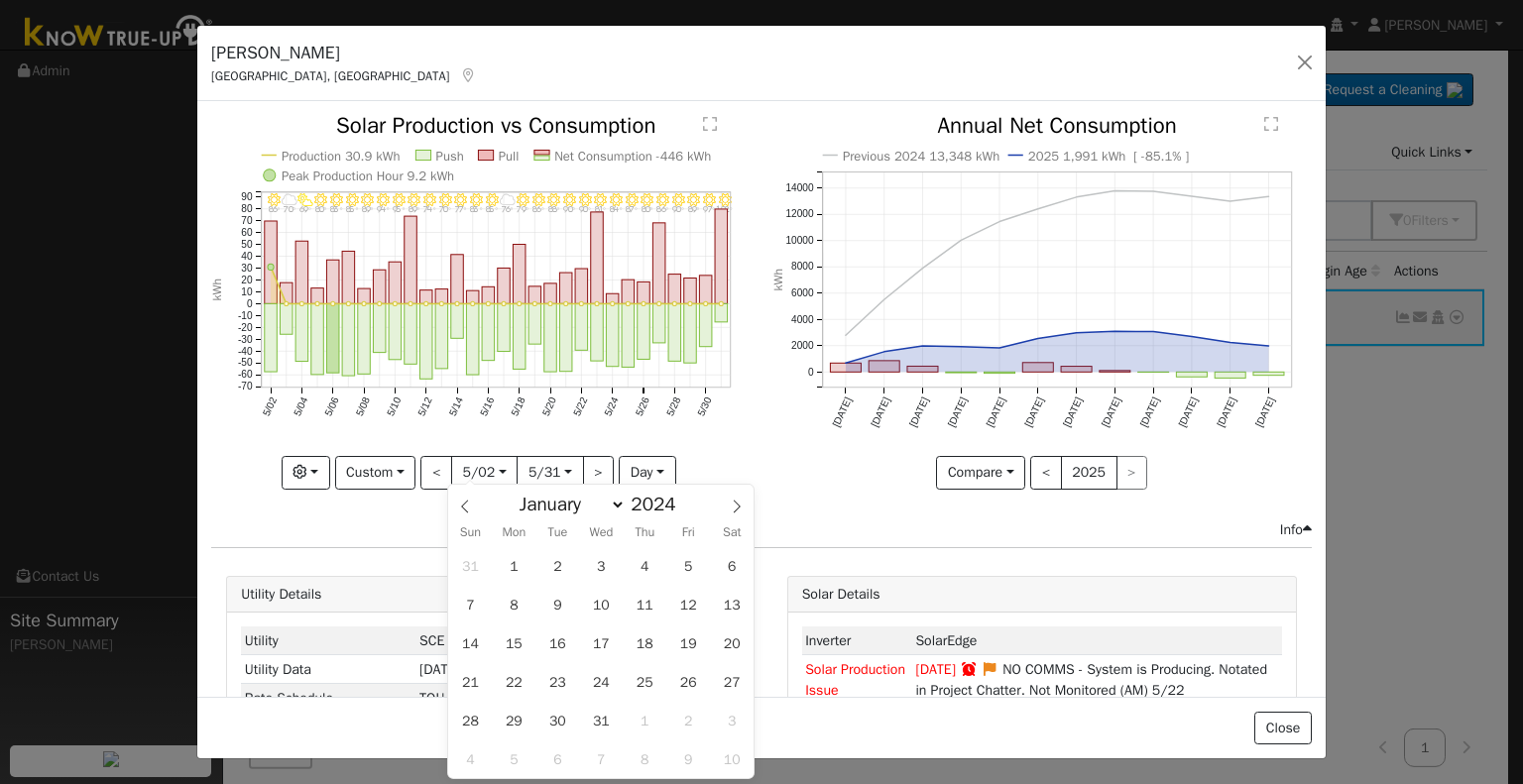 type on "2025" 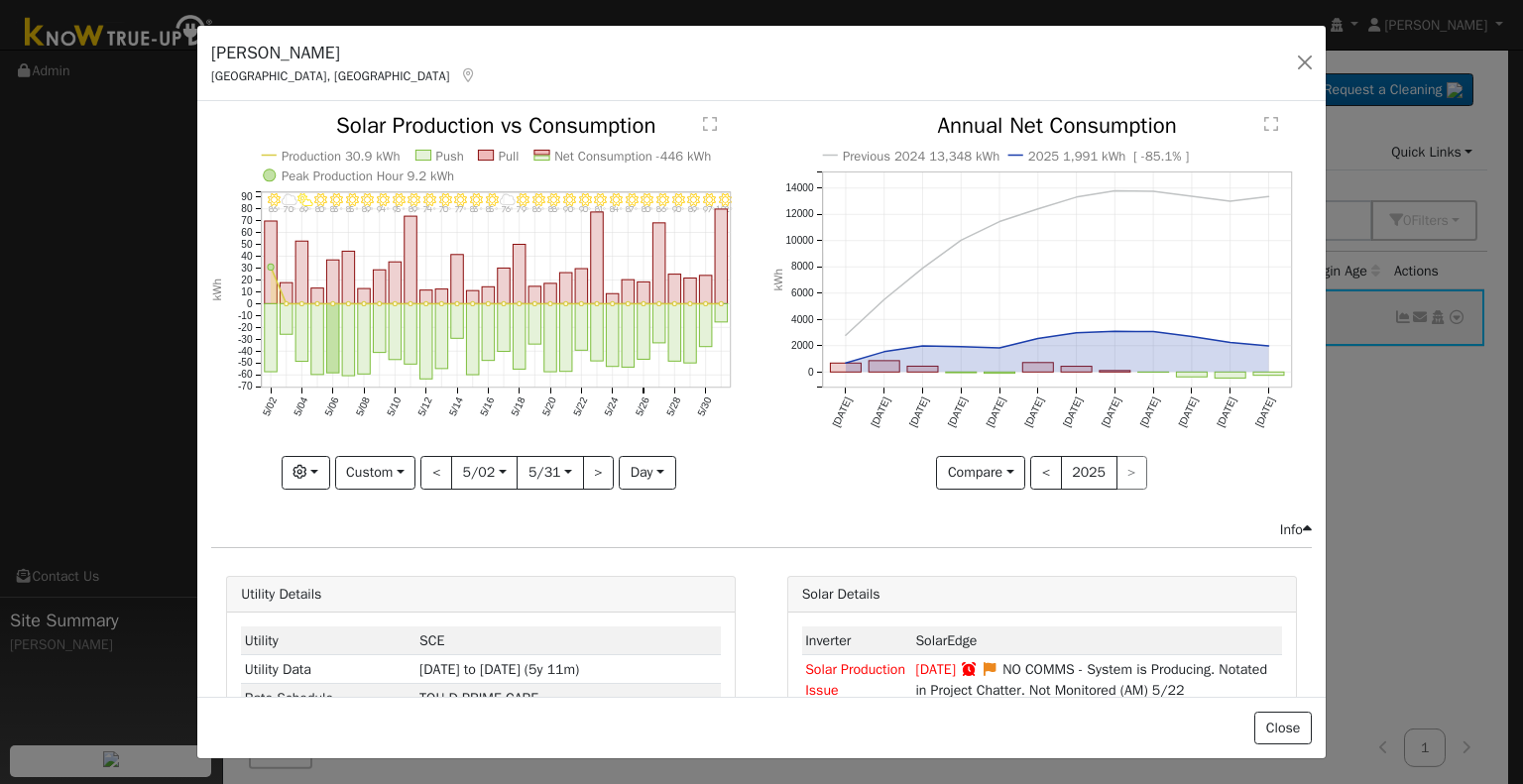 click on "Previous 2024 13,348 kWh 2025 1,991 kWh  [ -85.1% ] Jul '24 Aug '24 Sep '24 Oct '24 Nov '24 Dec '24 Jan '25 Feb '25 Mar '25 Apr '25 May '25 Jun '25 0 2000 4000 6000 8000 10000 12000 14000  Annual Net Consumption kWh onclick="" onclick="" onclick="" onclick="" onclick="" onclick="" onclick="" onclick="" onclick="" onclick="" onclick="" onclick="" onclick="" onclick="" onclick="" onclick="" onclick="" onclick="" onclick="" onclick="" onclick="" onclick="" onclick="" onclick="" onclick="" onclick="" onclick="" onclick="" onclick="" onclick="" onclick="" onclick="" onclick="" onclick="" onclick="" onclick="" Compare Compare Previous Current Year  <  2025 >" at bounding box center [1041, 316] 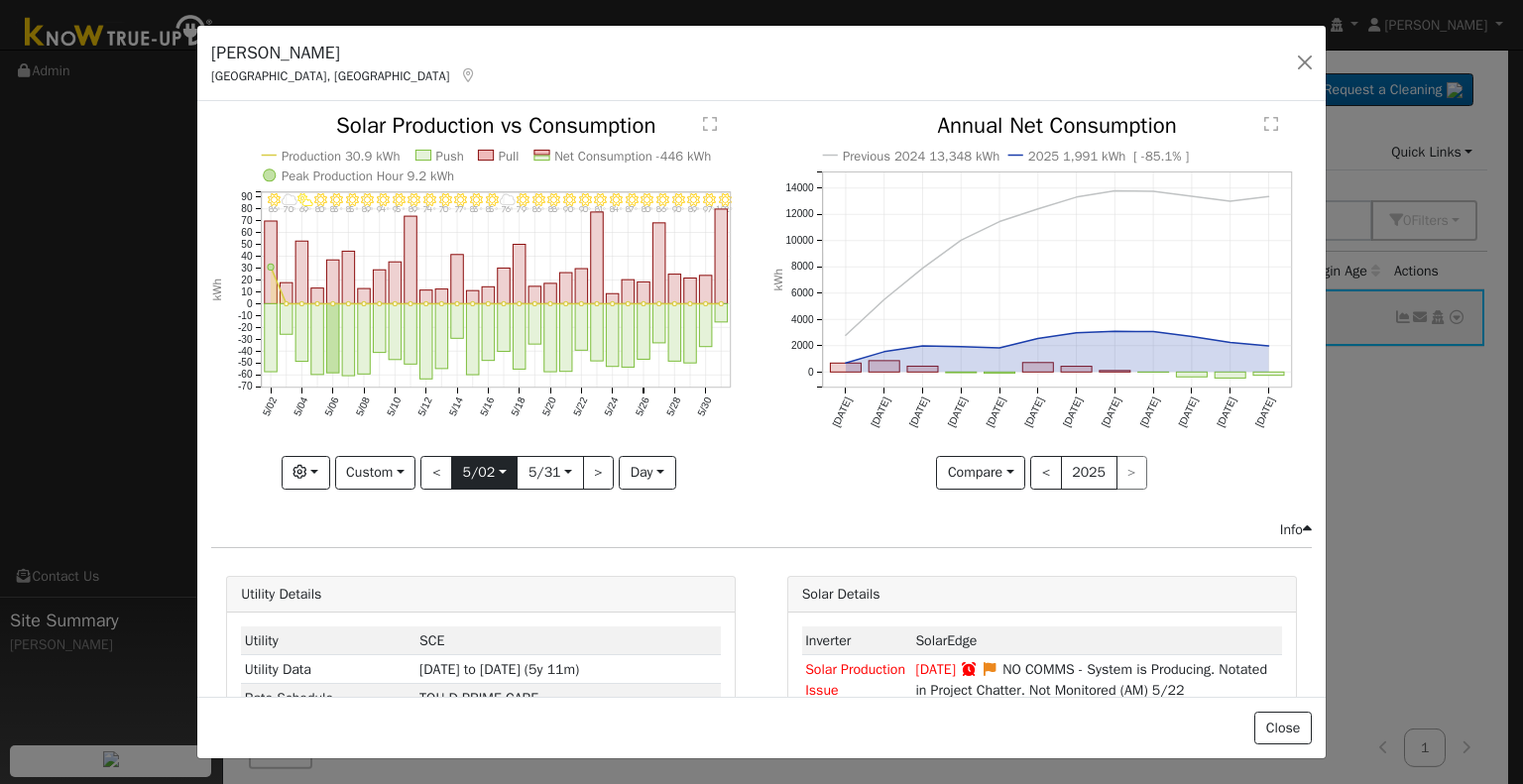 click on "2025-05-02" at bounding box center (484, 473) 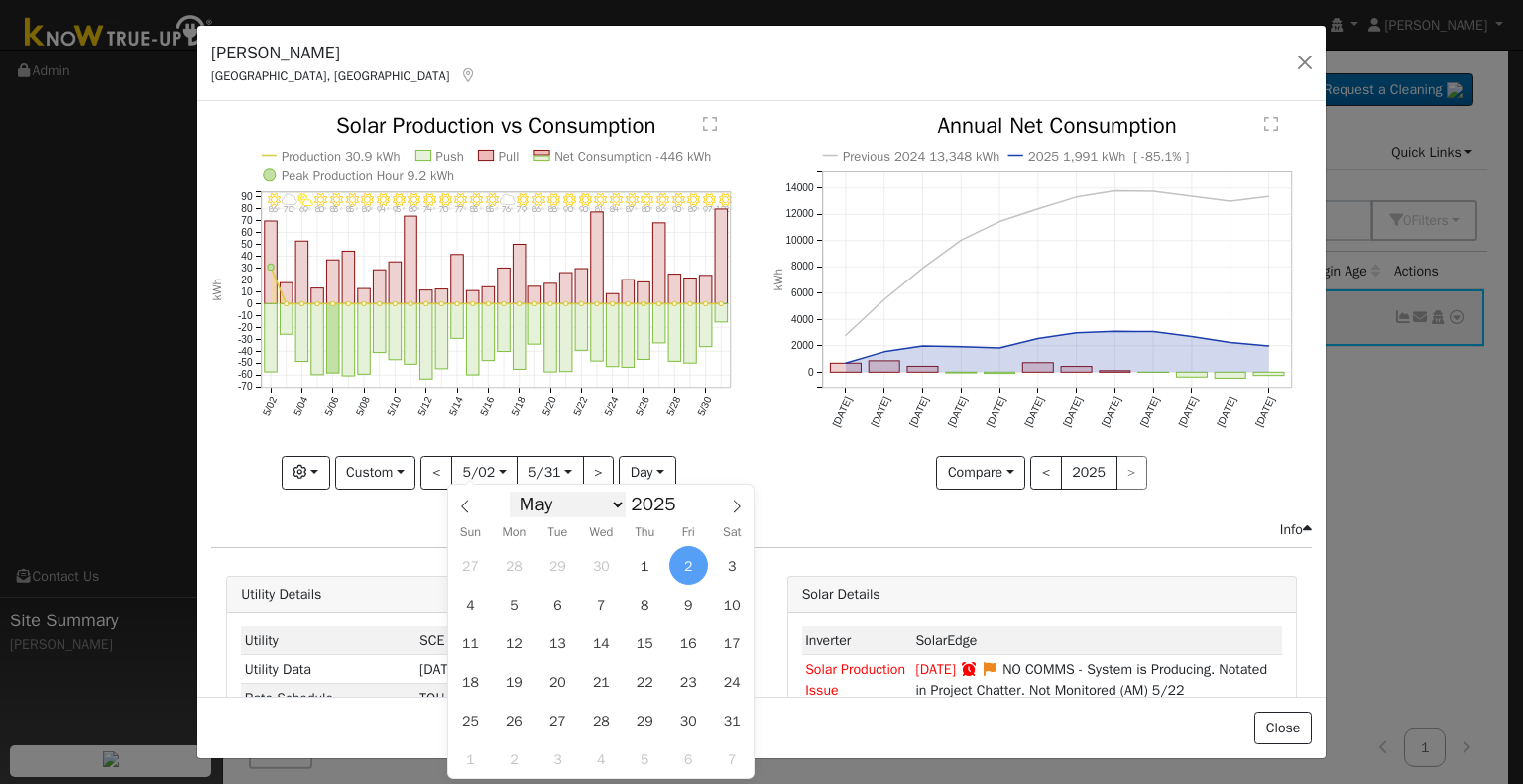 click on "January February March April May June July August September October November December" at bounding box center [567, 504] 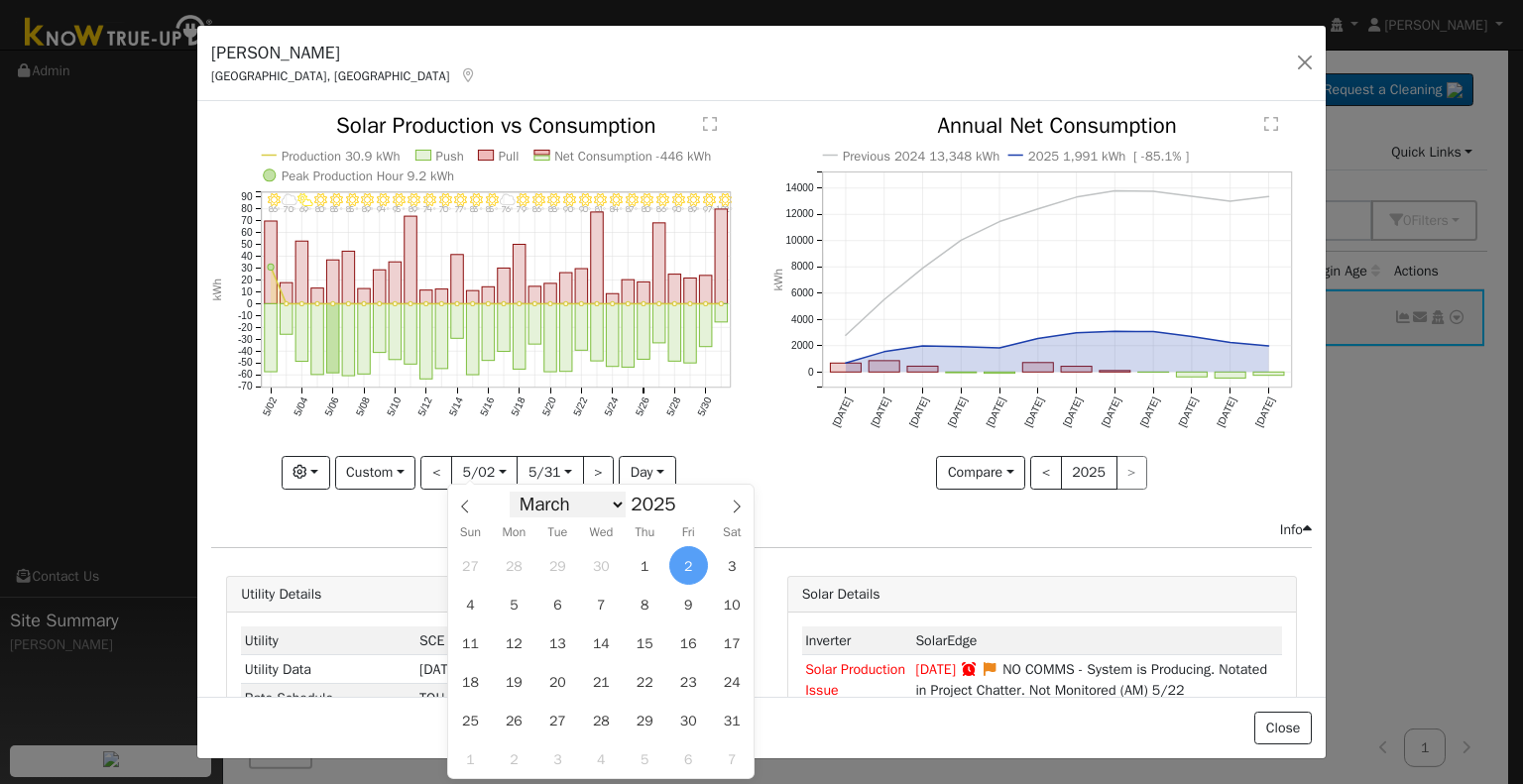 click on "January February March April May June July August September October November December" at bounding box center (567, 504) 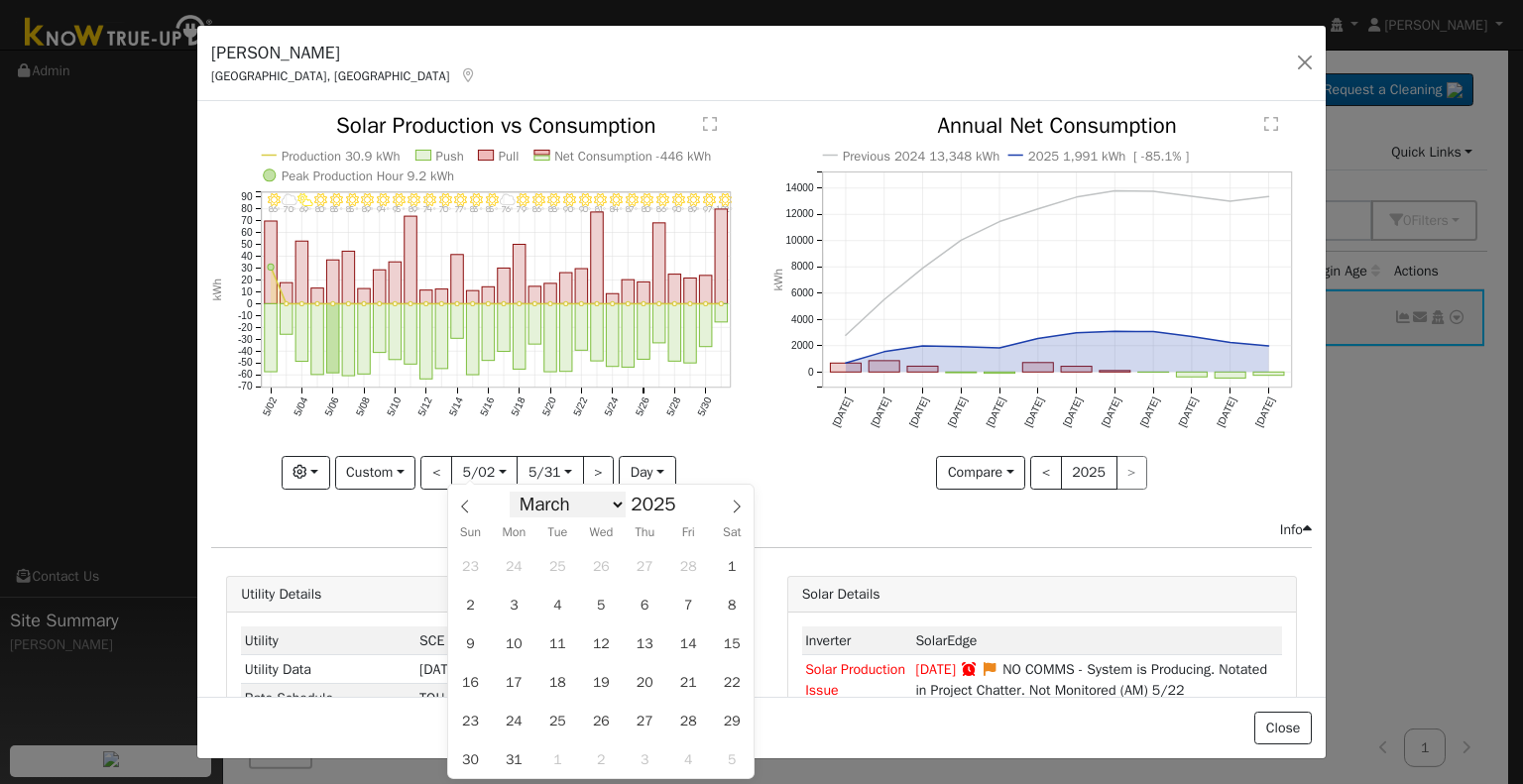 click on "January February March April May June July August September October November December" at bounding box center [567, 504] 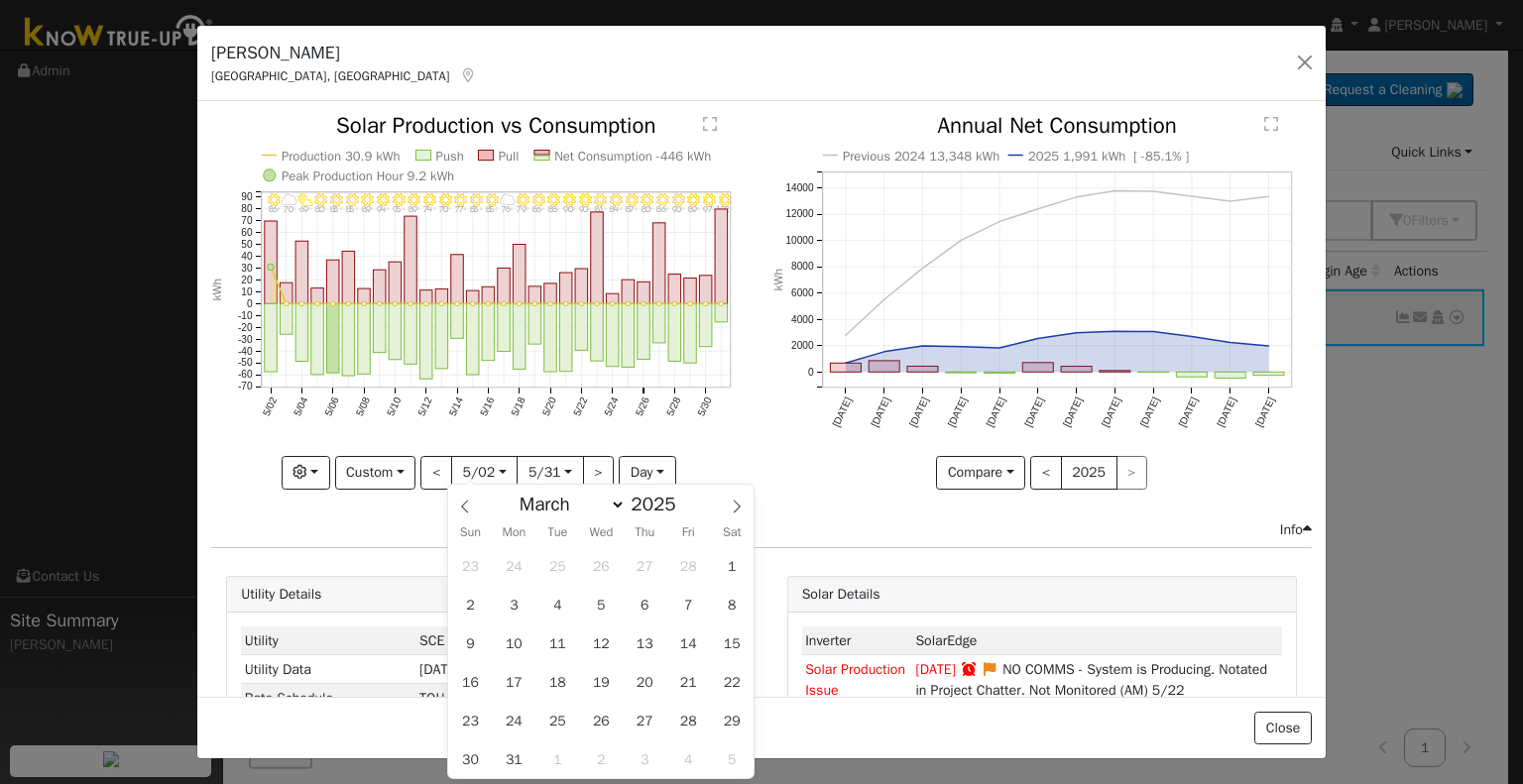 select on "0" 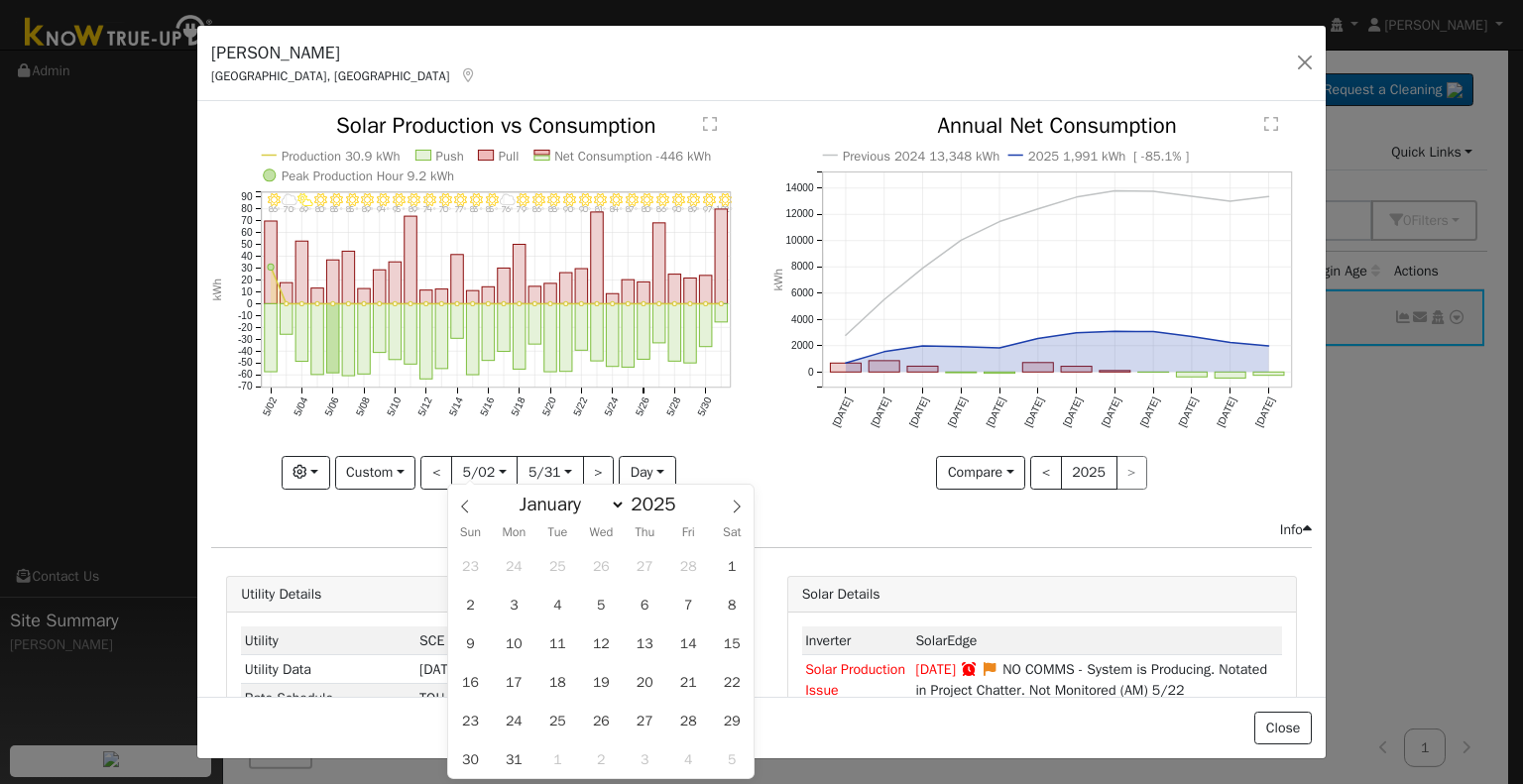 click on "January February March April May June July August September October November December" at bounding box center [567, 504] 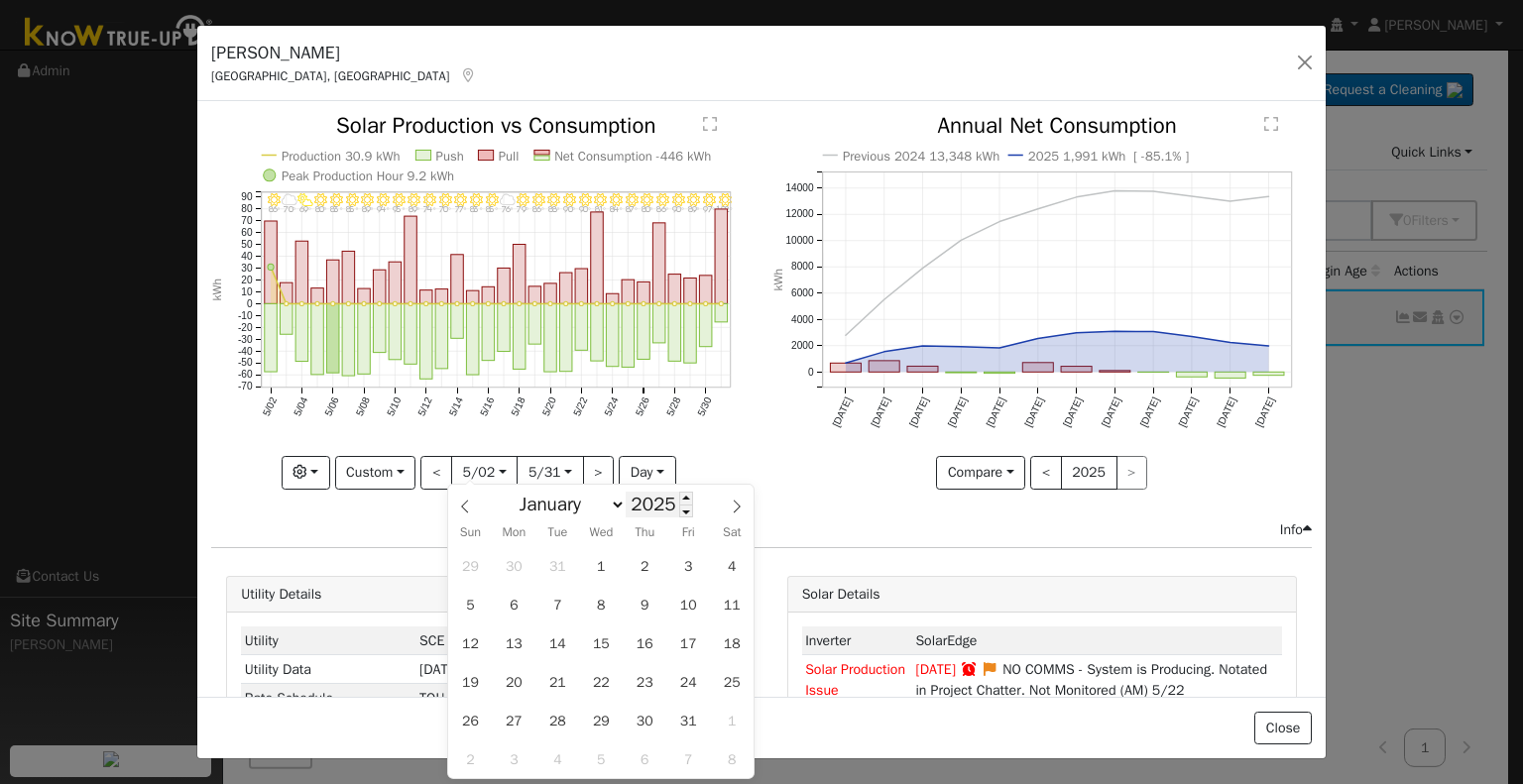 click on "2025" at bounding box center [659, 504] 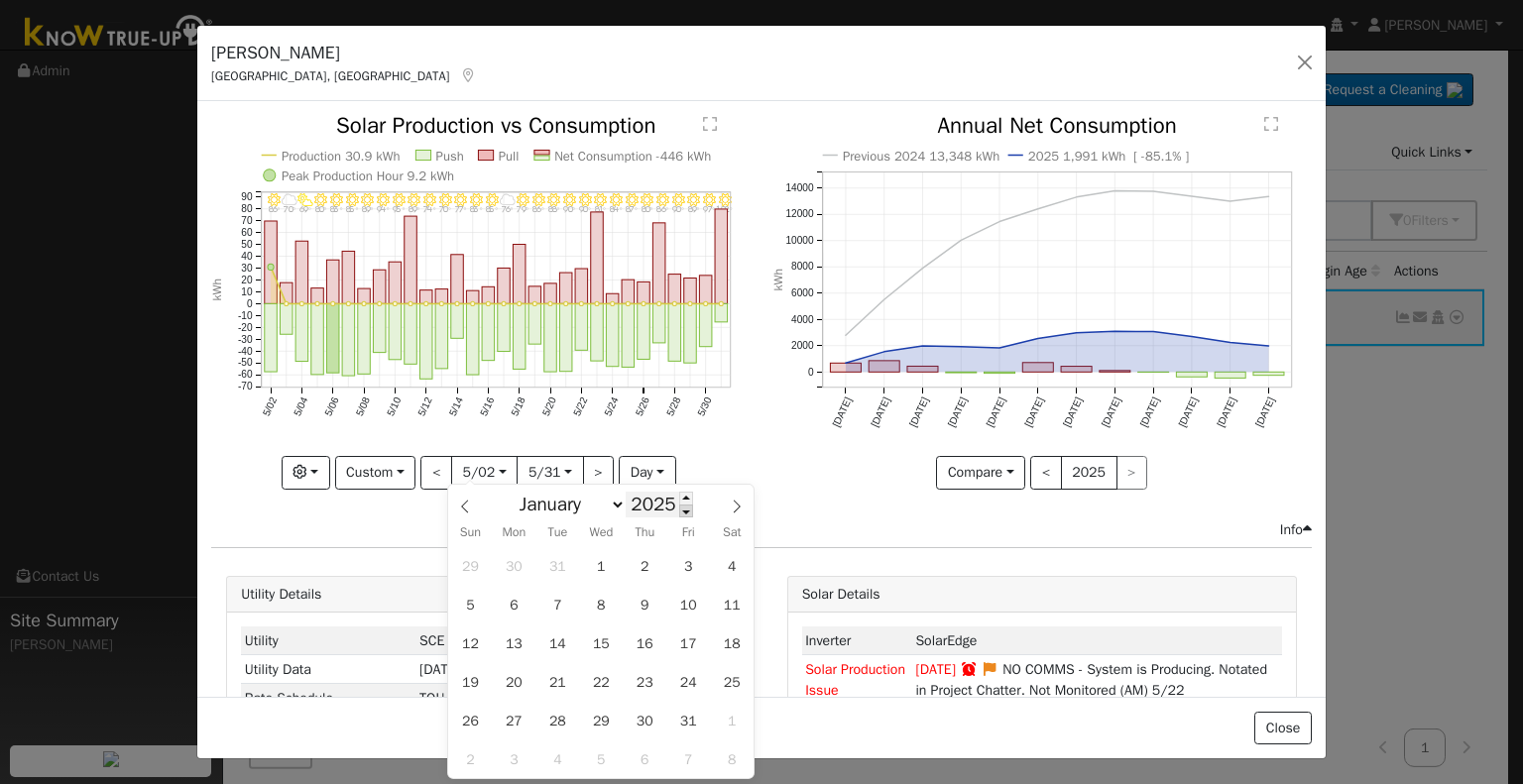 click at bounding box center (686, 510) 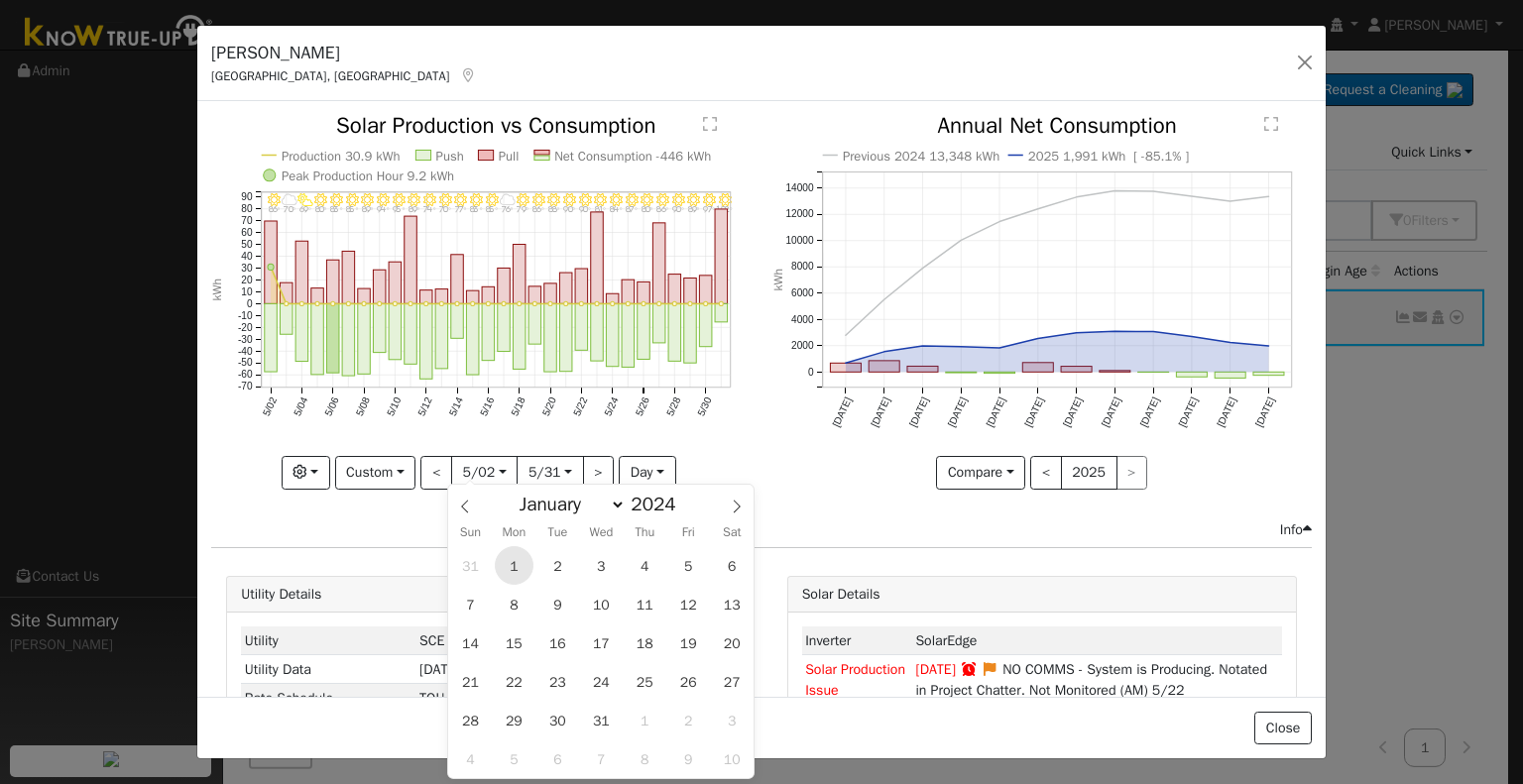 click on "1" at bounding box center [514, 565] 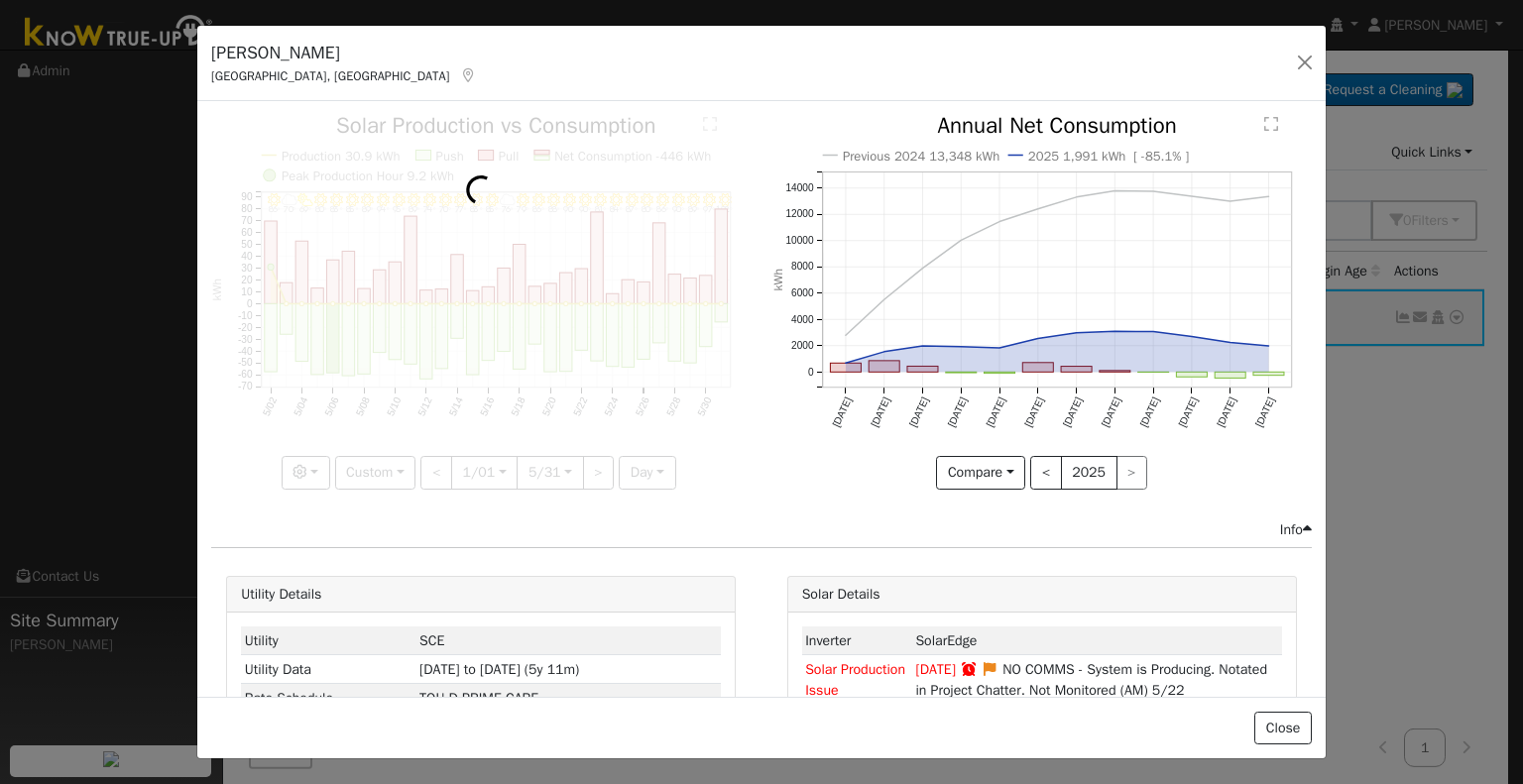 scroll, scrollTop: 0, scrollLeft: 14, axis: horizontal 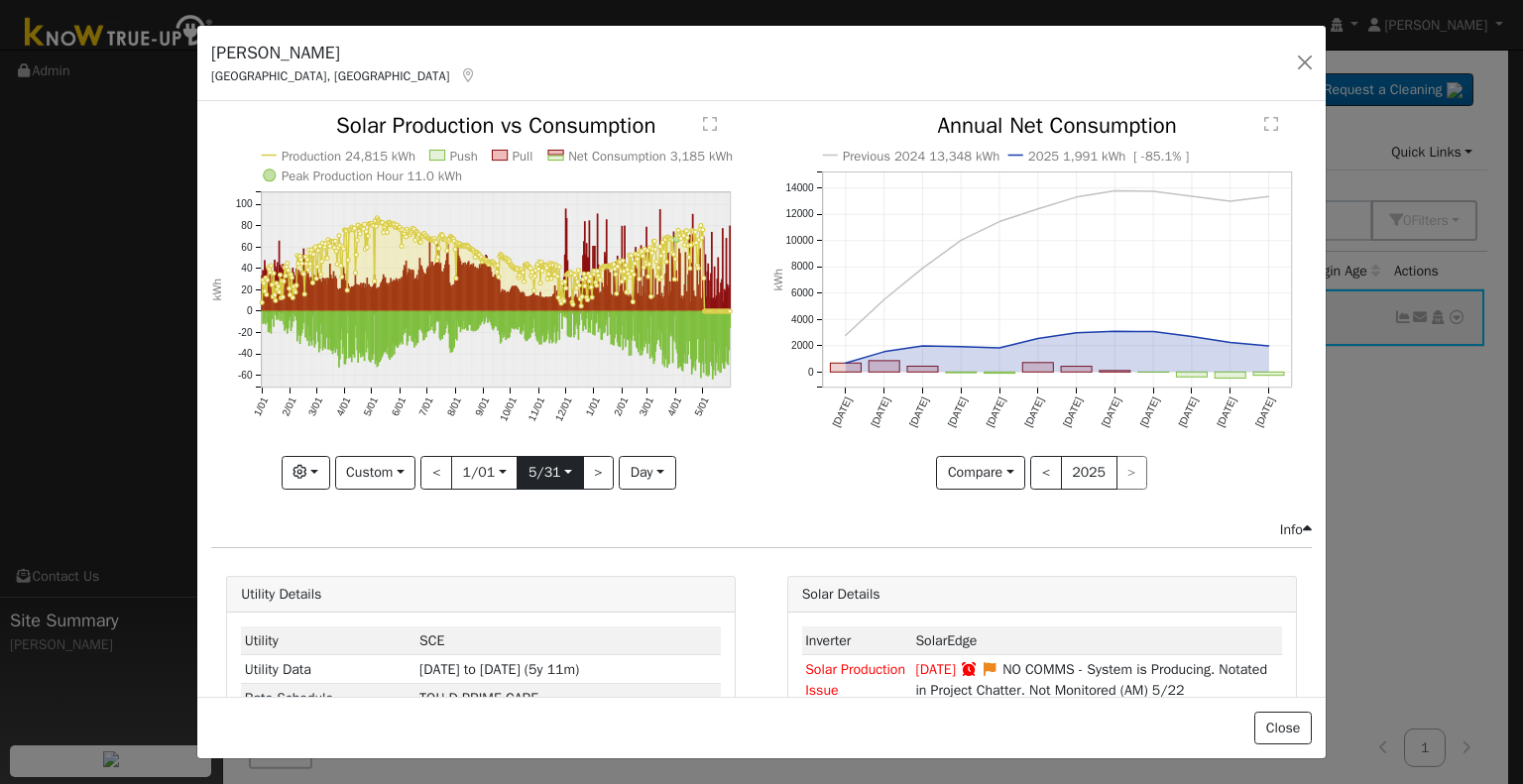click on "2025-05-31" at bounding box center (549, 473) 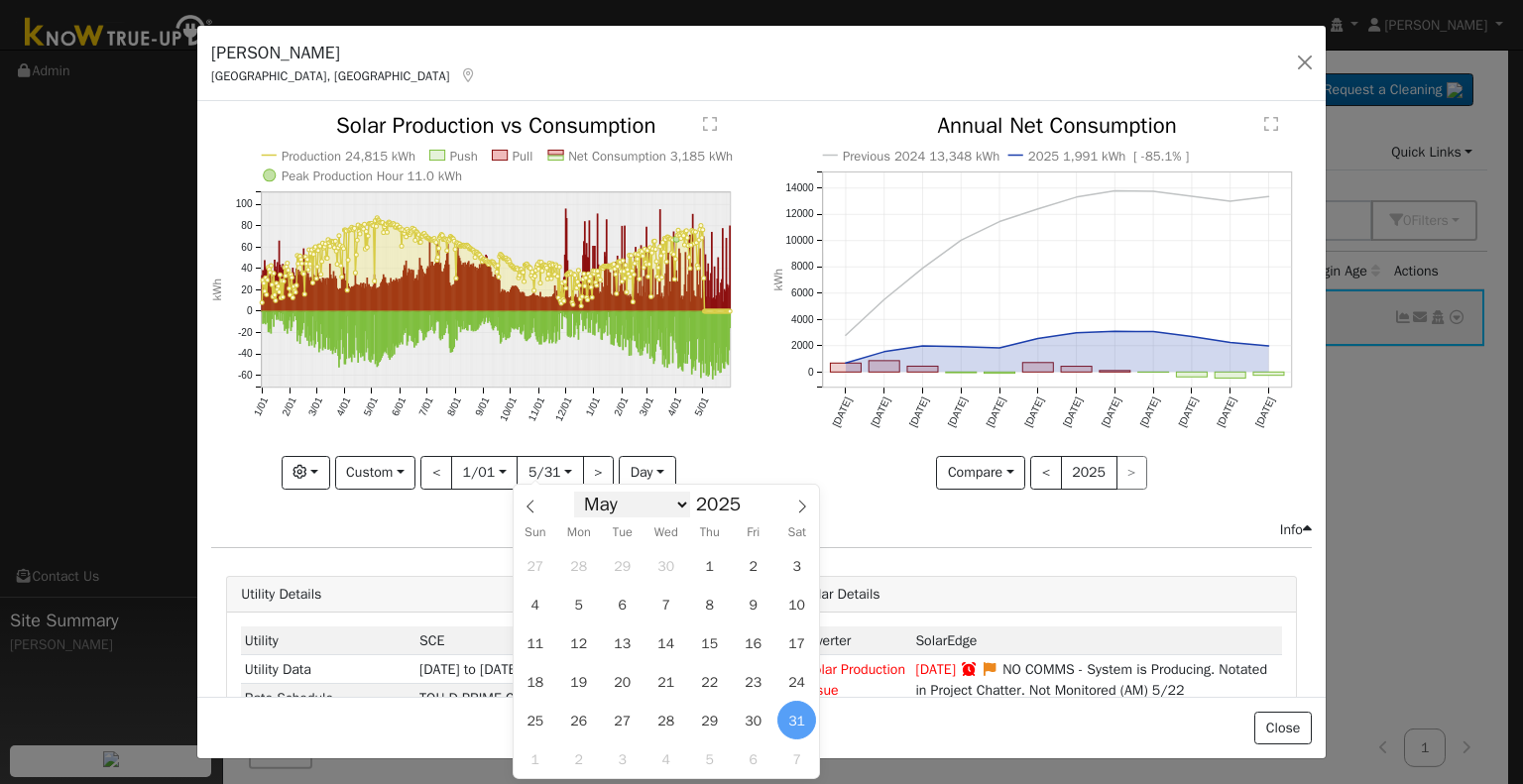 click on "January February March April May June July August September October November December" at bounding box center (632, 504) 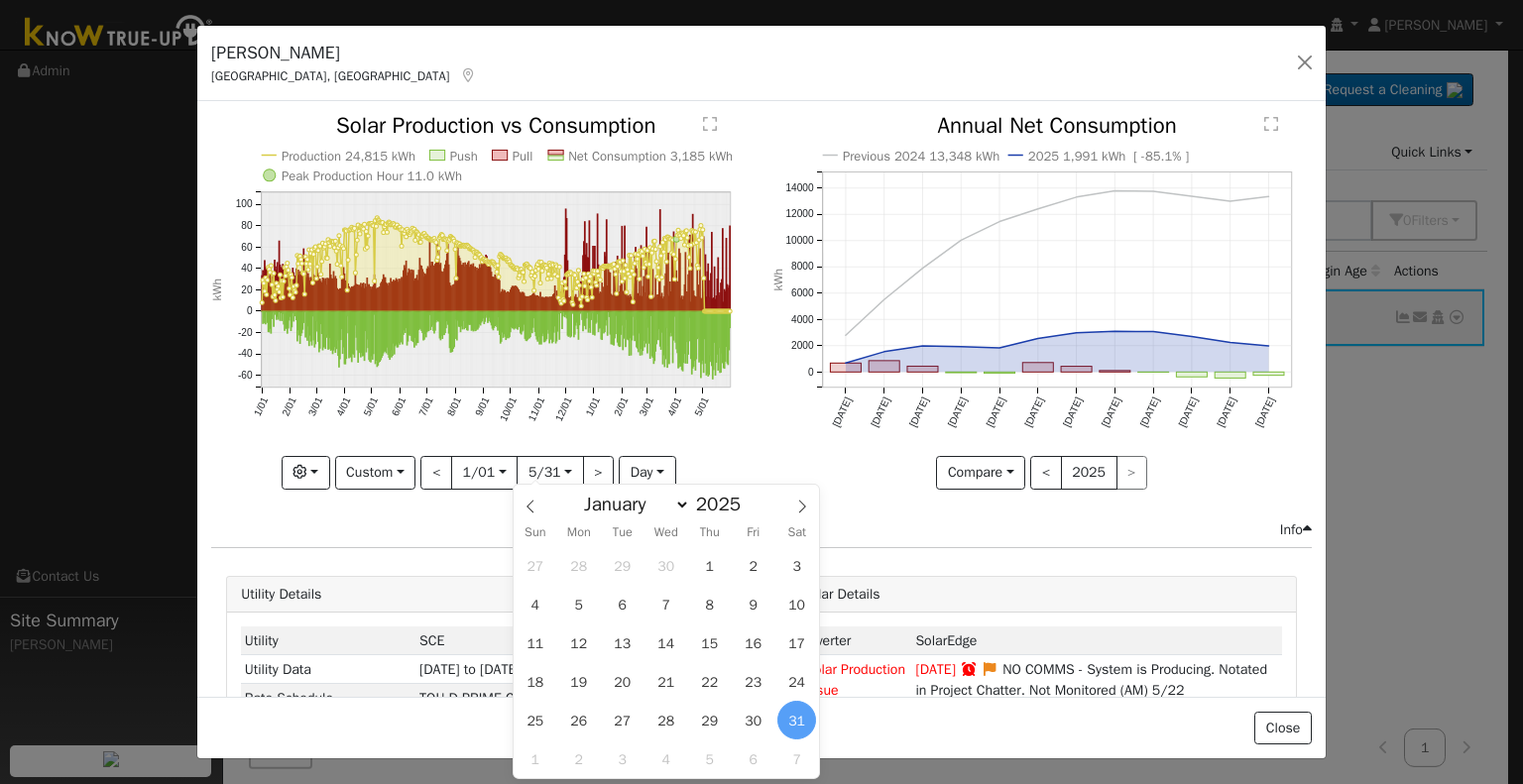 click on "January February March April May June July August September October November December" at bounding box center [632, 504] 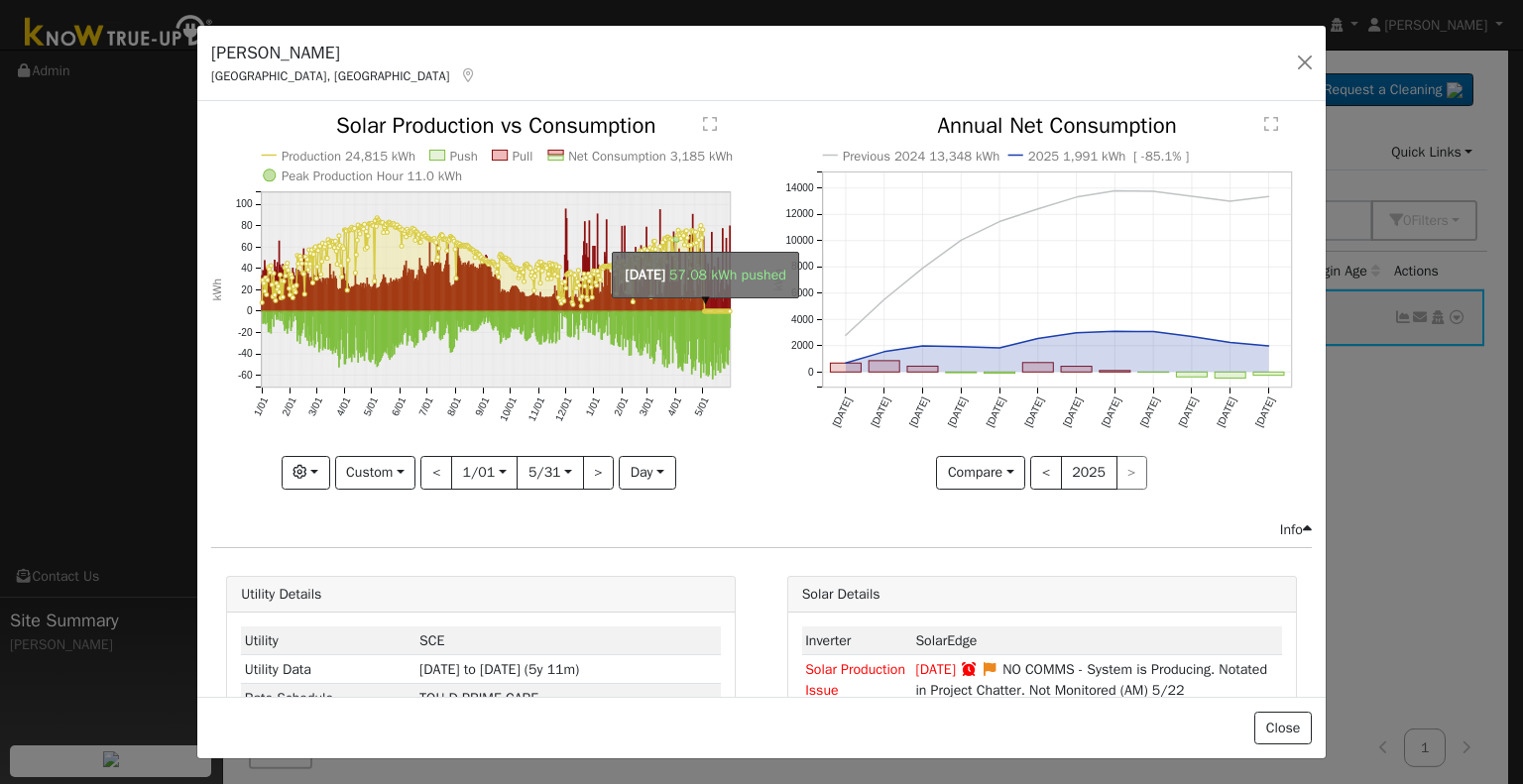 click on "onclick=""" 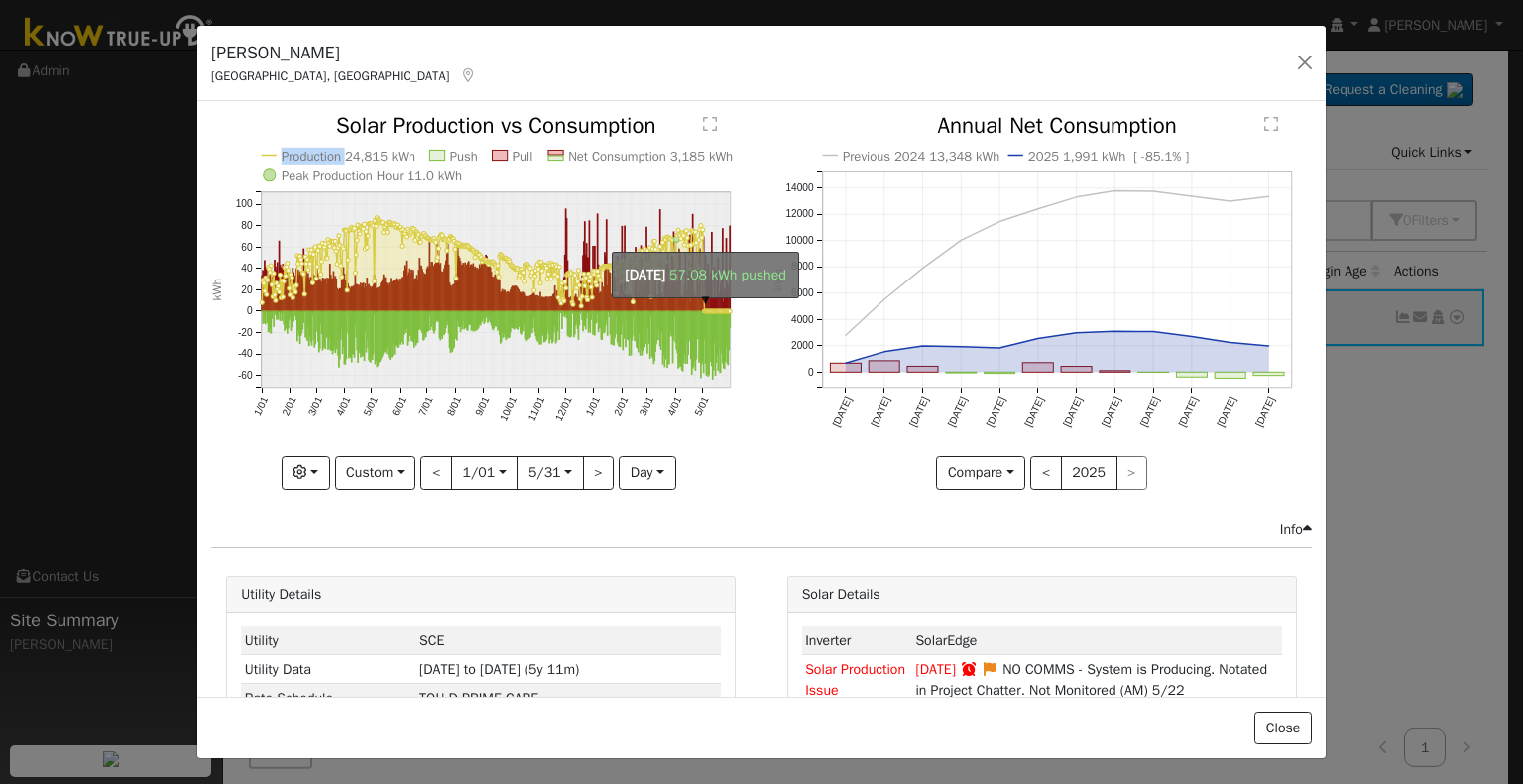 click at bounding box center [0, 0] 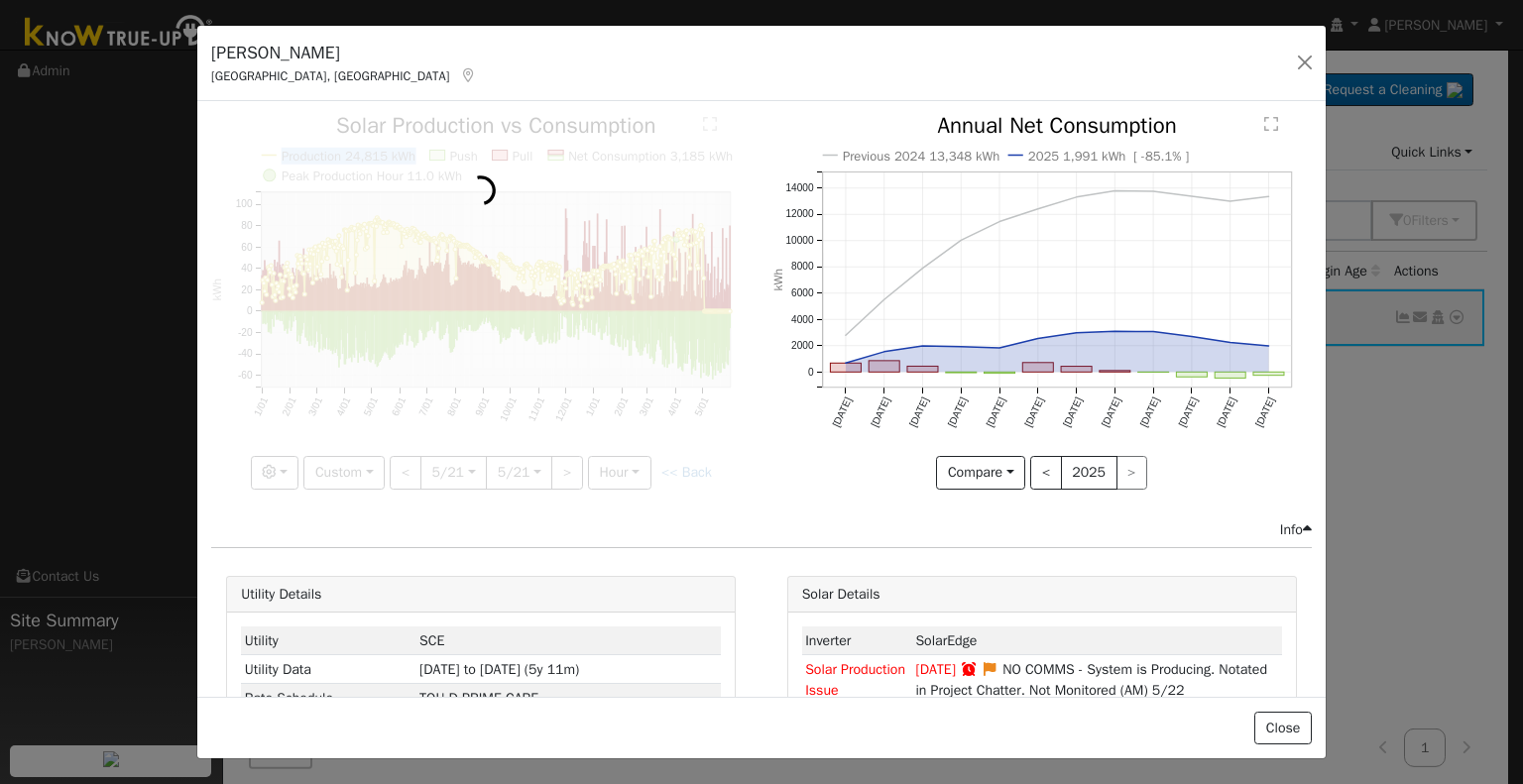 click at bounding box center (481, 301) 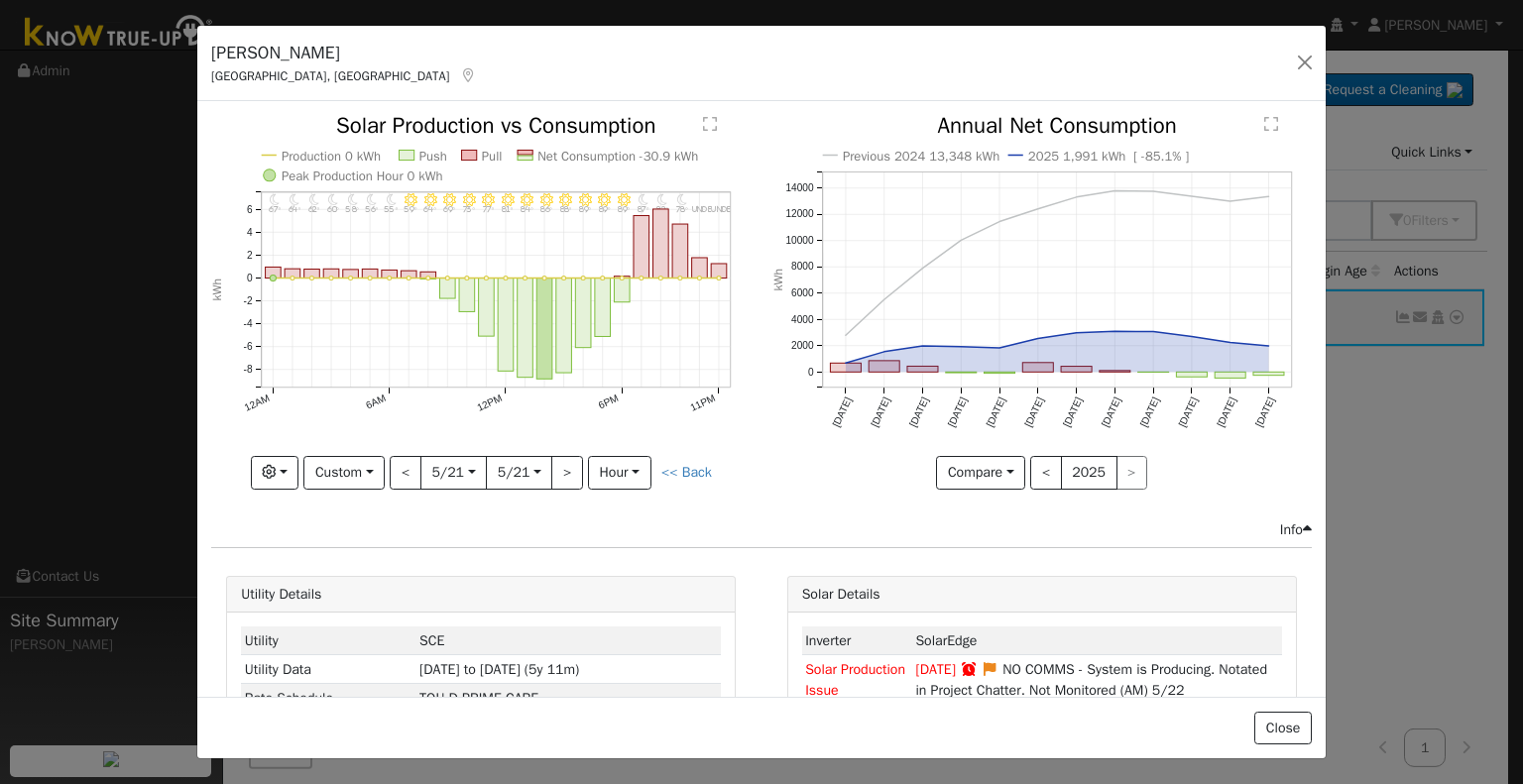 click at bounding box center (481, 301) 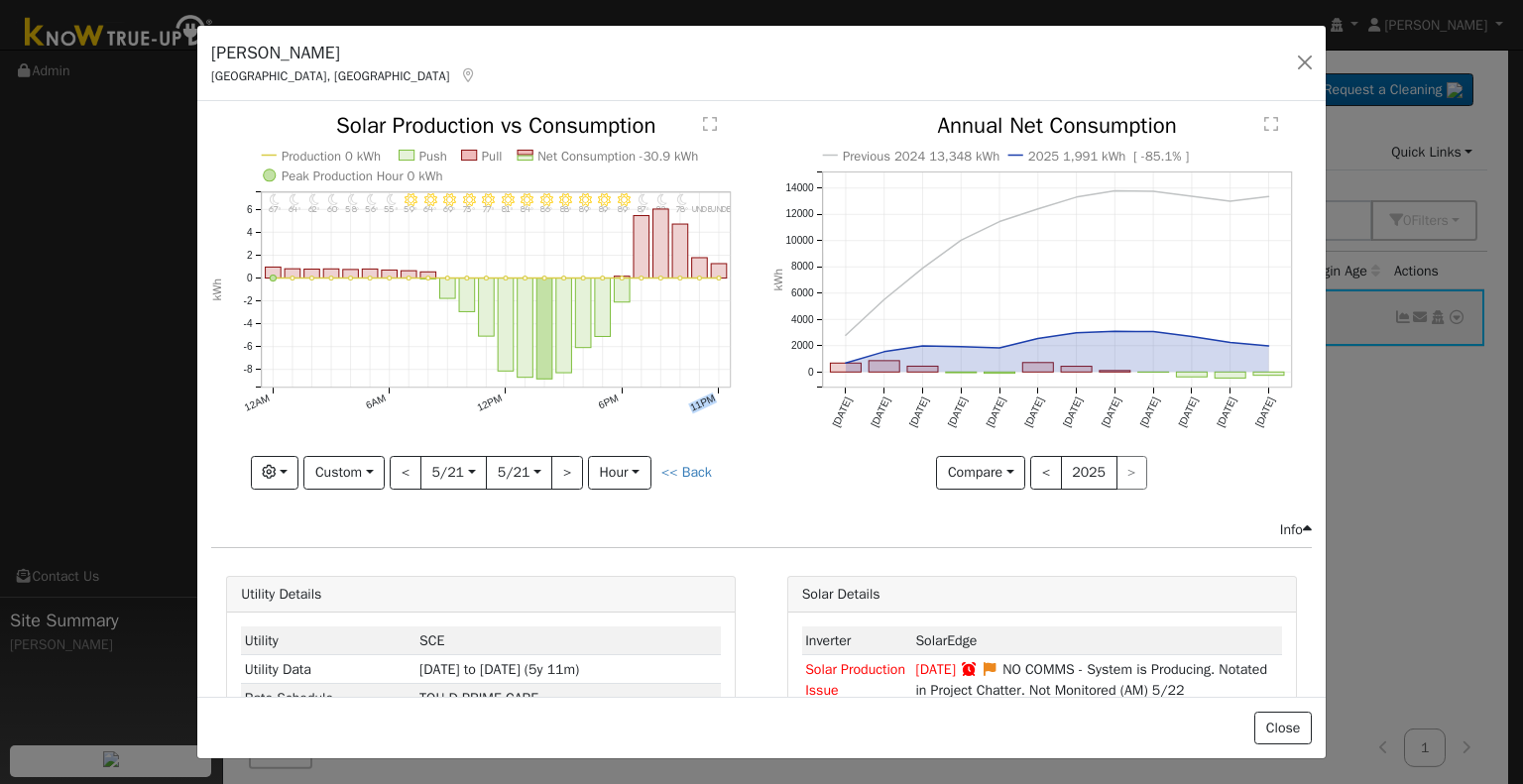 click on "11PM - undefined undefined° 10PM - undefined undefined° 9PM - Clear 78° 8PM - Clear 82° 7PM - Clear 87° 6PM - Clear 89° 5PM - Clear 89° 4PM - Clear 89° 3PM - Clear 88° 2PM - Clear 86° 1PM - Clear 84° 12PM - Clear 81° 11AM - Clear 77° 10AM - Clear 73° 9AM - Clear 69° 8AM - Clear 64° 7AM - Clear 59° 6AM - Clear 55° 5AM - Clear 56° 4AM - Clear 58° 3AM - Clear 60° 2AM - Clear 62° 1AM - Clear 64° 12AM - Clear 67° Production 0 kWh Push Pull Net Consumption -30.9 kWh Peak Production Hour 0 kWh 12AM 6AM 12PM 6PM 11PM -8 -6 -4 -2 0 2 4 6  Solar Production vs Consumption kWh onclick="" onclick="" onclick="" onclick="" onclick="" onclick="" onclick="" onclick="" onclick="" onclick="" onclick="" onclick="" onclick="" onclick="" onclick="" onclick="" onclick="" onclick="" onclick="" onclick="" onclick="" onclick="" onclick="" onclick="" onclick="" onclick="" onclick="" onclick="" onclick="" onclick="" onclick="" onclick="" onclick="" onclick="" onclick="" onclick="" onclick="" onclick=""" 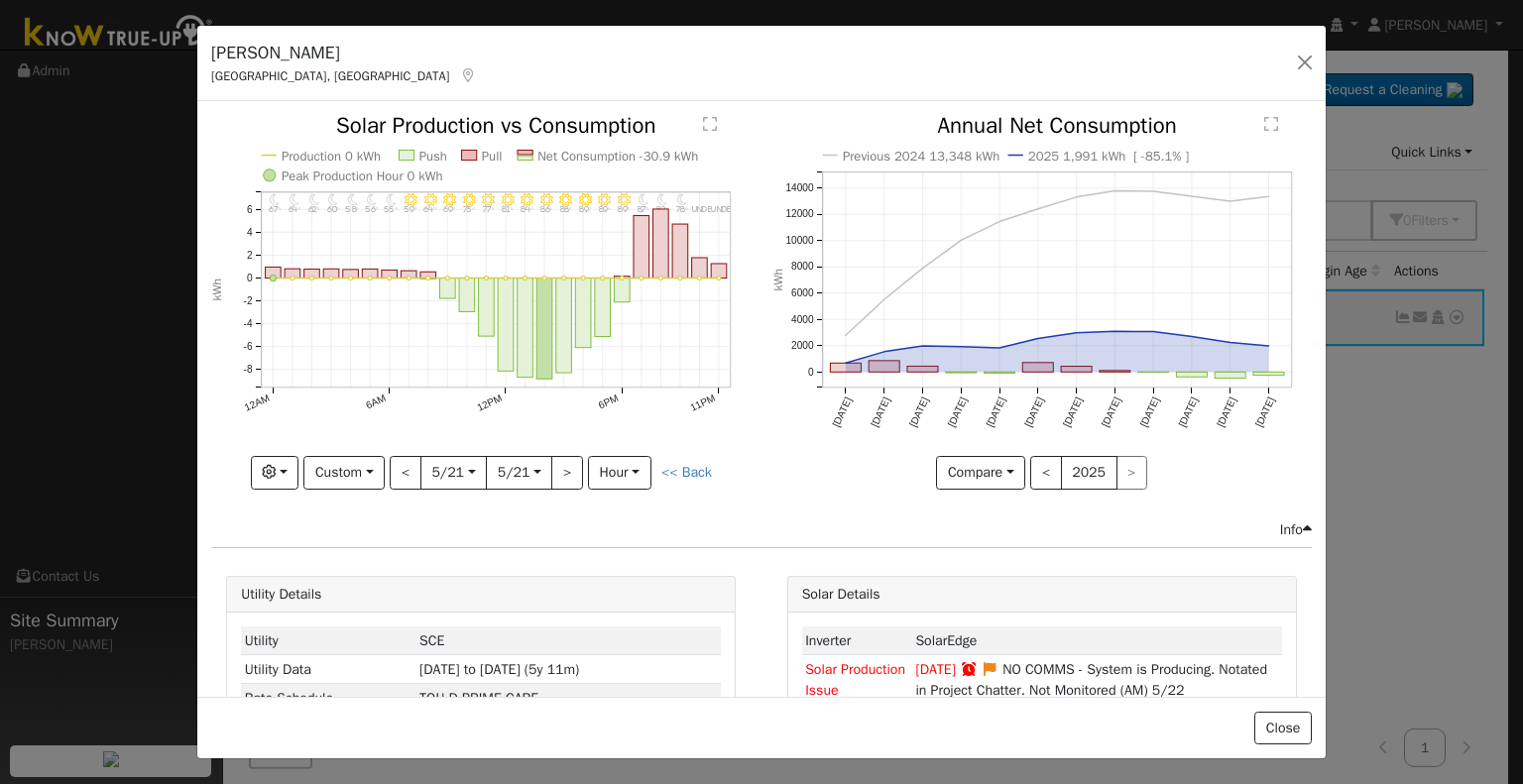 click on "11PM - undefined undefined° 10PM - undefined undefined° 9PM - Clear 78° 8PM - Clear 82° 7PM - Clear 87° 6PM - Clear 89° 5PM - Clear 89° 4PM - Clear 89° 3PM - Clear 88° 2PM - Clear 86° 1PM - Clear 84° 12PM - Clear 81° 11AM - Clear 77° 10AM - Clear 73° 9AM - Clear 69° 8AM - Clear 64° 7AM - Clear 59° 6AM - Clear 55° 5AM - Clear 56° 4AM - Clear 58° 3AM - Clear 60° 2AM - Clear 62° 1AM - Clear 64° 12AM - Clear 67° Production 0 kWh Push Pull Net Consumption -30.9 kWh Peak Production Hour 0 kWh 12AM 6AM 12PM 6PM 11PM -8 -6 -4 -2 0 2 4 6  Solar Production vs Consumption kWh onclick="" onclick="" onclick="" onclick="" onclick="" onclick="" onclick="" onclick="" onclick="" onclick="" onclick="" onclick="" onclick="" onclick="" onclick="" onclick="" onclick="" onclick="" onclick="" onclick="" onclick="" onclick="" onclick="" onclick="" onclick="" onclick="" onclick="" onclick="" onclick="" onclick="" onclick="" onclick="" onclick="" onclick="" onclick="" onclick="" onclick="" onclick=""" 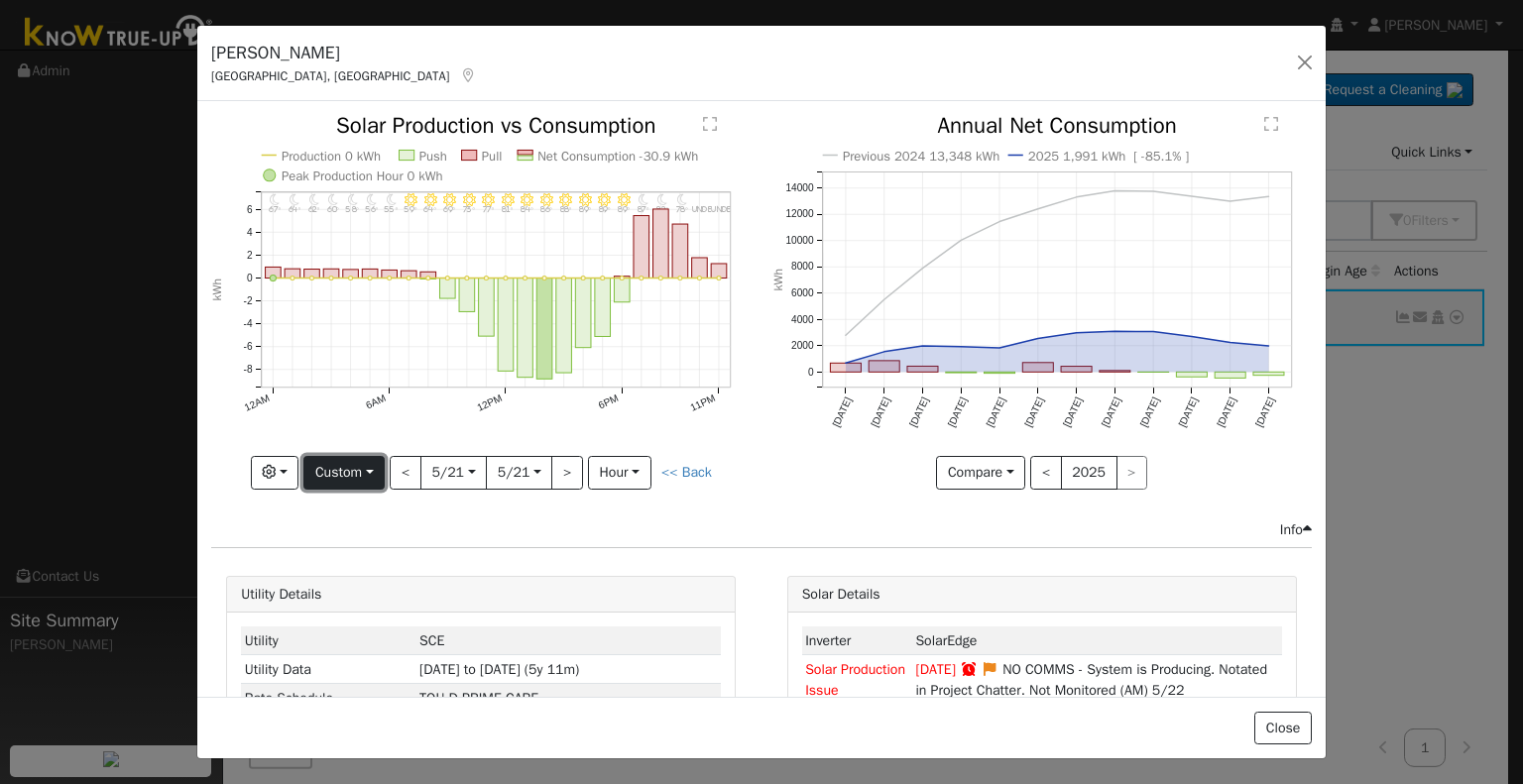 click on "Custom" at bounding box center (344, 473) 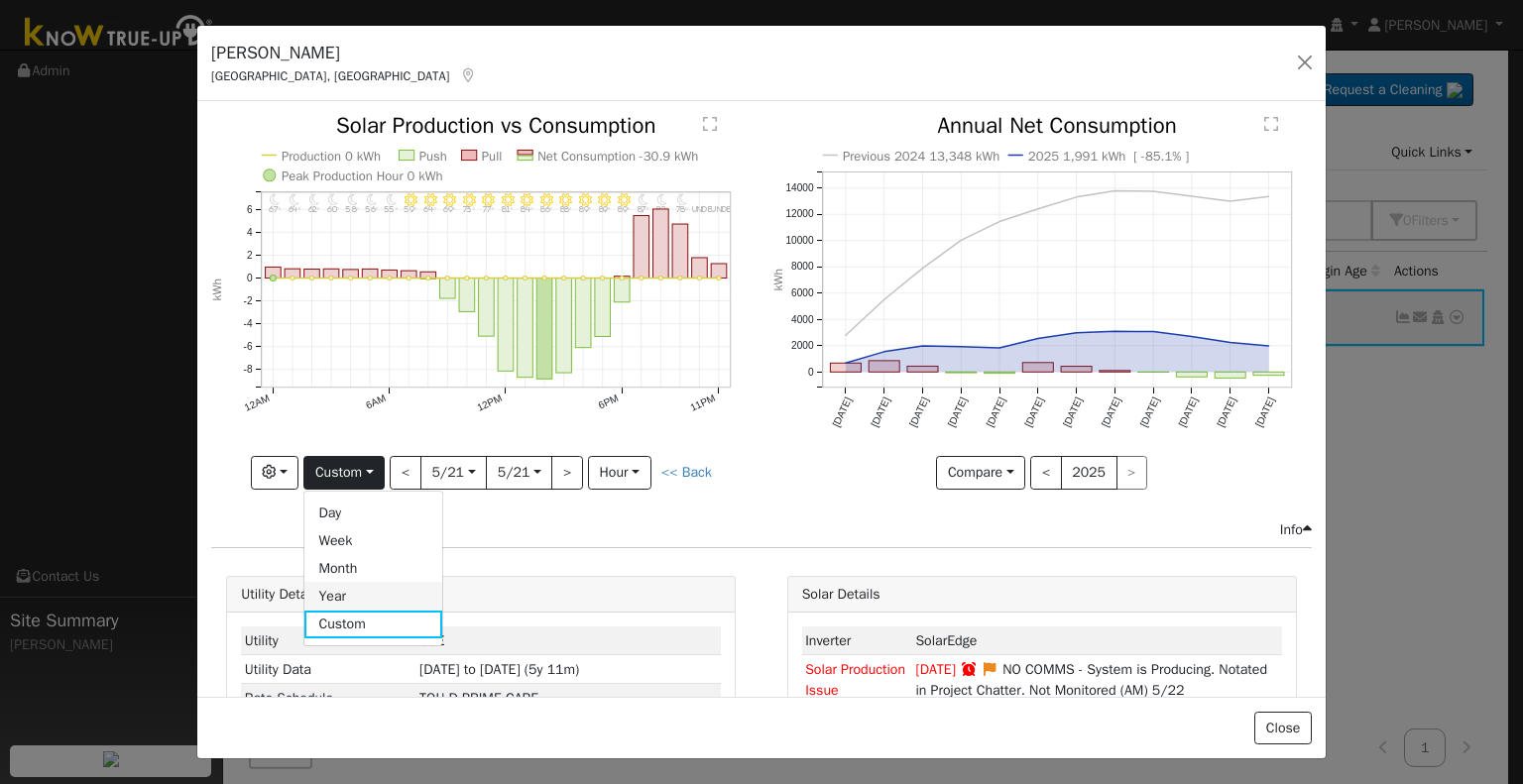 click on "Year" at bounding box center [373, 596] 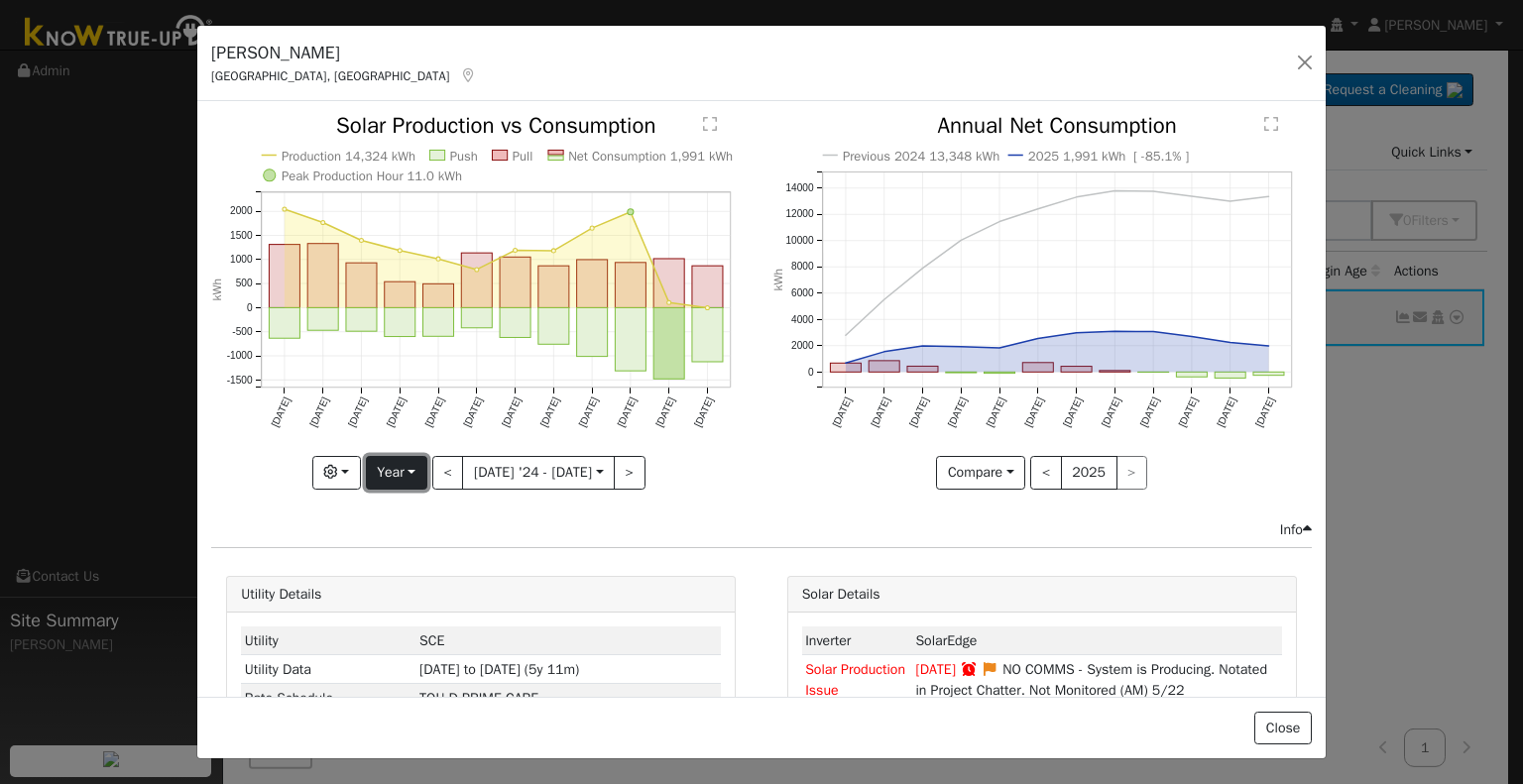 click on "Year" at bounding box center [397, 473] 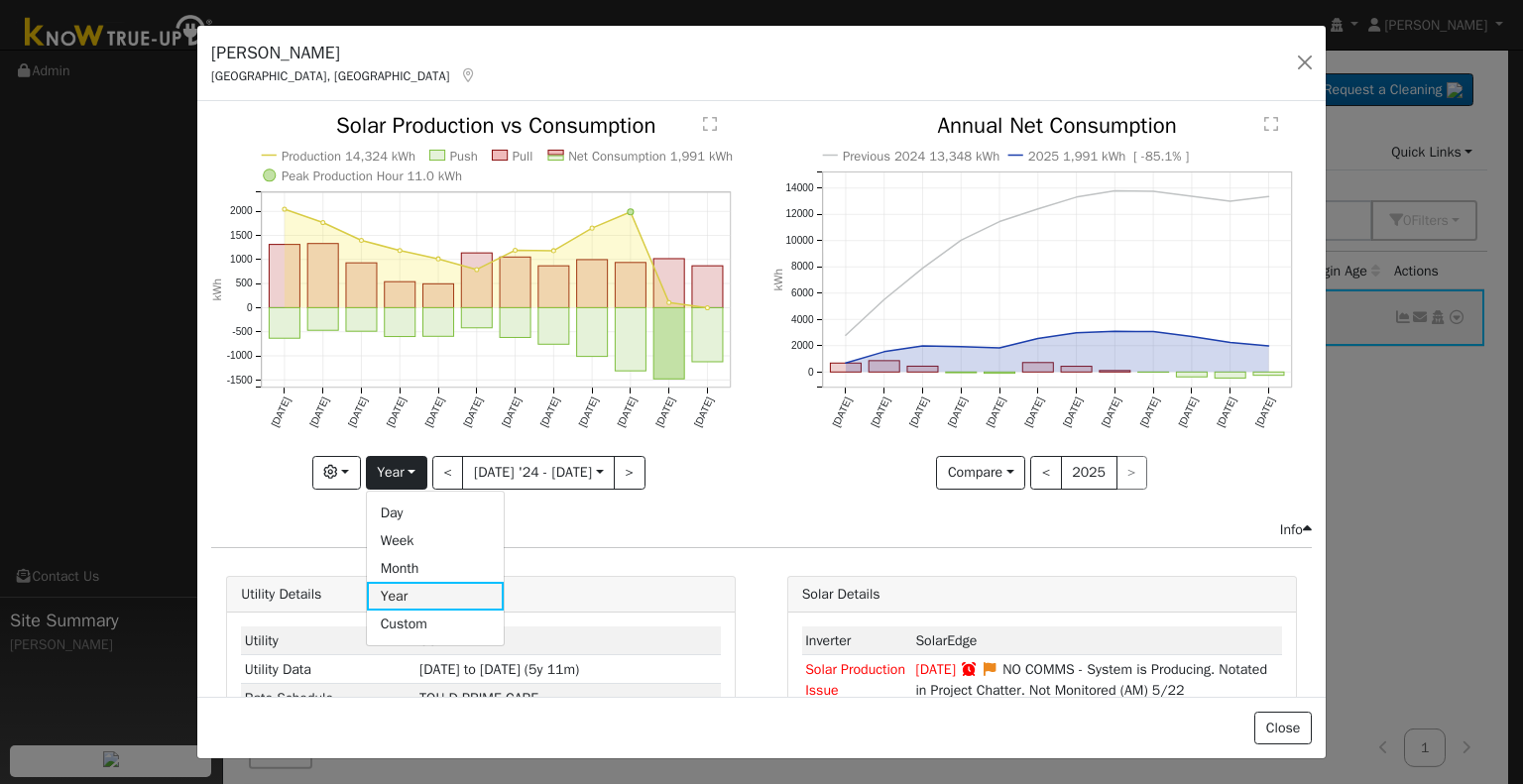 click on "Year" at bounding box center [435, 596] 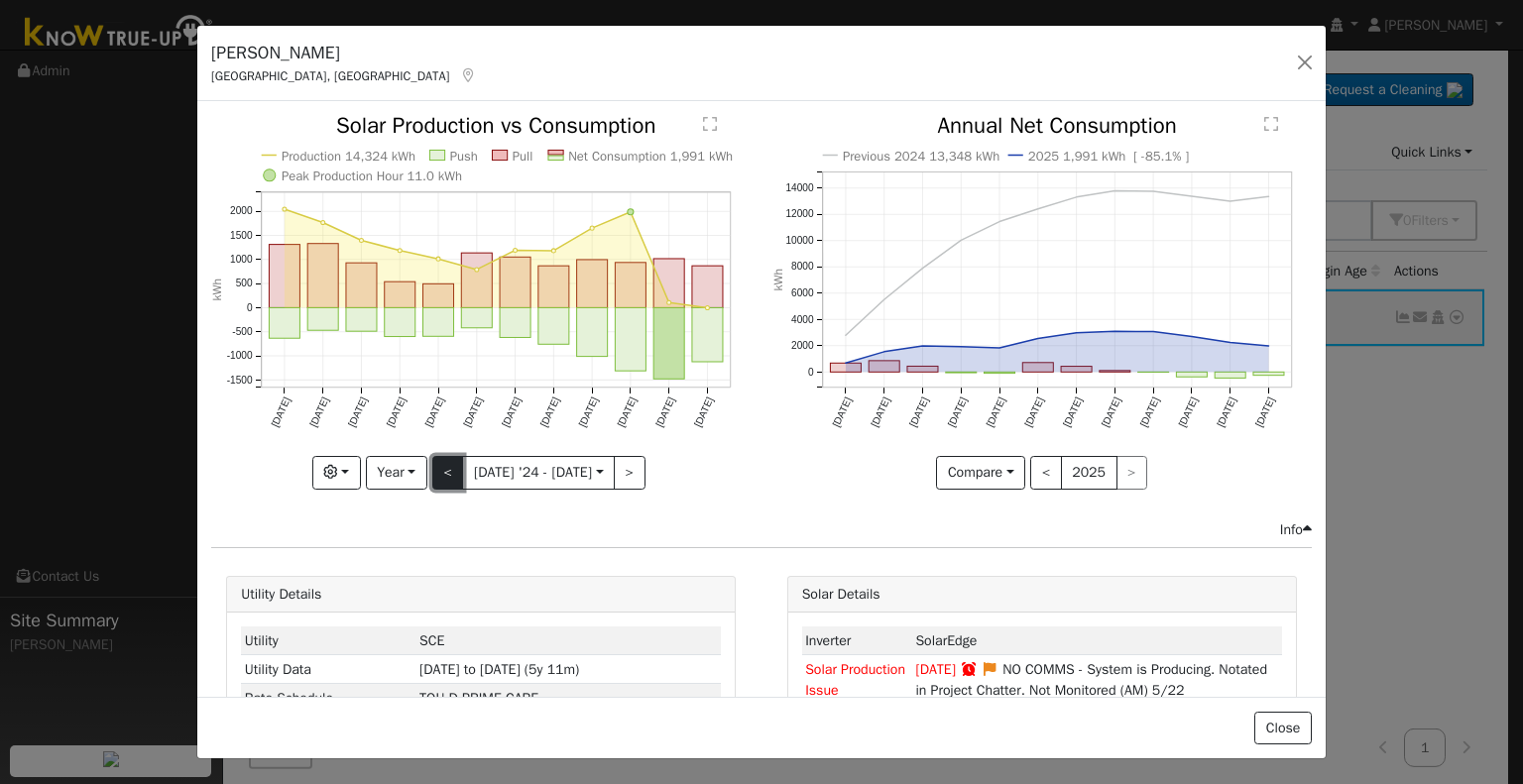 click on "<" at bounding box center (448, 473) 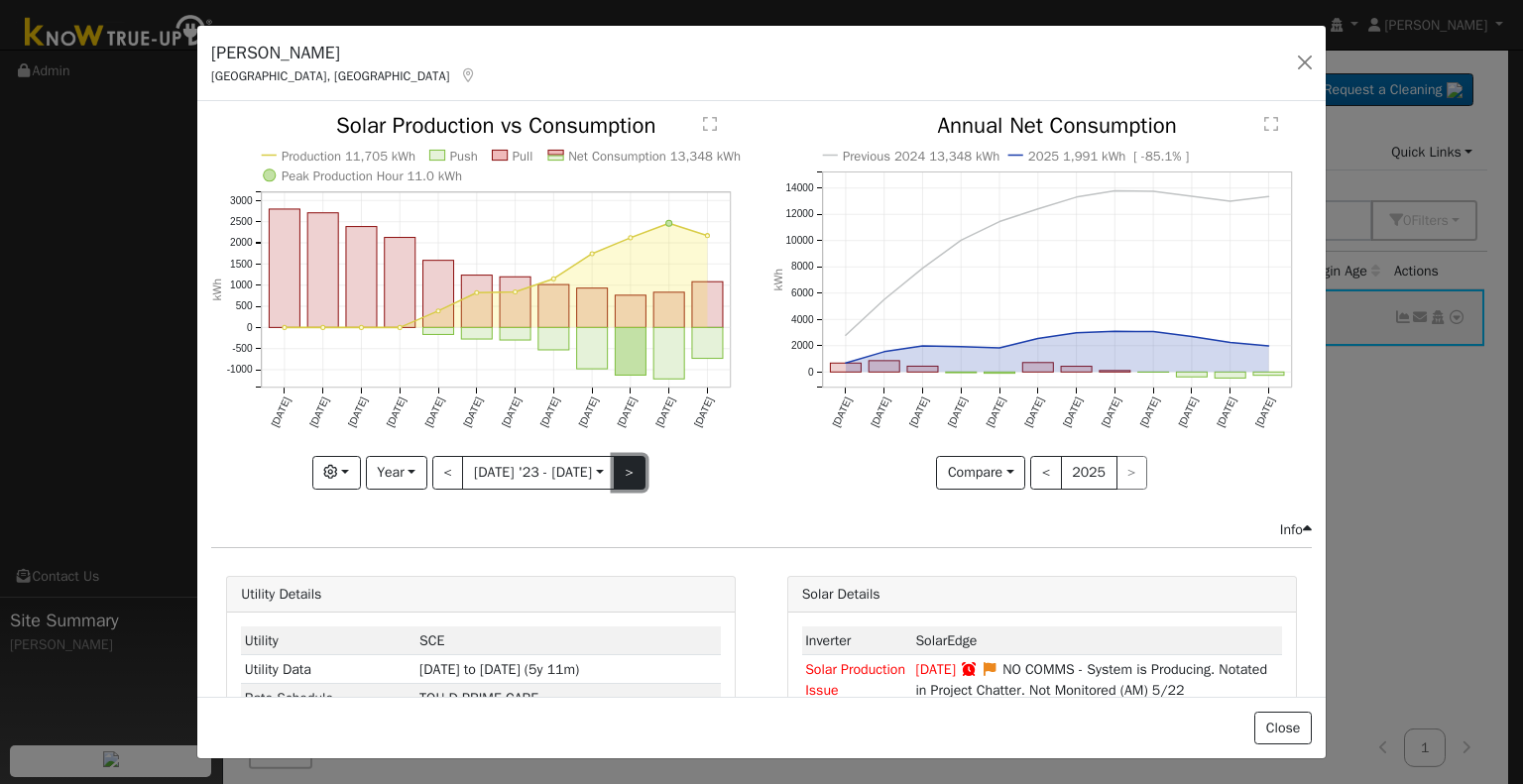 click on ">" at bounding box center (630, 473) 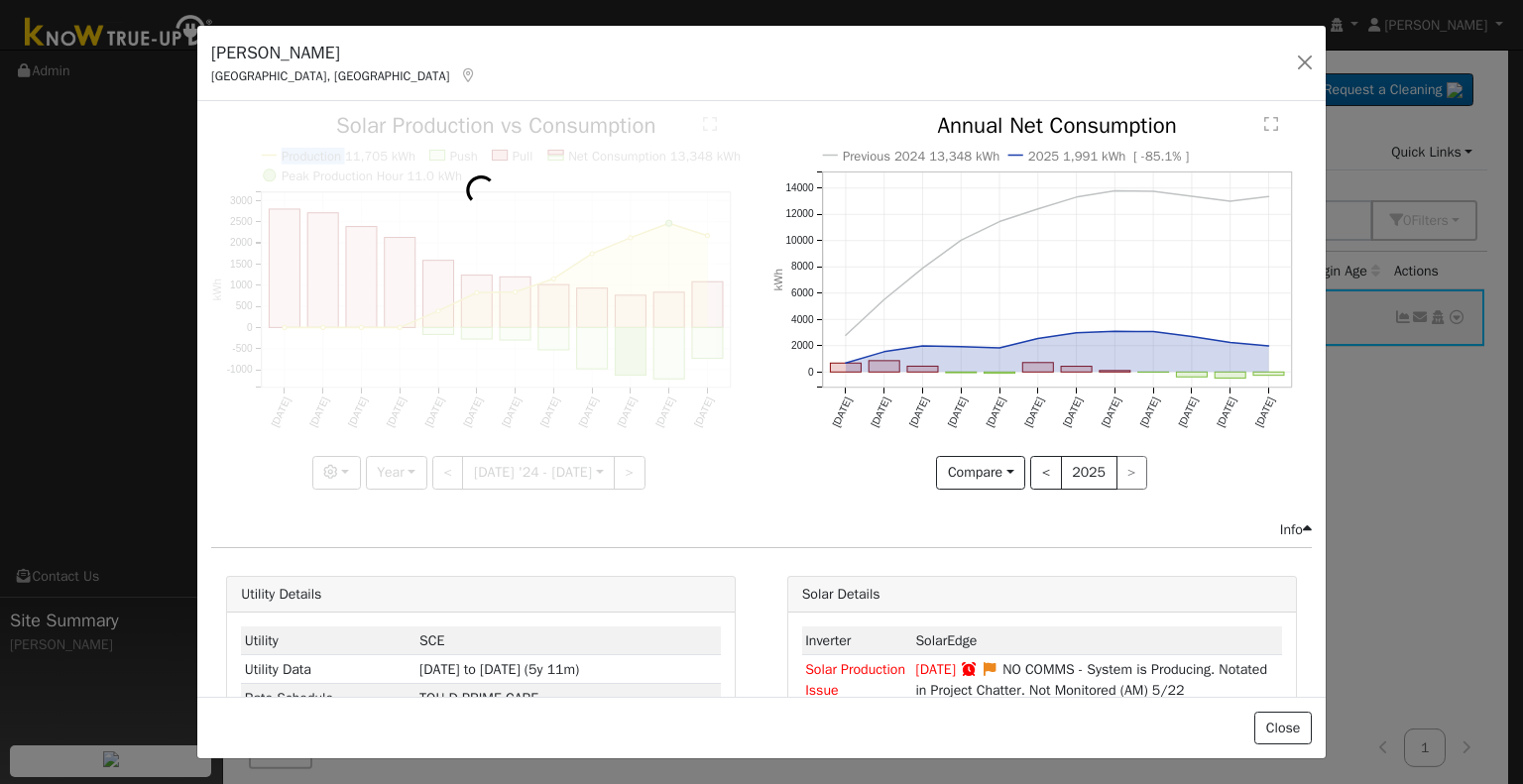 click at bounding box center [481, 301] 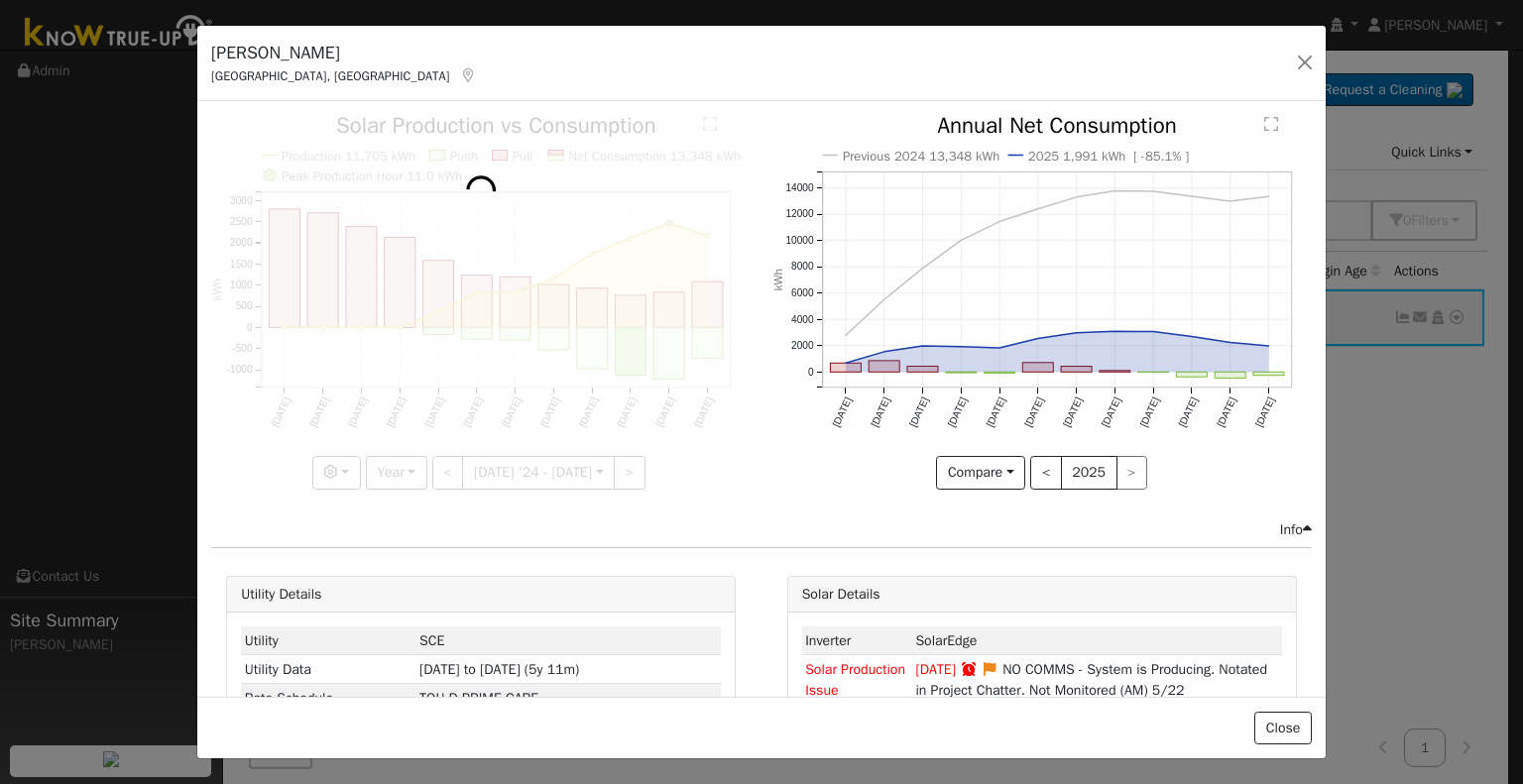 click at bounding box center (481, 301) 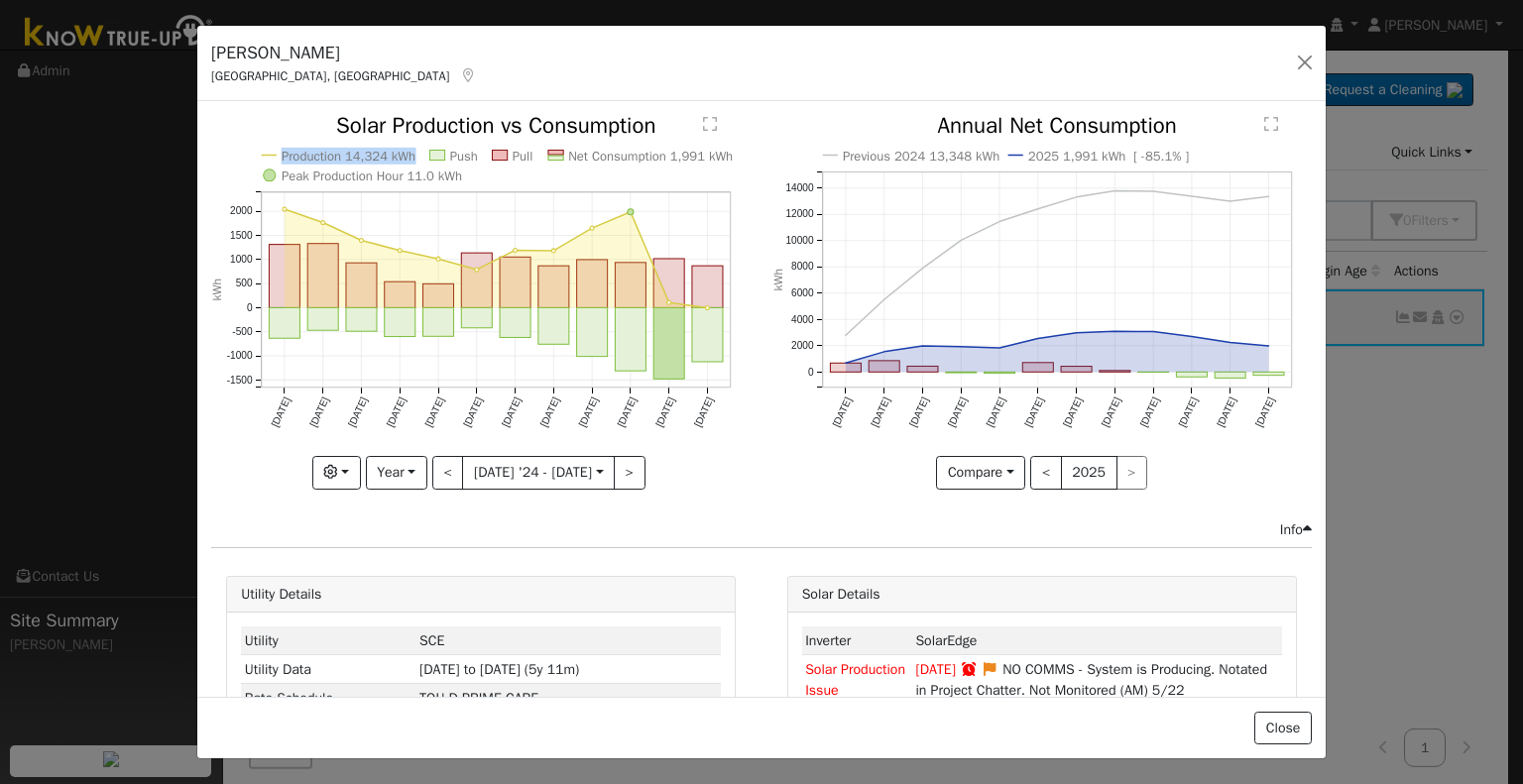 click at bounding box center (481, 301) 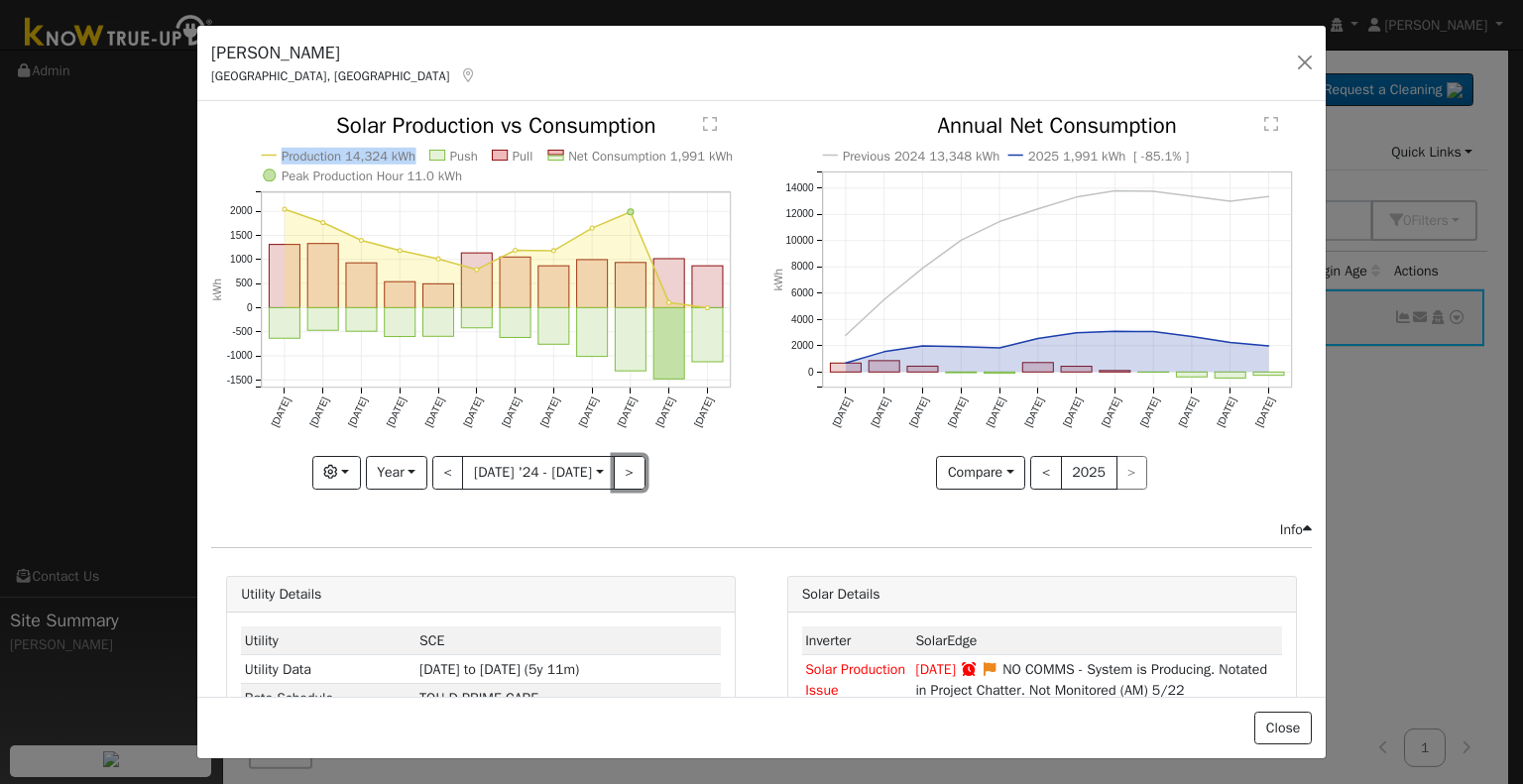 click on ">" at bounding box center (630, 473) 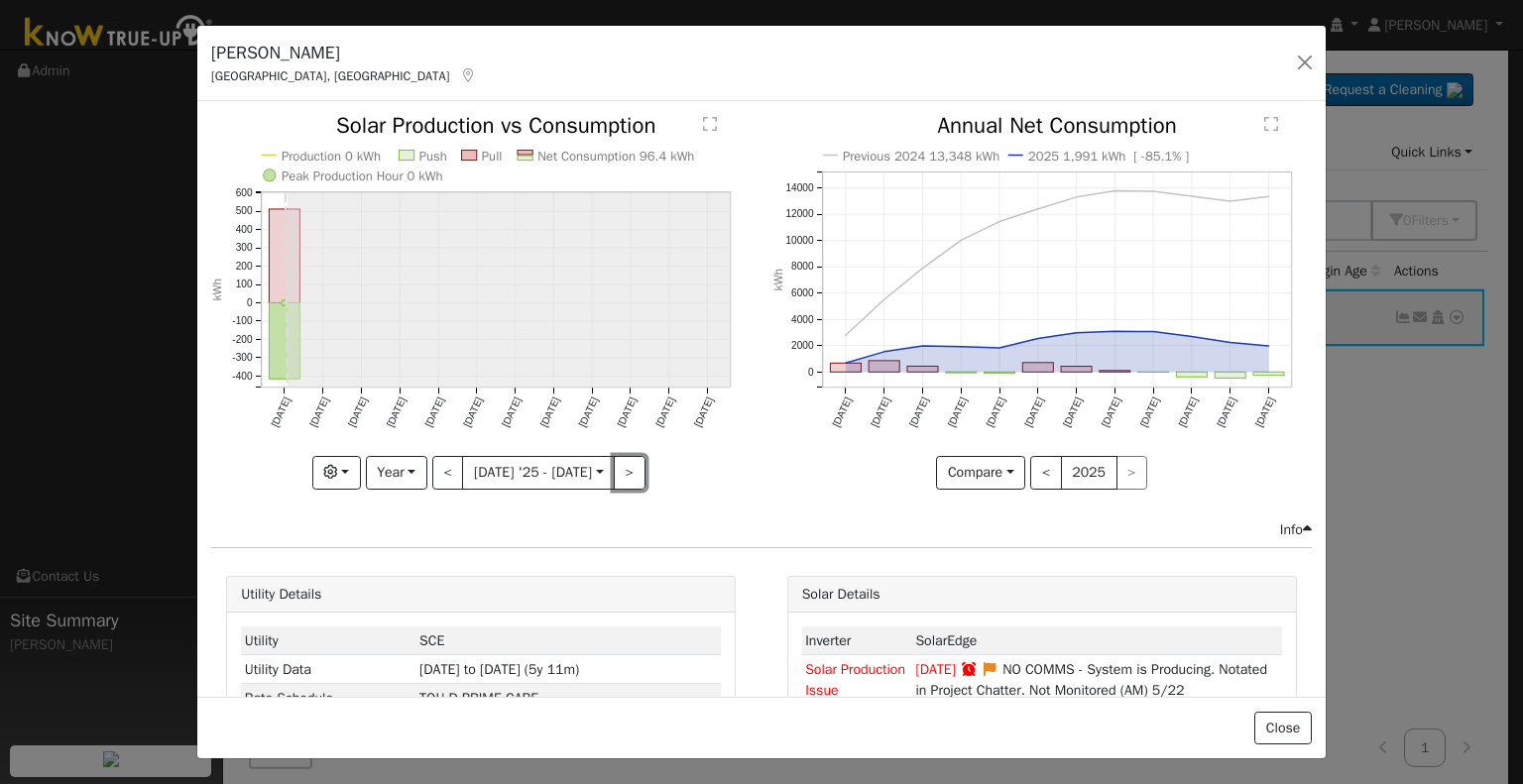 click on ">" at bounding box center [630, 473] 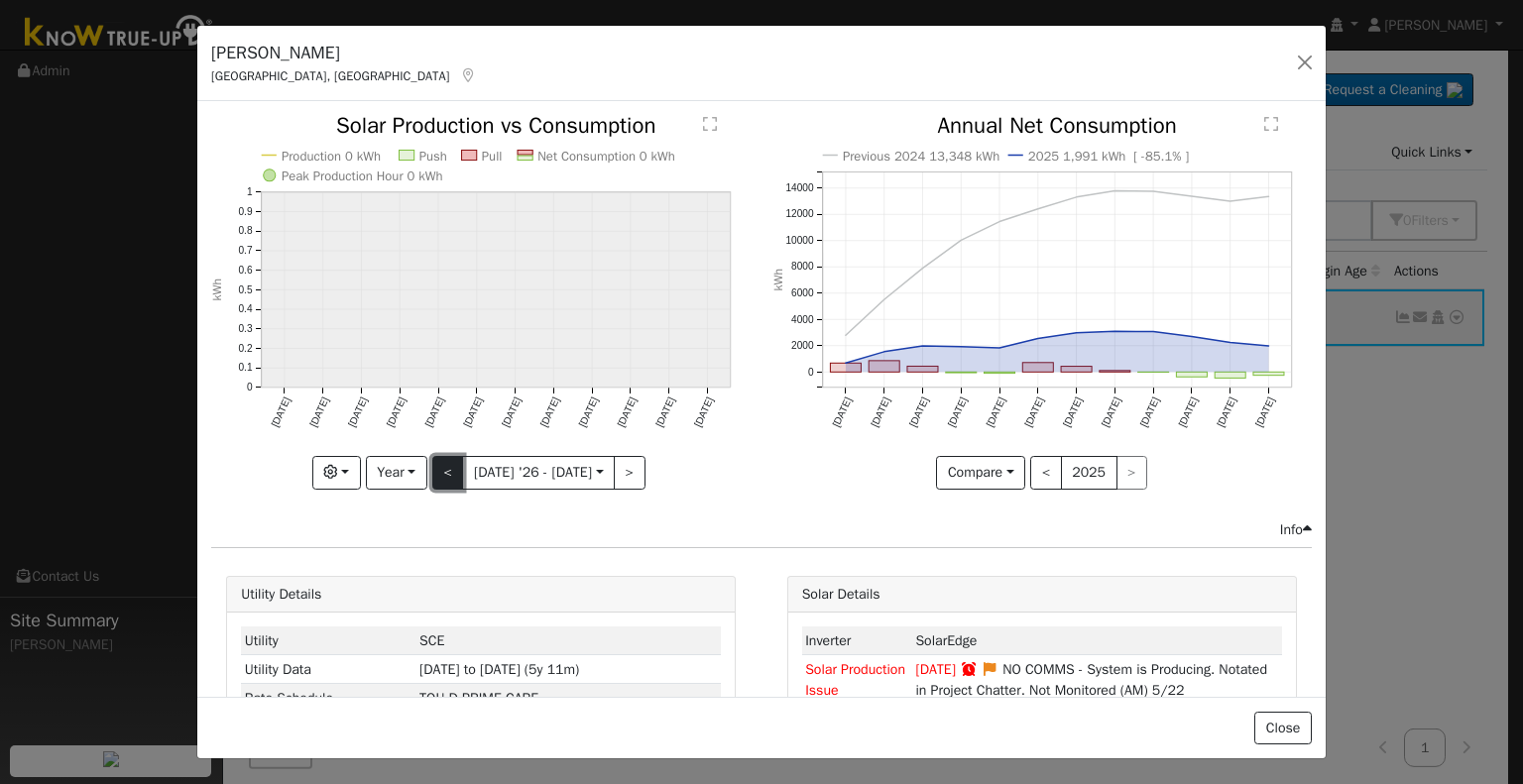 click on "<" at bounding box center (448, 473) 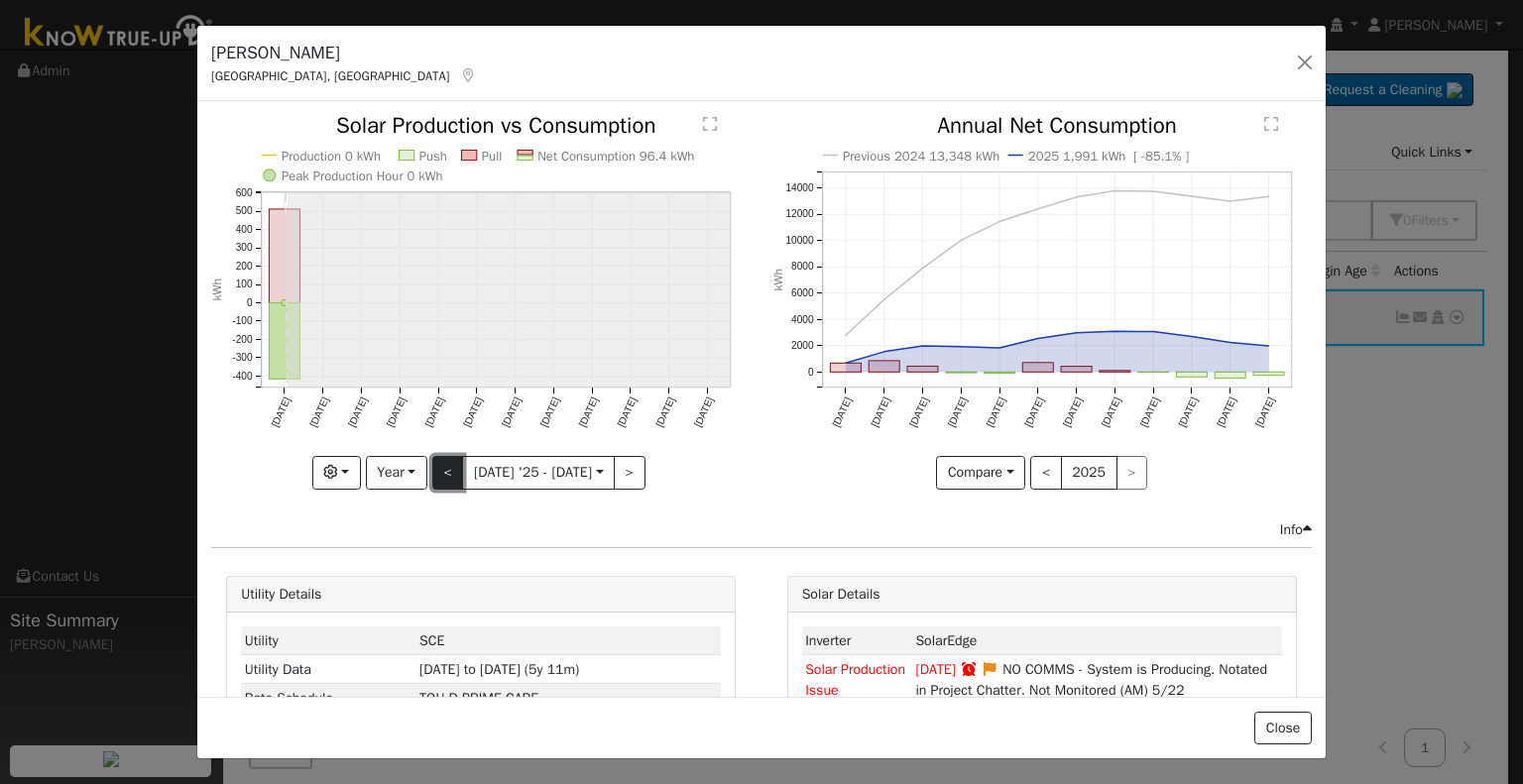 click on "<" at bounding box center [448, 473] 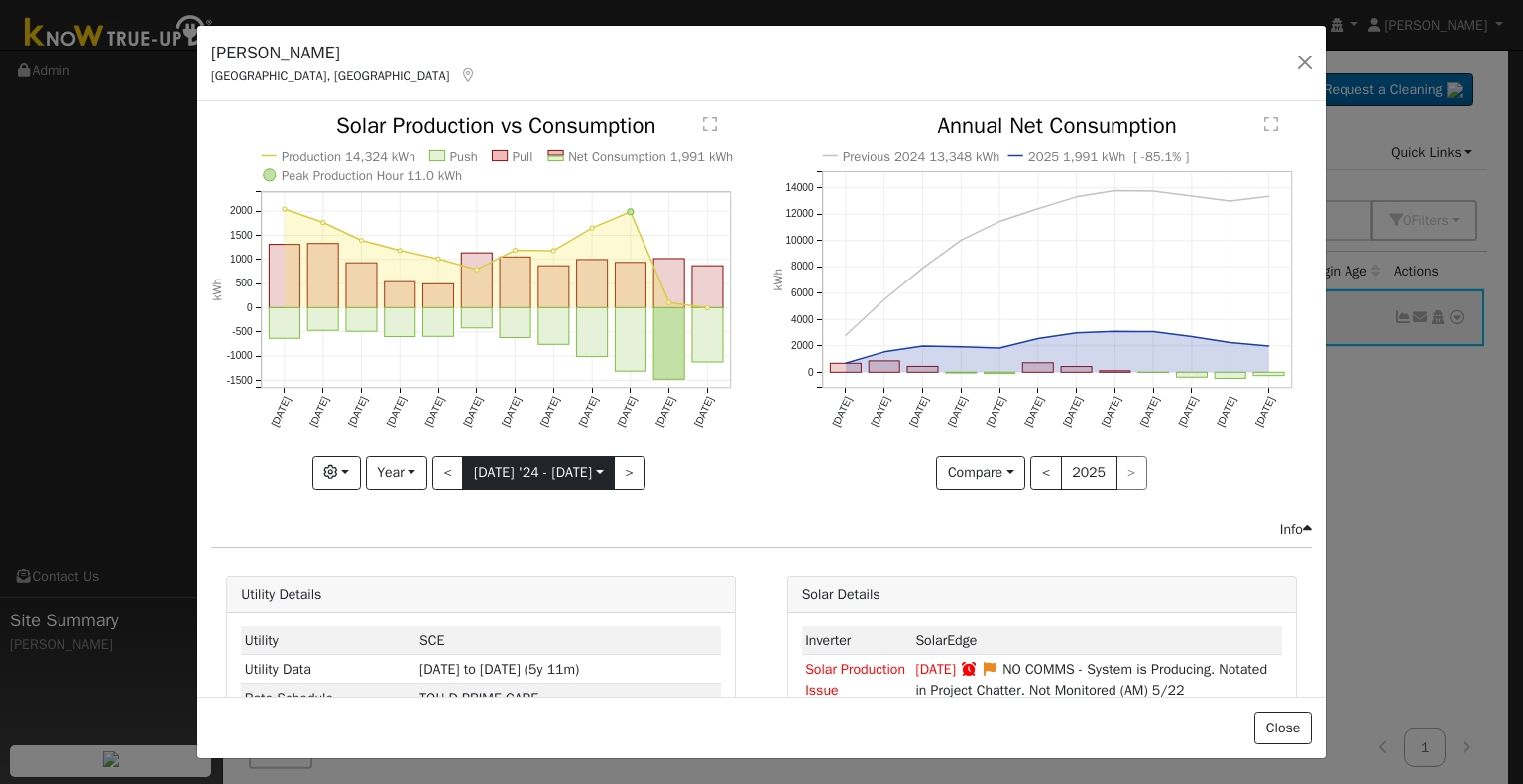 click on "[DATE]" at bounding box center (538, 473) 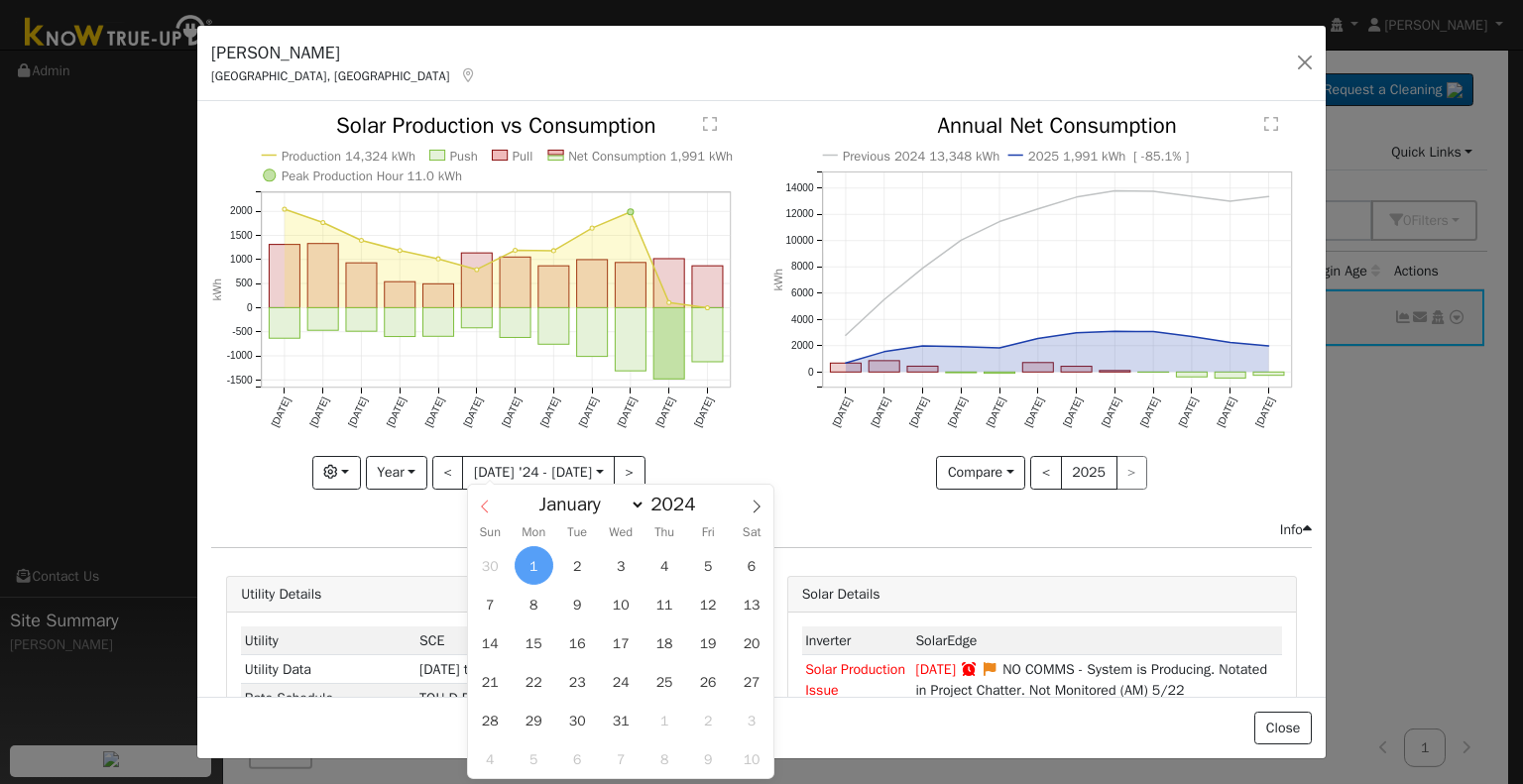 click 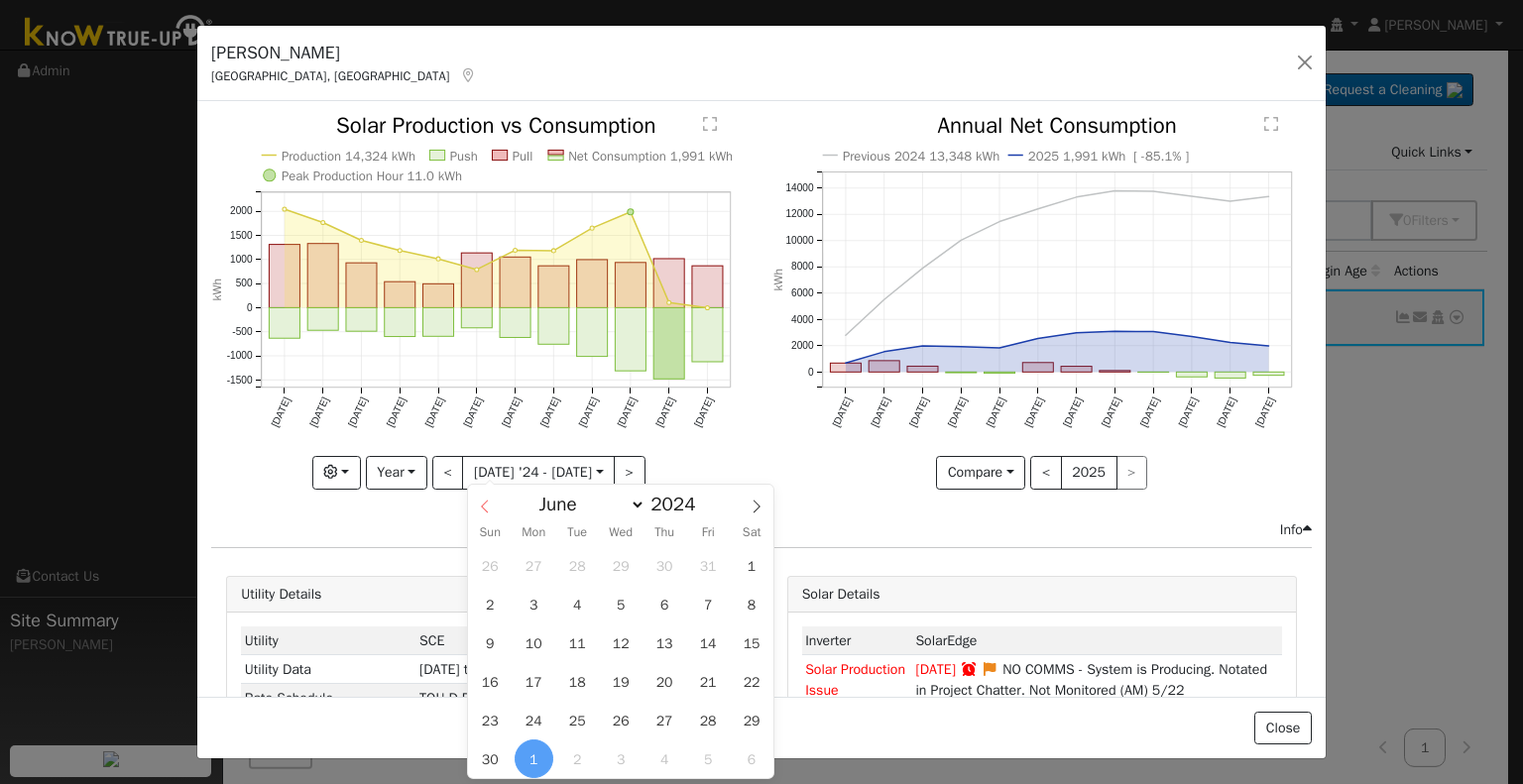 click 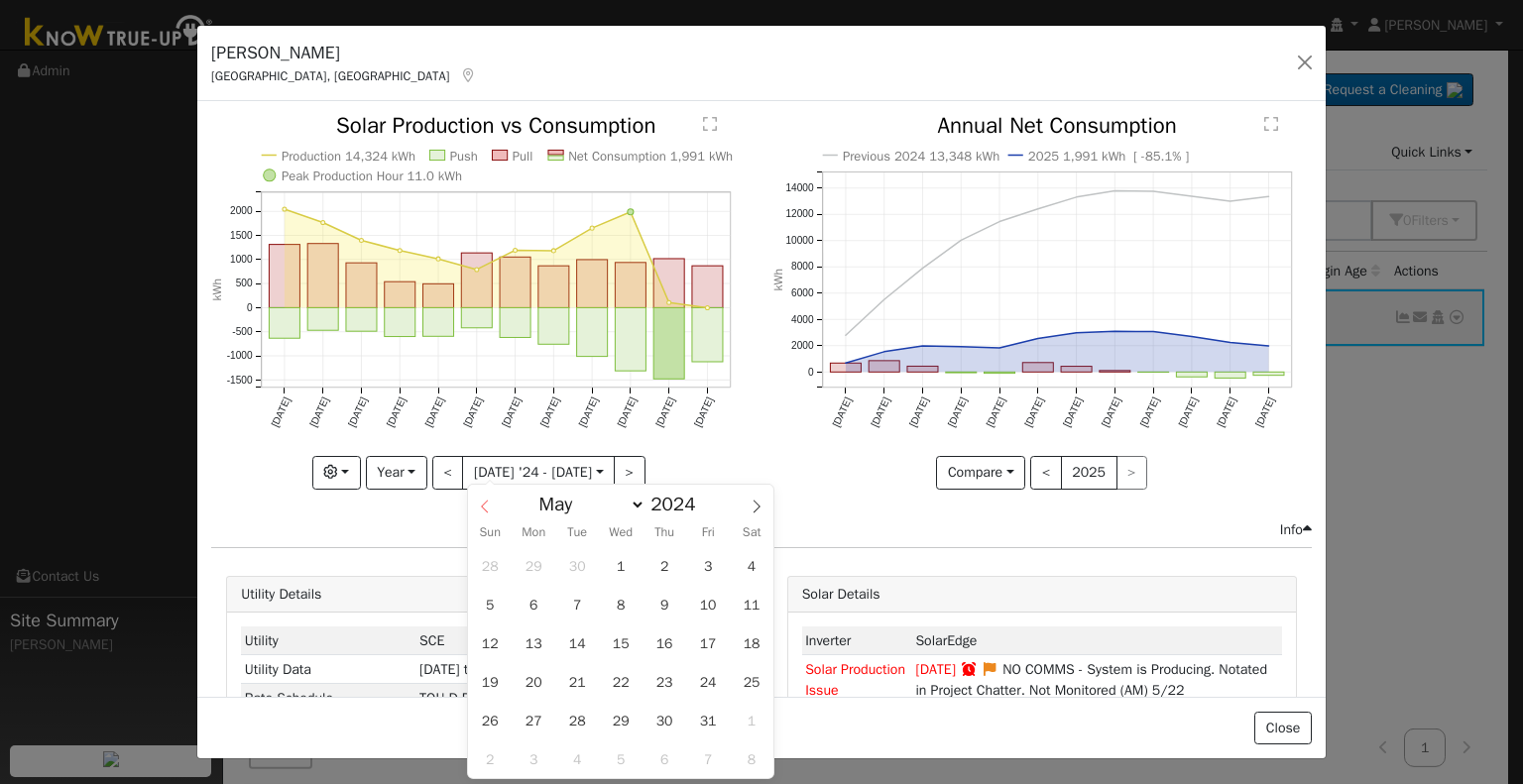 click 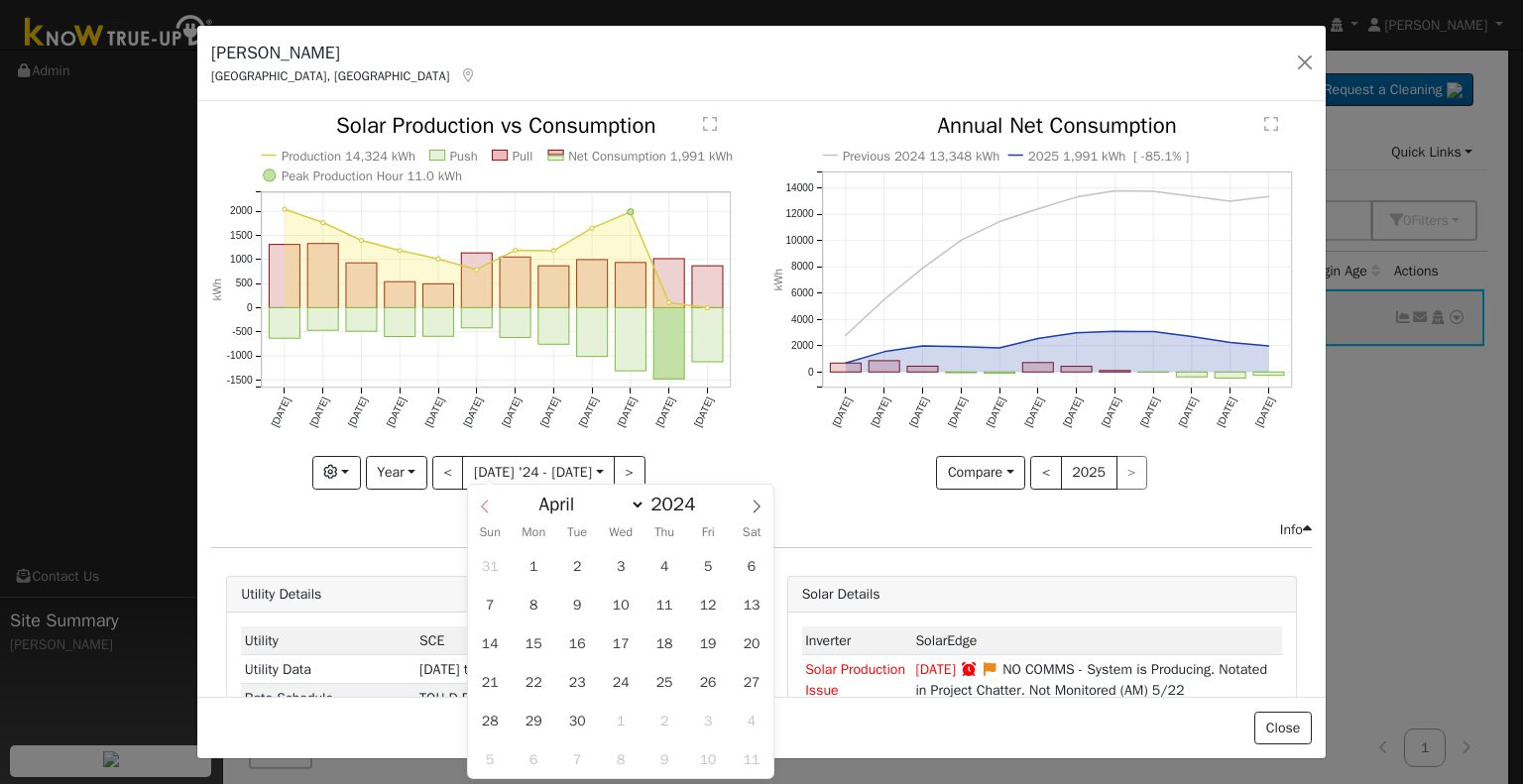 click 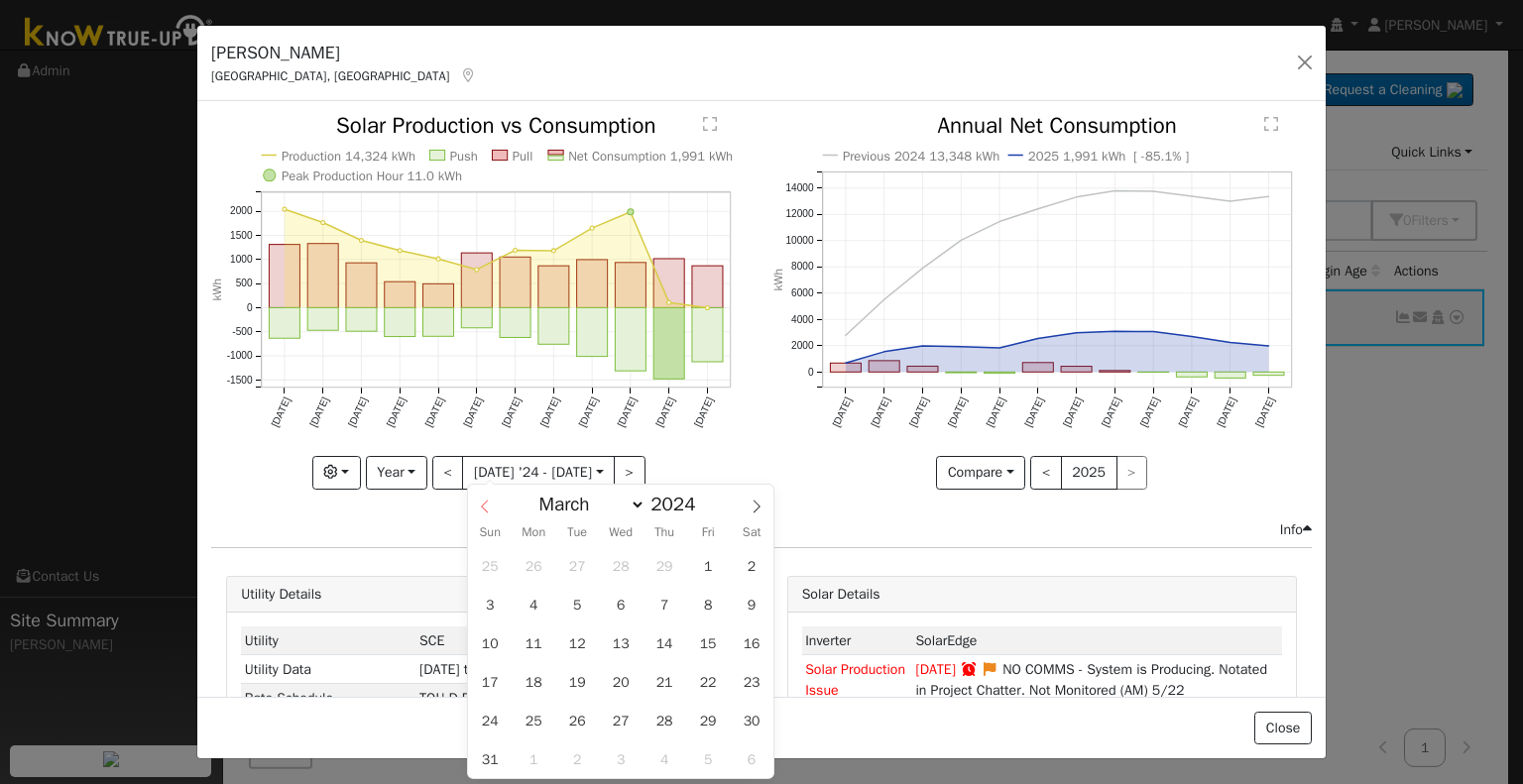 click 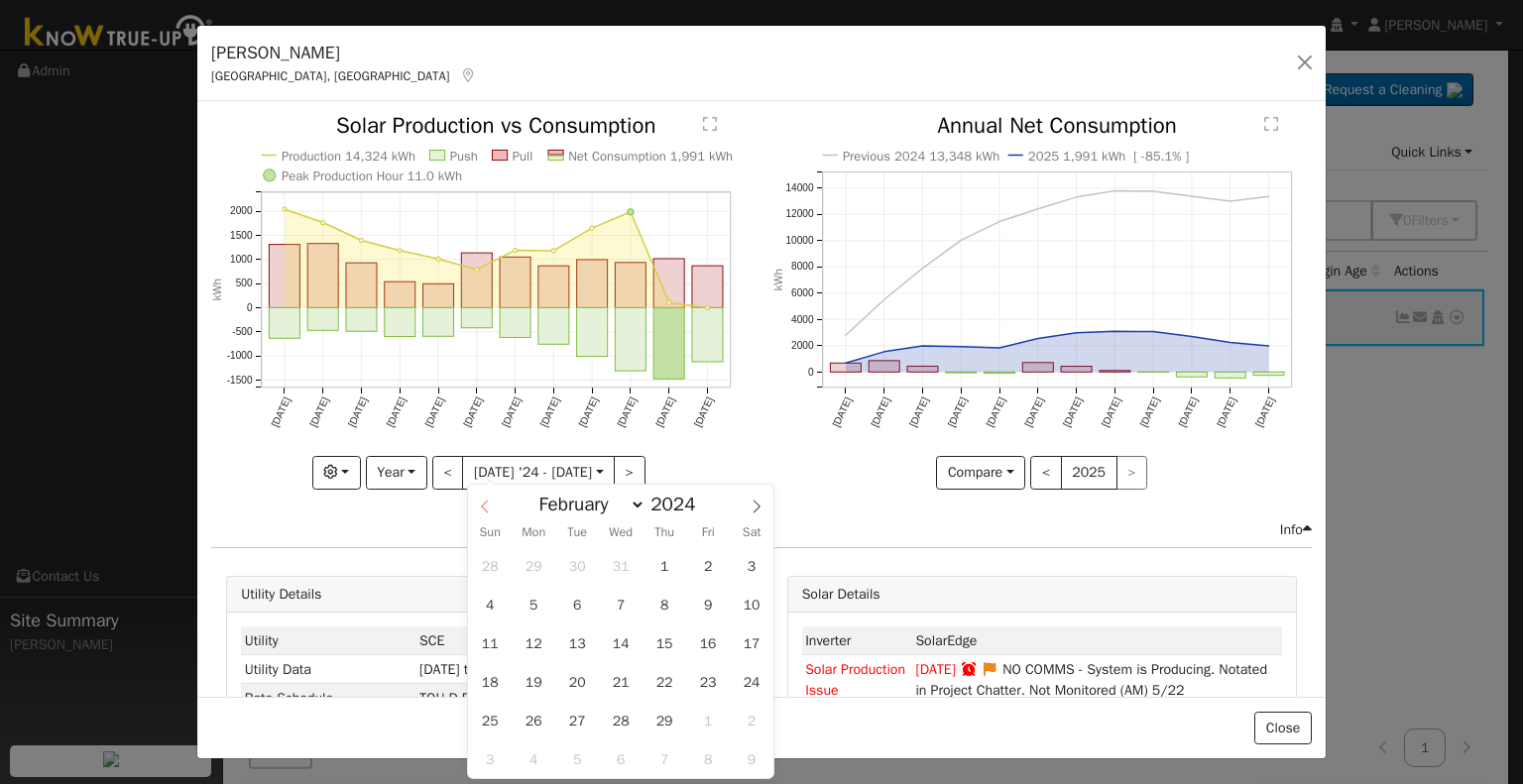 click 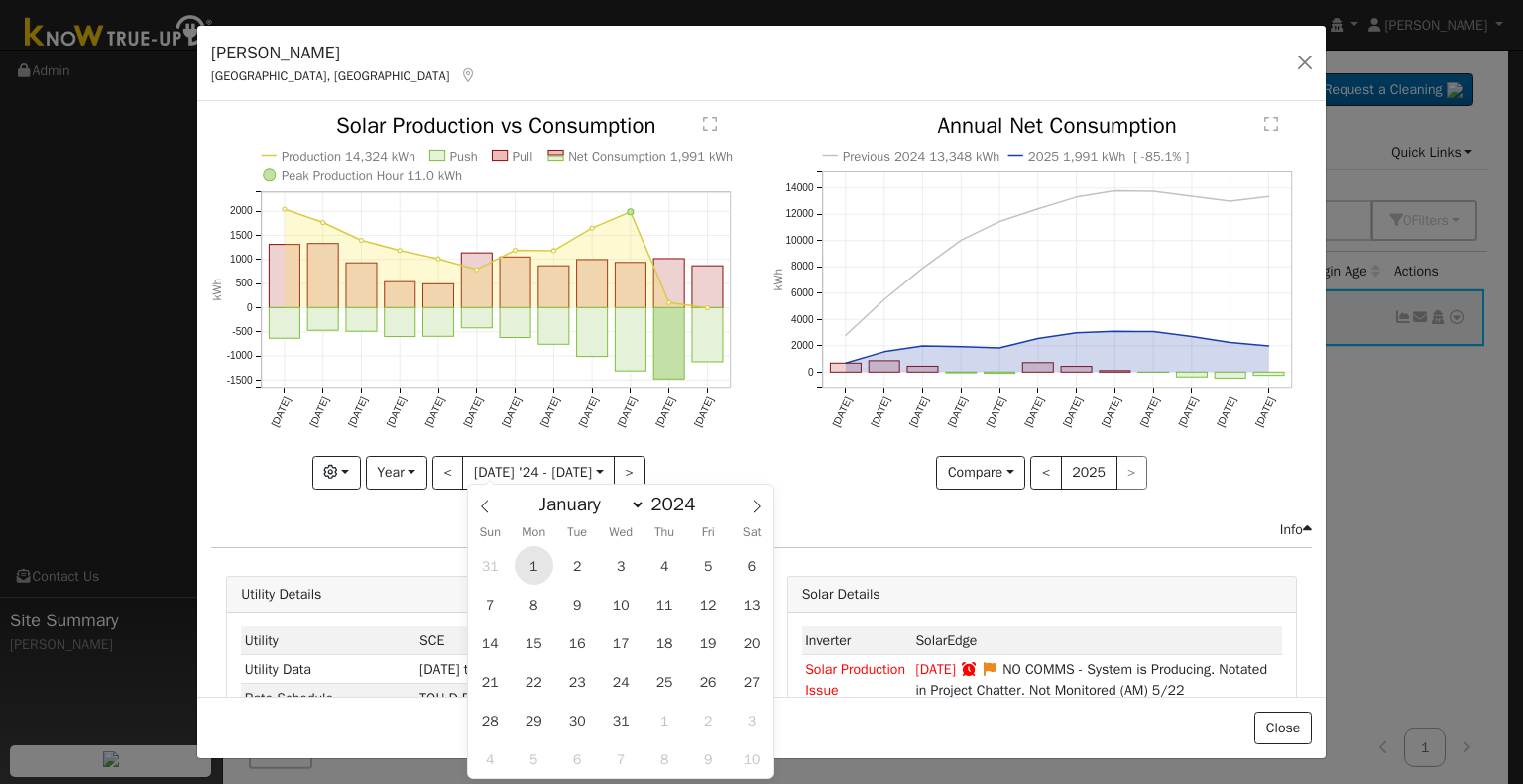 click on "1" at bounding box center [533, 565] 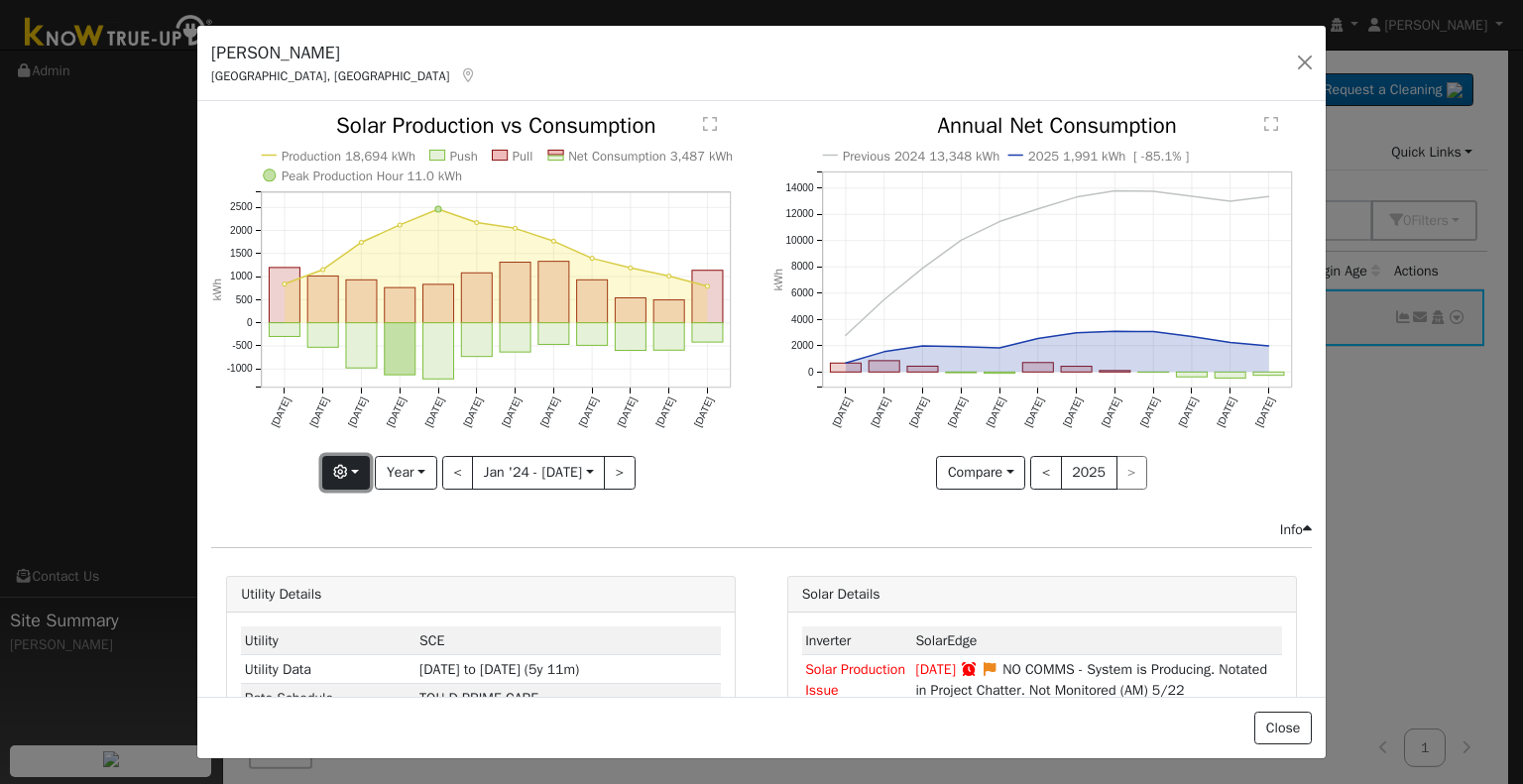click at bounding box center (346, 473) 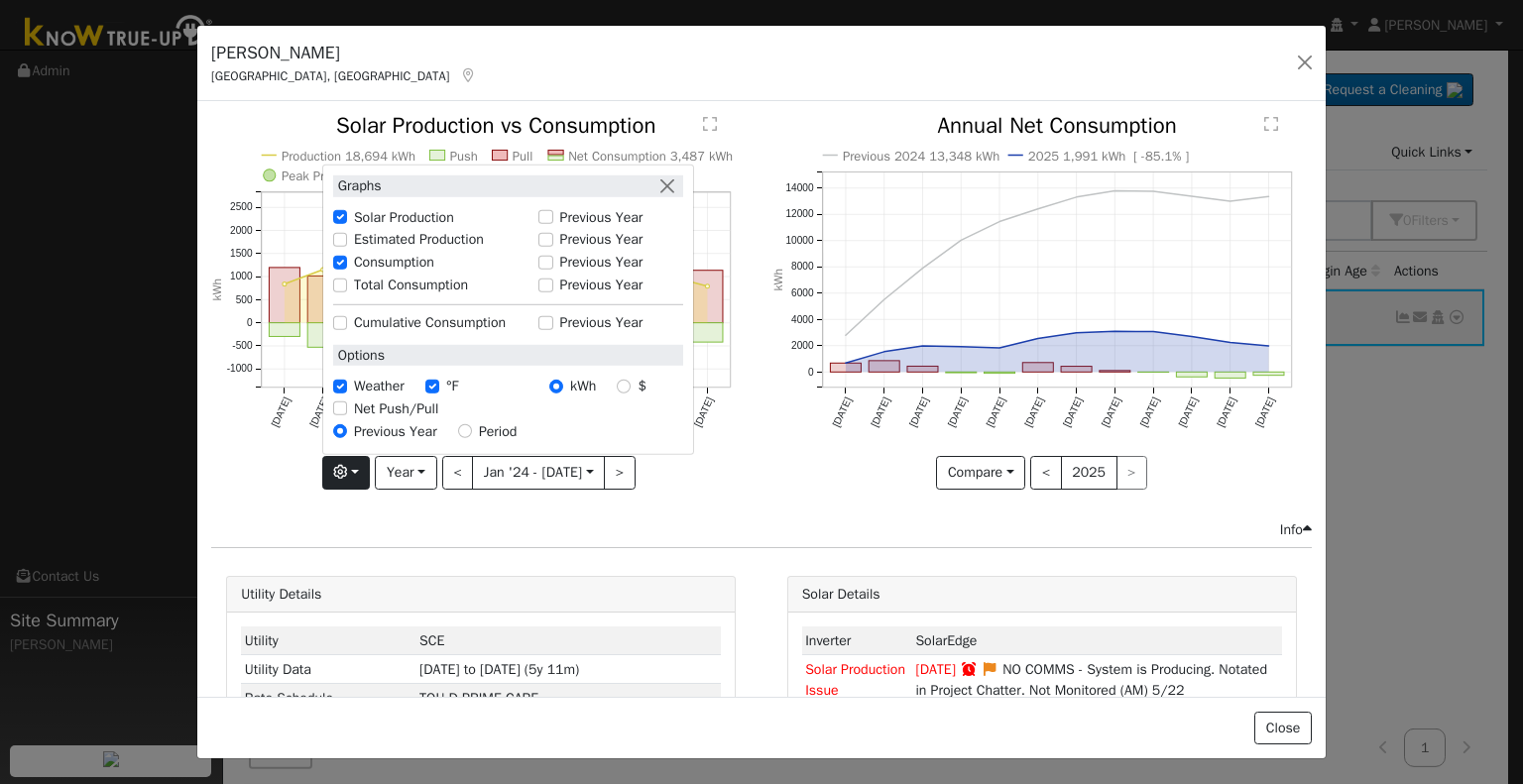 click on "Total Consumption" at bounding box center (410, 284) 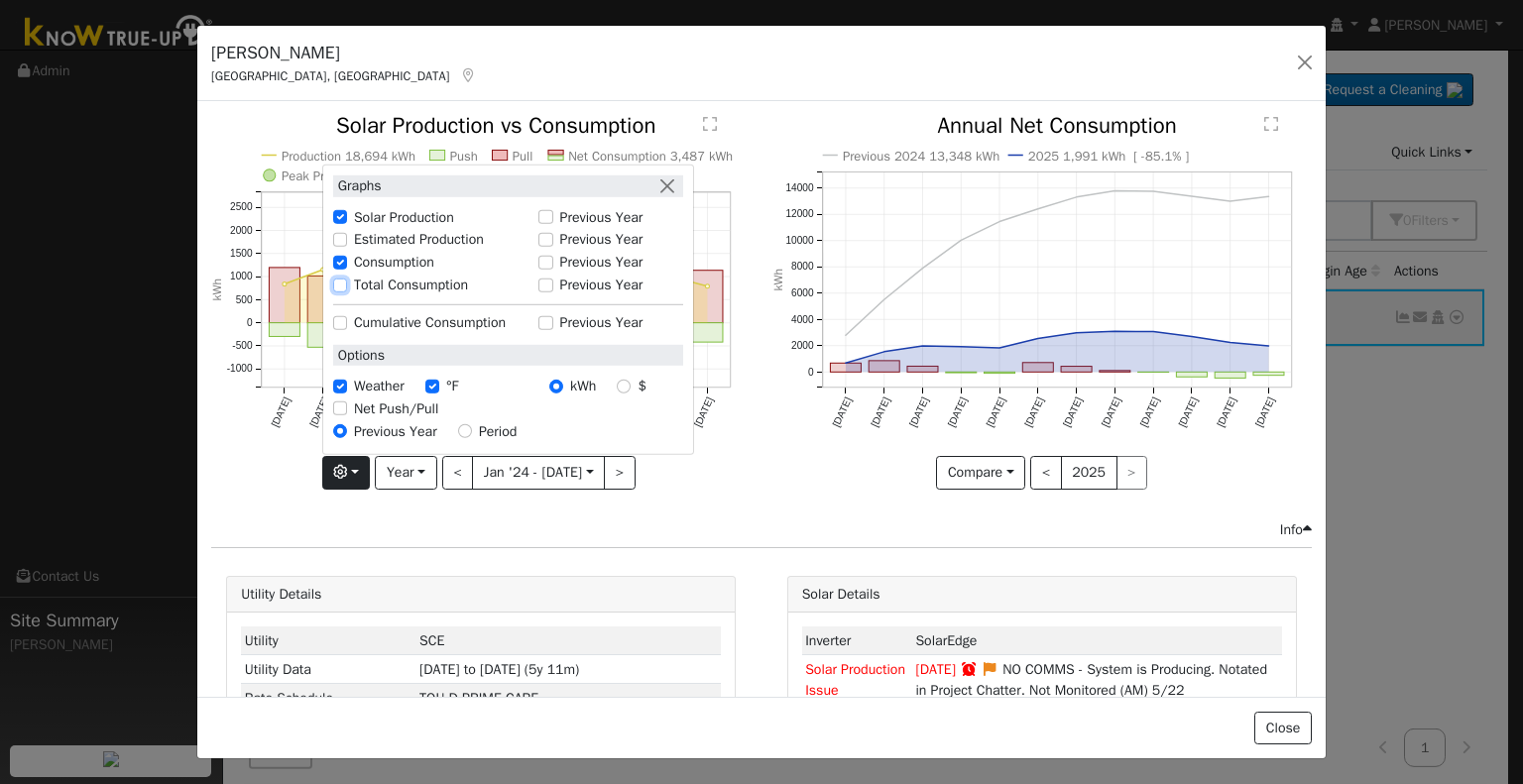 click on "Total Consumption" at bounding box center (340, 284) 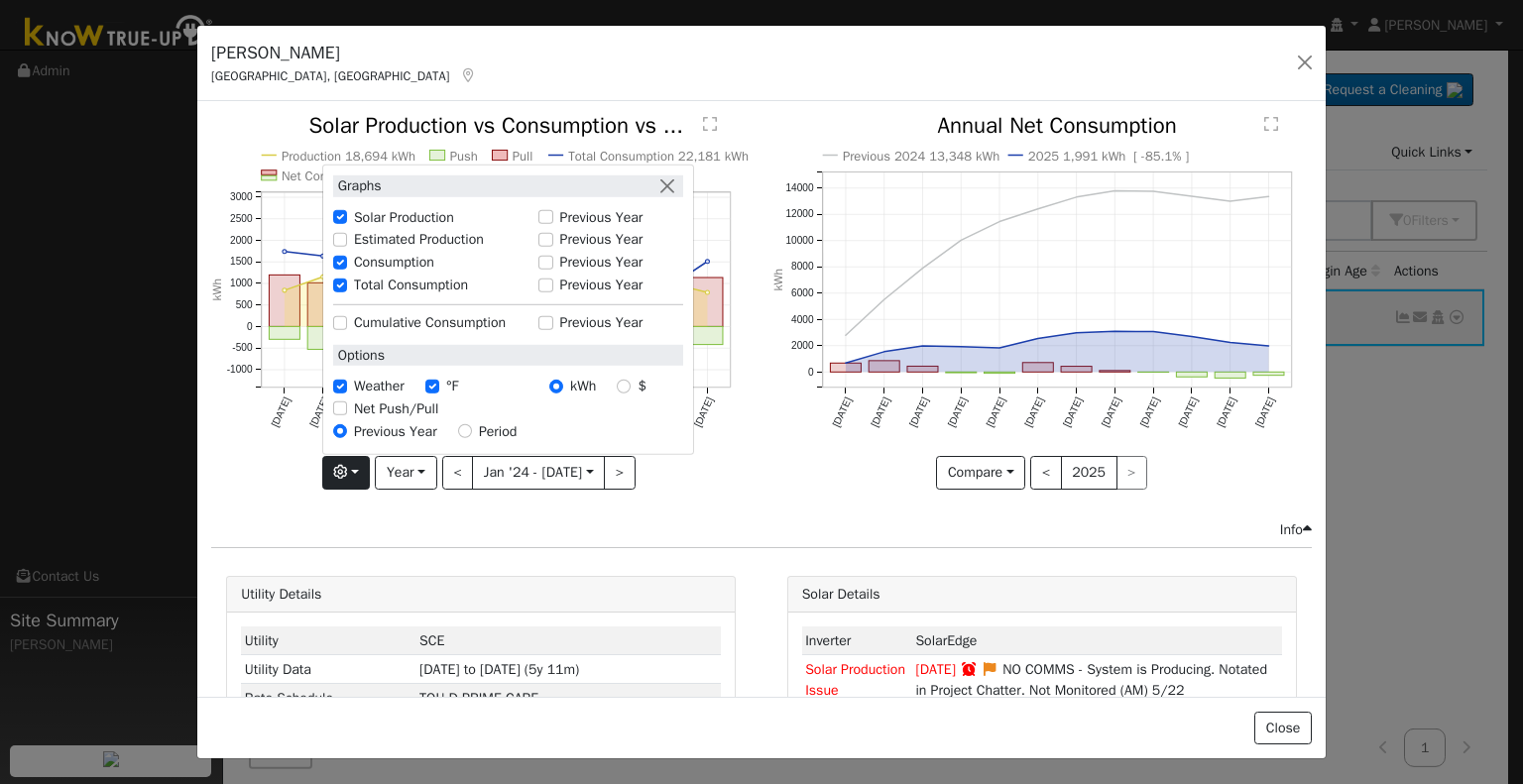 click on "Production 18,694 kWh Push Pull Total Consumption 22,181 kWh Net Consumption 3,487 kWh Peak Production Hour 11.0 kWh Jan '24 Feb '24 Mar '24 Apr '24 May '24 Jun '24 Jul '24 Aug '24 Sep '24 Oct '24 Nov '24 Dec '24 -1000 -500 0 500 1000 1500 2000 2500 3000  Solar Production vs Consumption vs ... kWh onclick="" onclick="" onclick="" onclick="" onclick="" onclick="" onclick="" onclick="" onclick="" onclick="" onclick="" onclick="" onclick="" onclick="" onclick="" onclick="" onclick="" onclick="" onclick="" onclick="" onclick="" onclick="" onclick="" onclick="" onclick="" onclick="" onclick="" onclick="" onclick="" onclick="" onclick="" onclick="" onclick="" onclick="" onclick="" onclick="" onclick="" onclick="" onclick="" onclick="" onclick="" onclick="" onclick="" onclick="" onclick="" onclick="" onclick="" onclick="" Graphs Solar Production Previous Year Estimated Production Previous Year Consumption Previous Year Total Consumption Previous Year Cumulative Consumption Previous Year Options Weather °F kWh $" at bounding box center [481, 316] 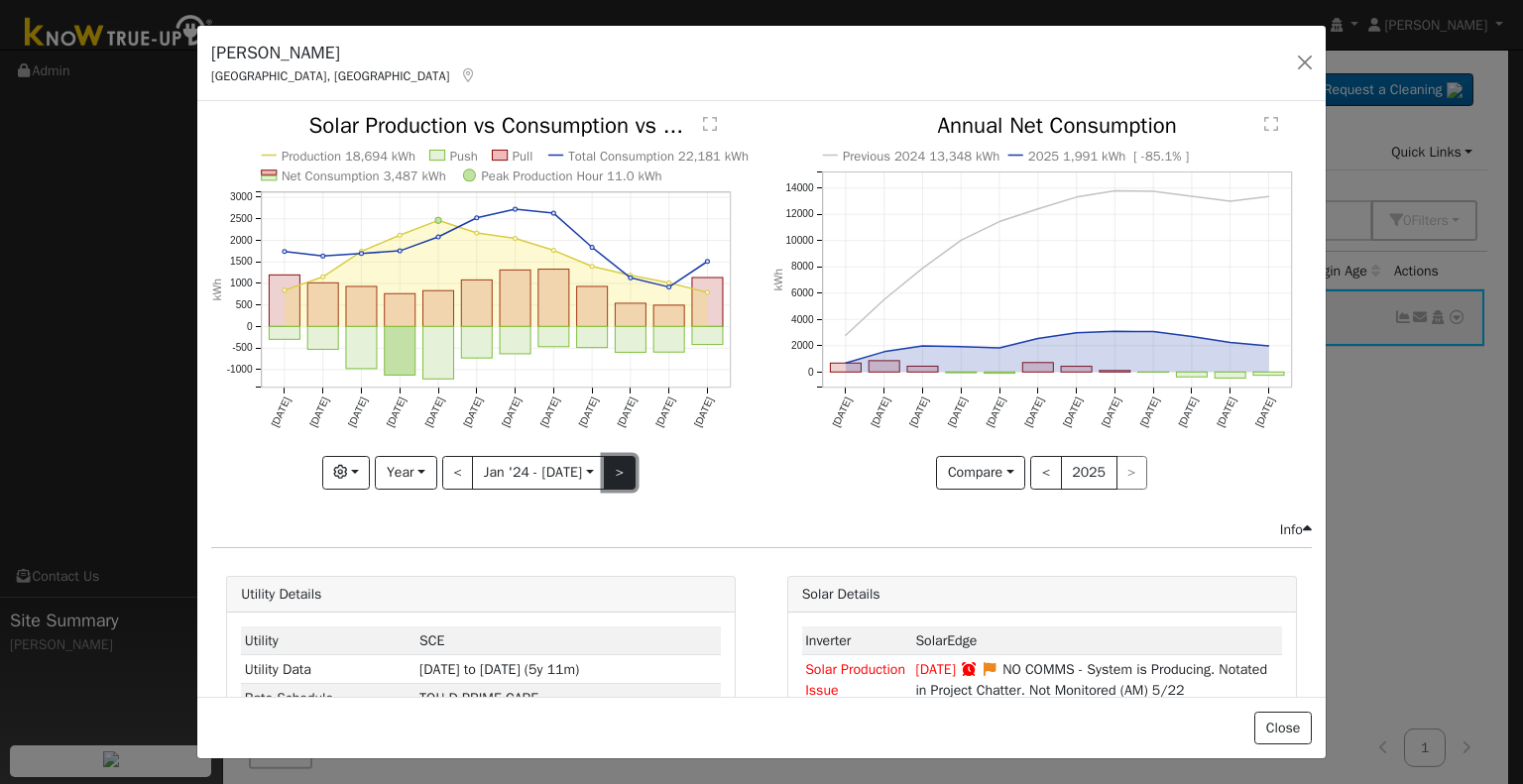 click on ">" at bounding box center [620, 473] 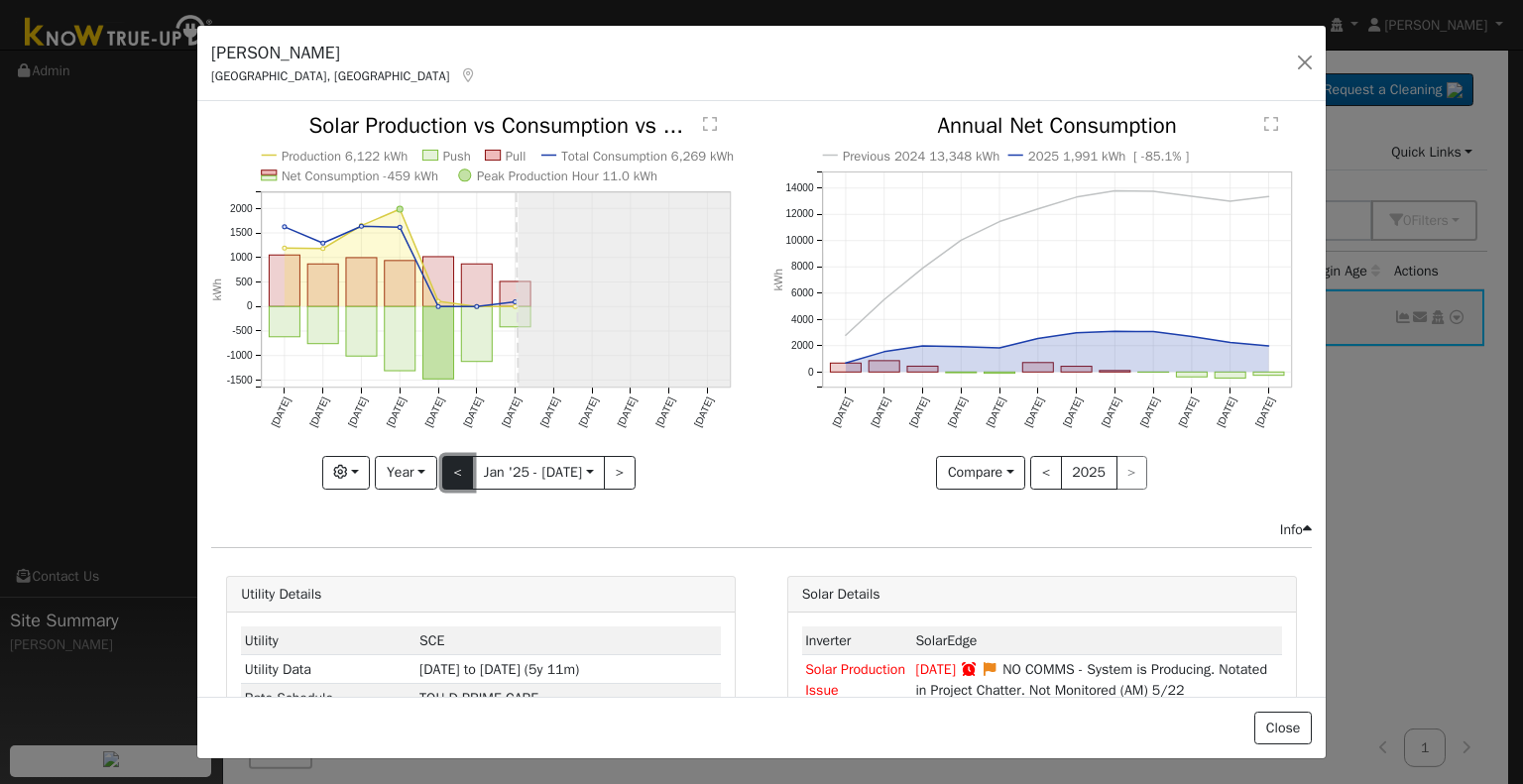 click on "<" at bounding box center [458, 473] 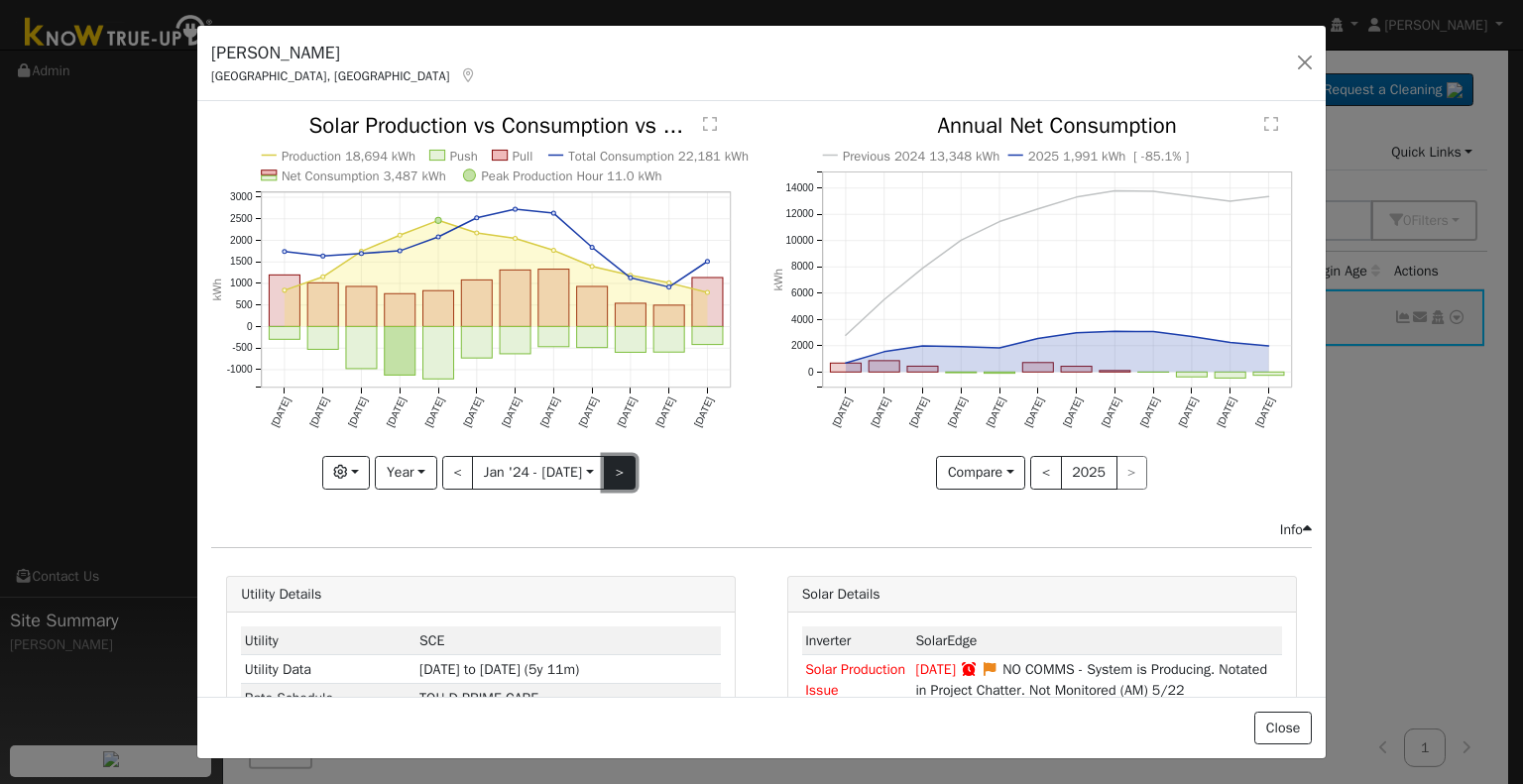 click on ">" at bounding box center (620, 473) 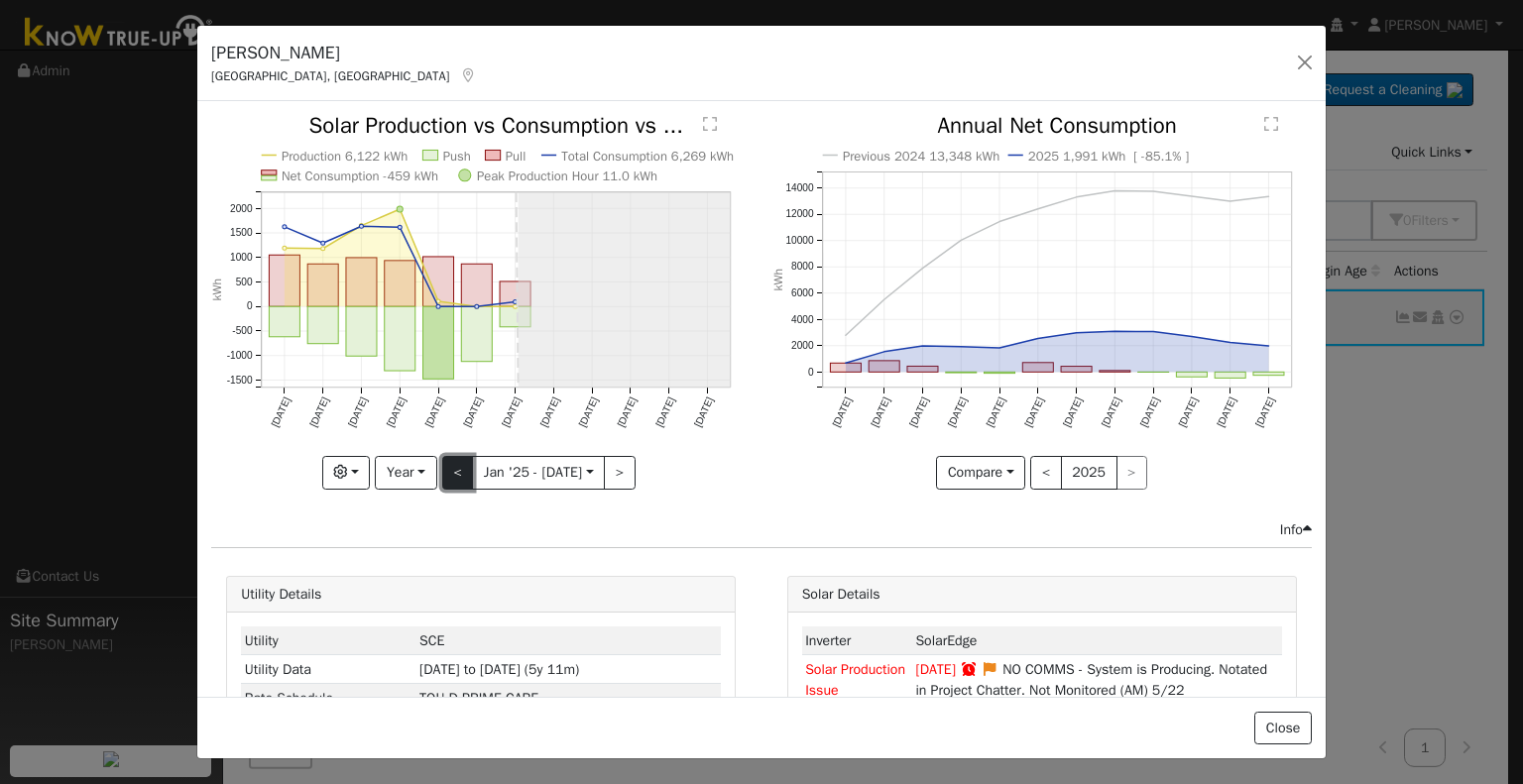 click on "<" at bounding box center (458, 473) 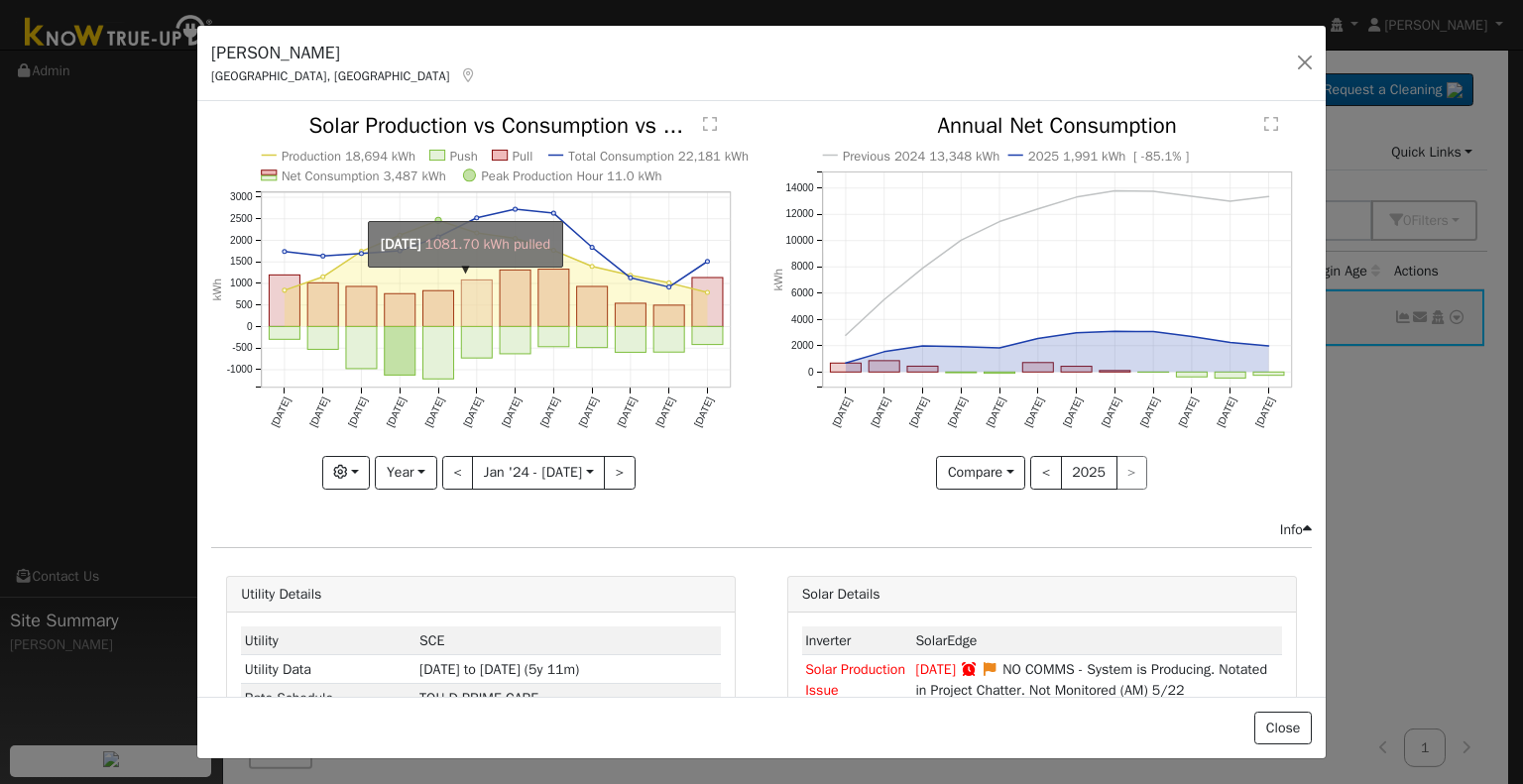 click on "onclick=""" 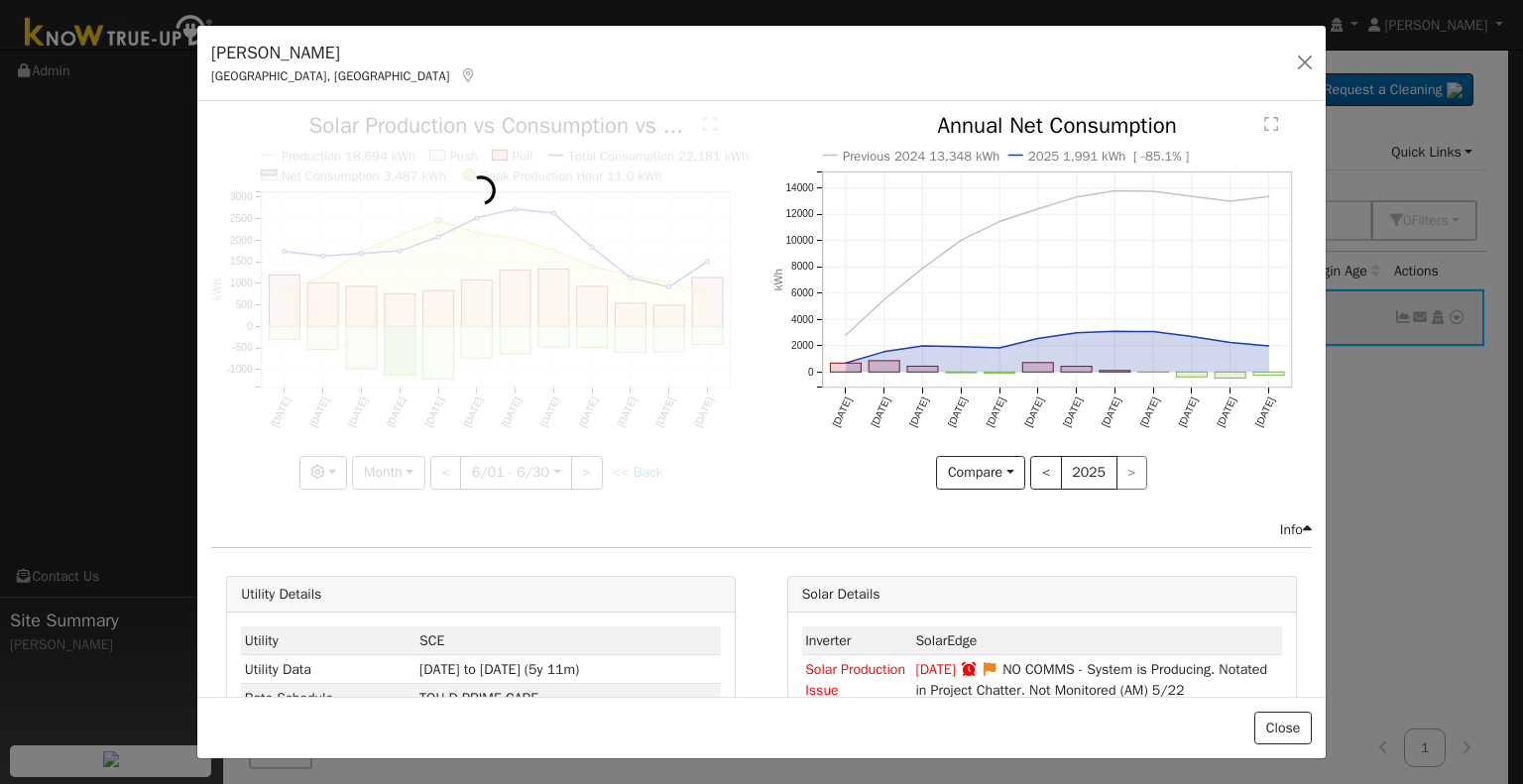 click at bounding box center (481, 301) 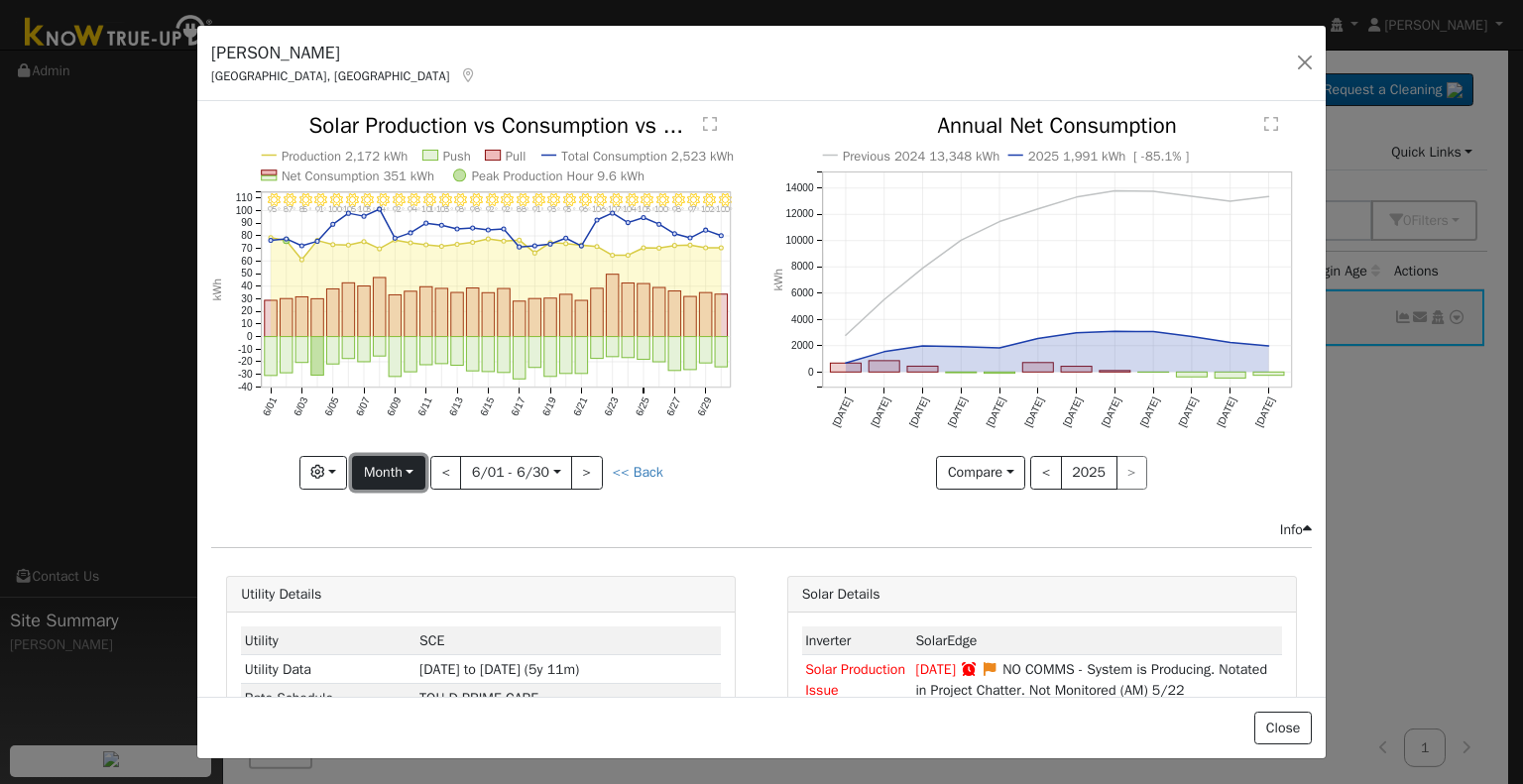 click on "Month" at bounding box center [388, 473] 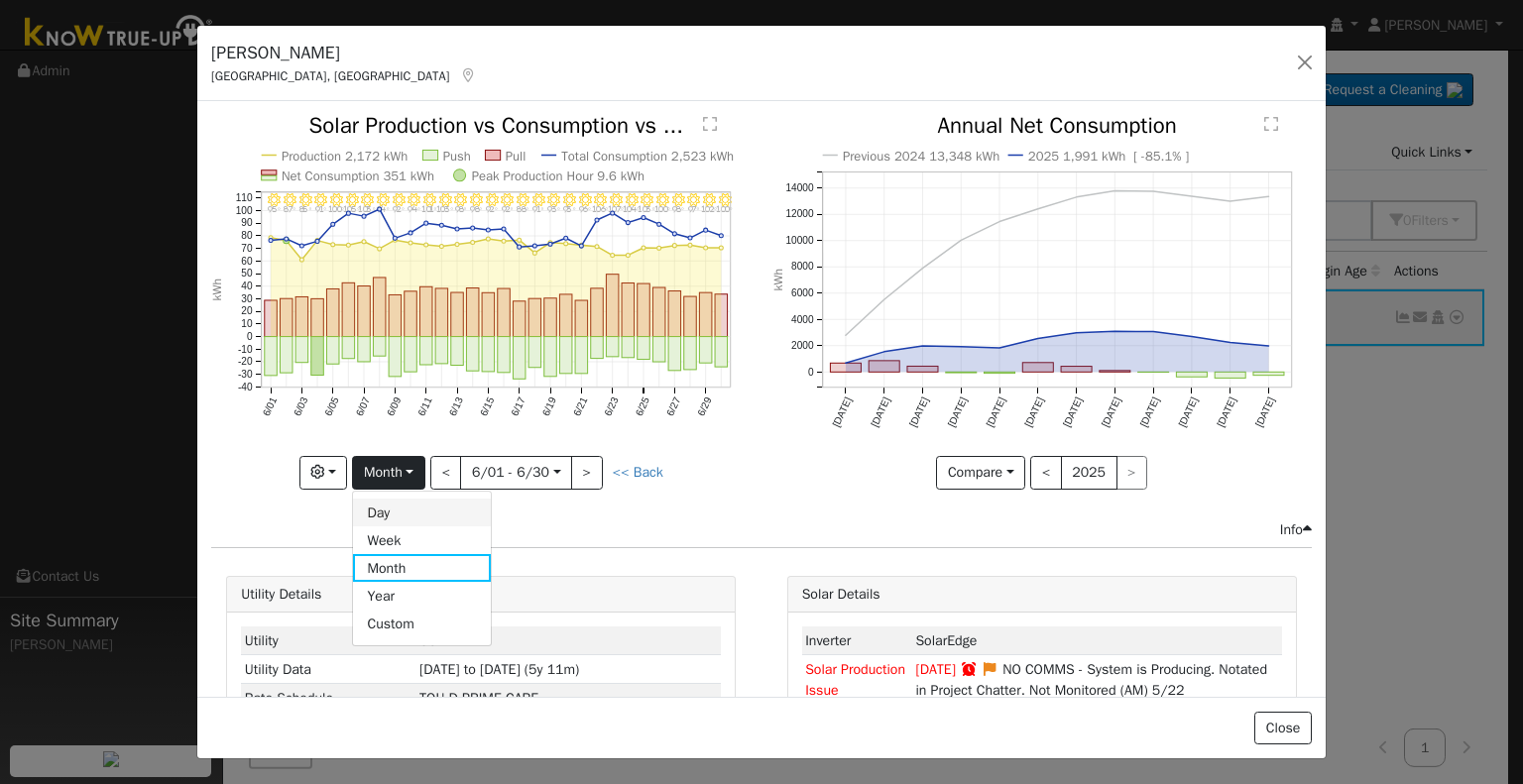click on "Day" at bounding box center (421, 512) 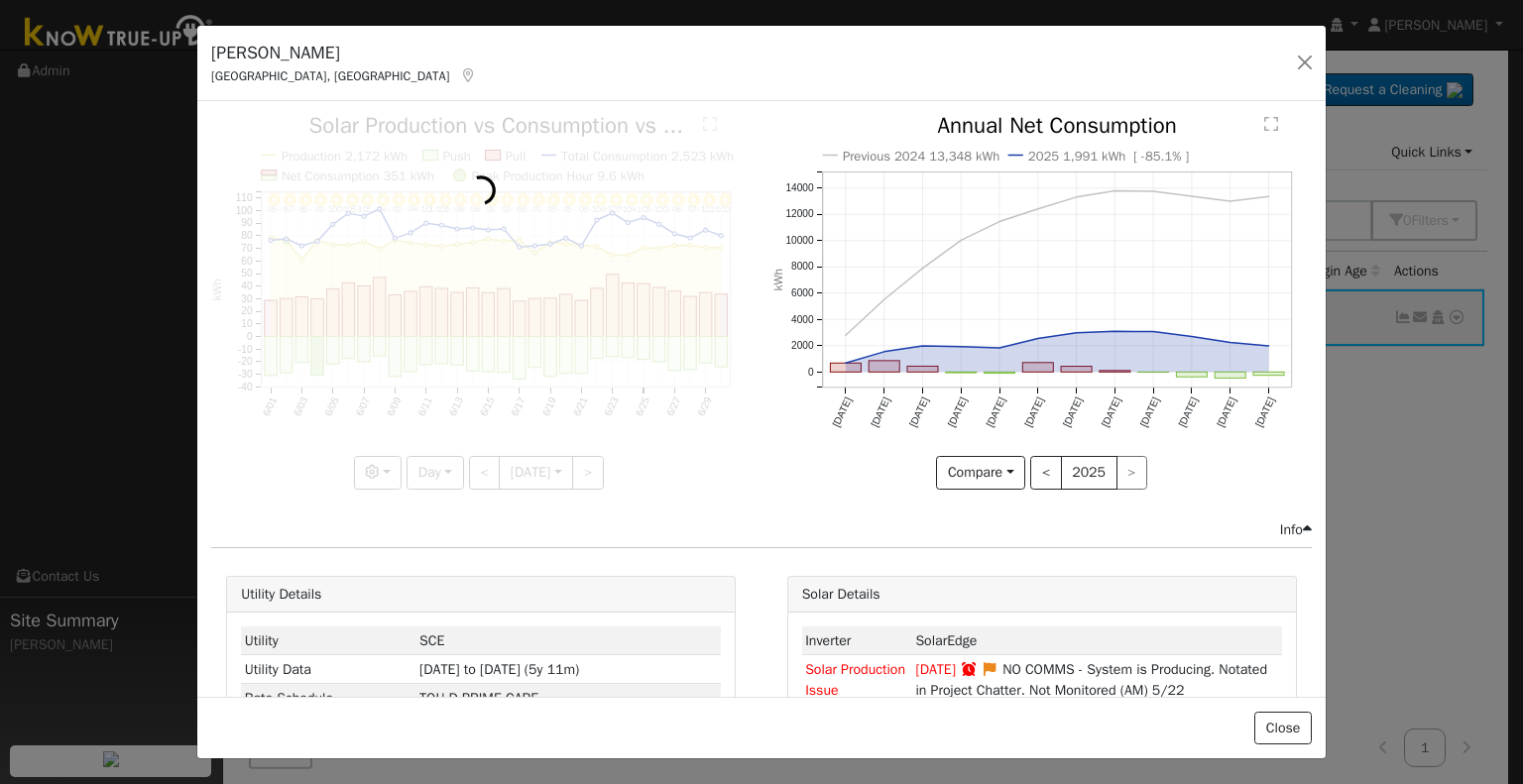click at bounding box center (481, 301) 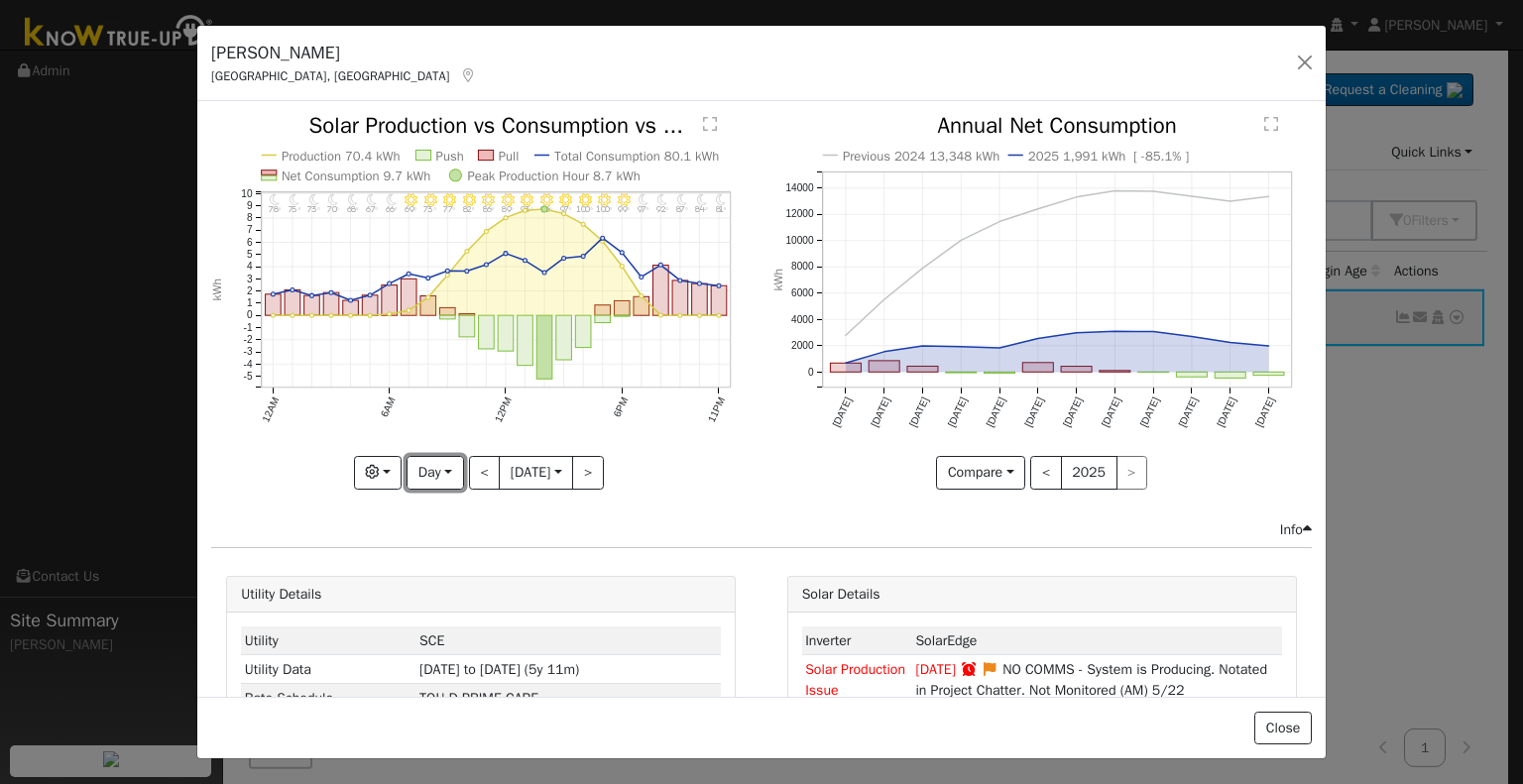 click on "Day" at bounding box center [434, 473] 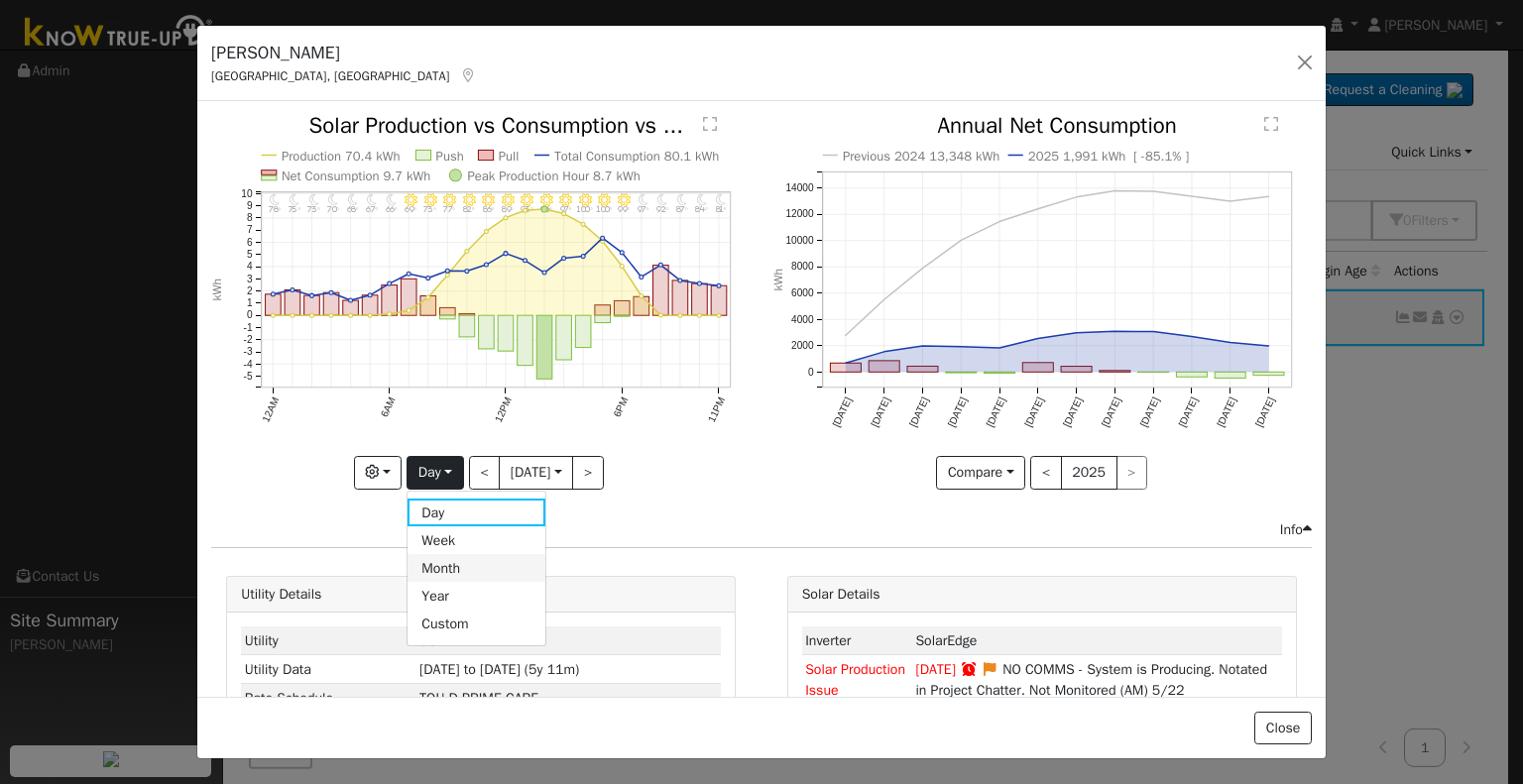 click on "Month" at bounding box center [476, 568] 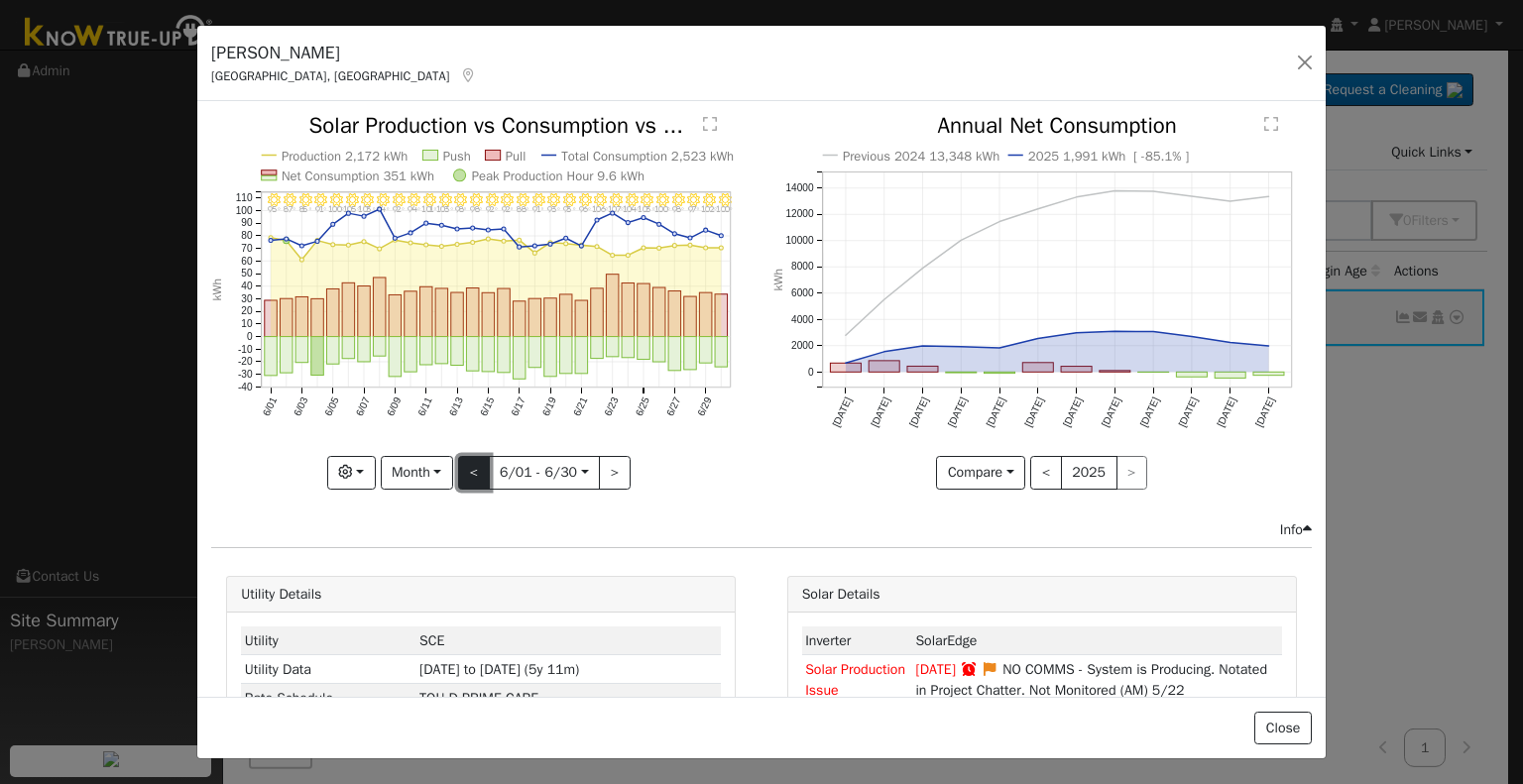 click on "<" at bounding box center [474, 473] 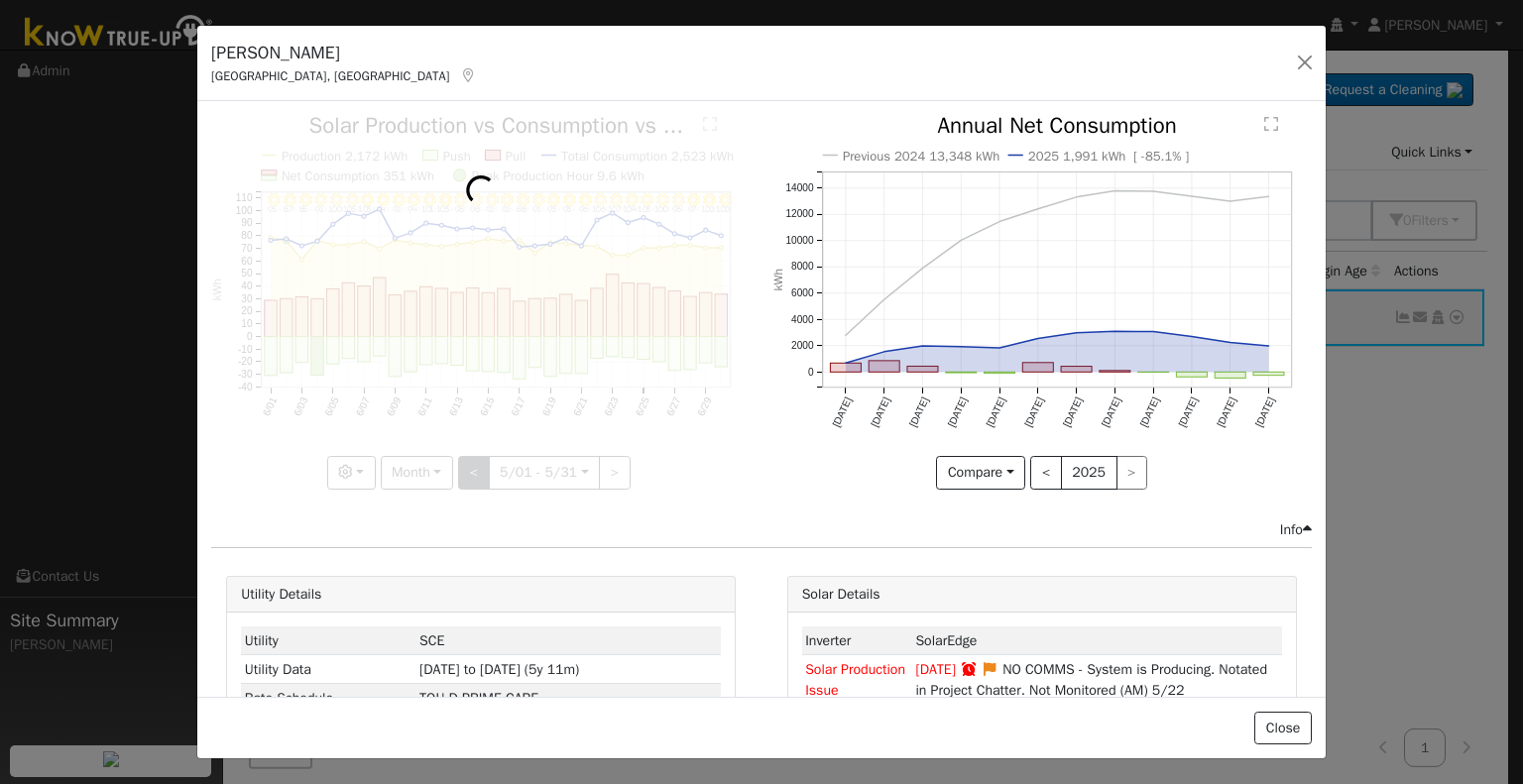 click at bounding box center (481, 301) 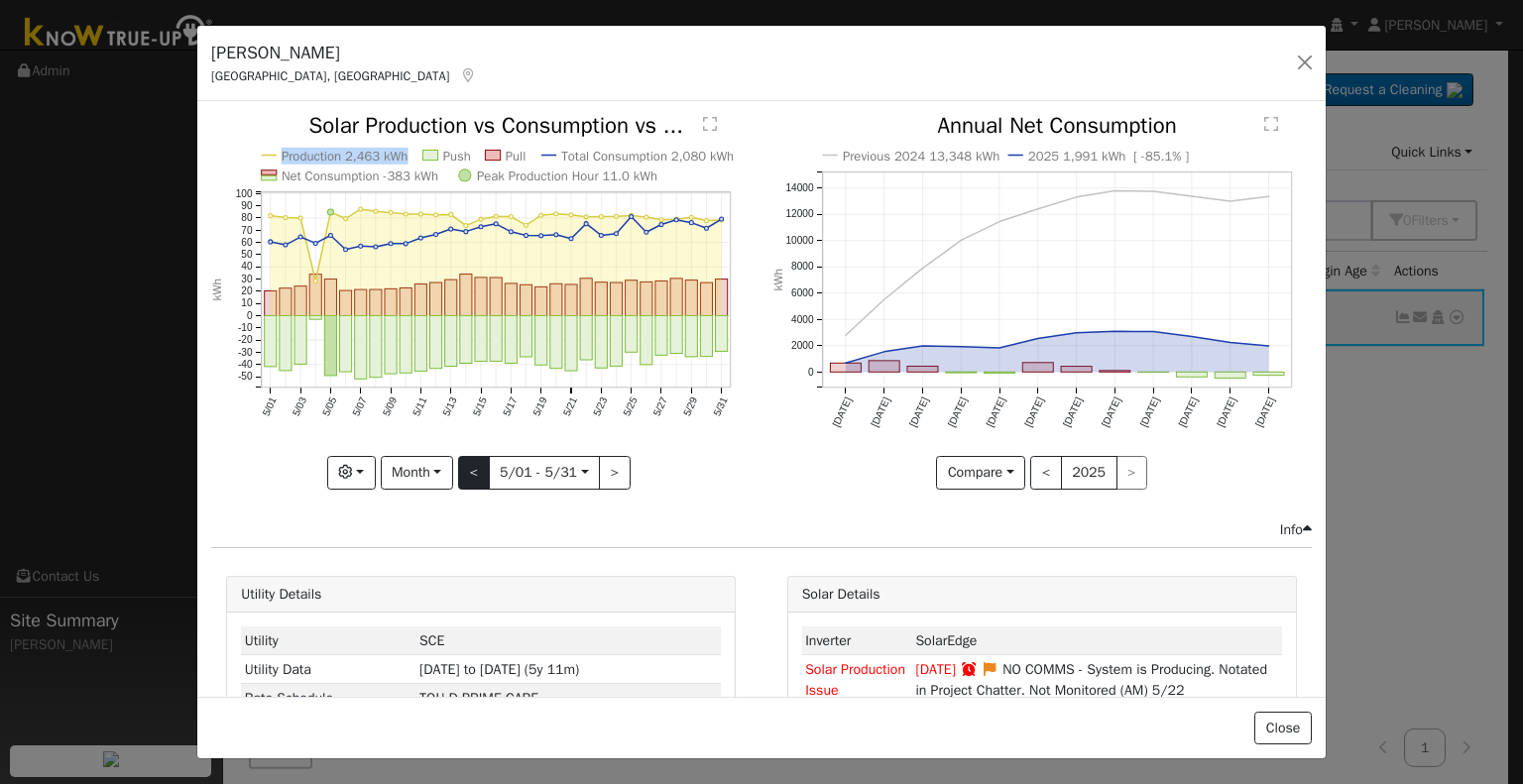 click on "Production 2,463 kWh Push Pull Total Consumption 2,080 kWh Net Consumption -383 kWh Peak Production Hour 11.0 kWh 5/01 5/03 5/05 5/07 5/09 5/11 5/13 5/15 5/17 5/19 5/21 5/23 5/25 5/27 5/29 5/31 -50 -40 -30 -20 -10 0 10 20 30 40 50 60 70 80 90 100  Solar Production vs Consumption vs ... kWh onclick="" onclick="" onclick="" onclick="" onclick="" onclick="" onclick="" onclick="" onclick="" onclick="" onclick="" onclick="" onclick="" onclick="" onclick="" onclick="" onclick="" onclick="" onclick="" onclick="" onclick="" onclick="" onclick="" onclick="" onclick="" onclick="" onclick="" onclick="" onclick="" onclick="" onclick="" onclick="" onclick="" onclick="" onclick="" onclick="" onclick="" onclick="" onclick="" onclick="" onclick="" onclick="" onclick="" onclick="" onclick="" onclick="" onclick="" onclick="" onclick="" onclick="" onclick="" onclick="" onclick="" onclick="" onclick="" onclick="" onclick="" onclick="" onclick="" onclick="" onclick="" onclick="" onclick="" onclick="" onclick="" onclick="" °F" 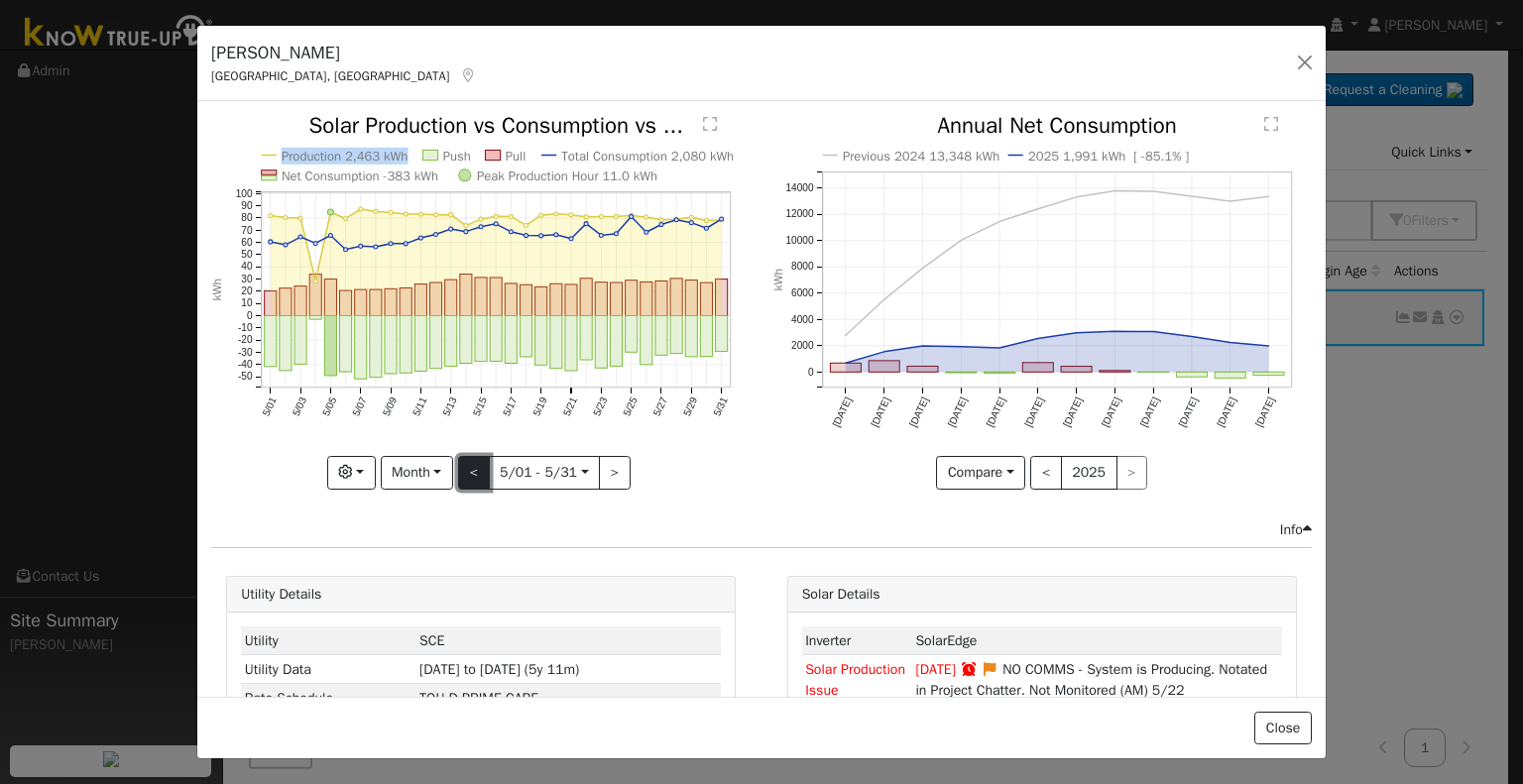 click on "<" at bounding box center (474, 473) 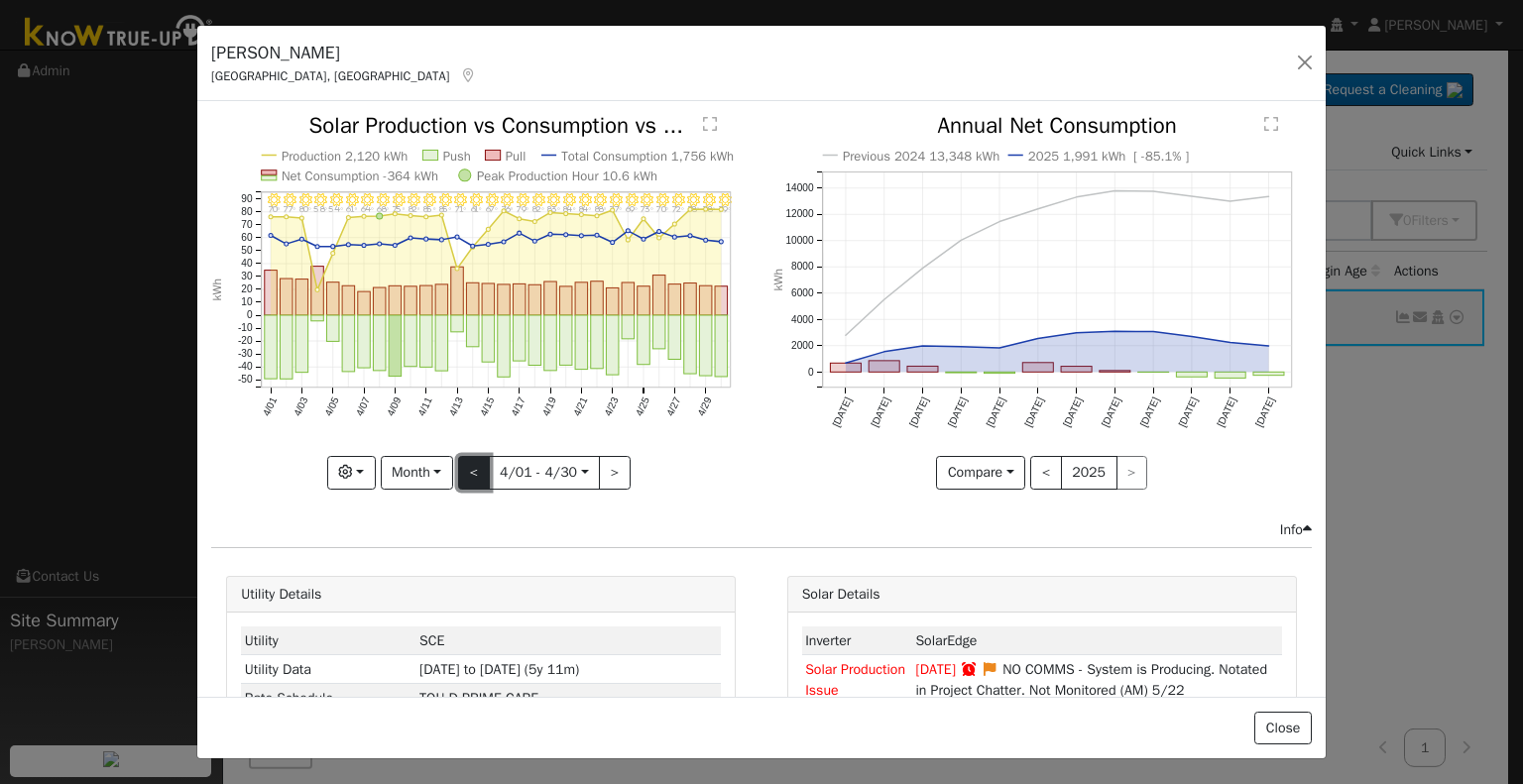click on "<" at bounding box center [474, 473] 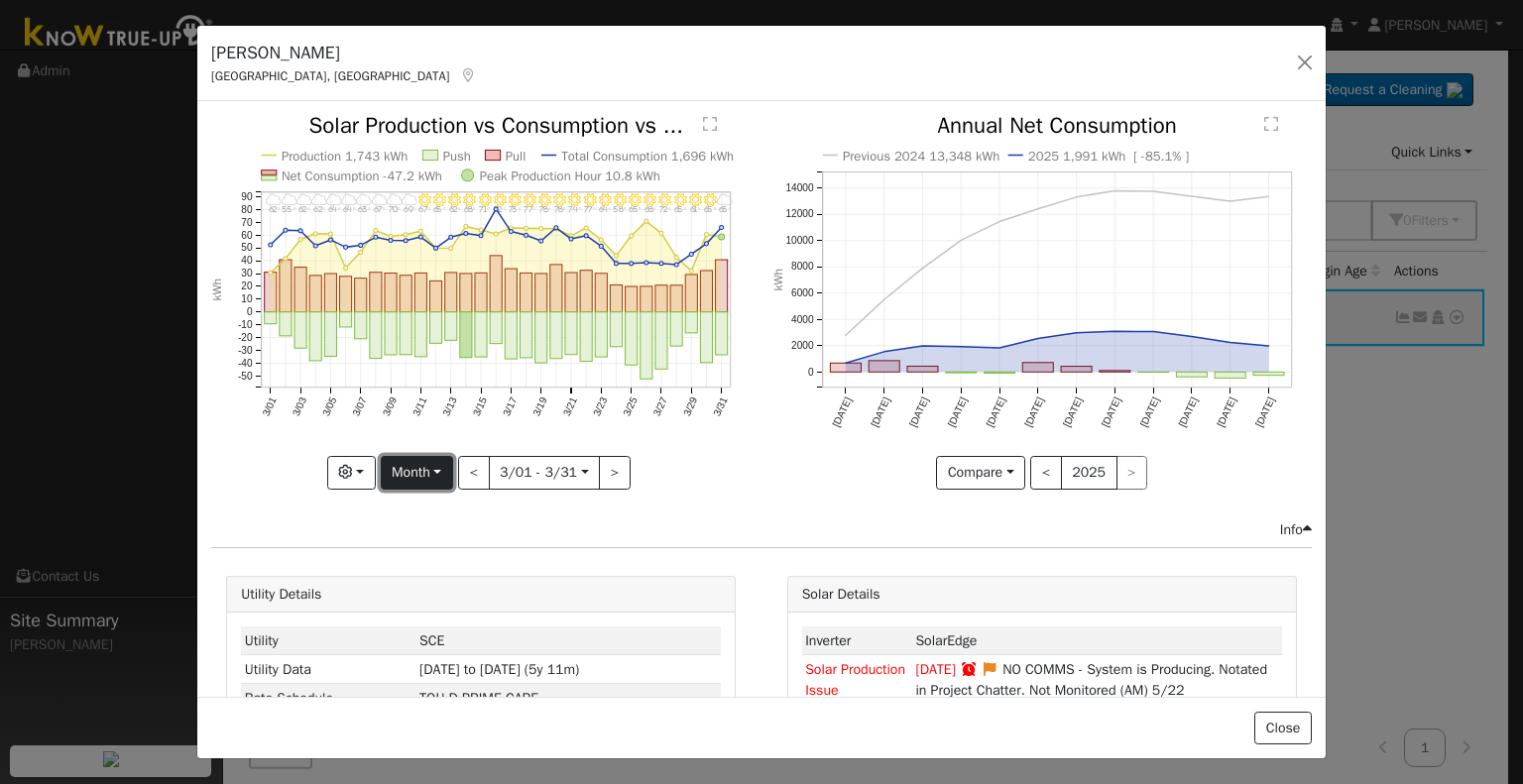 click on "Month" at bounding box center [416, 473] 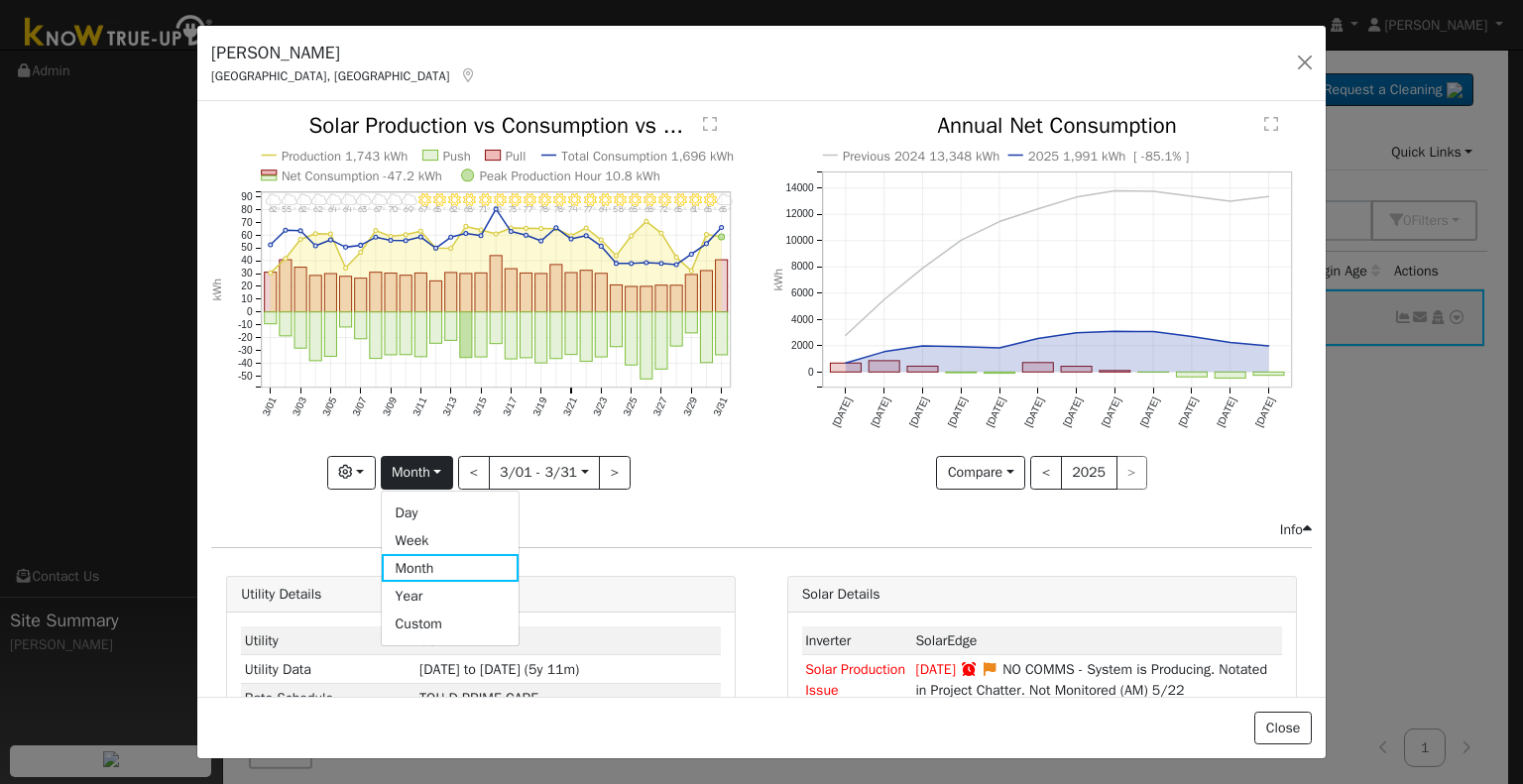 click 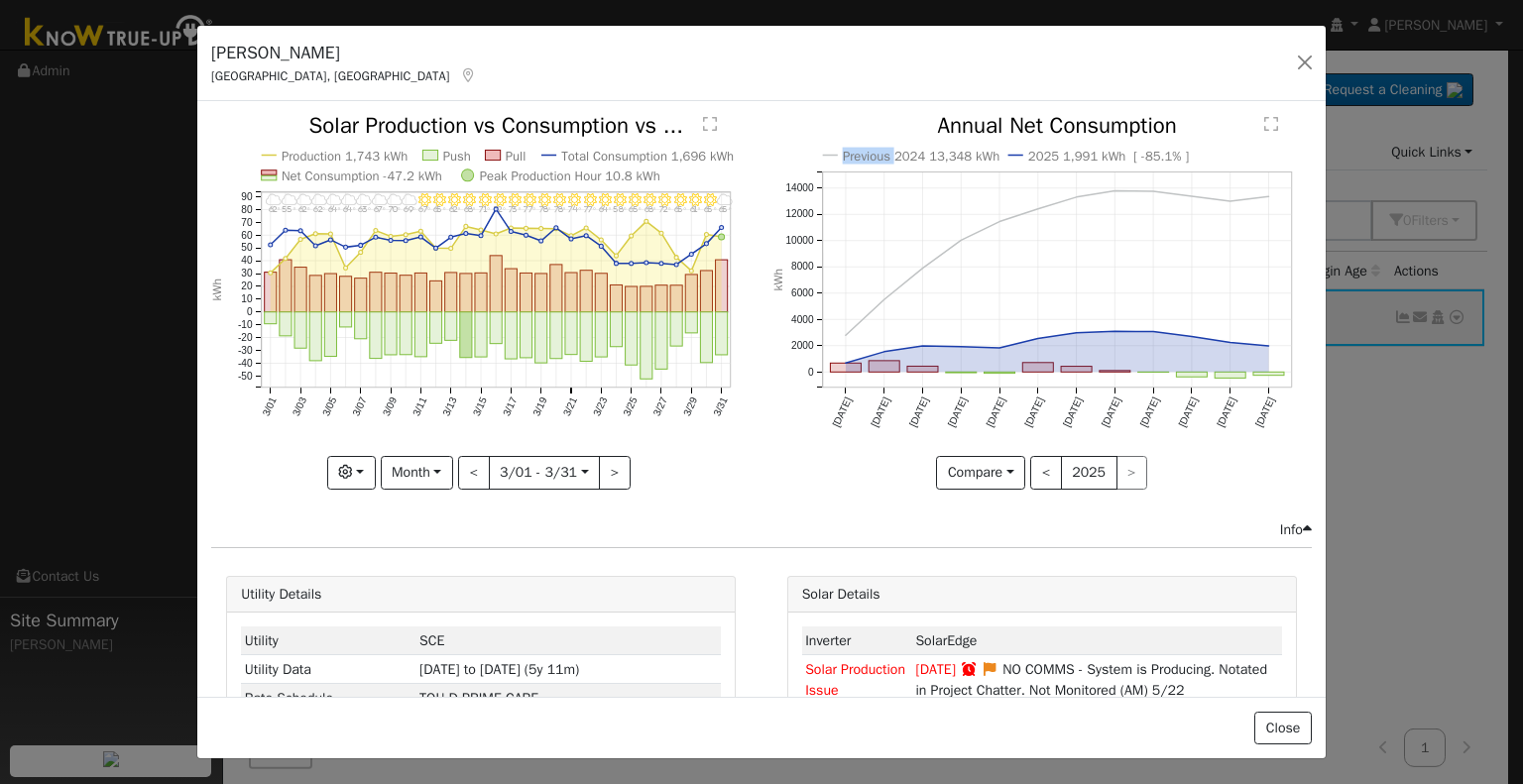 click 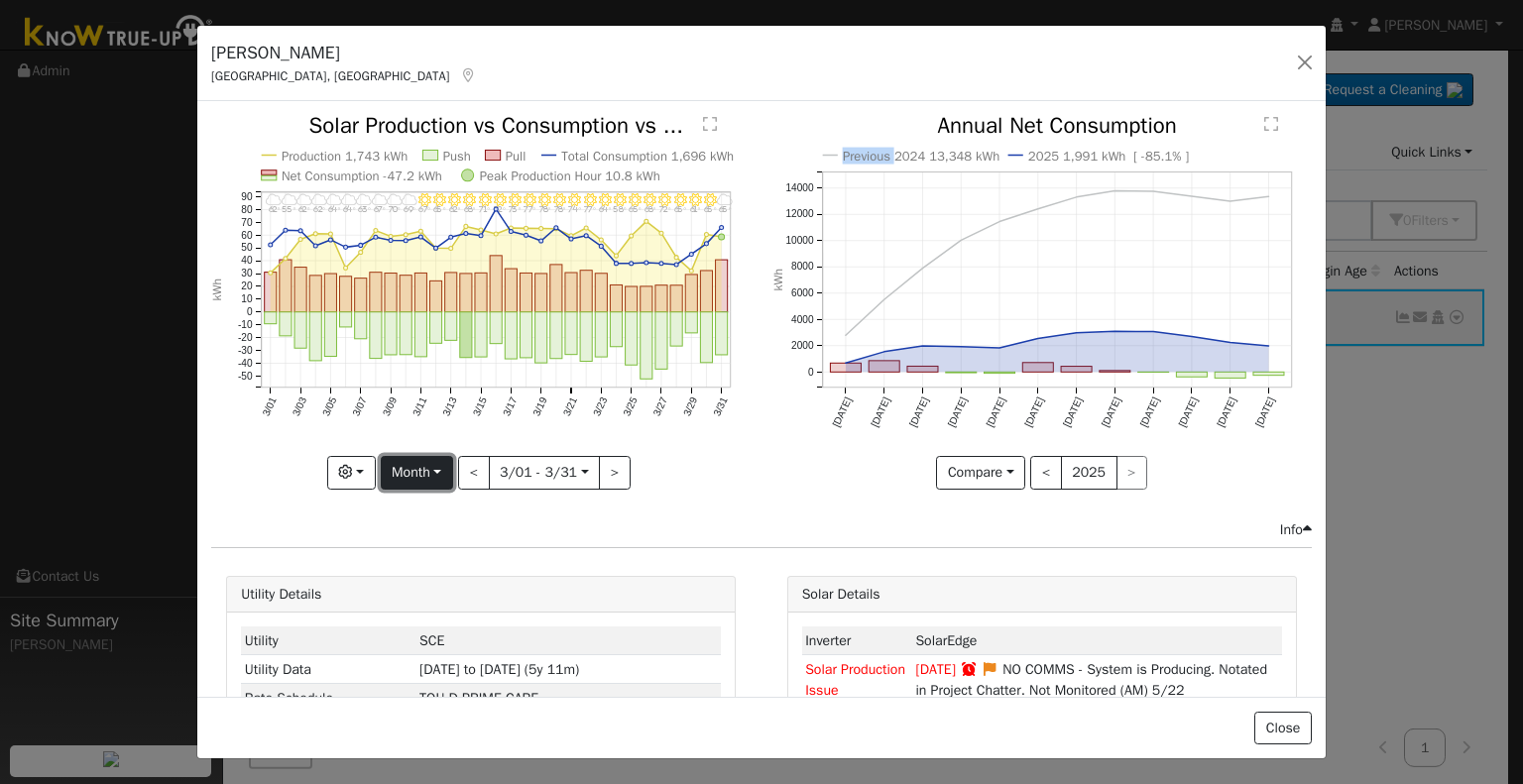 click on "Month" at bounding box center [416, 473] 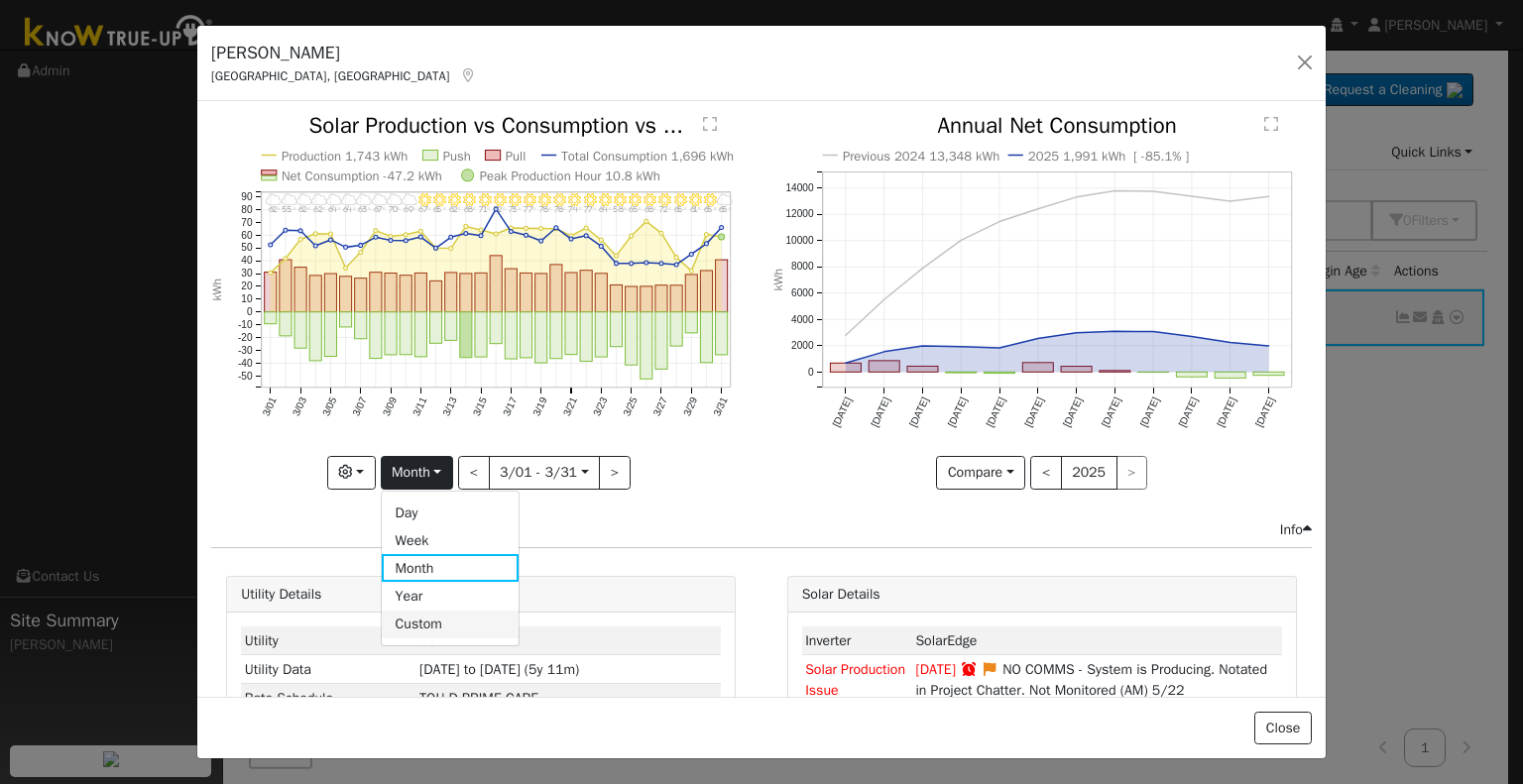 click on "Custom" at bounding box center [450, 624] 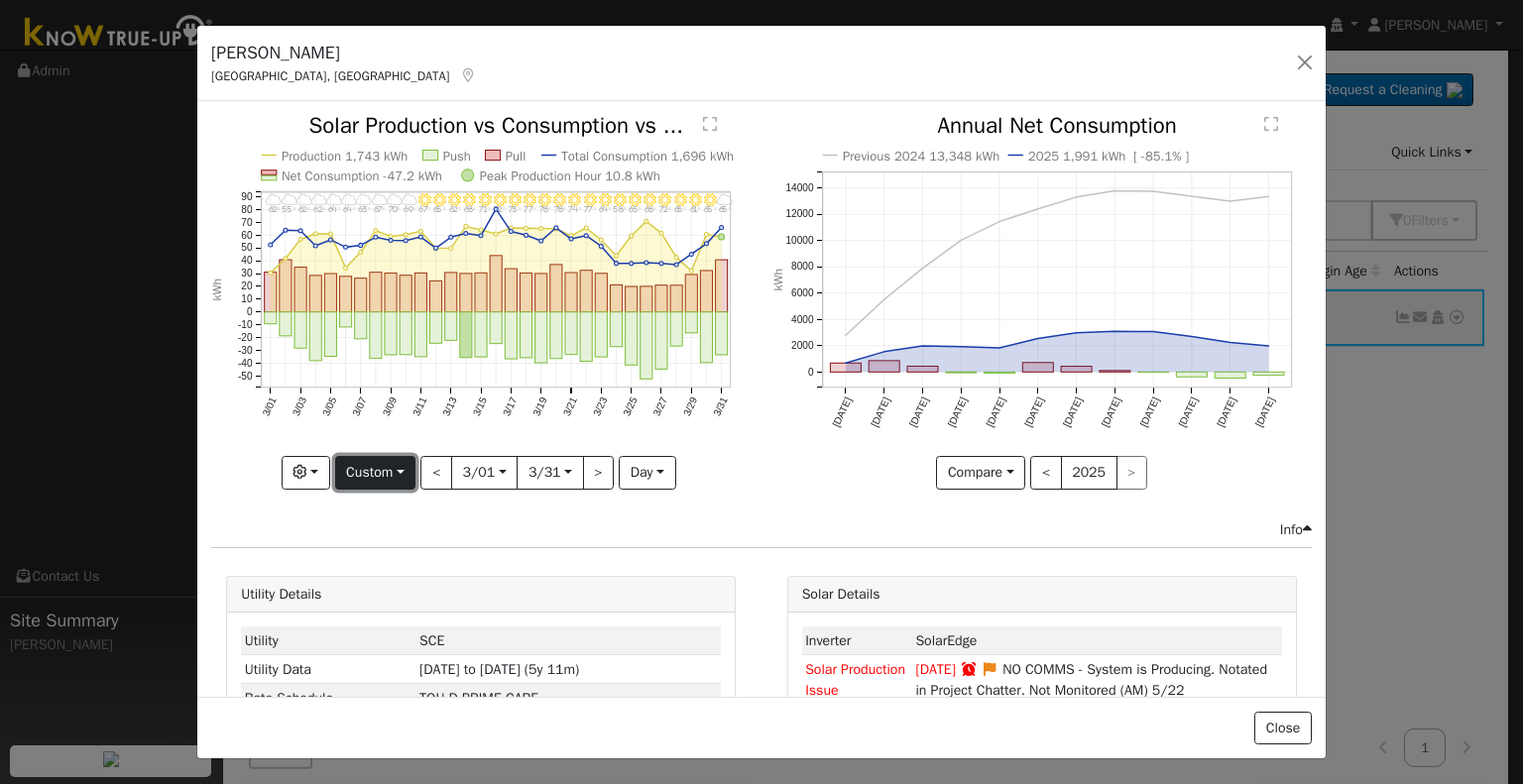 click on "Custom" at bounding box center (376, 473) 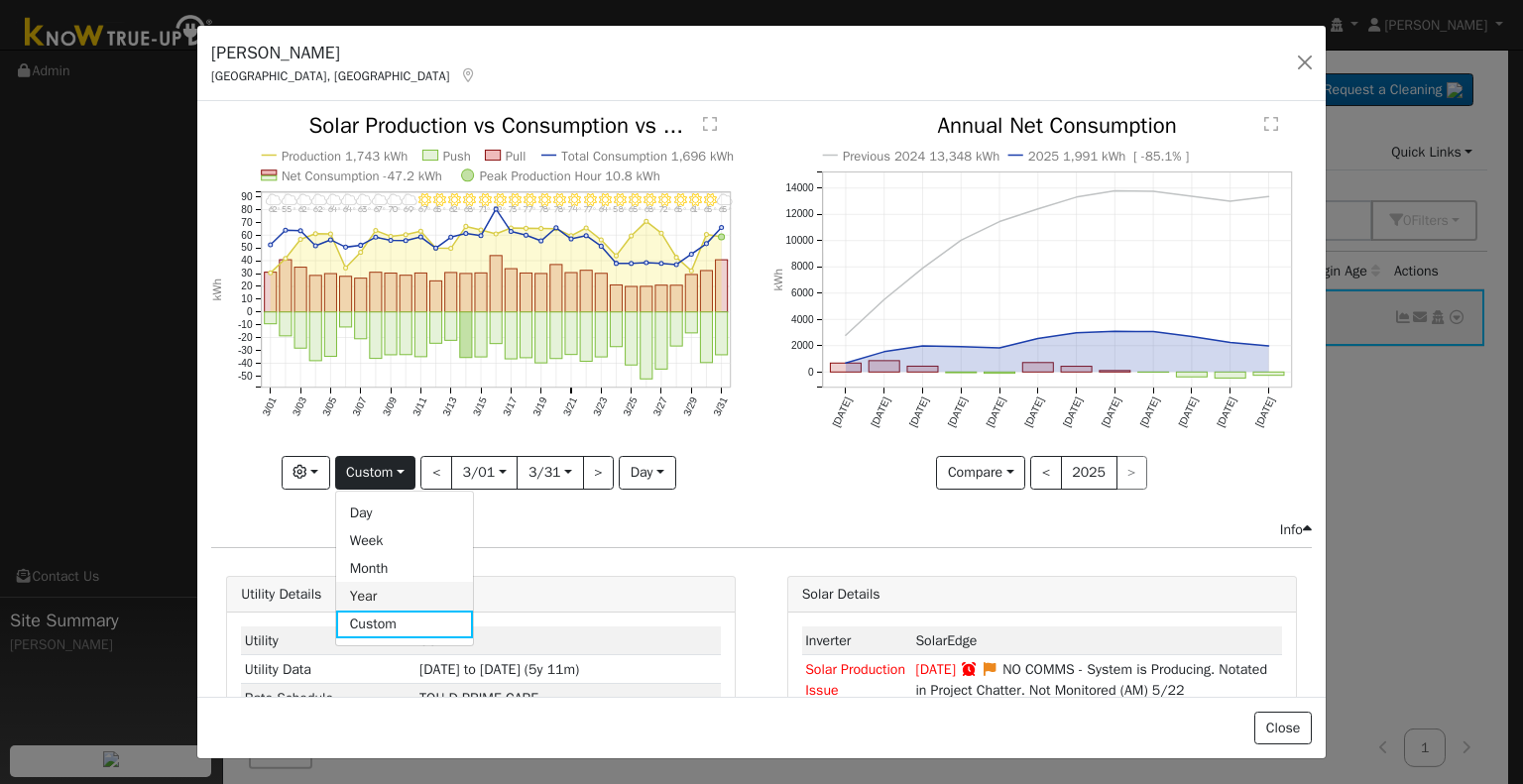 click on "Year" at bounding box center (405, 596) 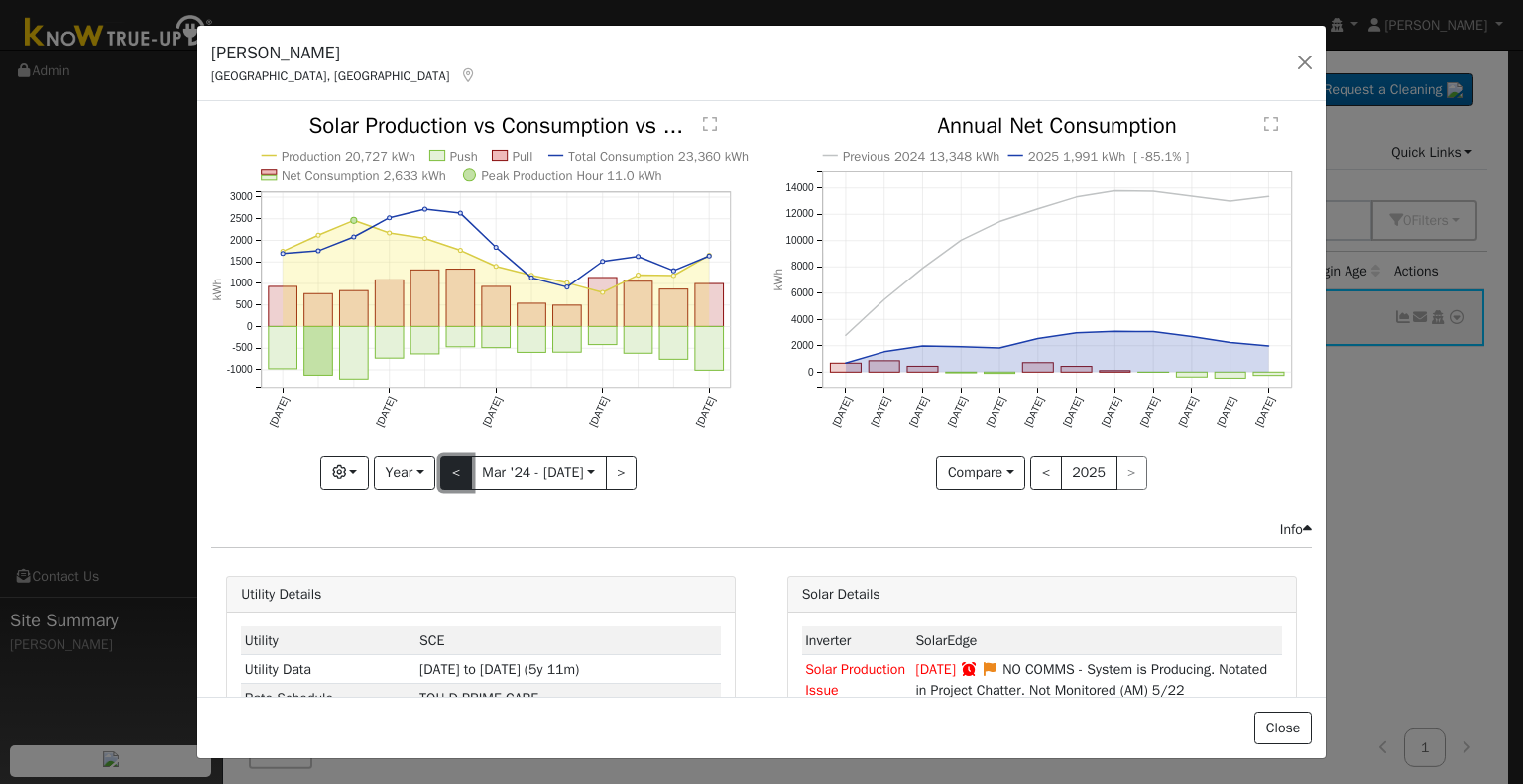 click on "<" at bounding box center (456, 473) 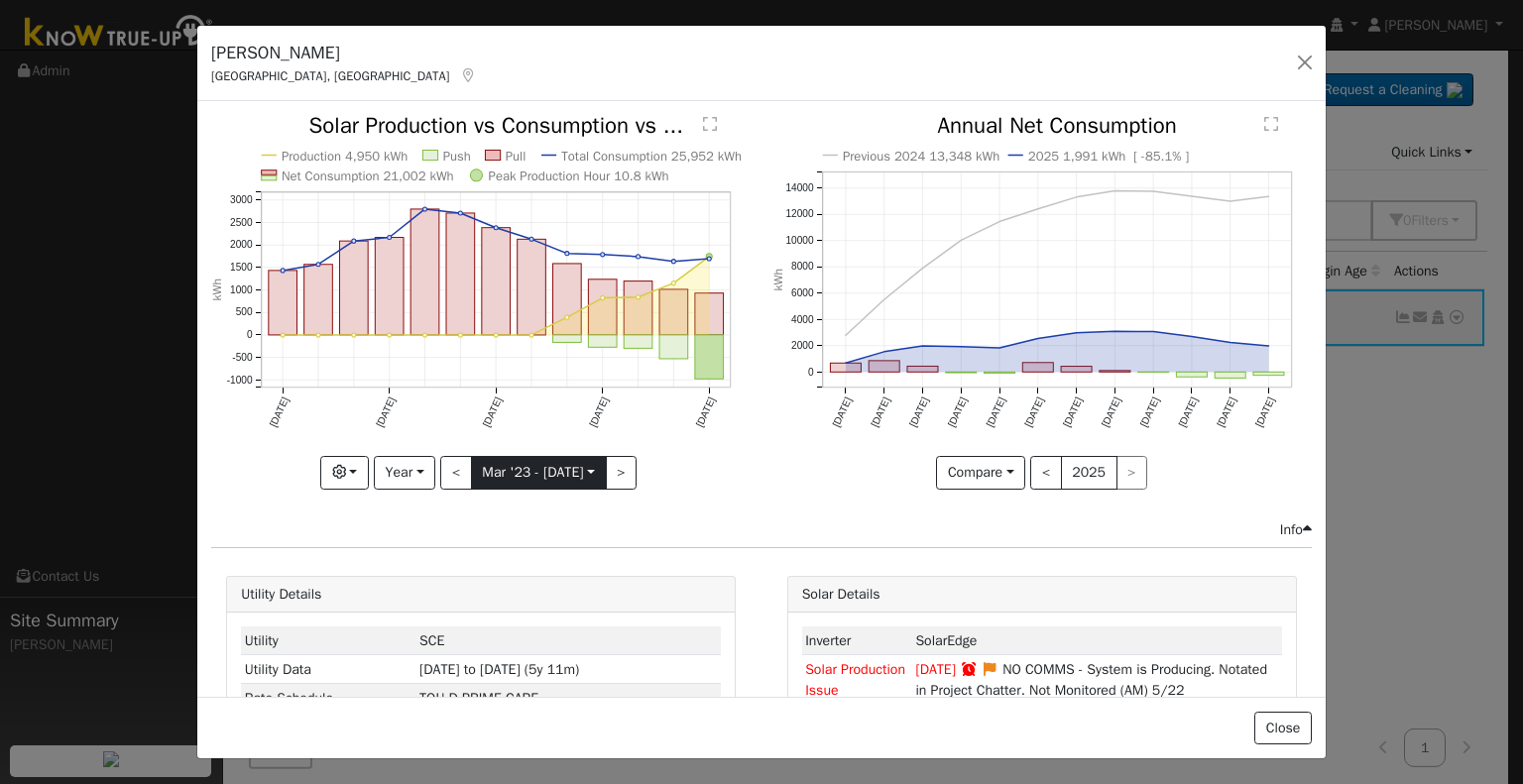 click on "2023-03-01" at bounding box center [538, 473] 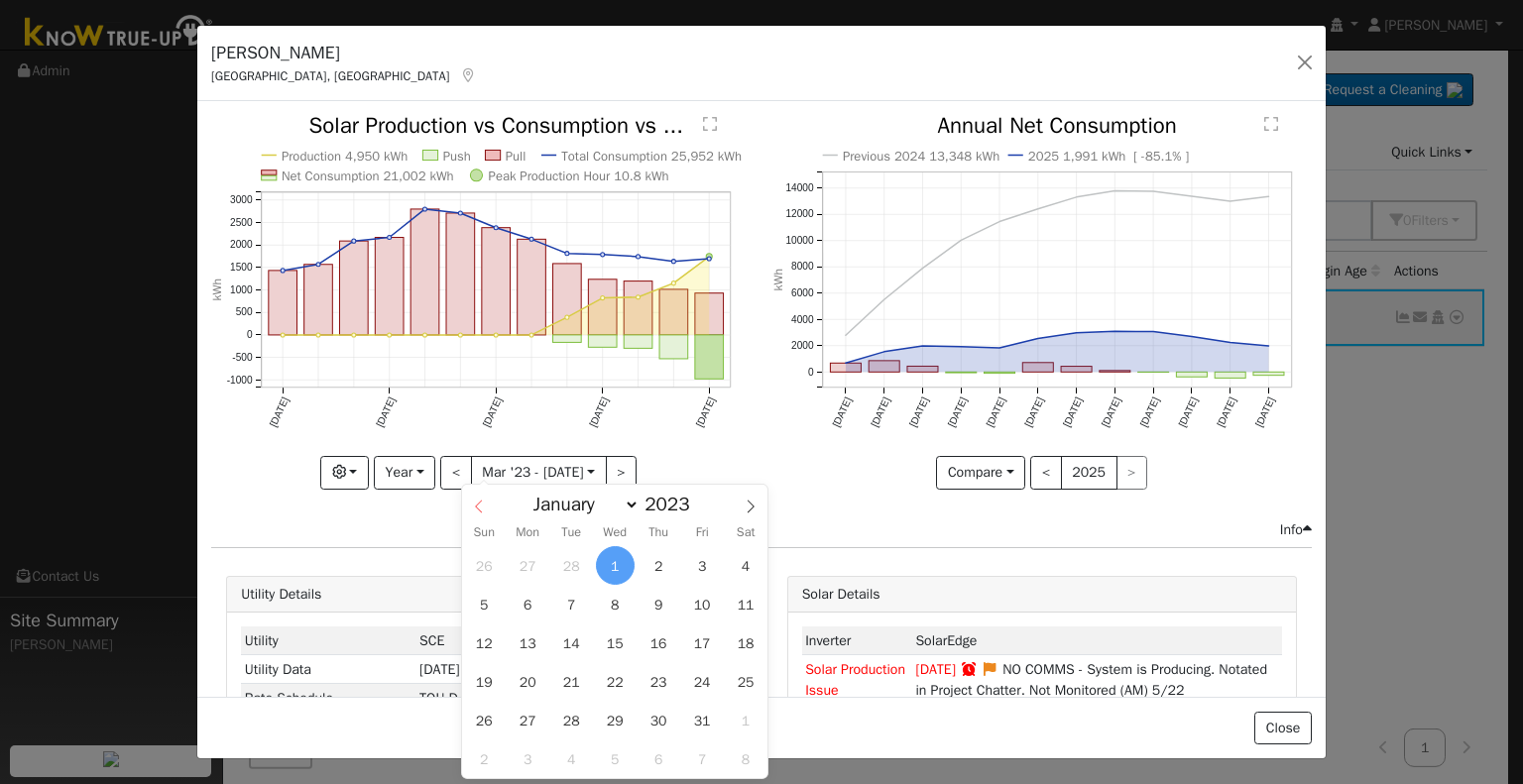 click 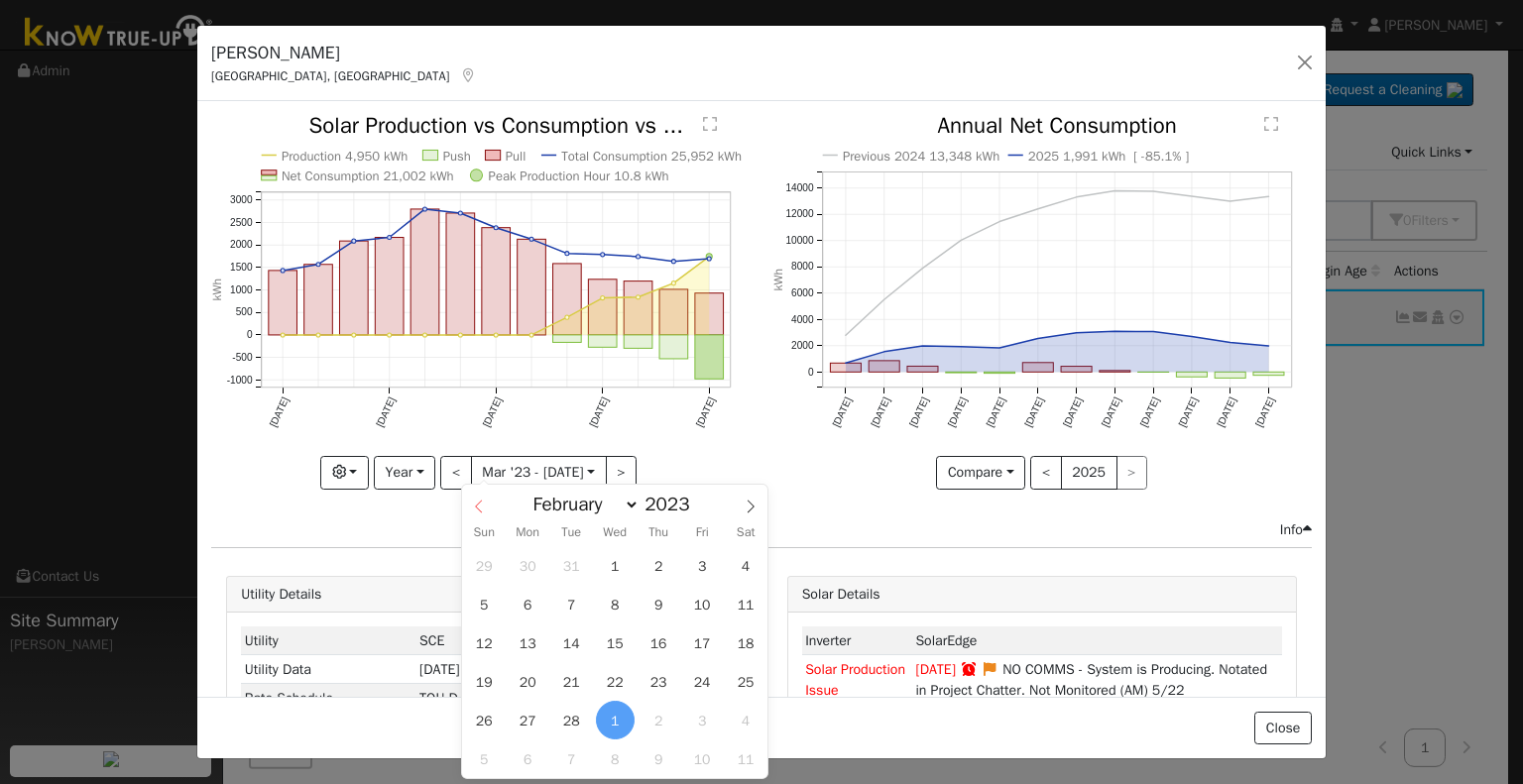 click 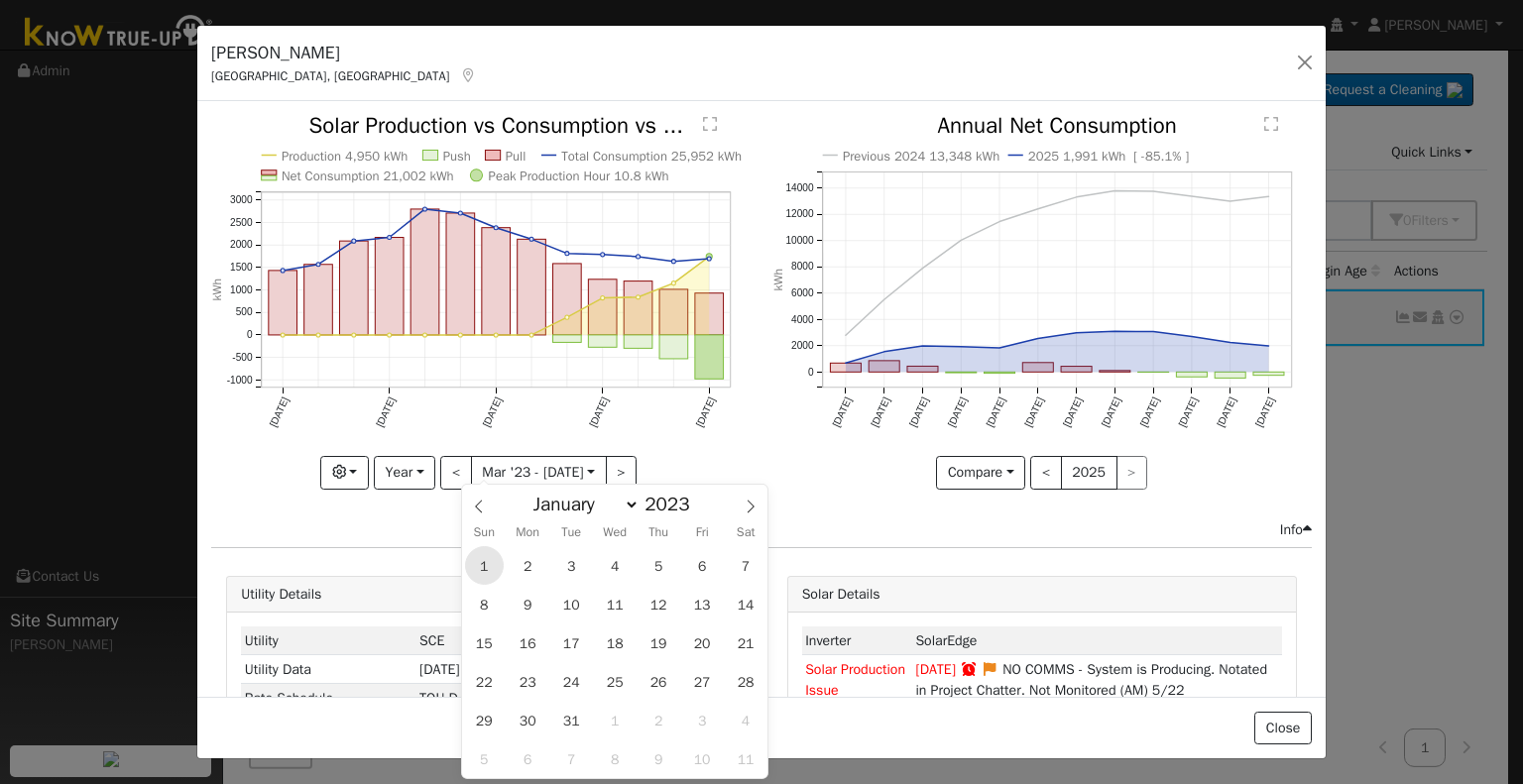 click on "1" at bounding box center [484, 565] 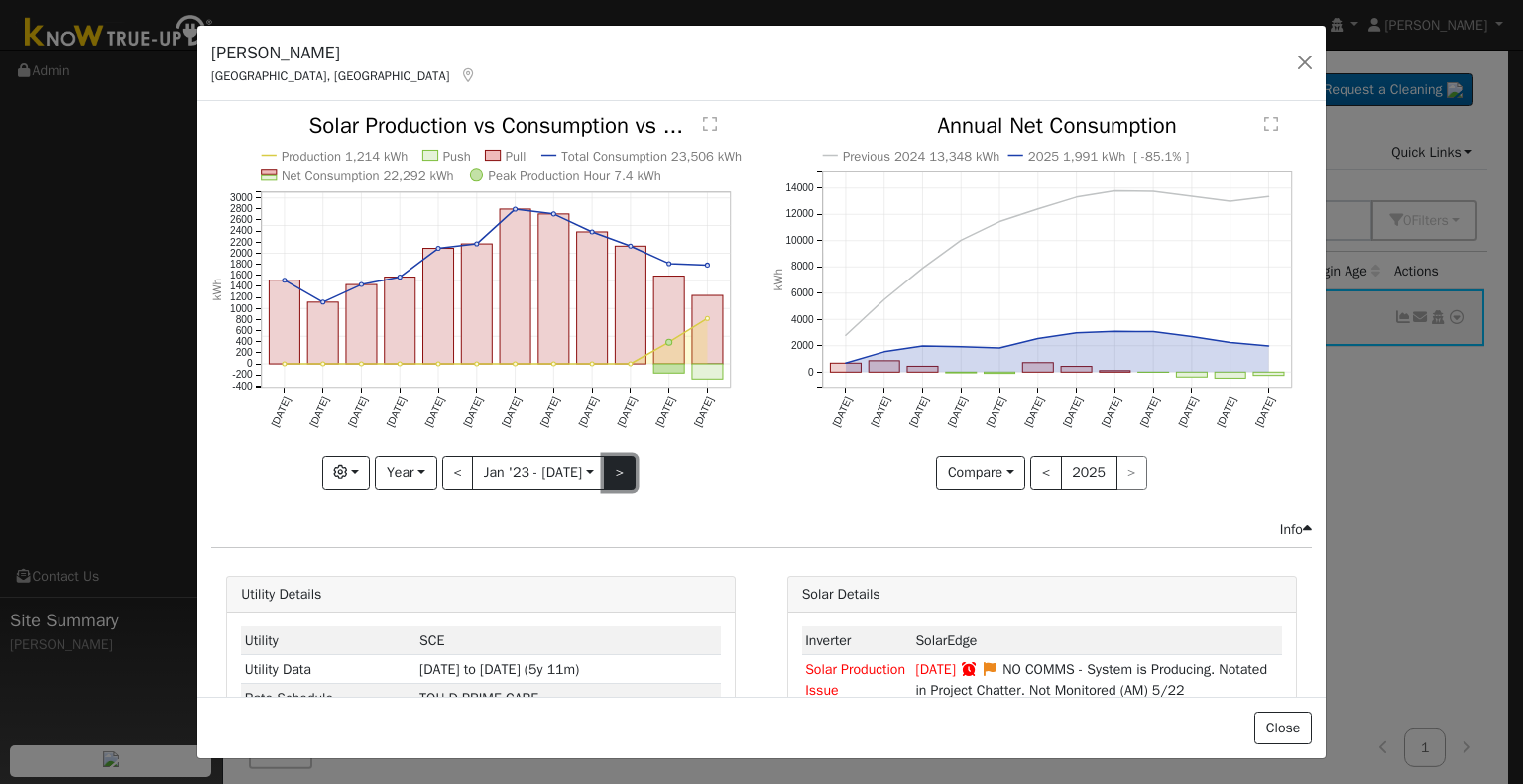 click on ">" at bounding box center [620, 473] 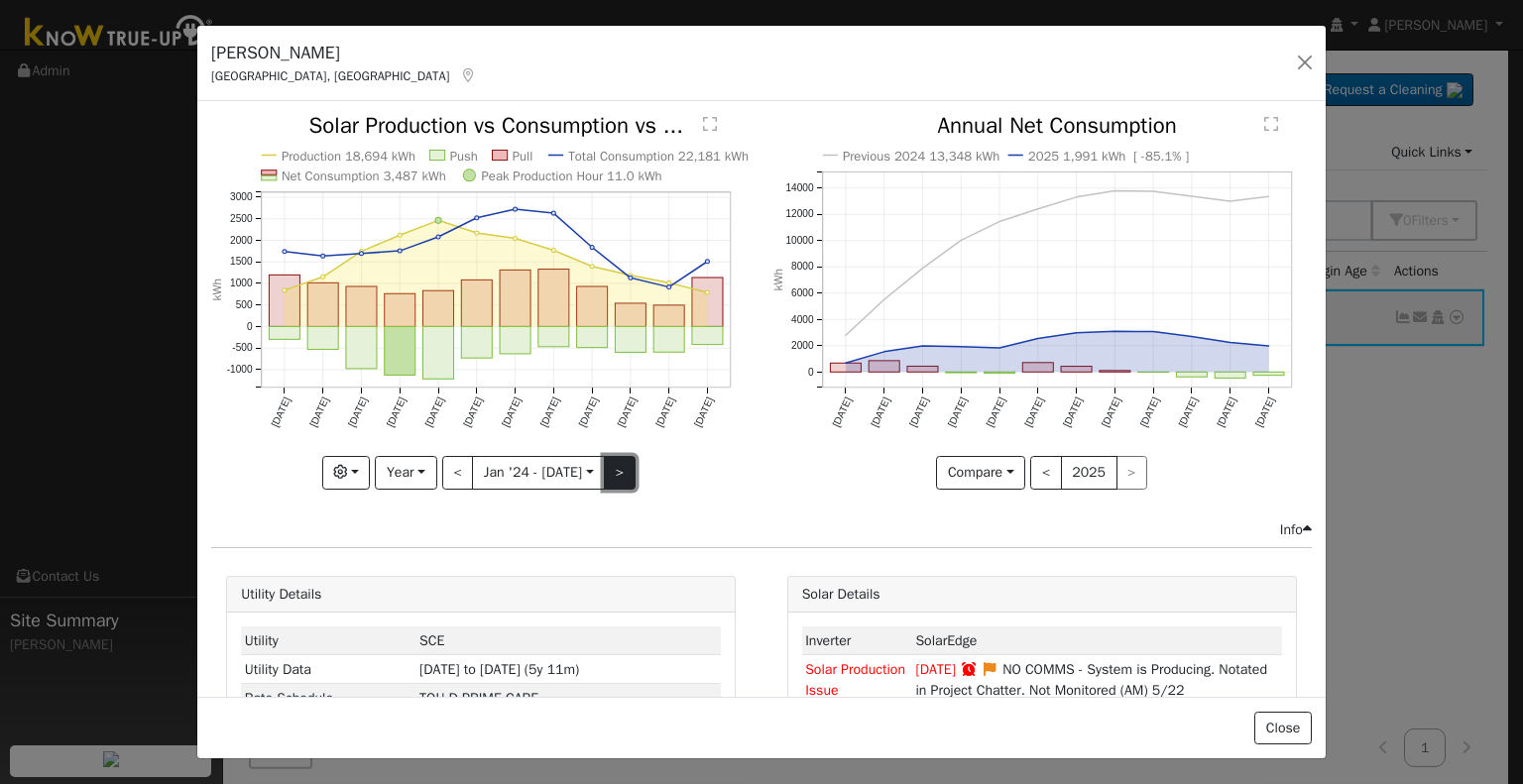 click on ">" at bounding box center [620, 473] 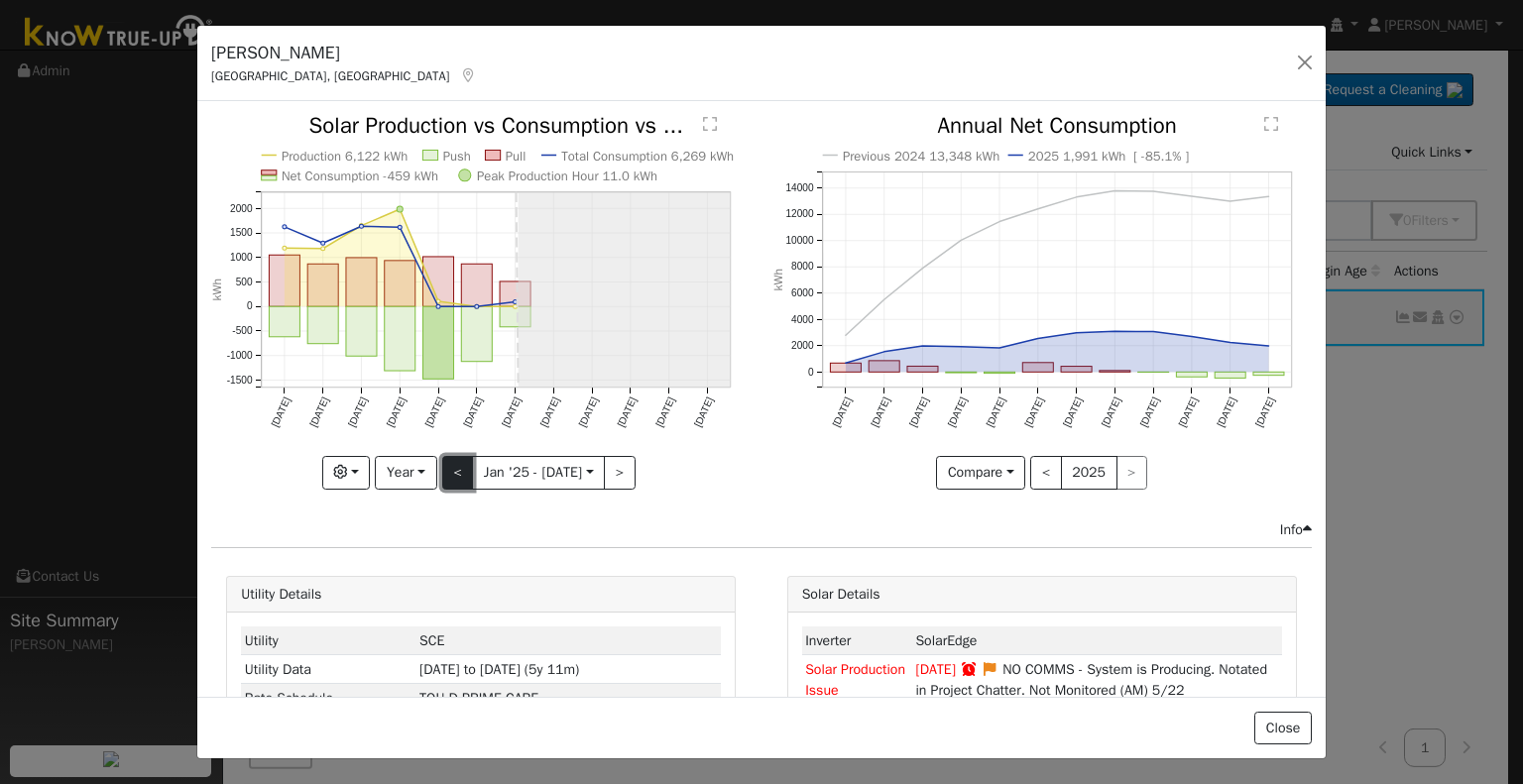 click on "<" at bounding box center [458, 473] 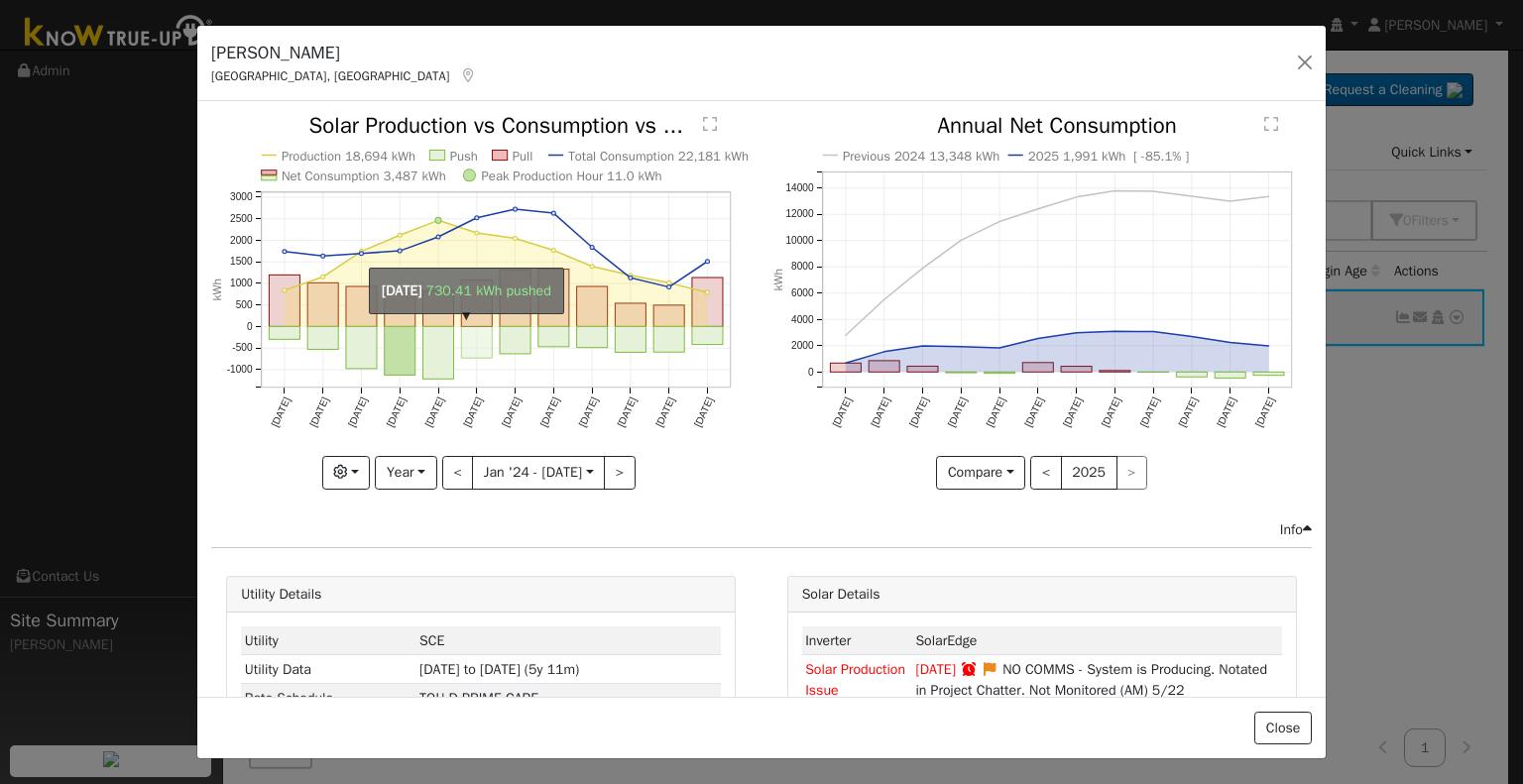 click on "onclick=""" 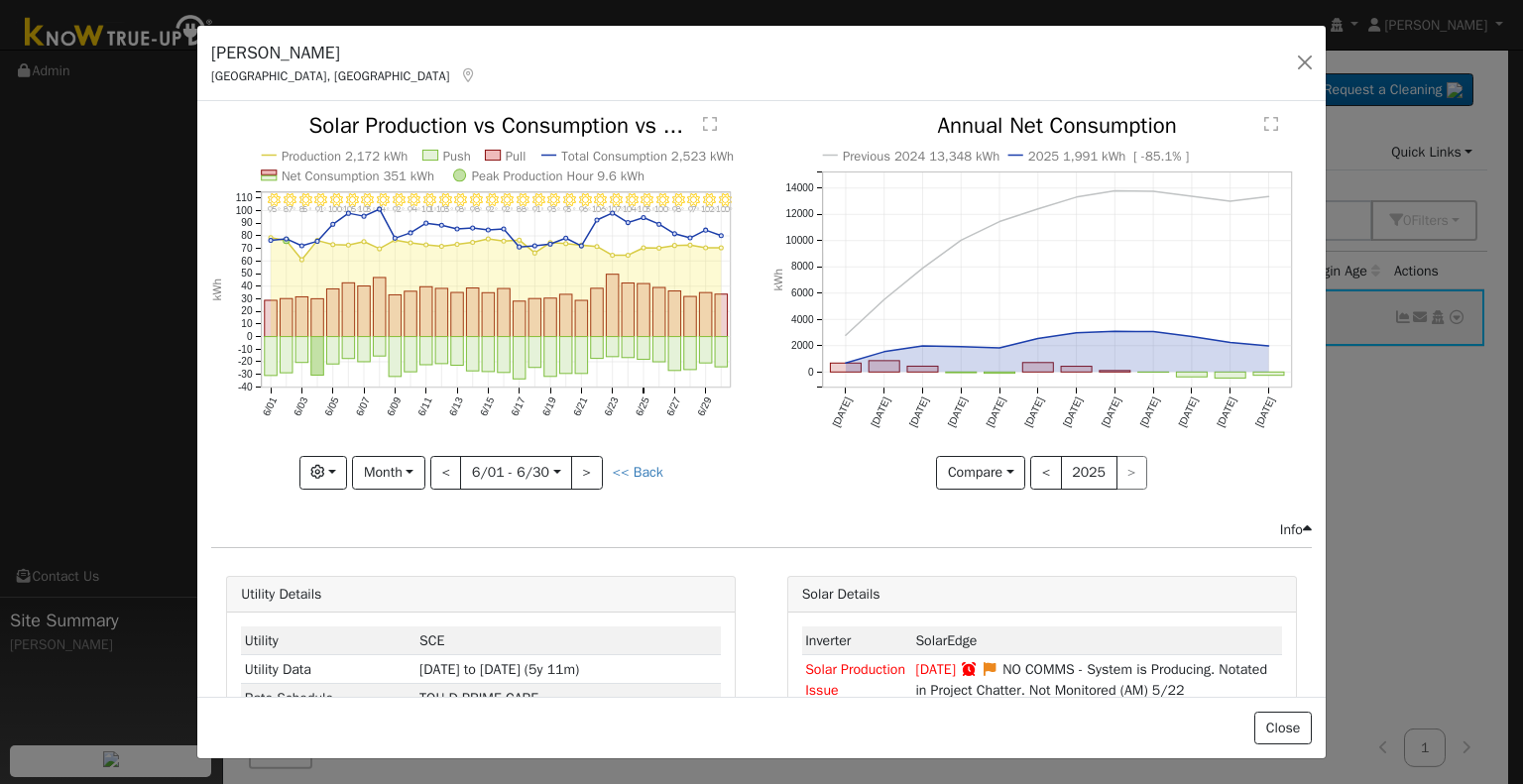 click on "6/30 - Clear 100° 6/29 - Clear 102° 6/28 - Clear 97° 6/27 - Clear 98° 6/26 - Clear 100° 6/25 - MostlyClear 103° 6/24 - MostlyClear 104° 6/23 - Clear 107° 6/22 - Clear 106° 6/21 - Clear 96° 6/20 - Clear 93° 6/19 - Clear 93° 6/18 - MostlyClear 91° 6/17 - Clear 88° 6/16 - Clear 92° 6/15 - Clear 92° 6/14 - Clear 98° 6/13 - Clear 98° 6/12 - Clear 103° 6/11 - Clear 101° 6/10 - Clear 94° 6/09 - Clear 92° 6/08 - Clear 94° 6/07 - Clear 103° 6/06 - Clear 105° 6/05 - Clear 100° 6/04 - Clear 91° 6/03 - Clear 85° 6/02 - Clear 87° 6/01 - Clear 95° Production 2,172 kWh Push Pull Total Consumption 2,523 kWh Net Consumption 351 kWh Peak Production Hour 9.6 kWh 6/01 6/03 6/05 6/07 6/09 6/11 6/13 6/15 6/17 6/19 6/21 6/23 6/25 6/27 6/29 -40 -30 -20 -10 0 10 20 30 40 50 60 70 80 90 100 110  Solar Production vs Consumption vs ... kWh onclick="" onclick="" onclick="" onclick="" onclick="" onclick="" onclick="" onclick="" onclick="" onclick="" onclick="" onclick="" onclick="" onclick="" onclick=""" 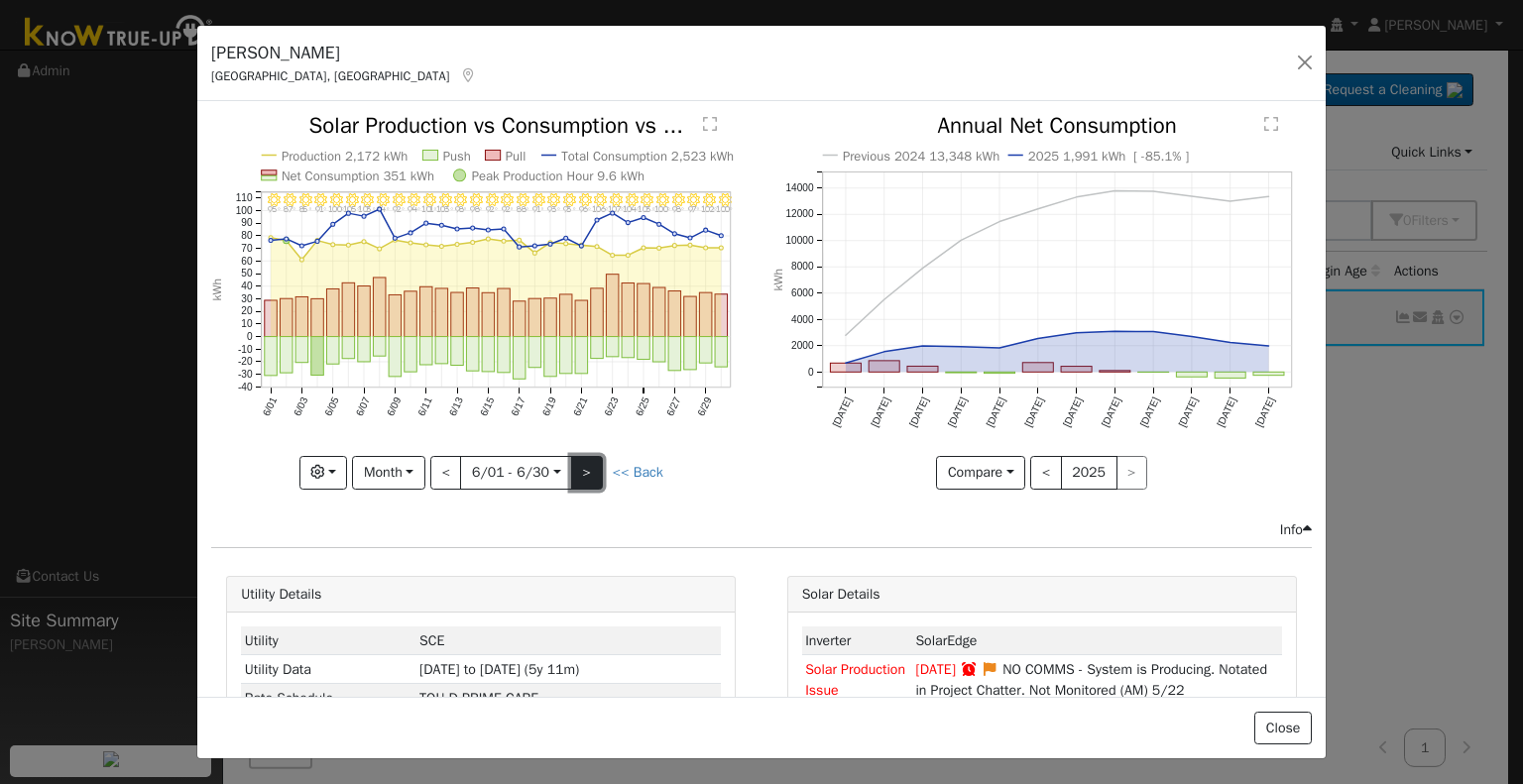 click on ">" at bounding box center [587, 473] 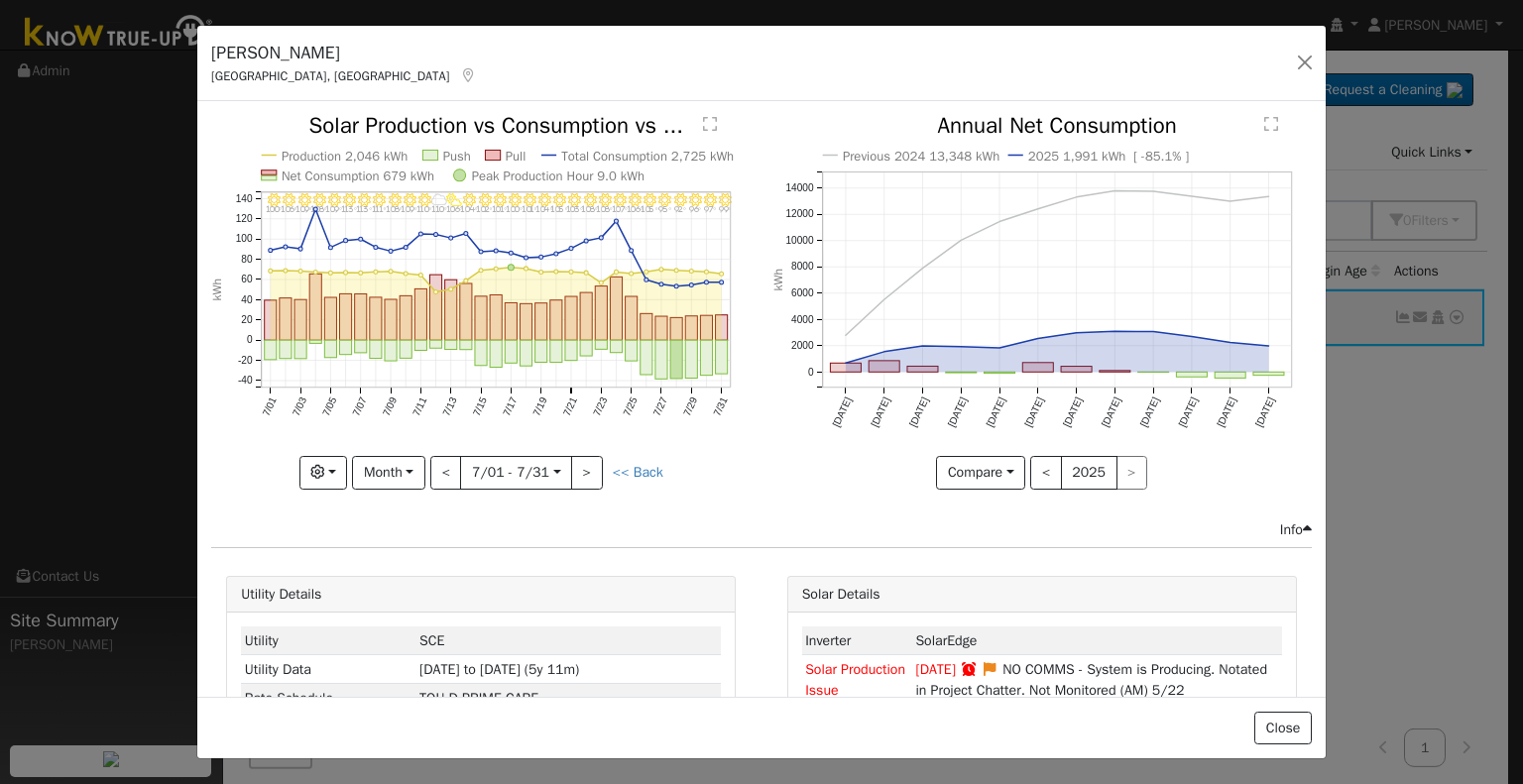 click on "7/31 - Clear 99° 7/30 - Clear 97° 7/29 - Clear 96° 7/28 - Clear 92° 7/27 - Clear 95° 7/26 - Clear 105° 7/25 - Clear 106° 7/24 - MostlyClear 107° 7/23 - Clear 108° 7/22 - Clear 108° 7/21 - Clear 103° 7/20 - Clear 105° 7/19 - Clear 104° 7/18 - MostlyClear 101° 7/17 - Clear 100° 7/16 - Clear 101° 7/15 - Clear 102° 7/14 - Clear 104° 7/13 - PartlyCloudy 106° 7/12 - MostlyCloudy 110° 7/11 - Clear 110° 7/10 - Clear 109° 7/09 - Clear 108° 7/08 - Clear 111° 7/07 - Clear 113° 7/06 - Clear 113° 7/05 - Clear 109° 7/04 - Clear 108° 7/03 - Clear 109° 7/02 - Clear 106° 7/01 - Clear 100° Production 2,046 kWh Push Pull Total Consumption 2,725 kWh Net Consumption 679 kWh Peak Production Hour 9.0 kWh 7/01 7/03 7/05 7/07 7/09 7/11 7/13 7/15 7/17 7/19 7/21 7/23 7/25 7/27 7/29 7/31 -40 -20 0 20 40 60 80 100 120 140  Solar Production vs Consumption vs ... kWh onclick="" onclick="" onclick="" onclick="" onclick="" onclick="" onclick="" onclick="" onclick="" onclick="" onclick="" onclick="" Graphs $" at bounding box center (481, 316) 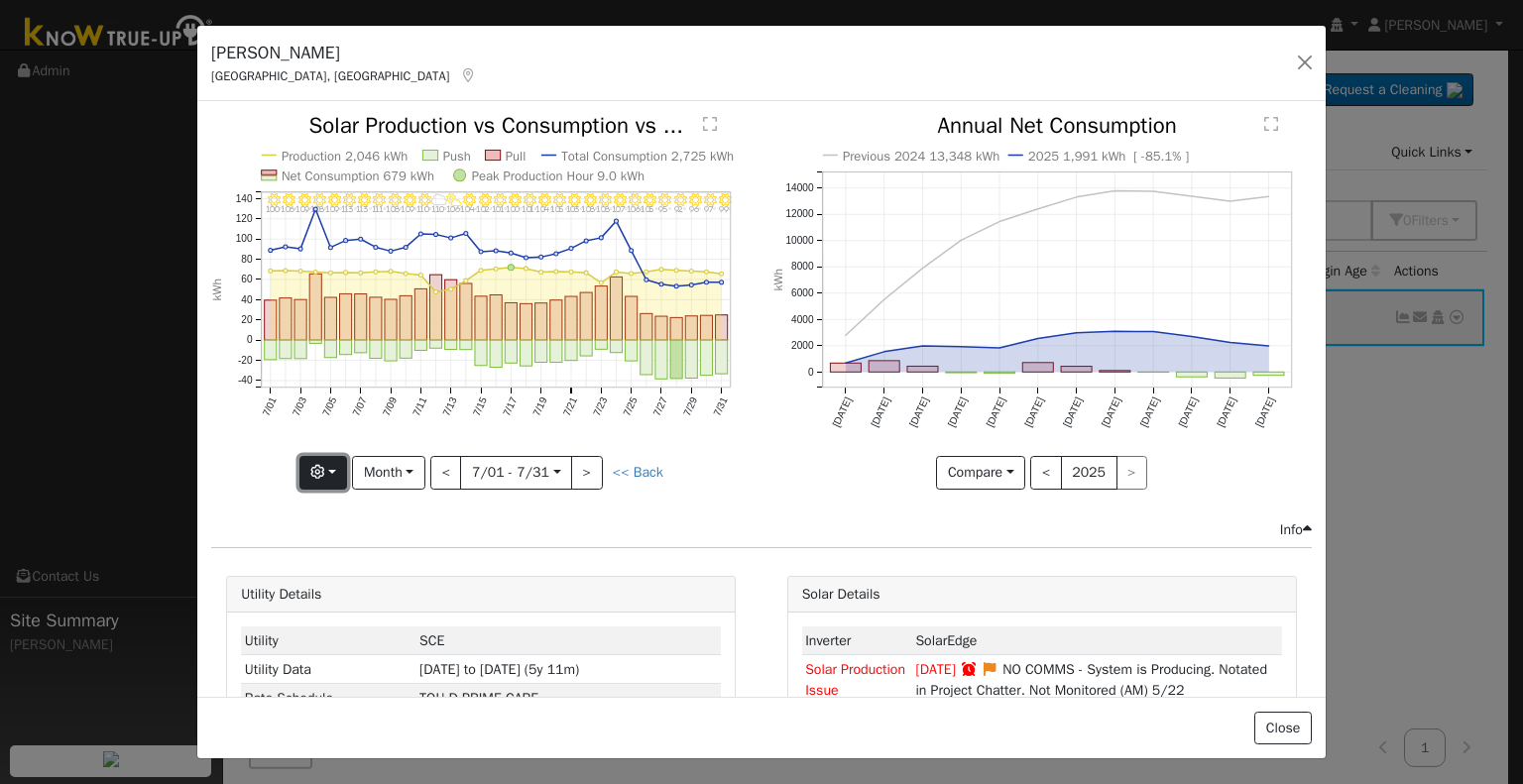 click at bounding box center [323, 473] 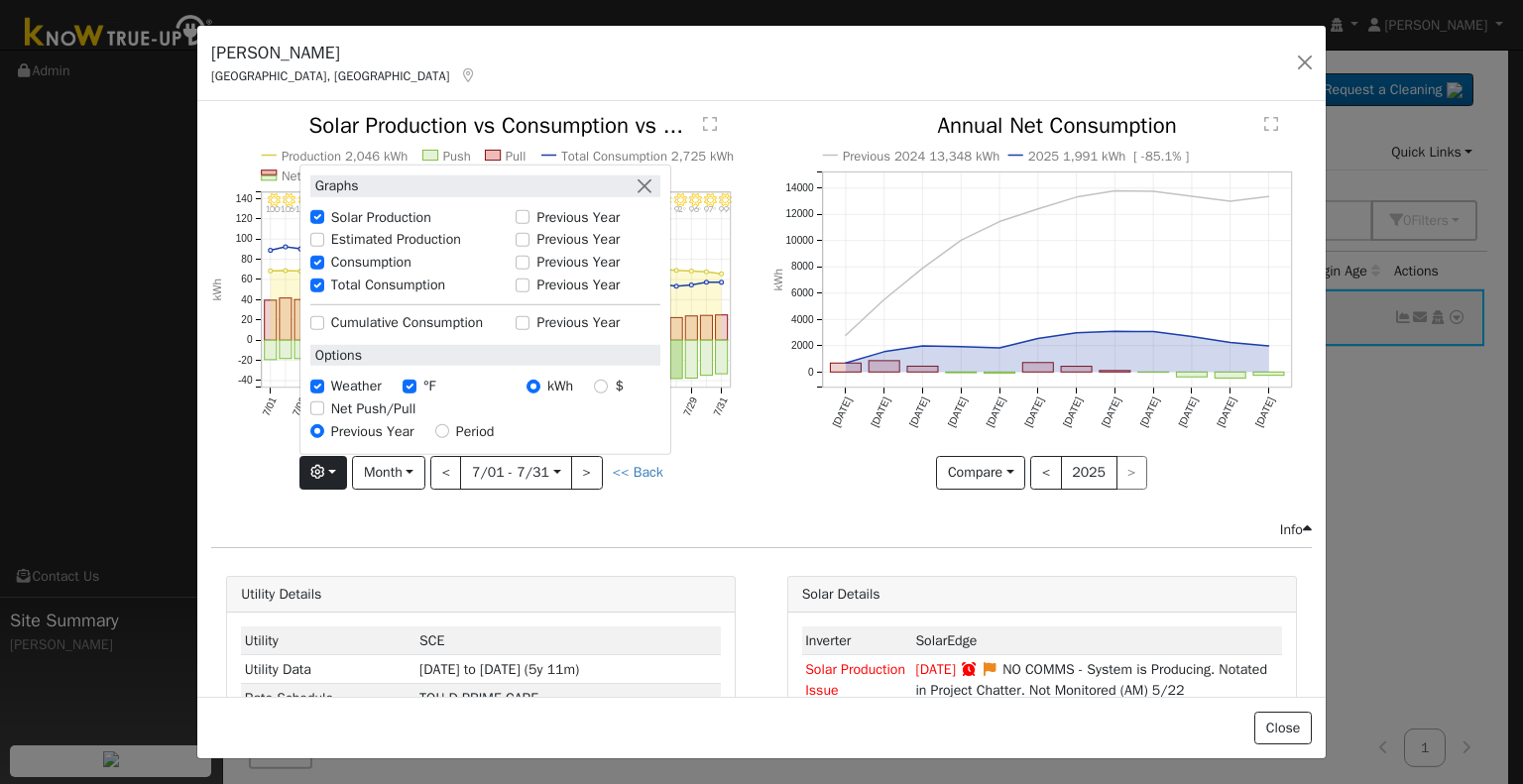 click on "7/31 - Clear 99° 7/30 - Clear 97° 7/29 - Clear 96° 7/28 - Clear 92° 7/27 - Clear 95° 7/26 - Clear 105° 7/25 - Clear 106° 7/24 - MostlyClear 107° 7/23 - Clear 108° 7/22 - Clear 108° 7/21 - Clear 103° 7/20 - Clear 105° 7/19 - Clear 104° 7/18 - MostlyClear 101° 7/17 - Clear 100° 7/16 - Clear 101° 7/15 - Clear 102° 7/14 - Clear 104° 7/13 - PartlyCloudy 106° 7/12 - MostlyCloudy 110° 7/11 - Clear 110° 7/10 - Clear 109° 7/09 - Clear 108° 7/08 - Clear 111° 7/07 - Clear 113° 7/06 - Clear 113° 7/05 - Clear 109° 7/04 - Clear 108° 7/03 - Clear 109° 7/02 - Clear 106° 7/01 - Clear 100° Production 2,046 kWh Push Pull Total Consumption 2,725 kWh Net Consumption 679 kWh Peak Production Hour 9.0 kWh 7/01 7/03 7/05 7/07 7/09 7/11 7/13 7/15 7/17 7/19 7/21 7/23 7/25 7/27 7/29 7/31 -40 -20 0 20 40 60 80 100 120 140  Solar Production vs Consumption vs ... kWh onclick="" onclick="" onclick="" onclick="" onclick="" onclick="" onclick="" onclick="" onclick="" onclick="" onclick="" onclick=""" 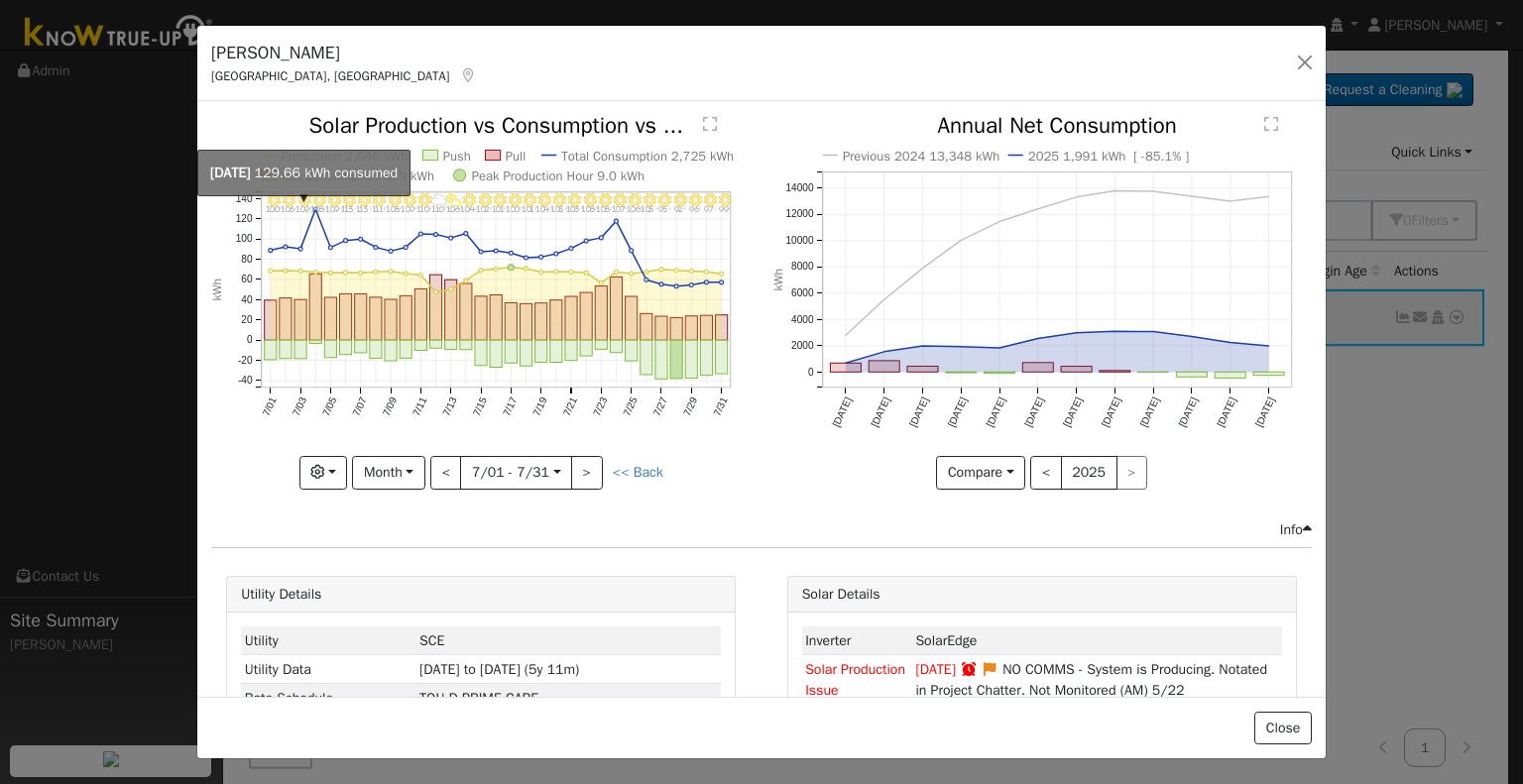 click on "onclick=""" 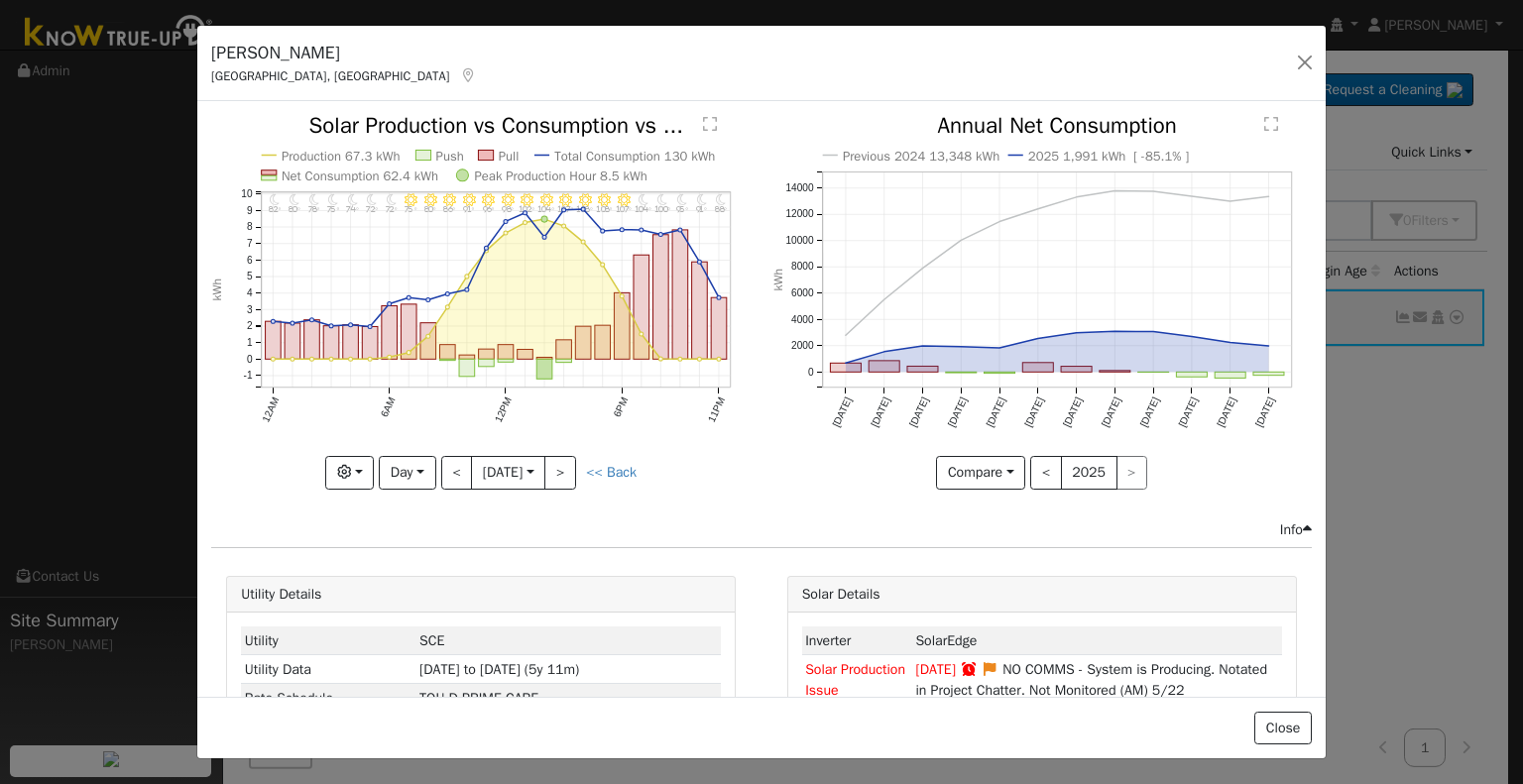 click at bounding box center [481, 301] 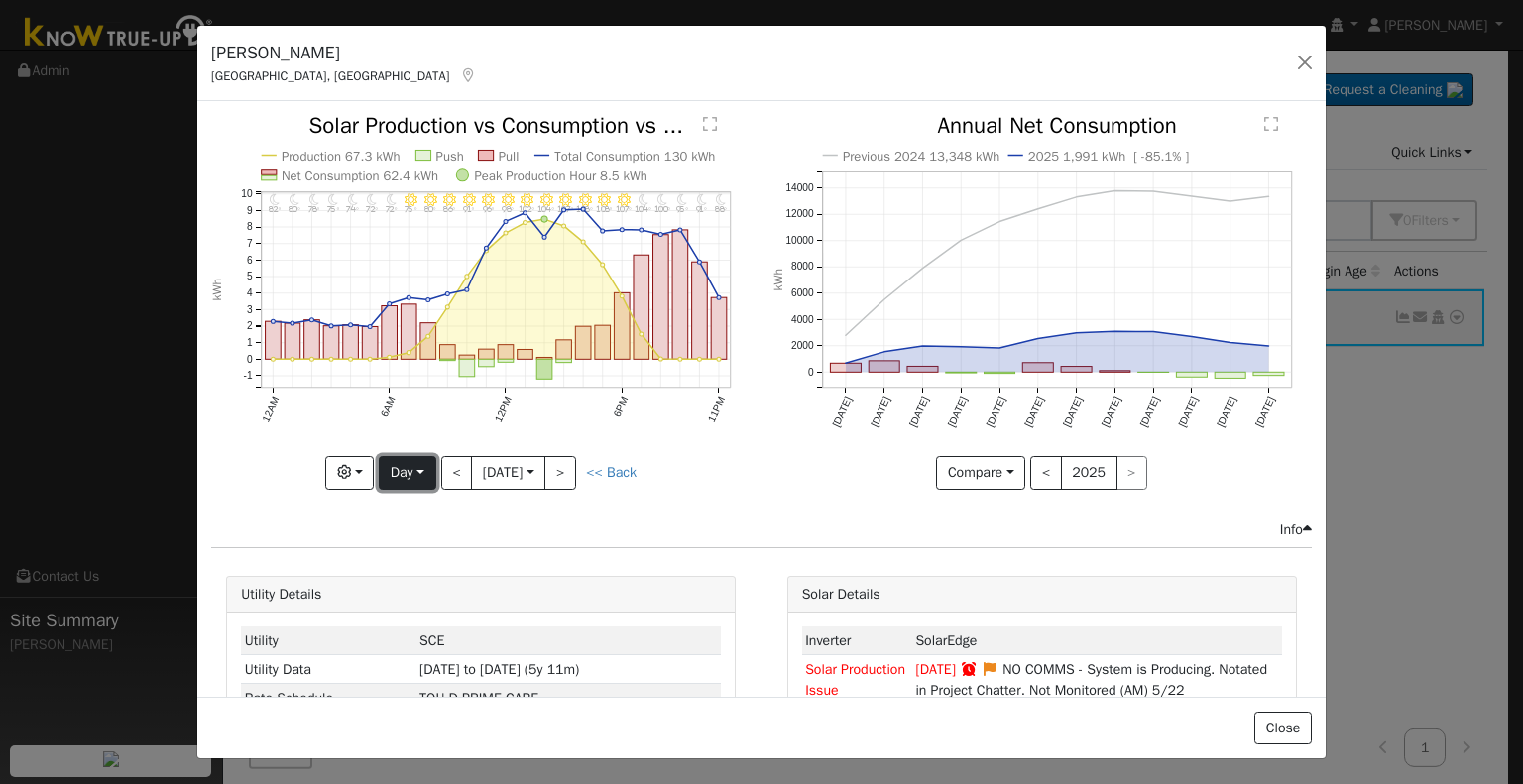 click on "Day" at bounding box center [407, 473] 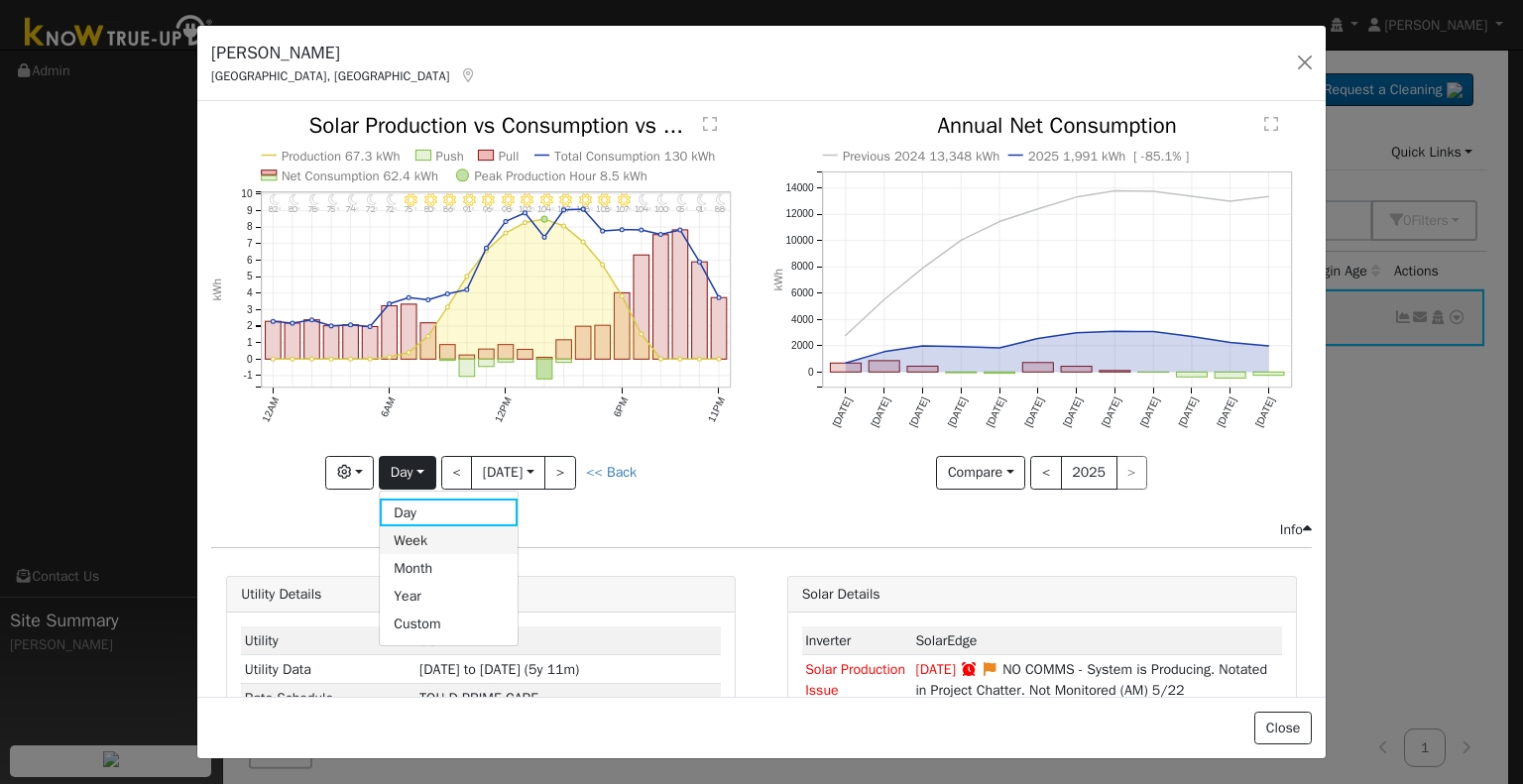 click on "Week" at bounding box center (448, 540) 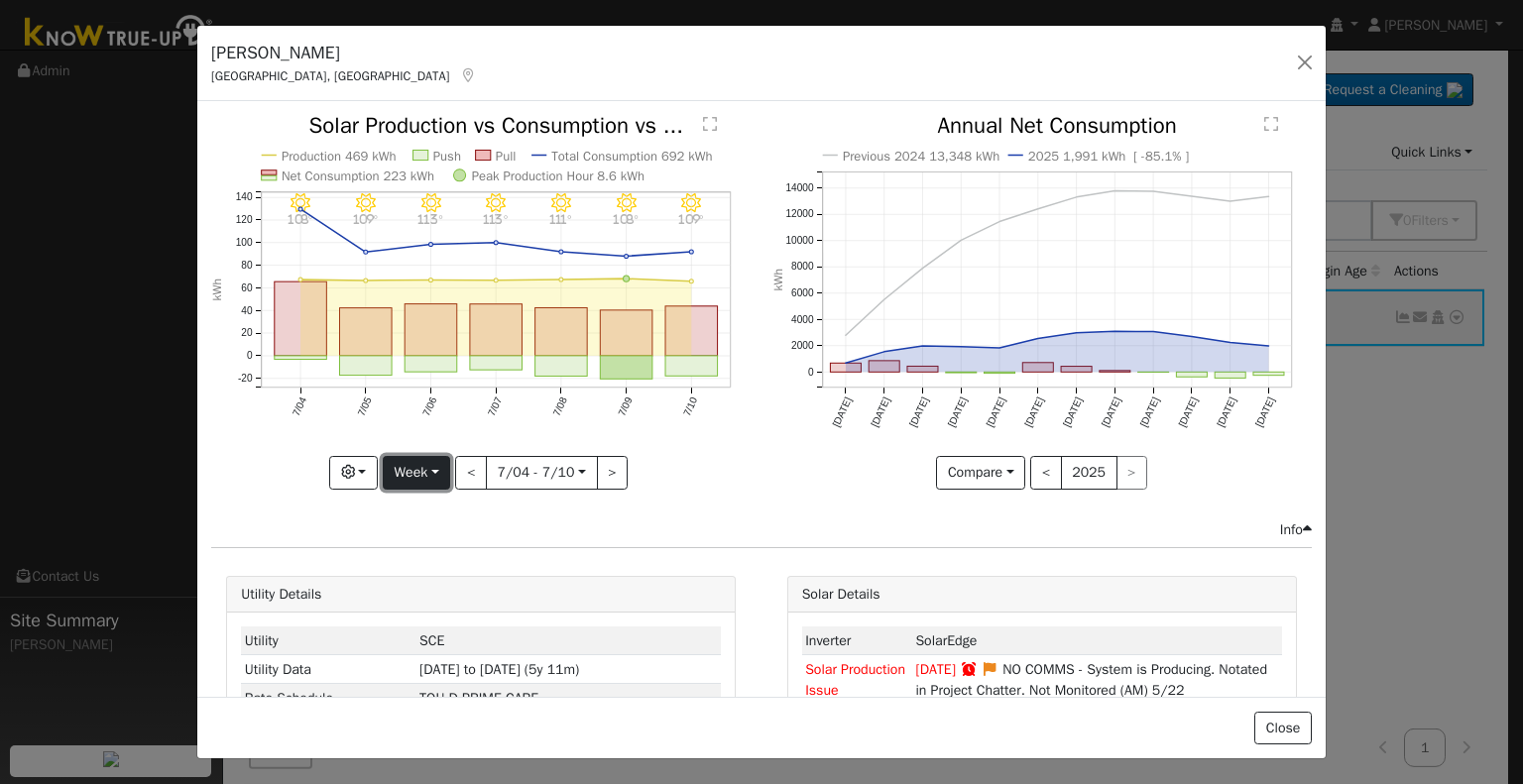 click on "Week" at bounding box center [416, 473] 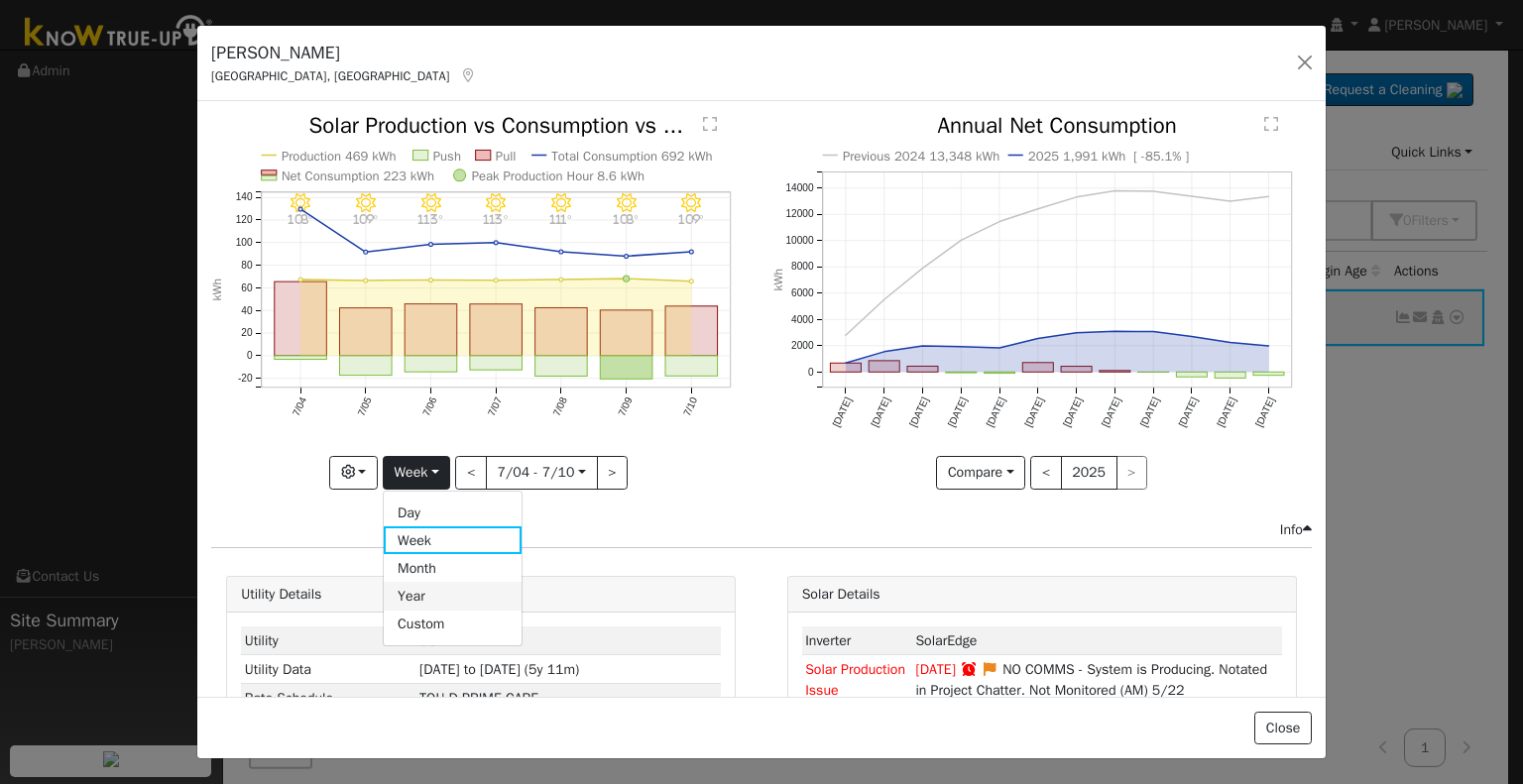 click on "Year" at bounding box center (452, 596) 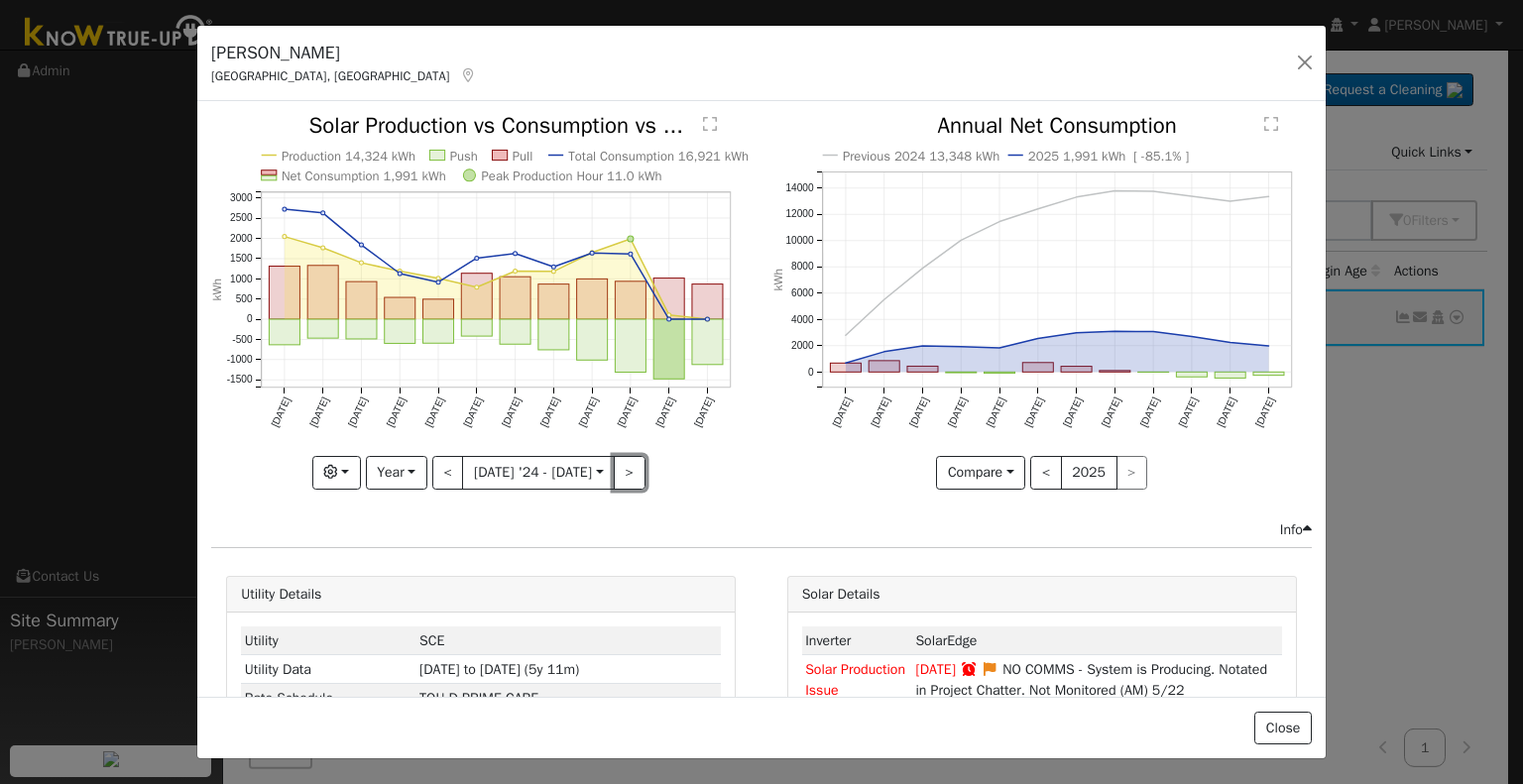 click on ">" at bounding box center [630, 473] 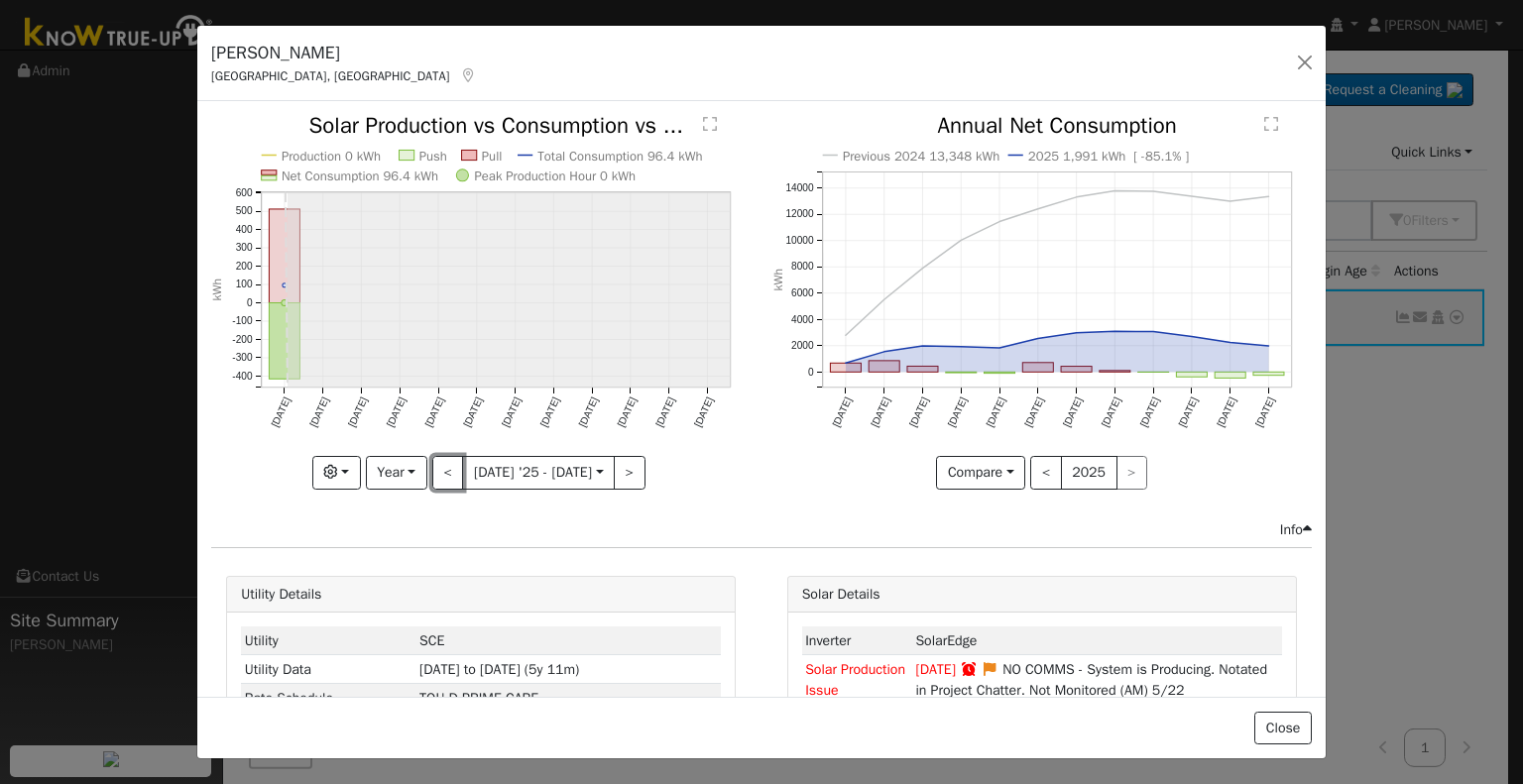 click on "<" at bounding box center [448, 473] 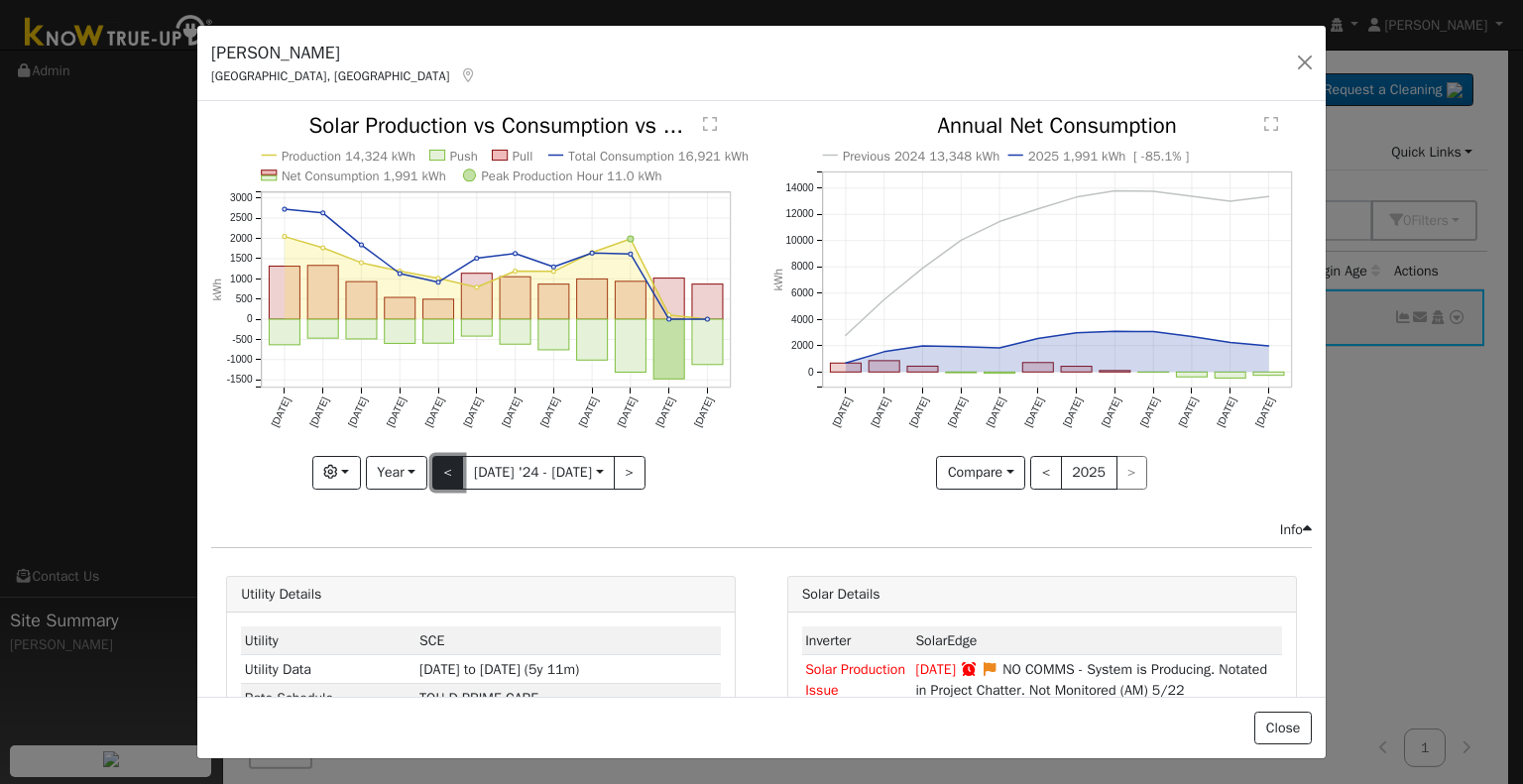 click on "<" at bounding box center [448, 473] 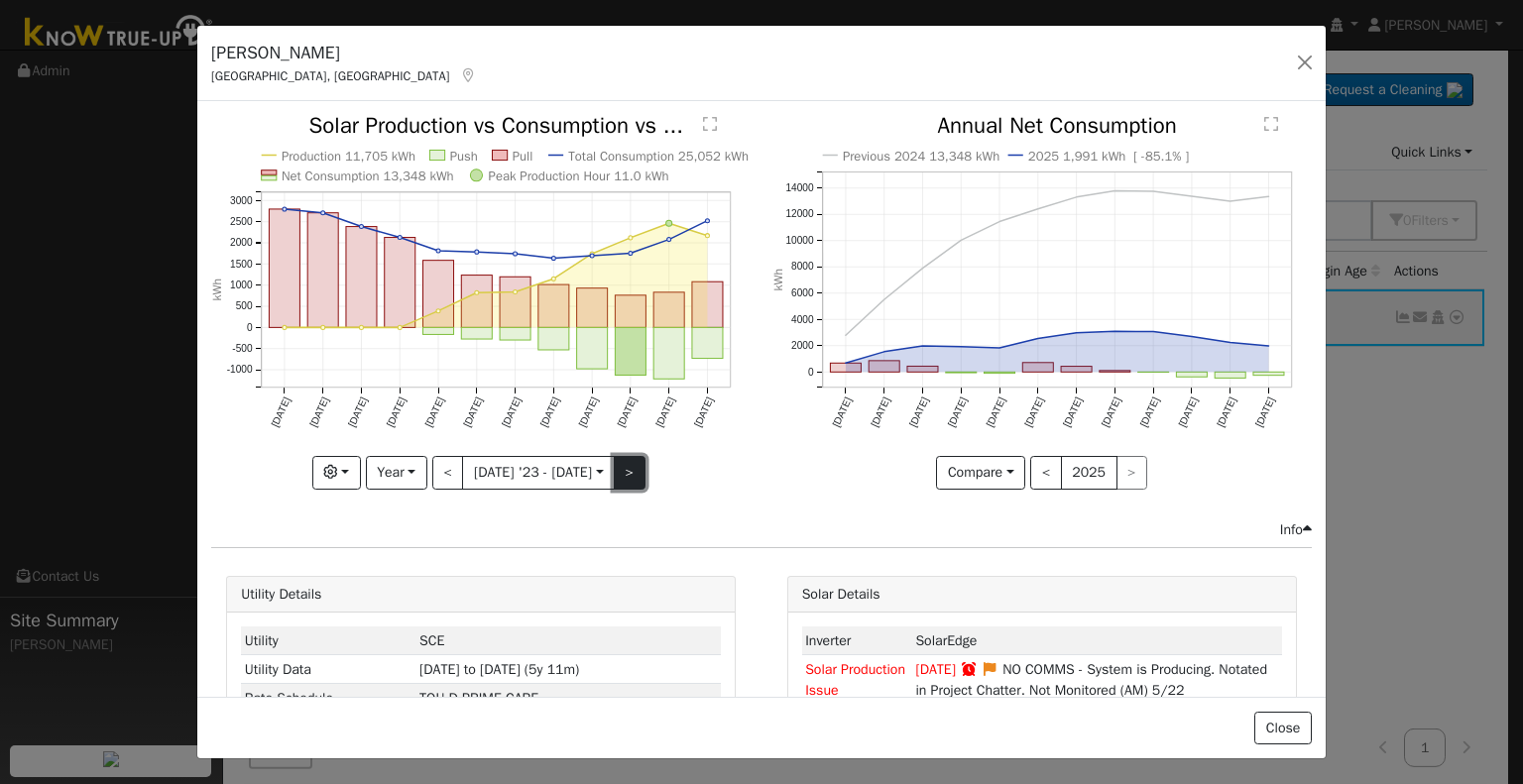 click on ">" at bounding box center (630, 473) 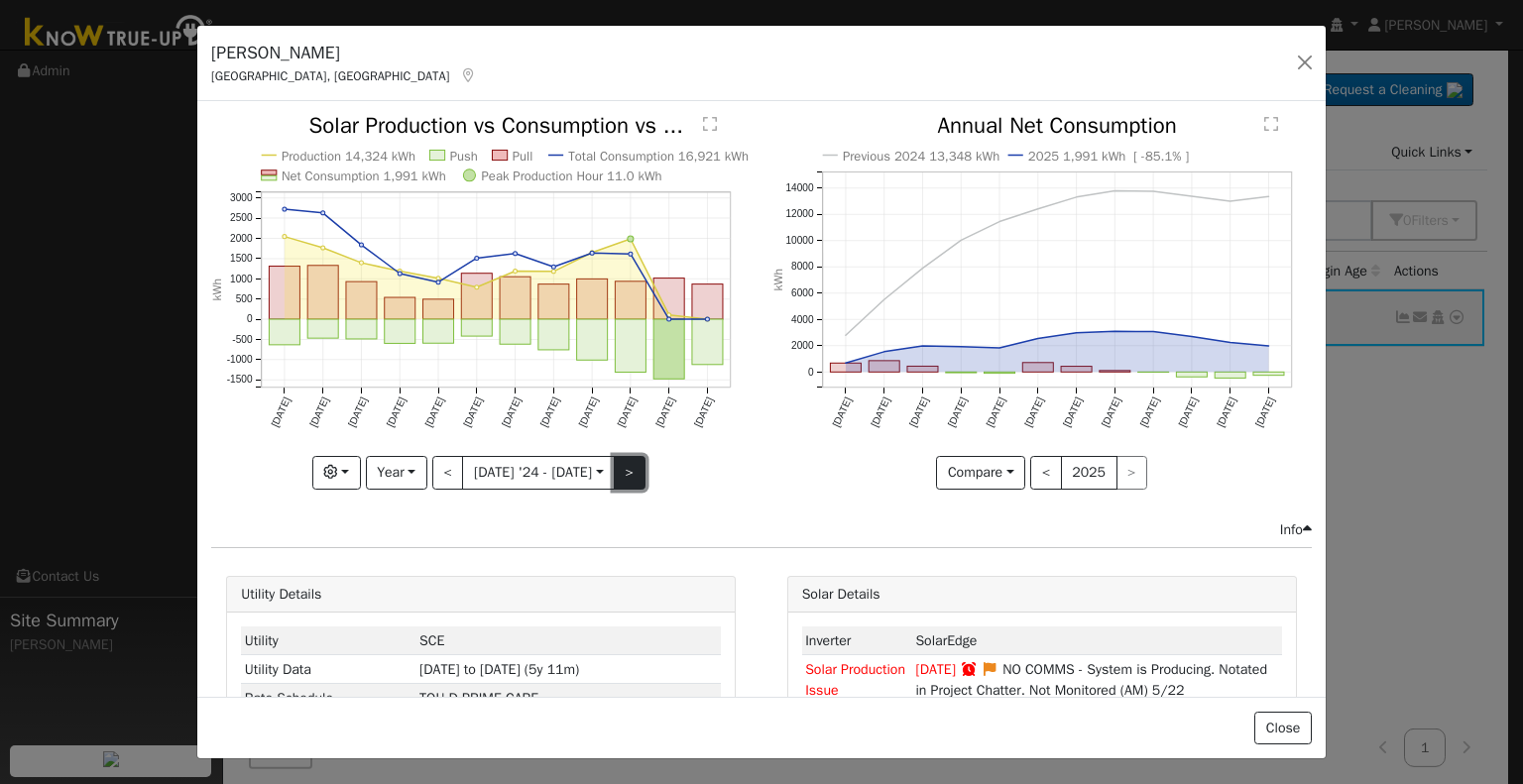 click on ">" at bounding box center (630, 473) 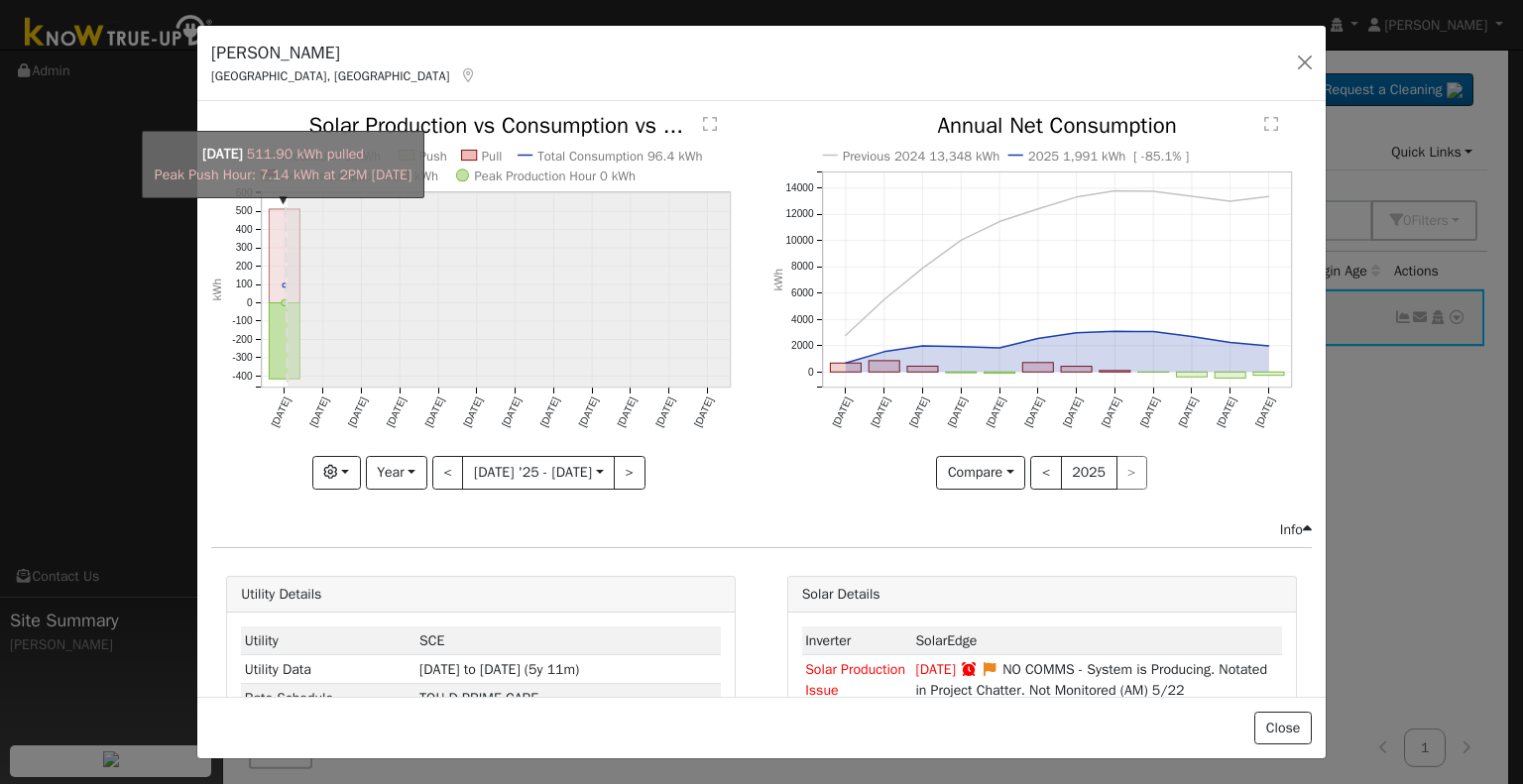 click on "onclick=""" 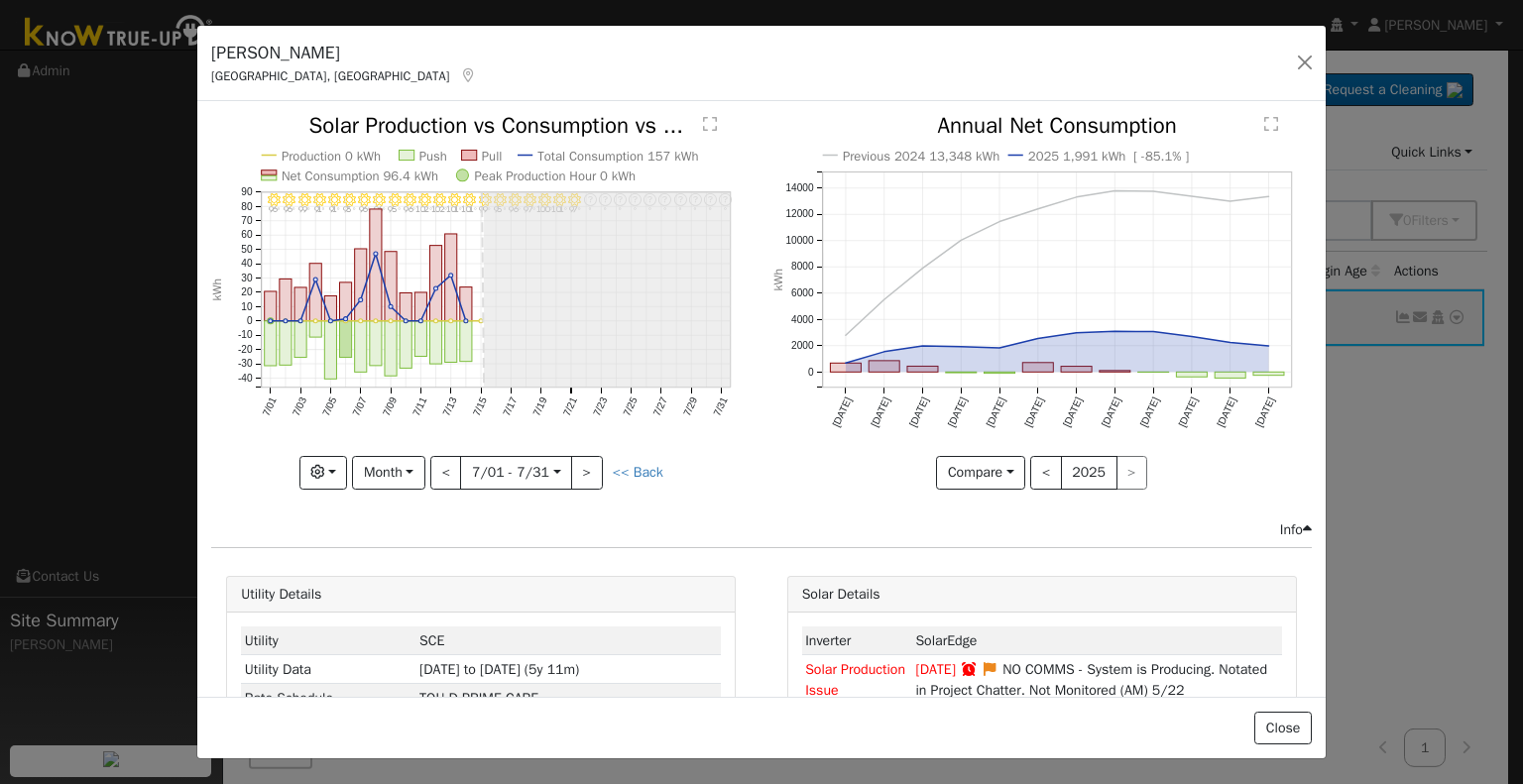 drag, startPoint x: 99, startPoint y: 732, endPoint x: 374, endPoint y: 831, distance: 292.27727 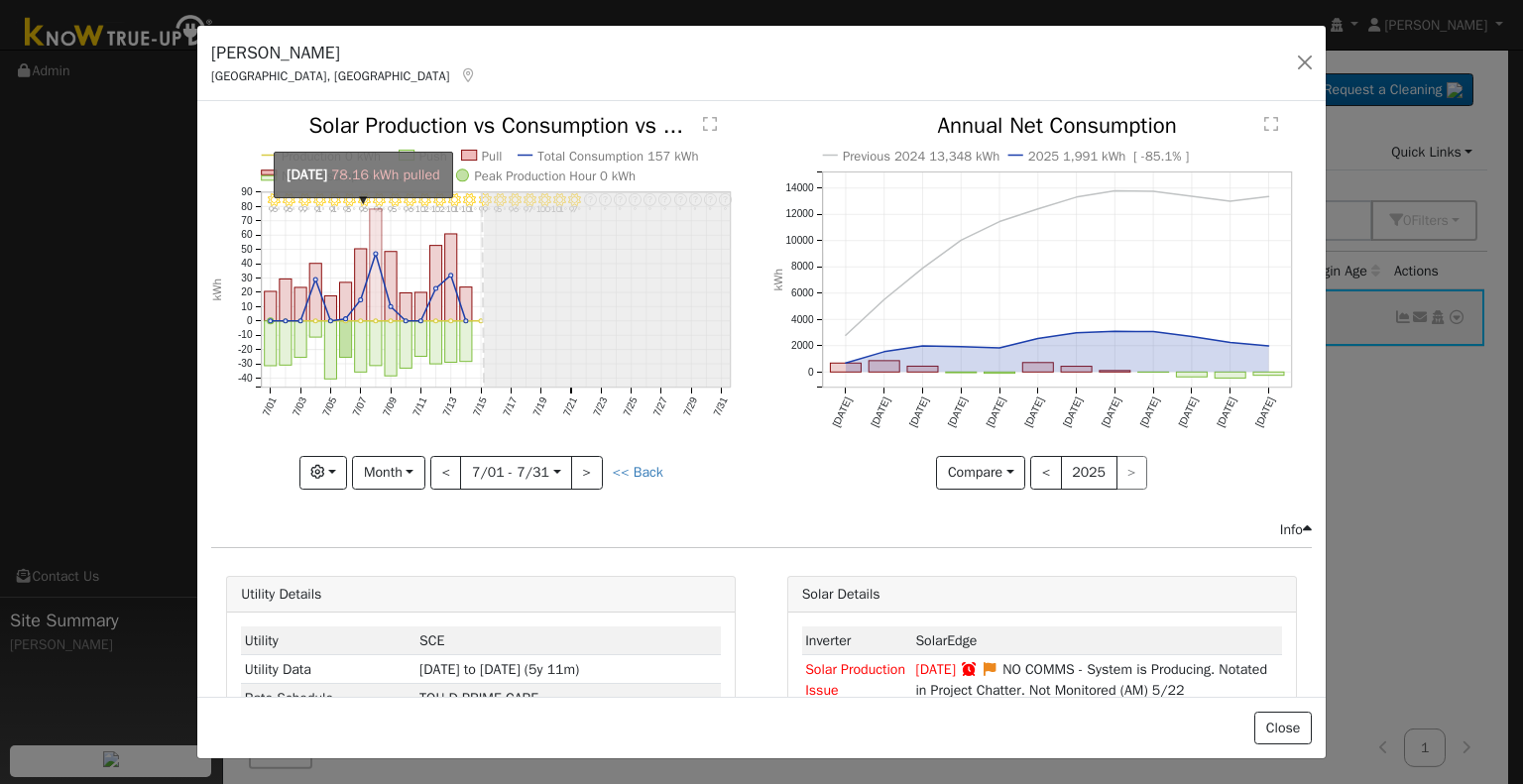 click on "onclick=""" 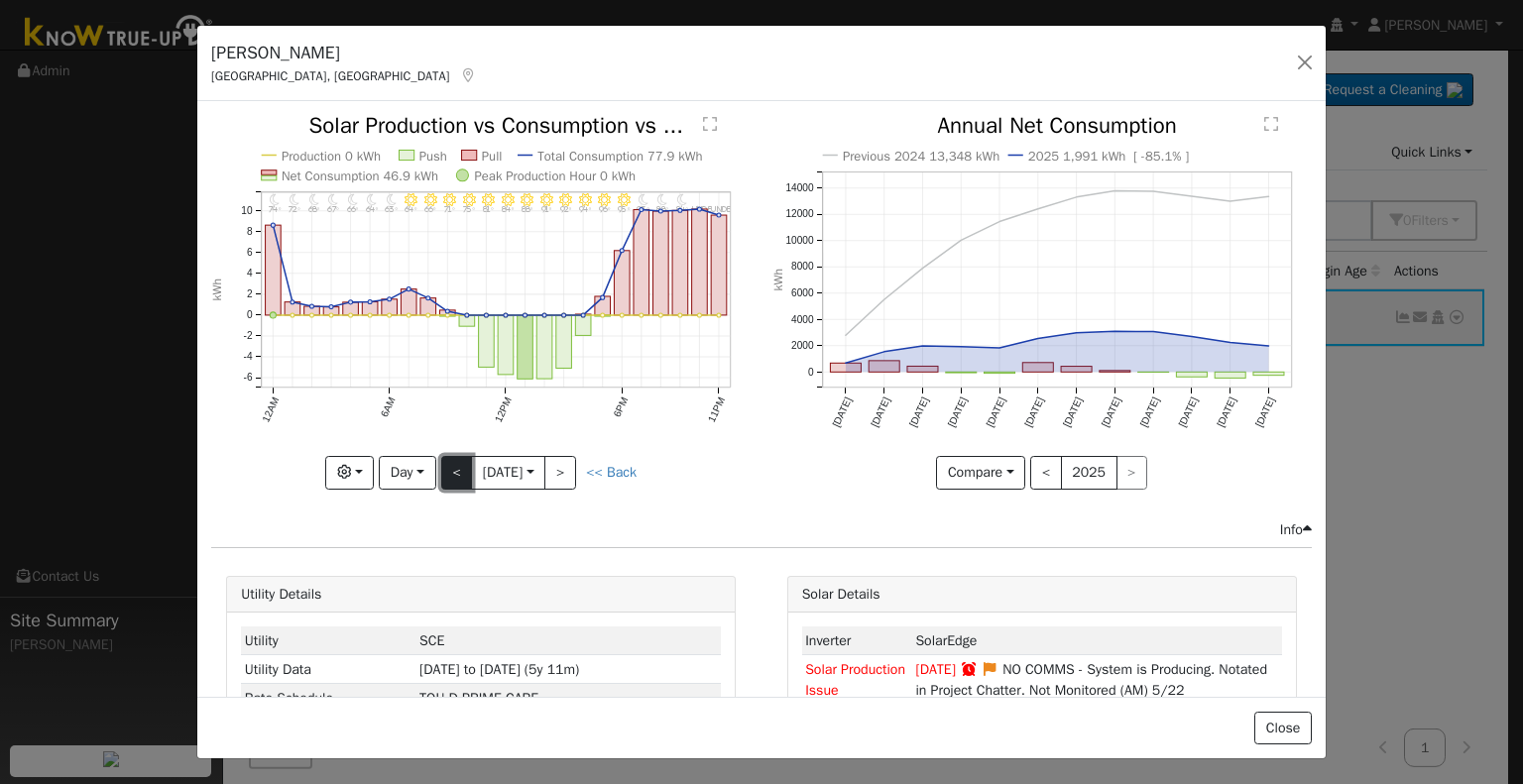 click on "<" at bounding box center [457, 473] 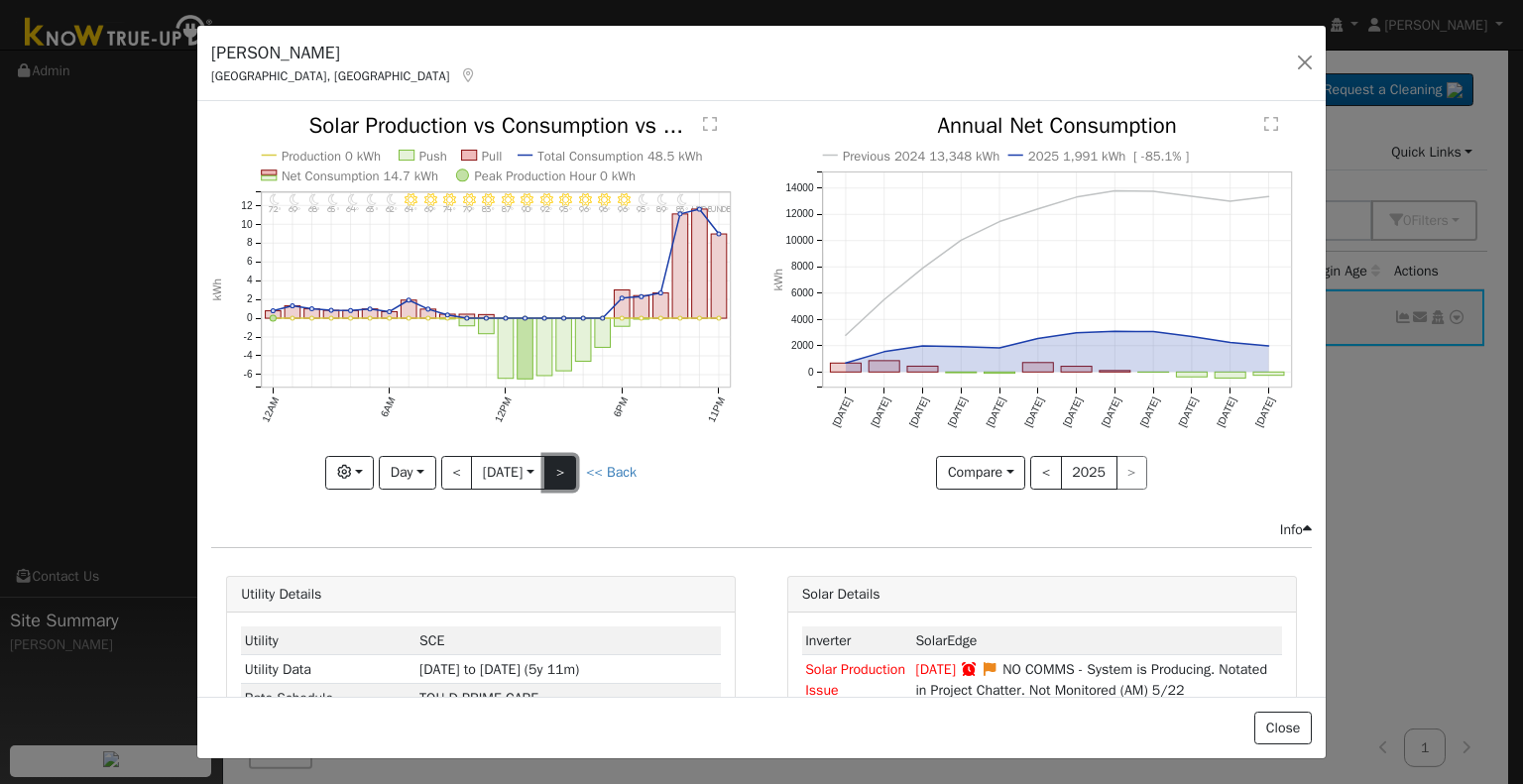 click on ">" at bounding box center [560, 473] 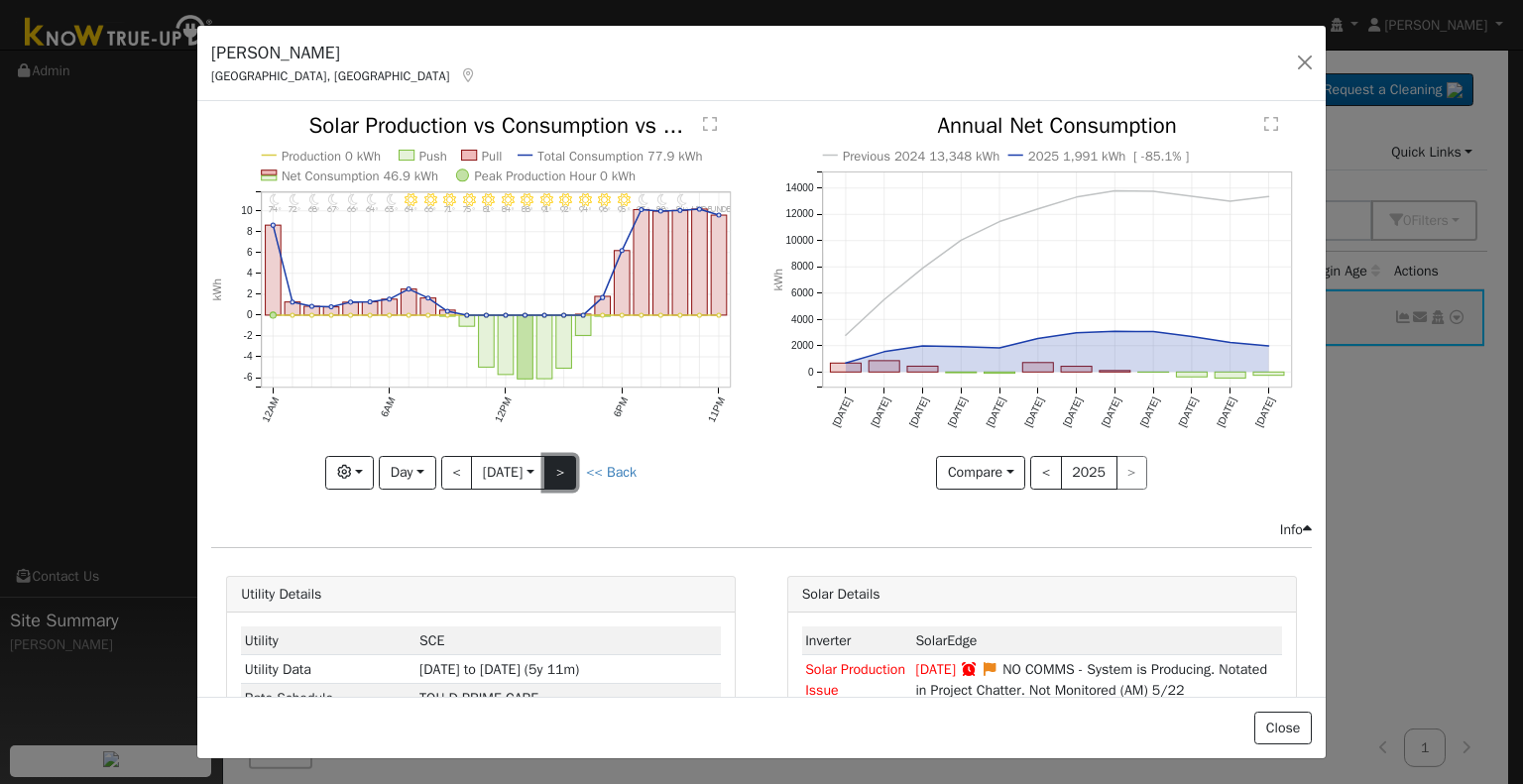 click on ">" at bounding box center (560, 473) 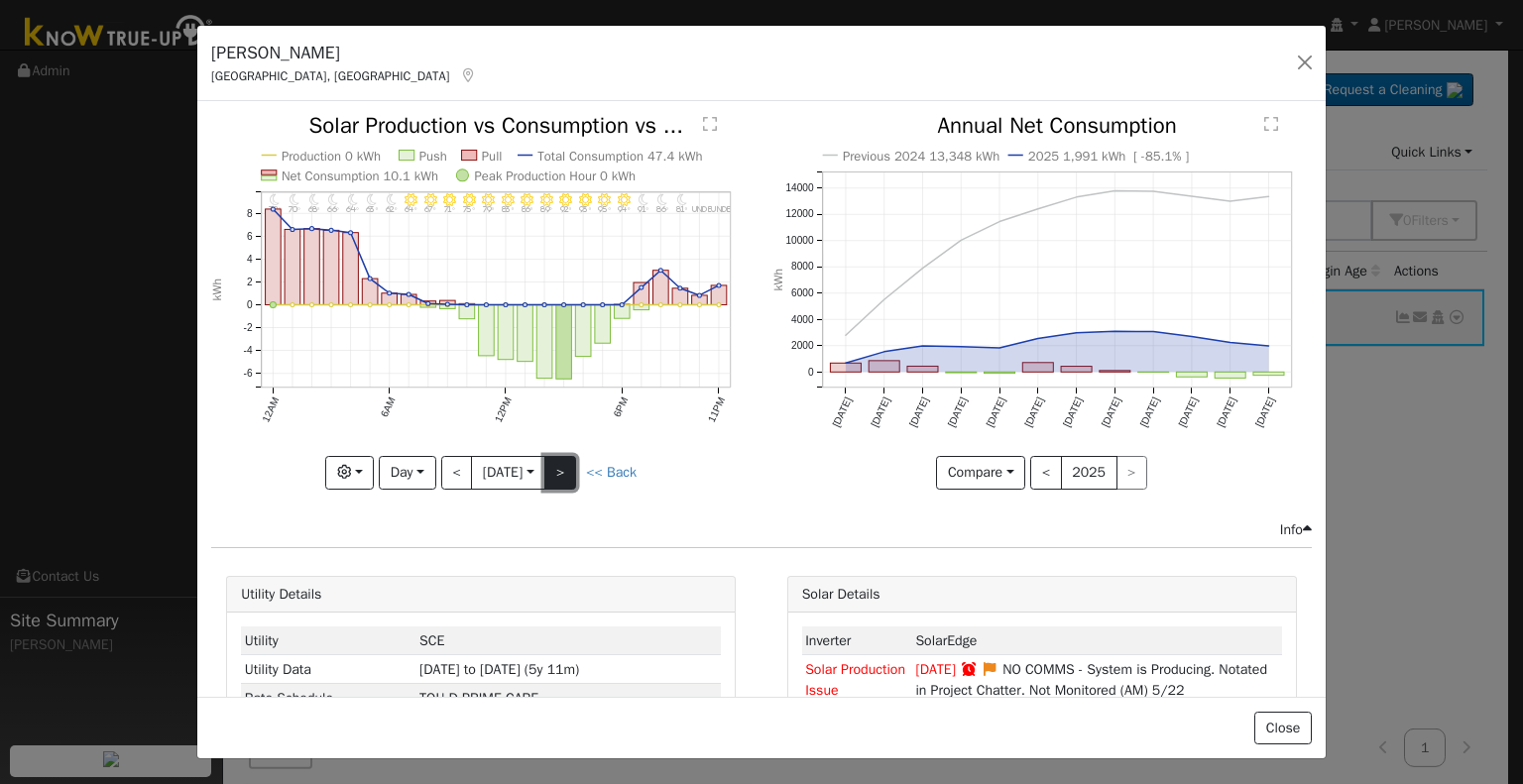 click on ">" at bounding box center (560, 473) 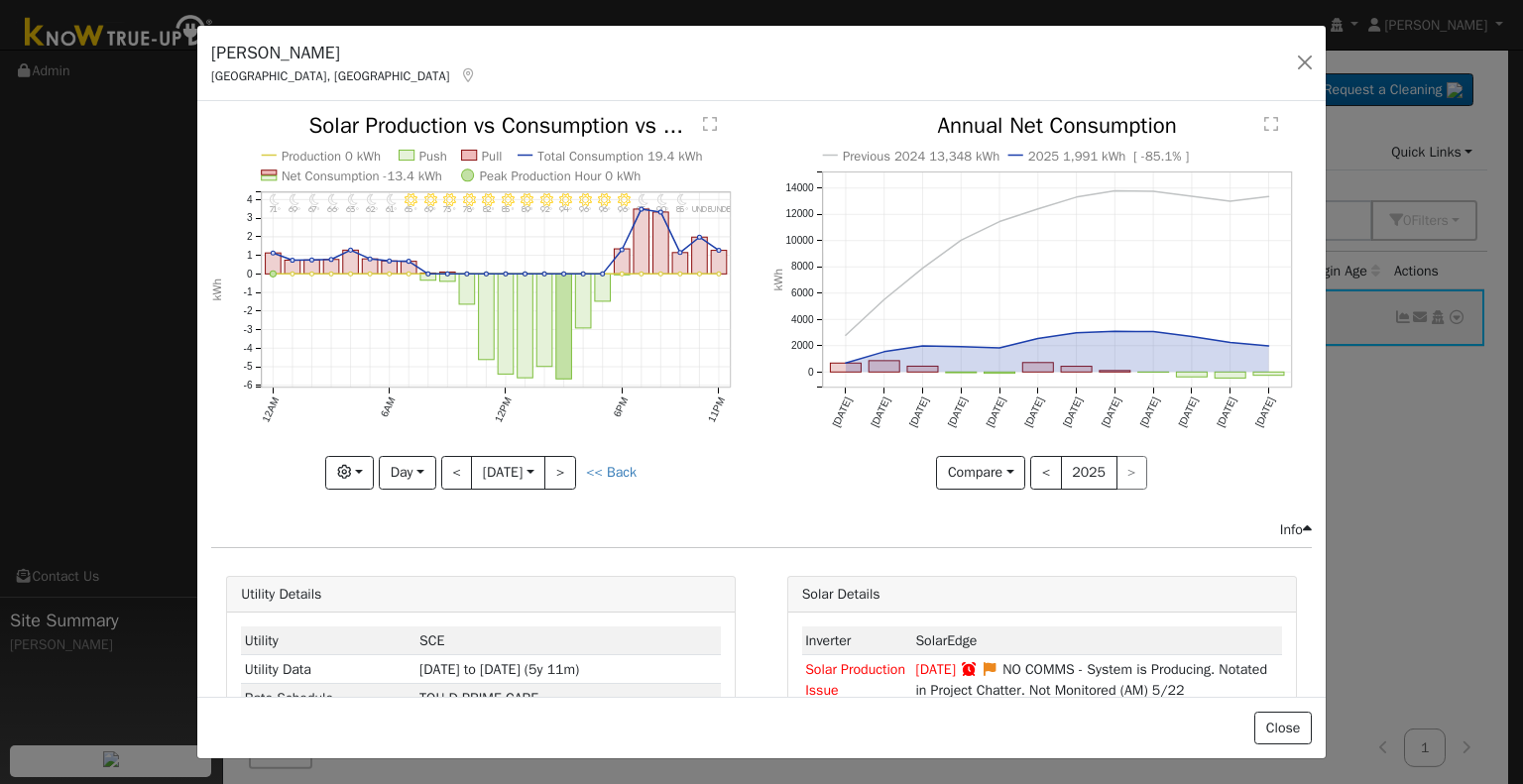 click on "11PM - undefined undefined° 10PM - undefined undefined° 9PM - Clear 85° 8PM - Clear 90° 7PM - Clear 95° 6PM - Clear 96° 5PM - Clear 96° 4PM - Clear 96° 3PM - Clear 94° 2PM - Clear 92° 1PM - Clear 89° 12PM - Clear 85° 11AM - Clear 82° 10AM - Clear 78° 9AM - Clear 73° 8AM - Clear 69° 7AM - Clear 65° 6AM - Clear 61° 5AM - Clear 62° 4AM - Clear 63° 3AM - Clear 66° 2AM - Clear 67° 1AM - Clear 69° 12AM - Clear 71° Production 0 kWh Push Pull Total Consumption 19.4 kWh Net Consumption -13.4 kWh Peak Production Hour 0 kWh 12AM 6AM 12PM 6PM 11PM -6 -5 -4 -3 -2 -1 0 1 2 3 4  Solar Production vs Consumption vs ... kWh onclick="" onclick="" onclick="" onclick="" onclick="" onclick="" onclick="" onclick="" onclick="" onclick="" onclick="" onclick="" onclick="" onclick="" onclick="" onclick="" onclick="" onclick="" onclick="" onclick="" onclick="" onclick="" onclick="" onclick="" onclick="" onclick="" onclick="" onclick="" onclick="" onclick="" onclick="" onclick="" onclick="" onclick=""" 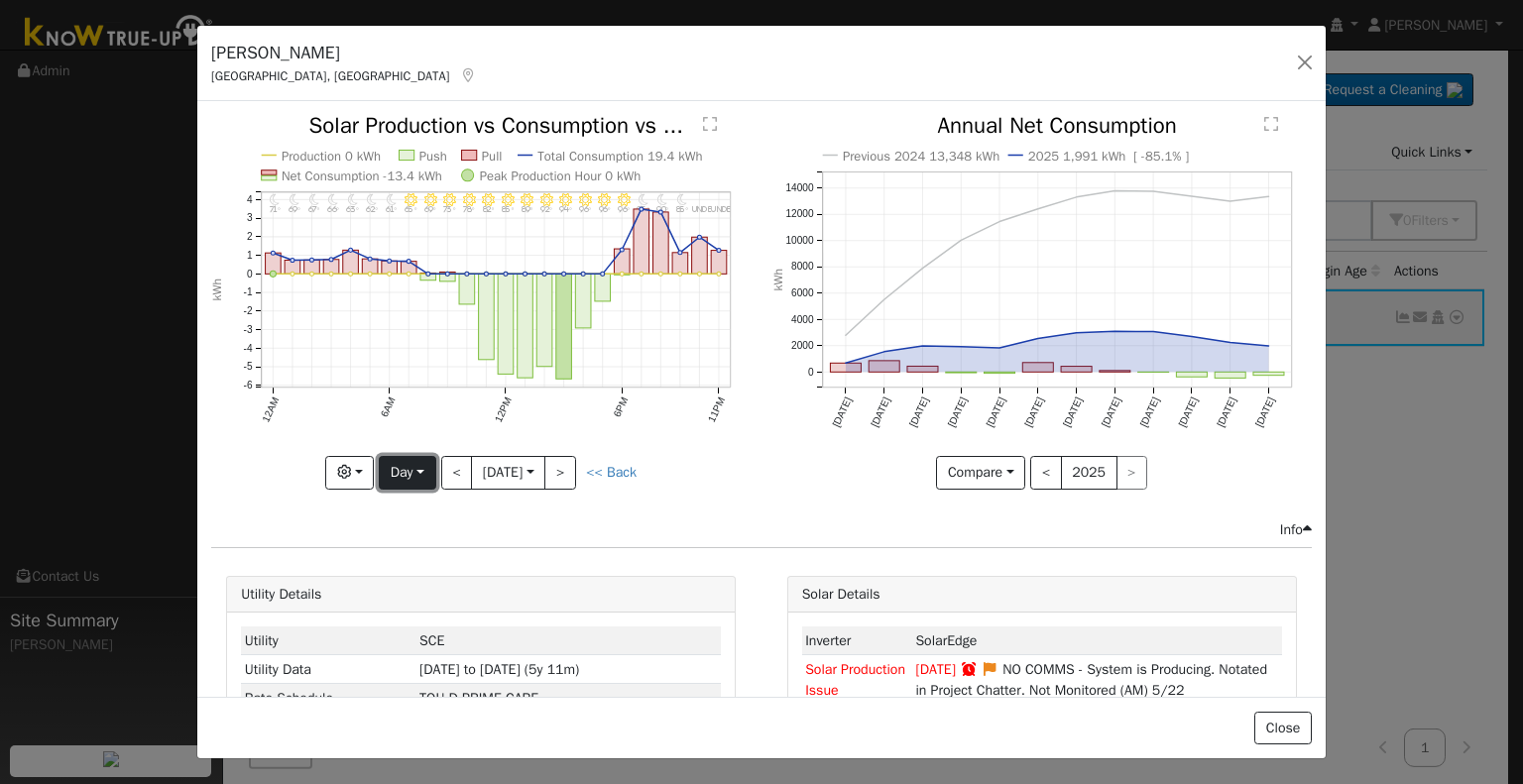 click on "Day" at bounding box center [407, 473] 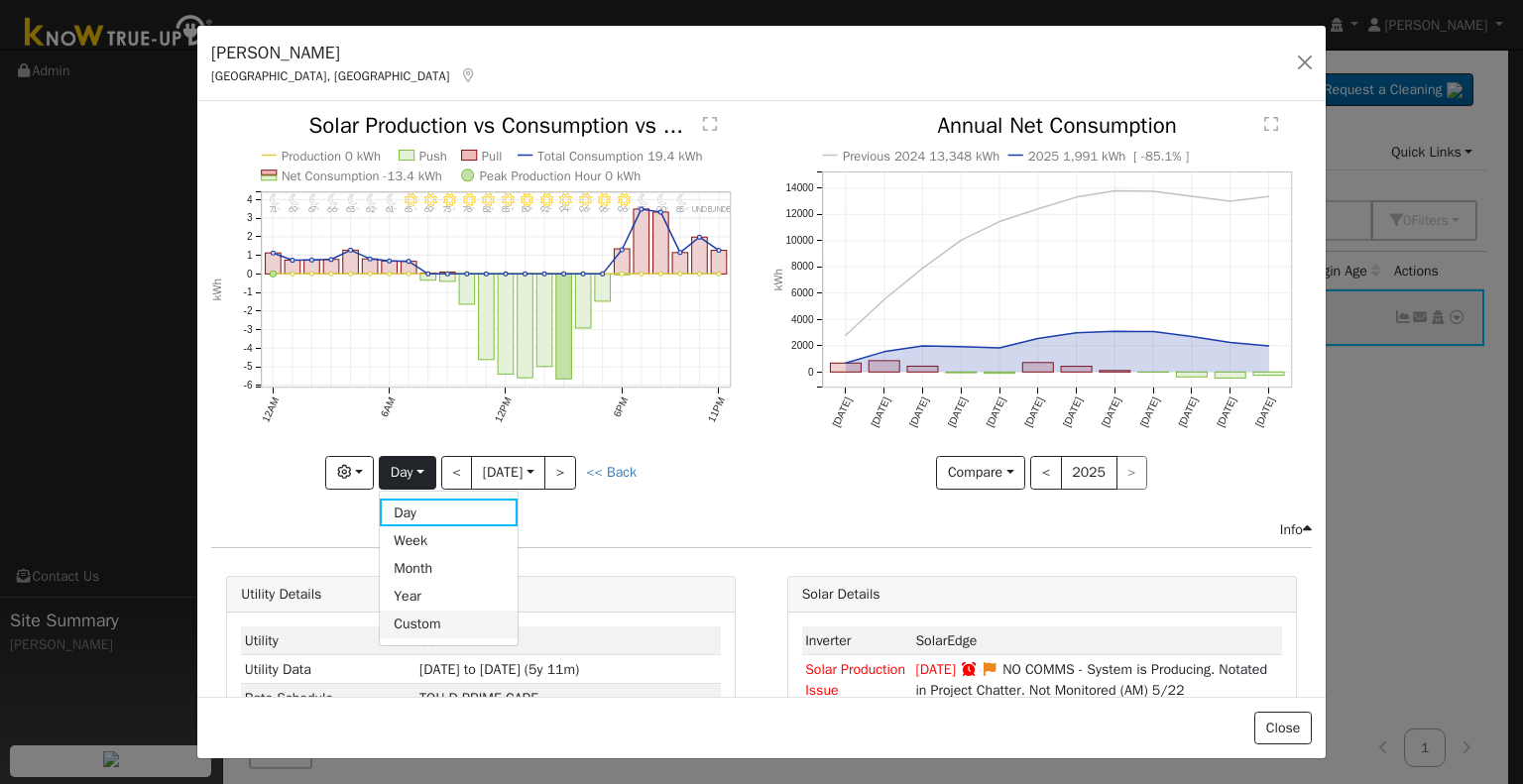 click on "Custom" at bounding box center [448, 624] 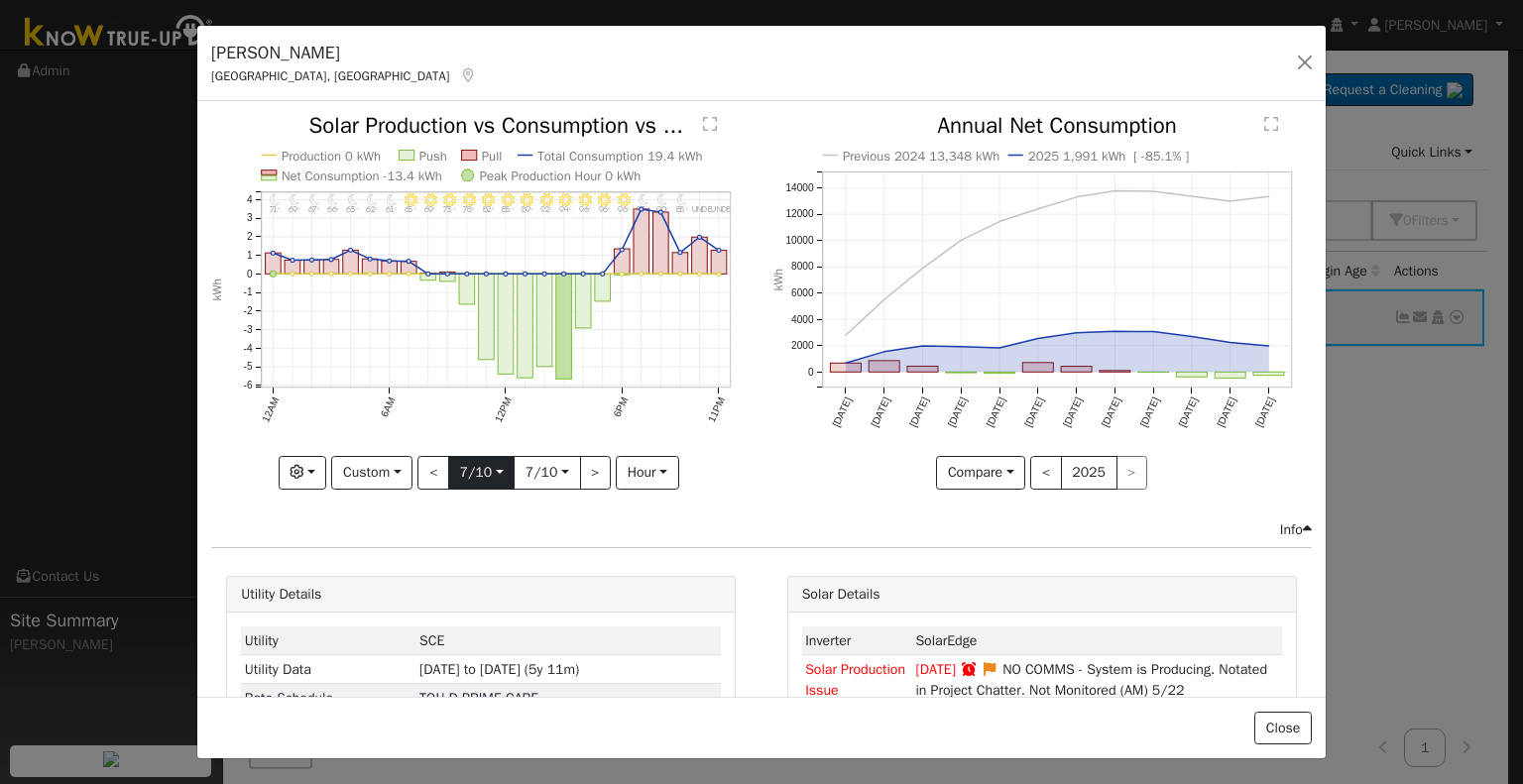 click on "2025-07-10" at bounding box center [481, 473] 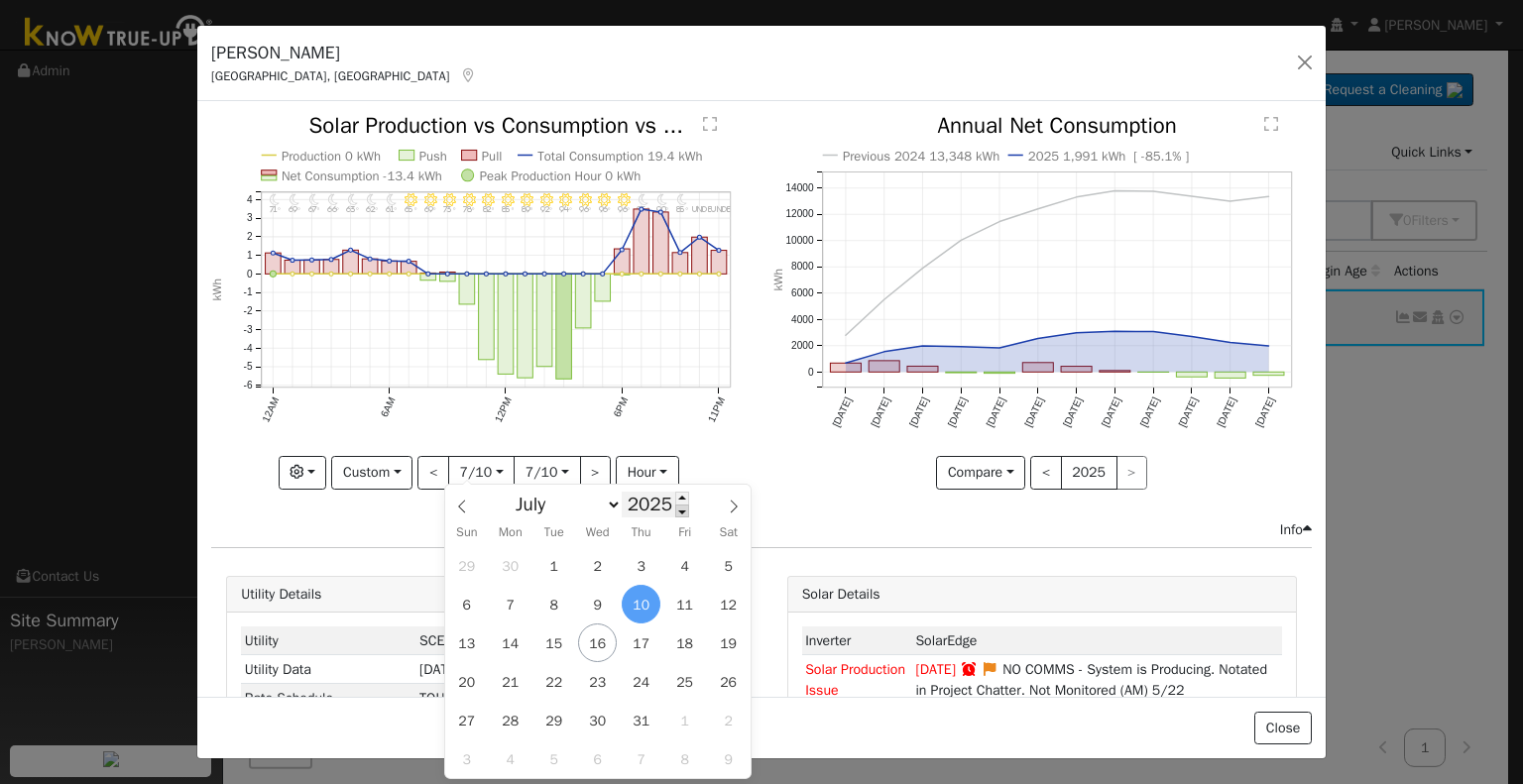 click at bounding box center [682, 510] 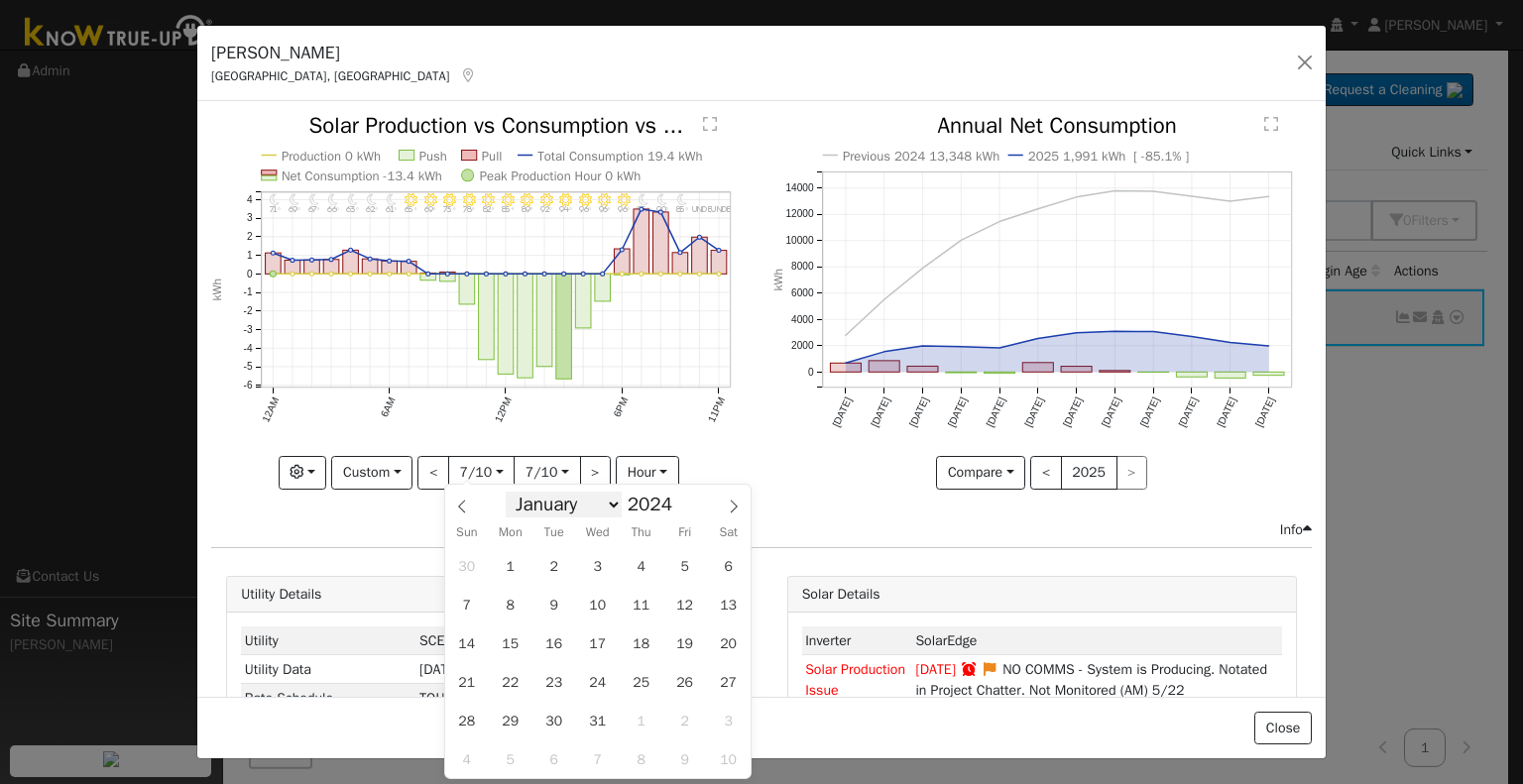 click on "January February March April May June July August September October November December" at bounding box center (563, 504) 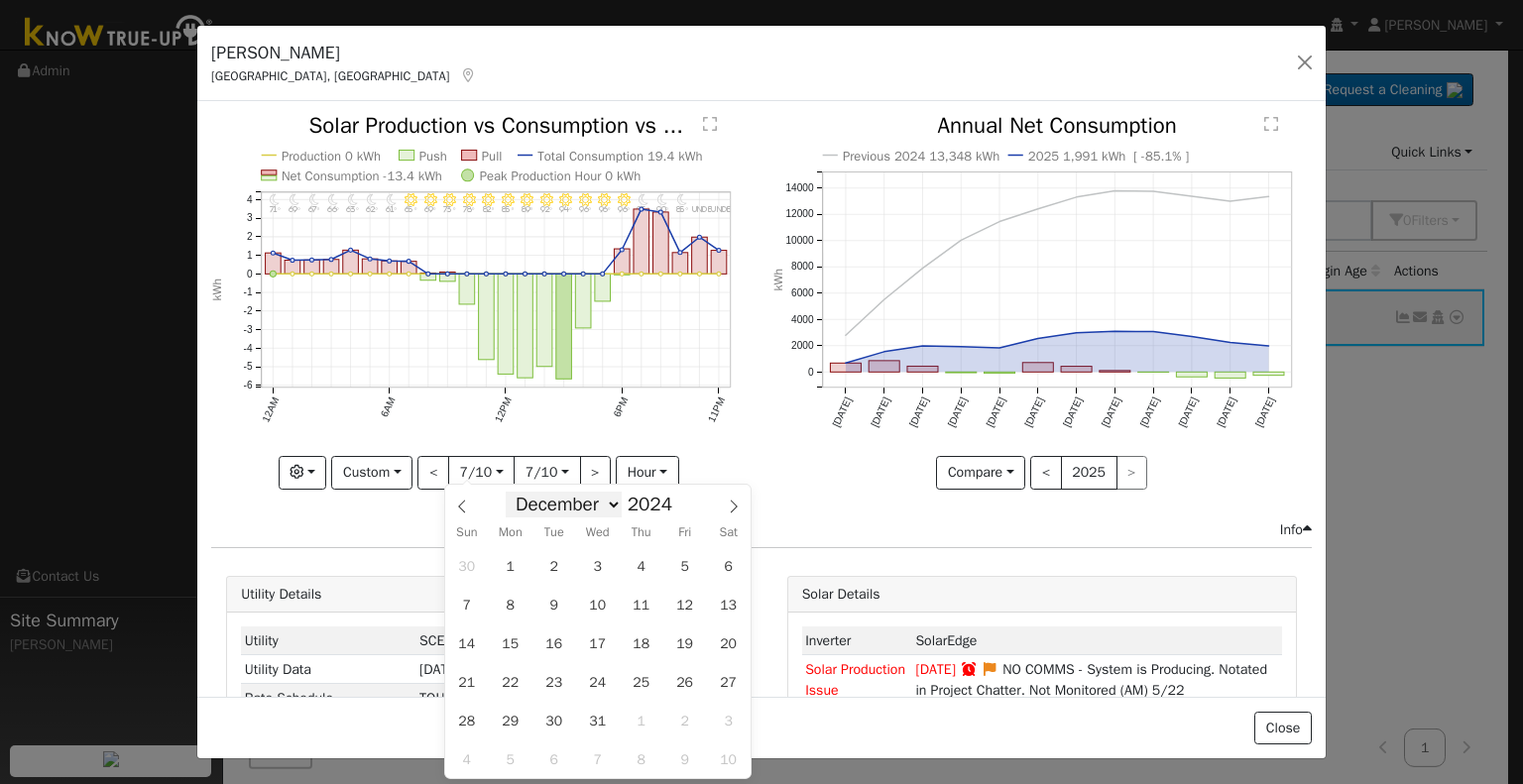 click on "January February March April May June July August September October November December" at bounding box center [563, 504] 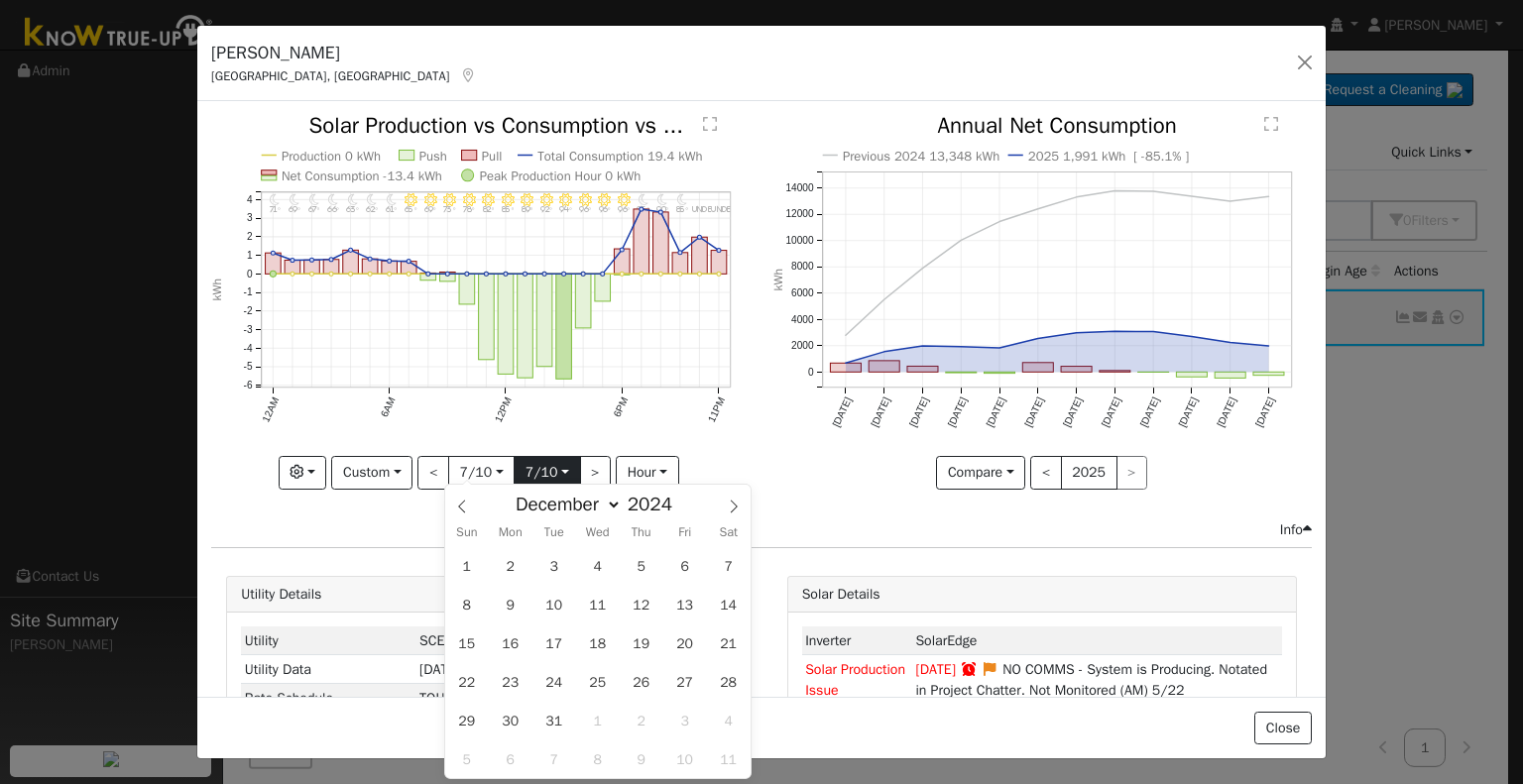 type on "2025" 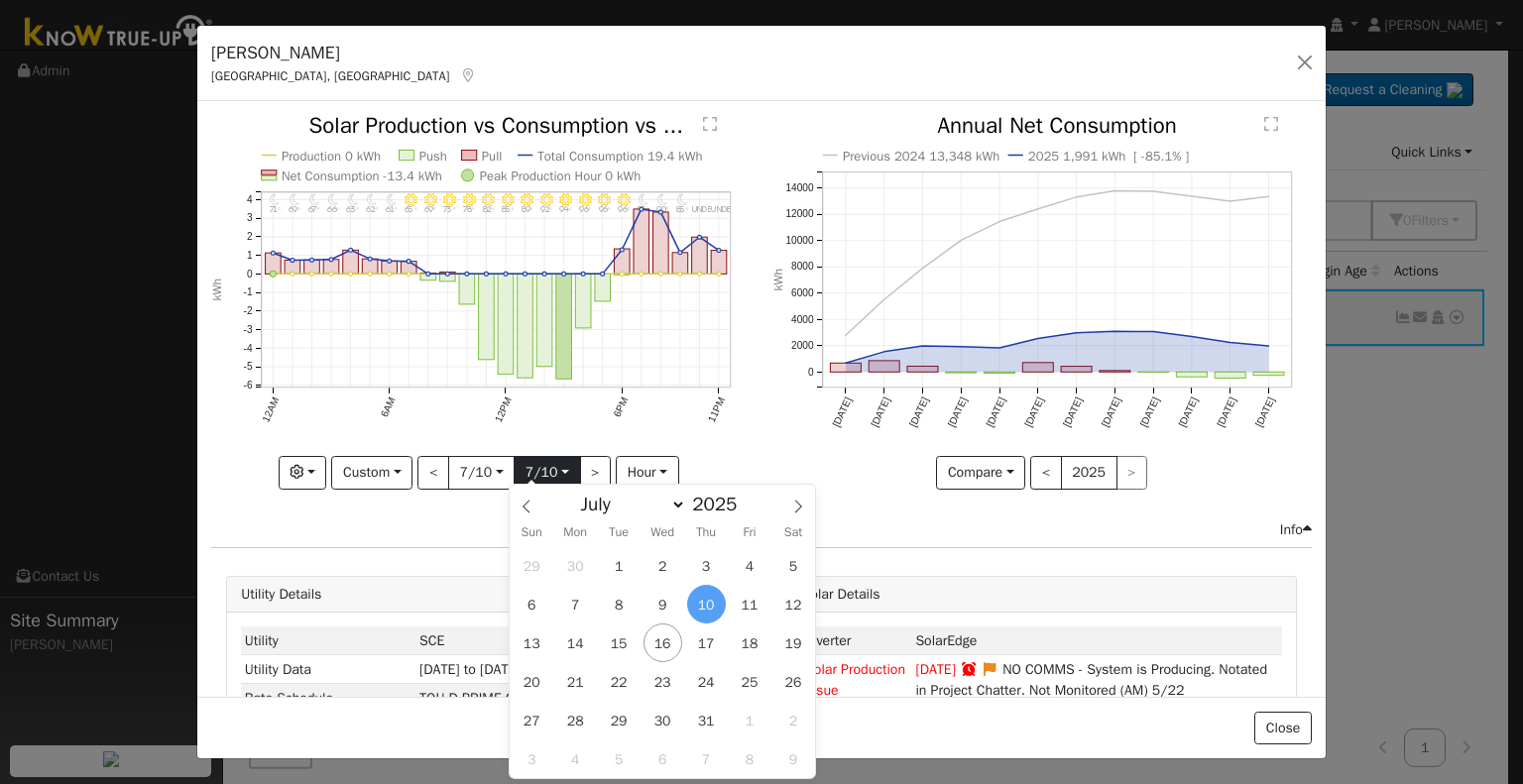 click on "2025-07-10" at bounding box center [546, 473] 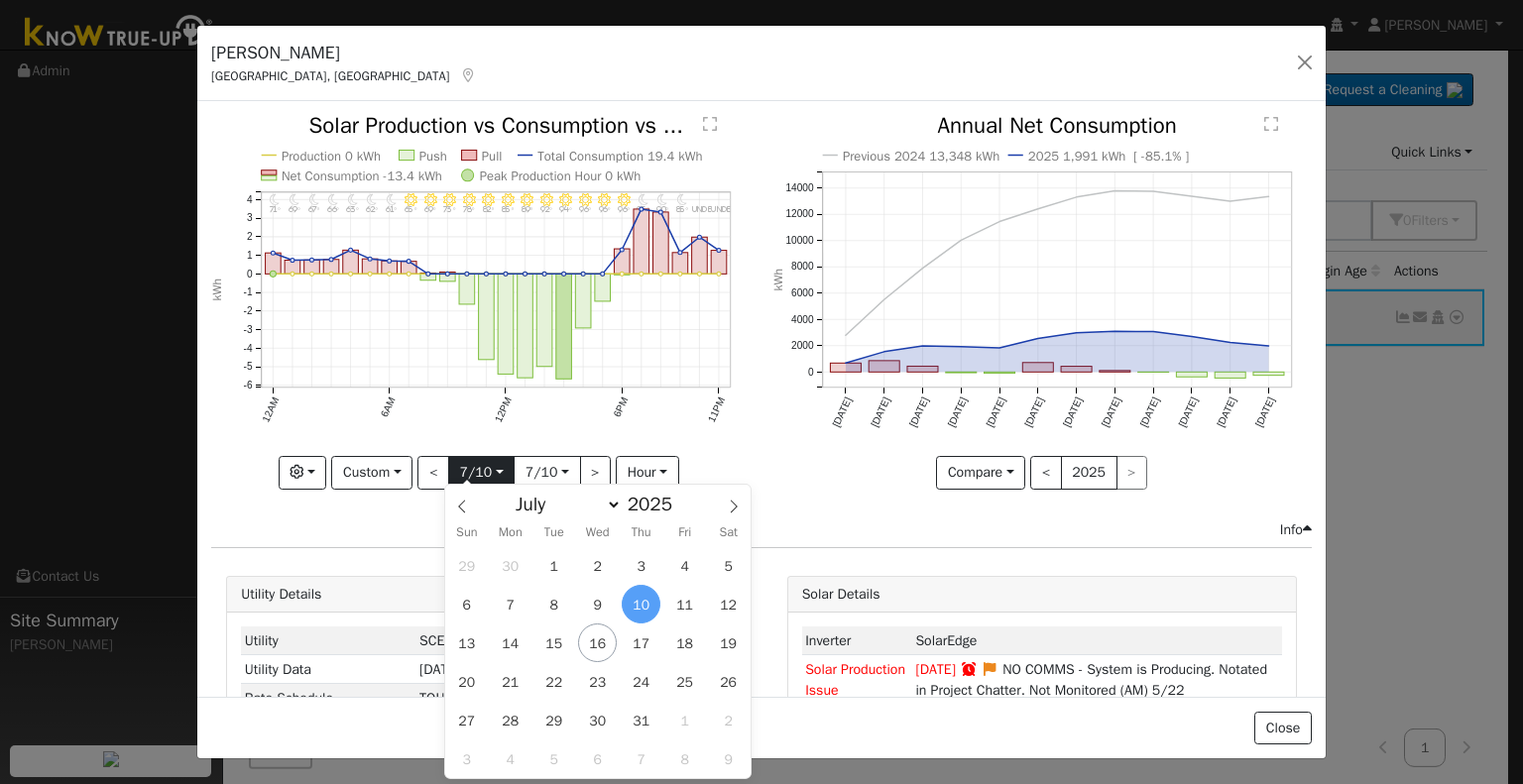 click on "2025-07-10" at bounding box center (481, 473) 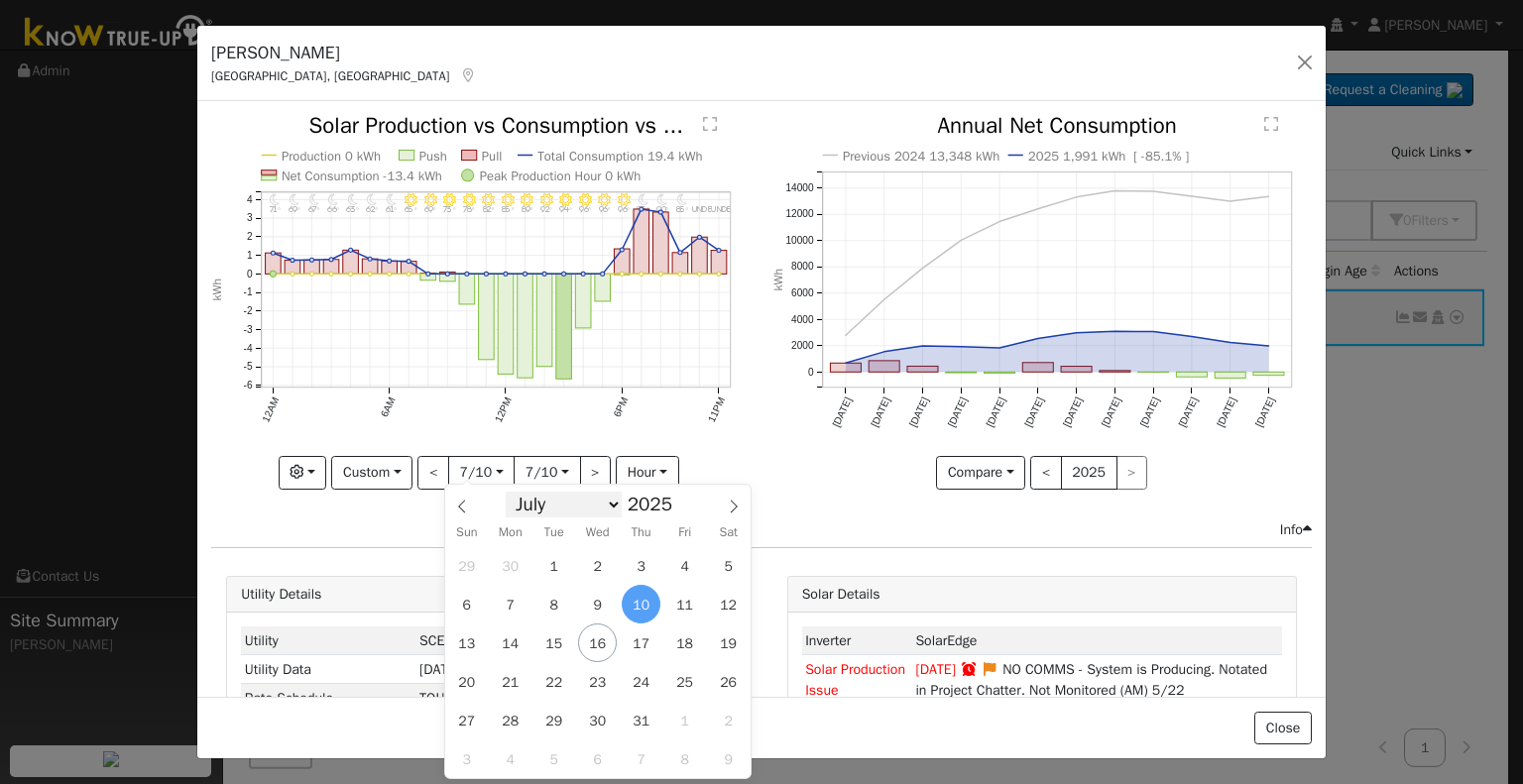 click on "January February March April May June July August September October November December" at bounding box center [563, 504] 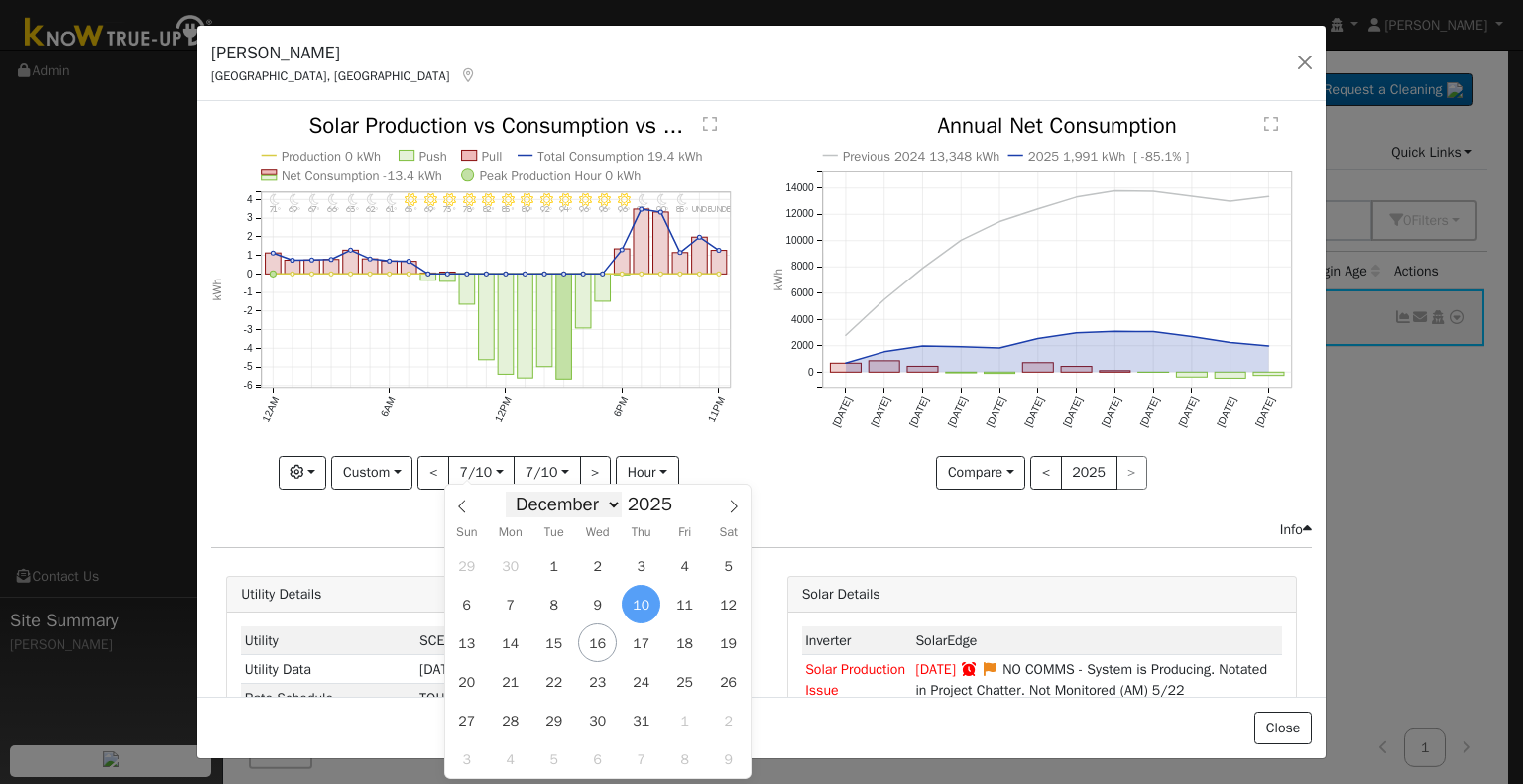 click on "January February March April May June July August September October November December" at bounding box center [563, 504] 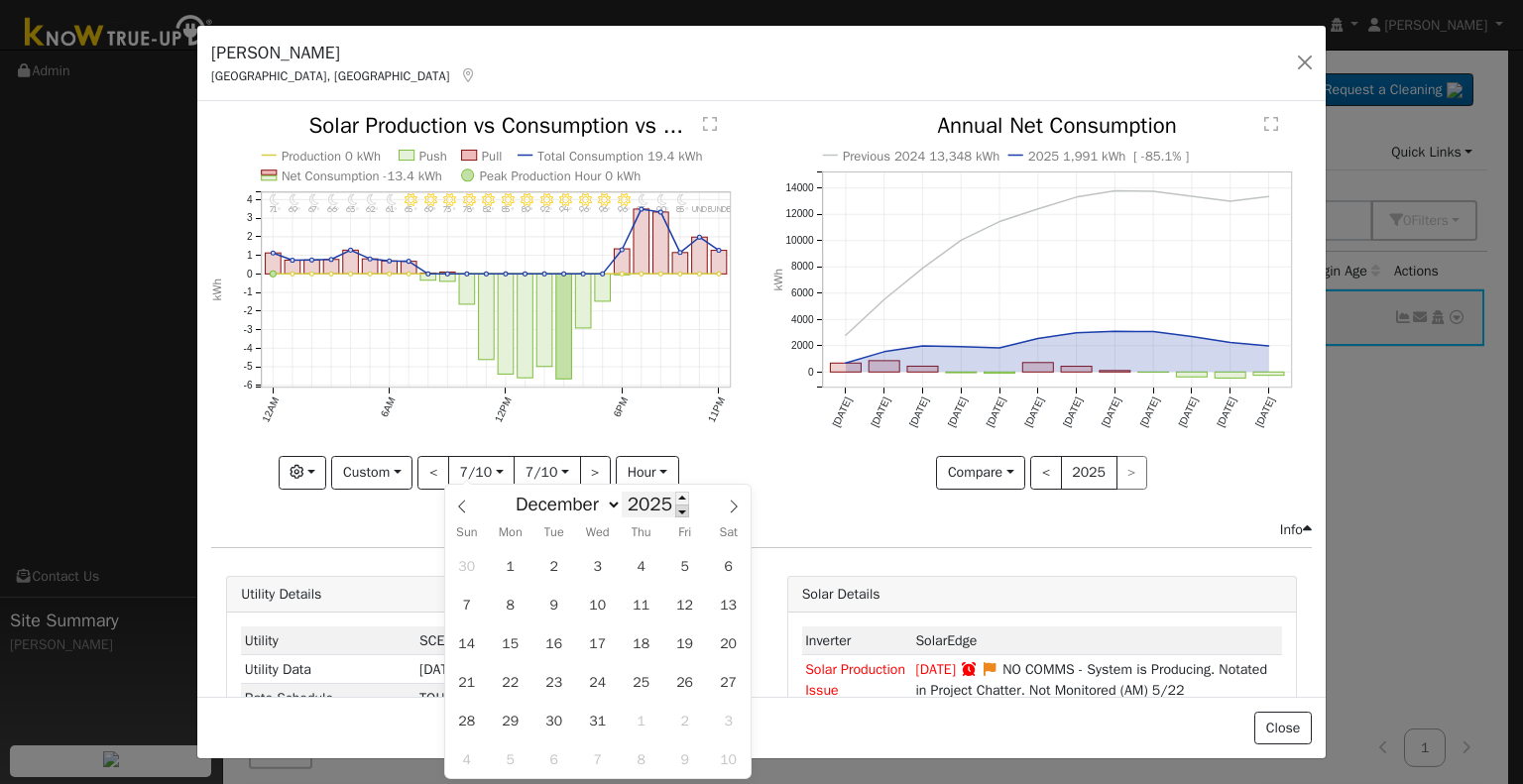 click at bounding box center (682, 510) 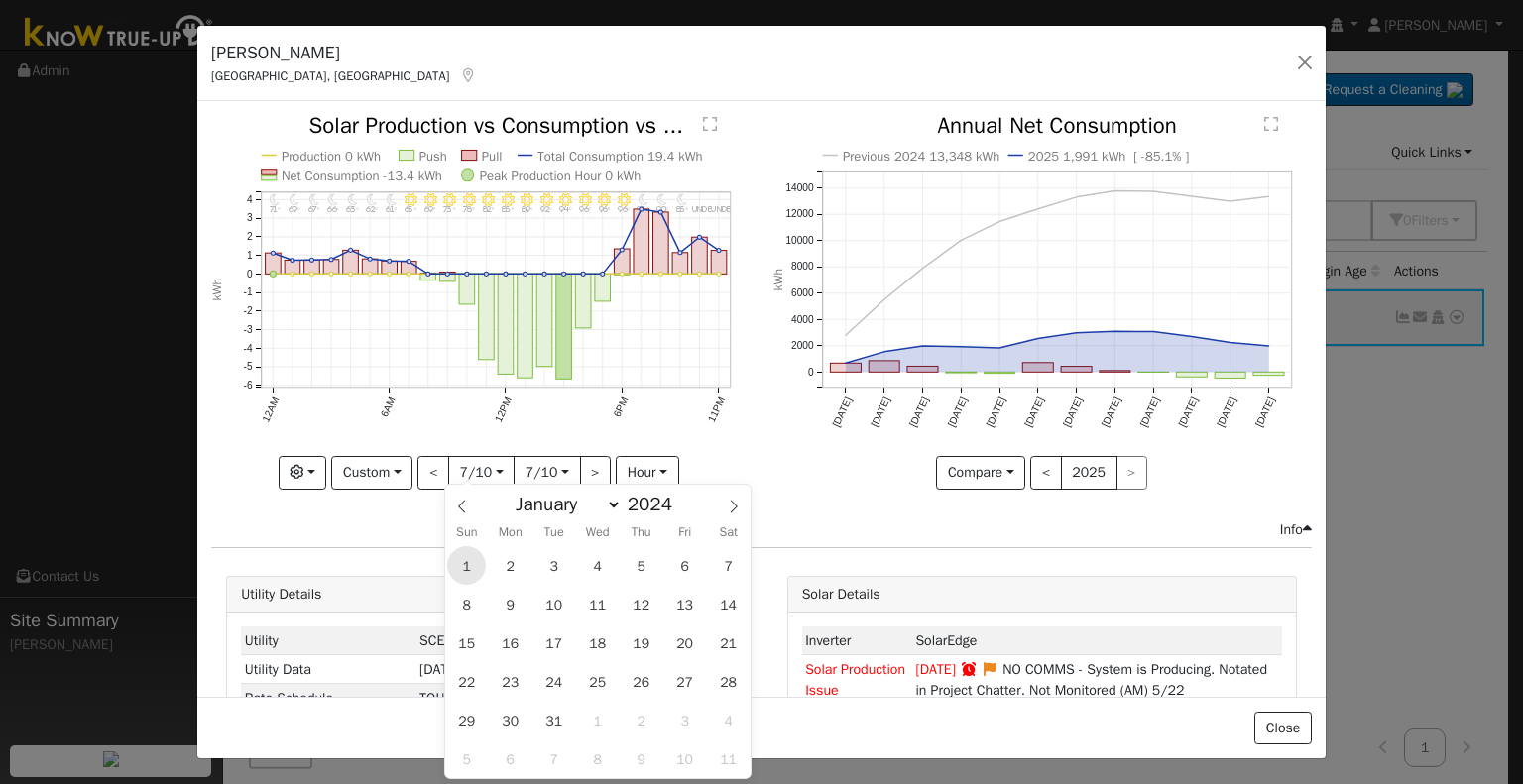 click on "1" at bounding box center (466, 565) 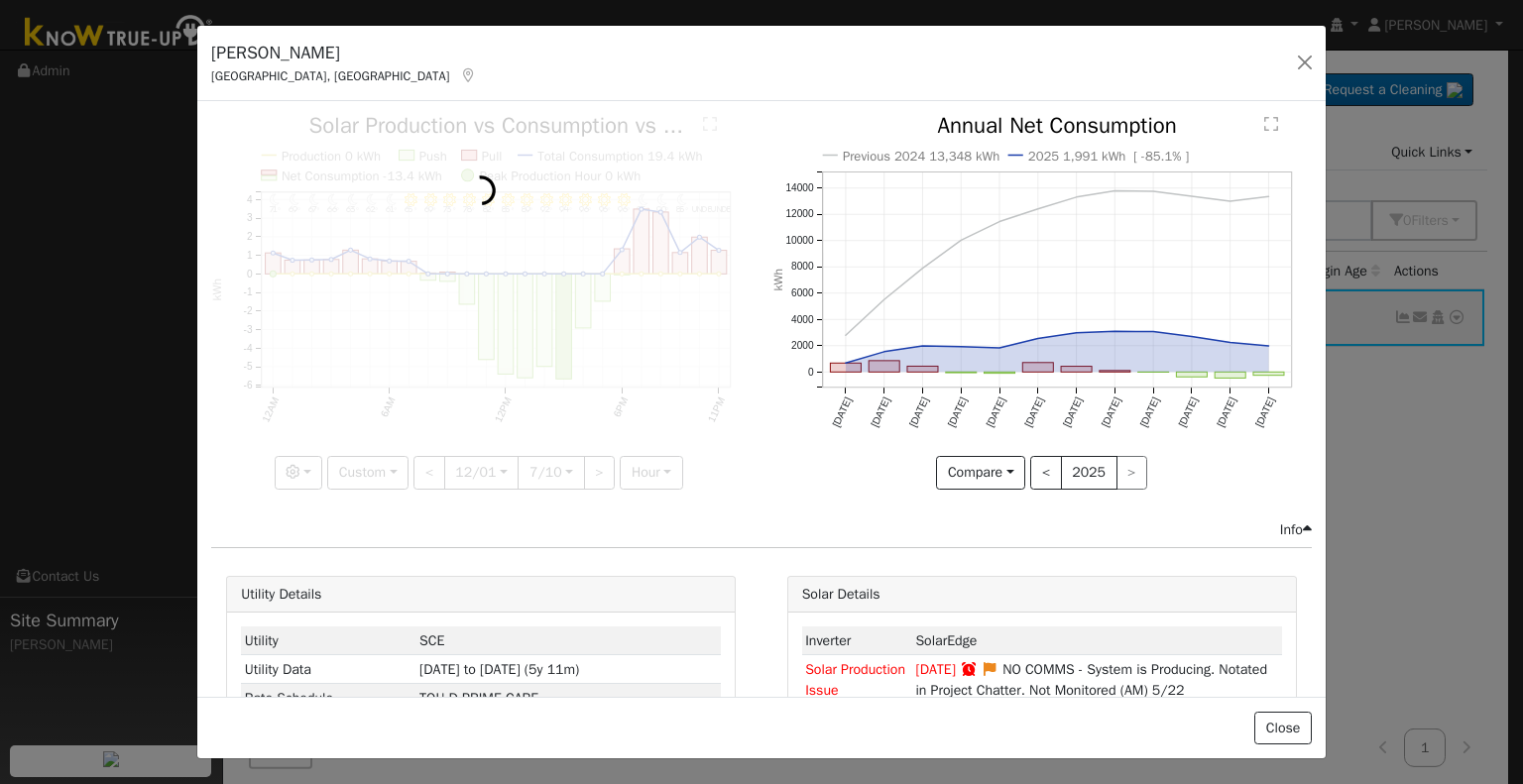 scroll, scrollTop: 0, scrollLeft: 6, axis: horizontal 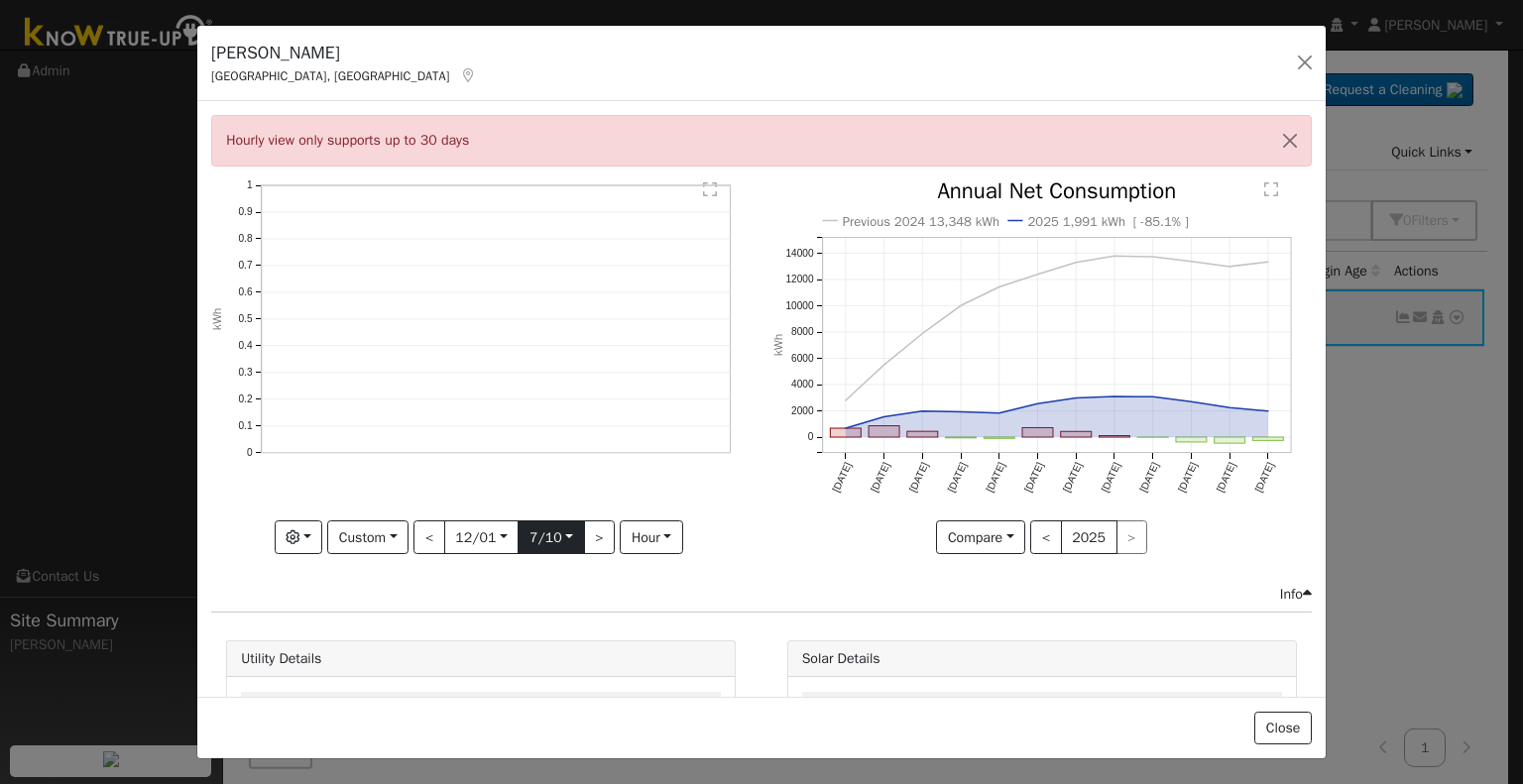 click on "2025-07-10" at bounding box center (550, 537) 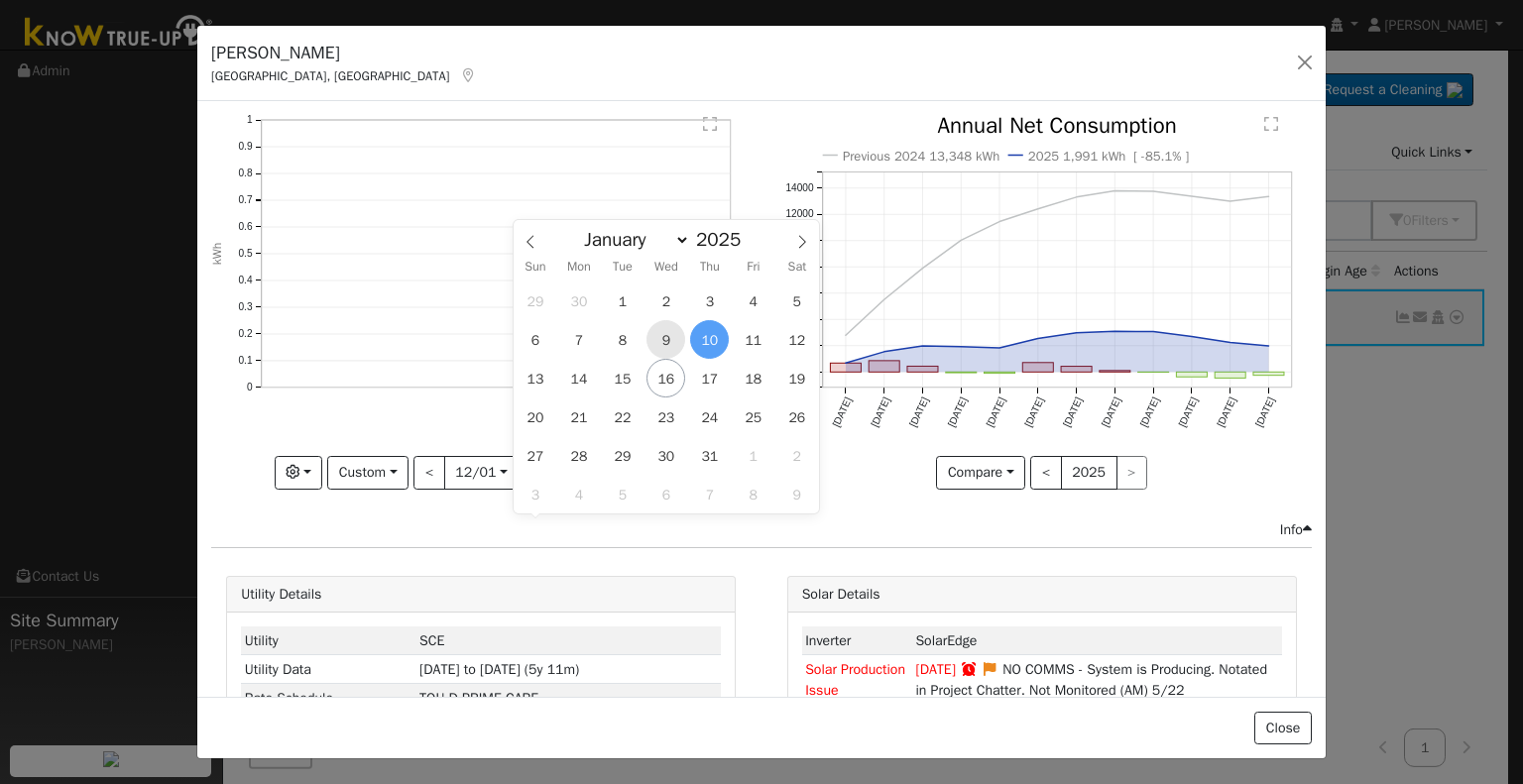 click on "9" at bounding box center (665, 339) 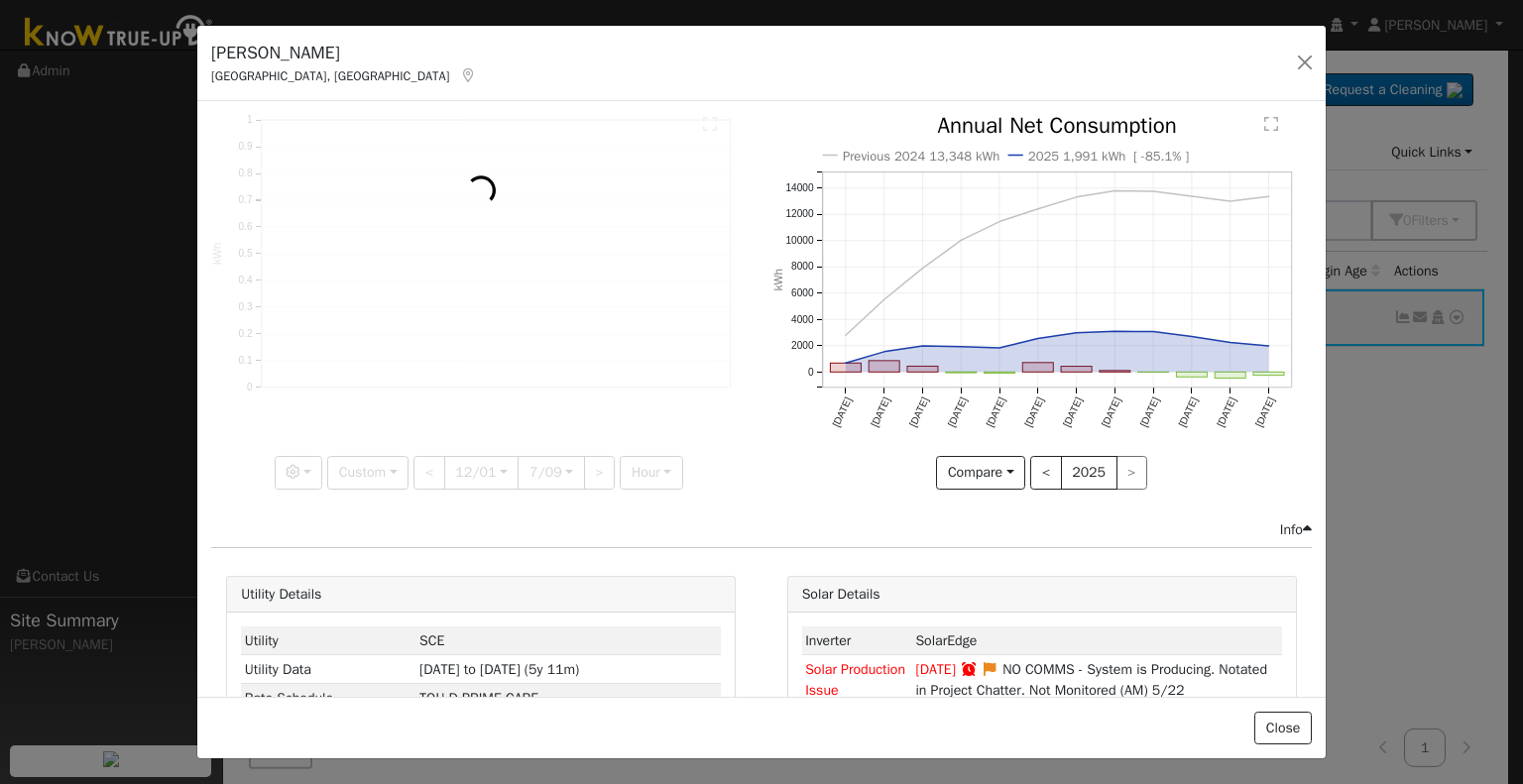 scroll, scrollTop: 0, scrollLeft: 14, axis: horizontal 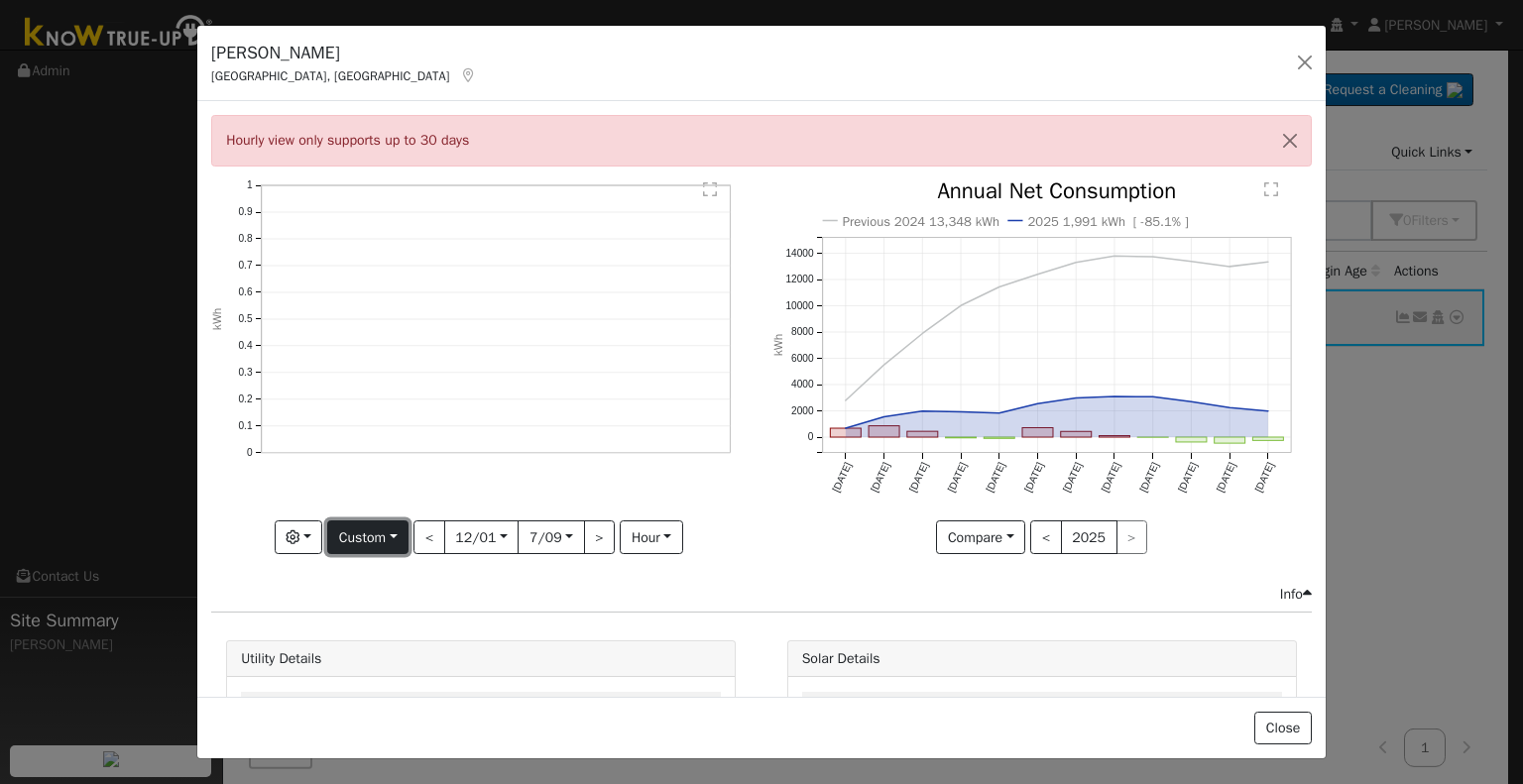 click on "Custom" at bounding box center [368, 537] 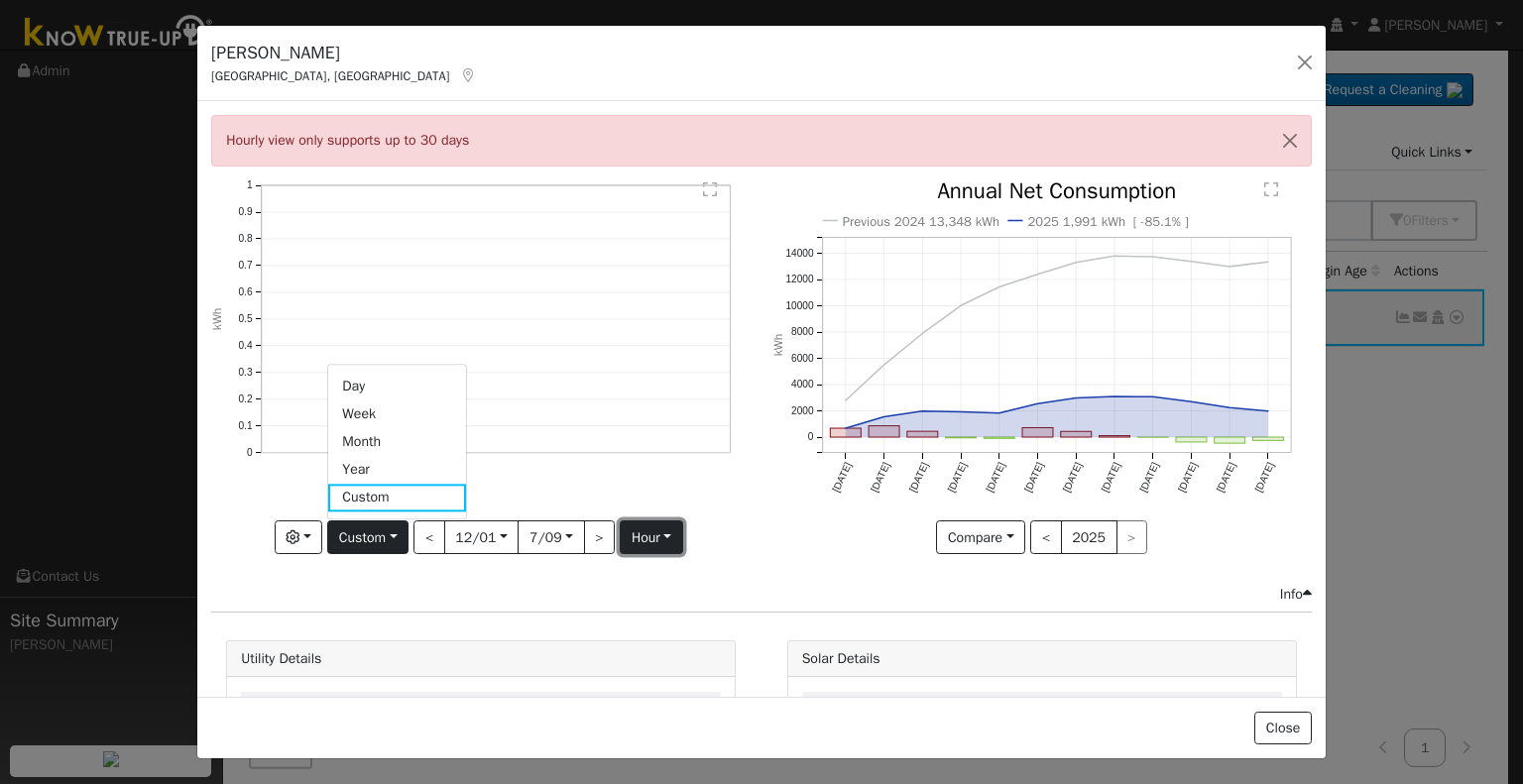 click on "hour" at bounding box center (651, 537) 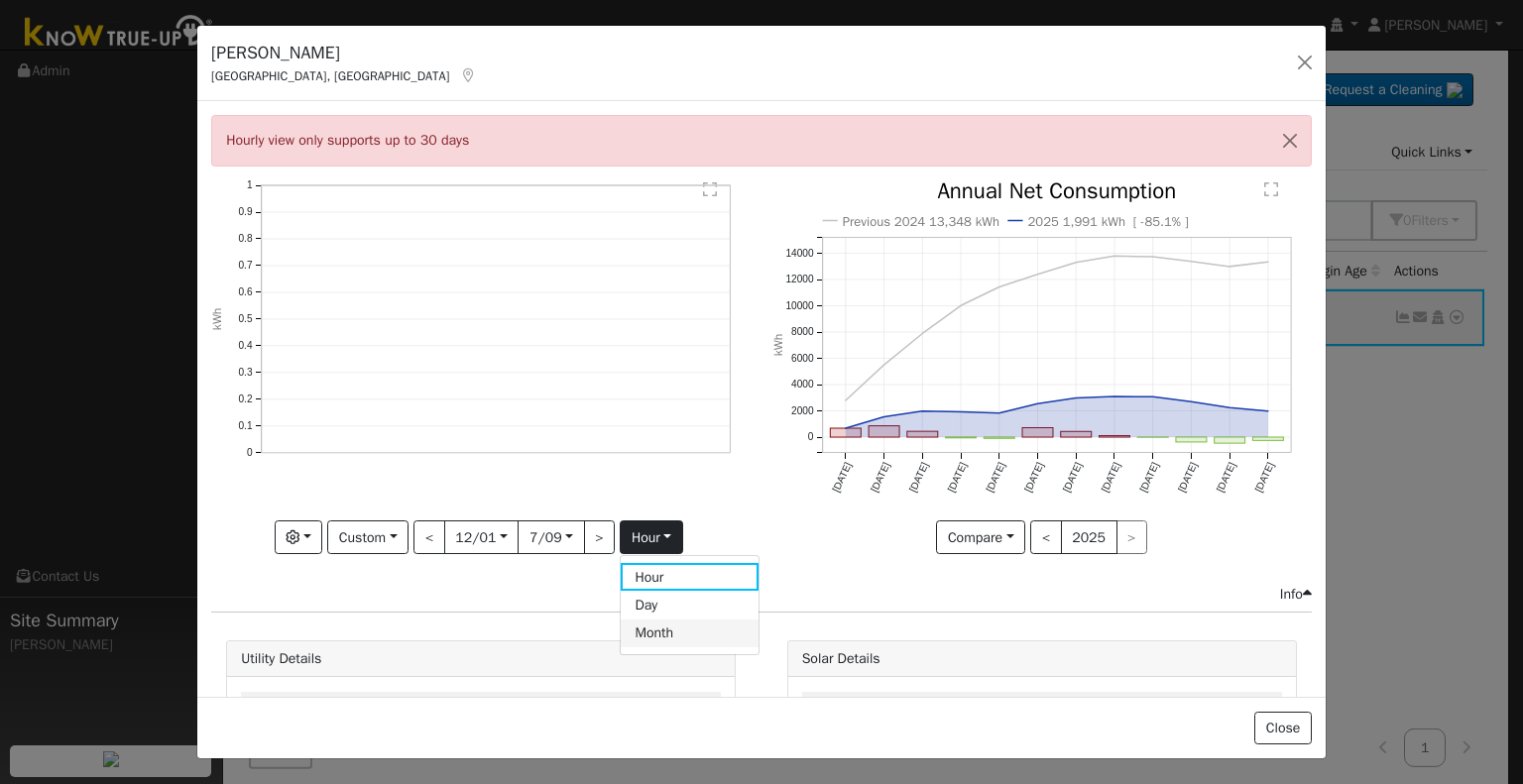click on "Month" at bounding box center [689, 633] 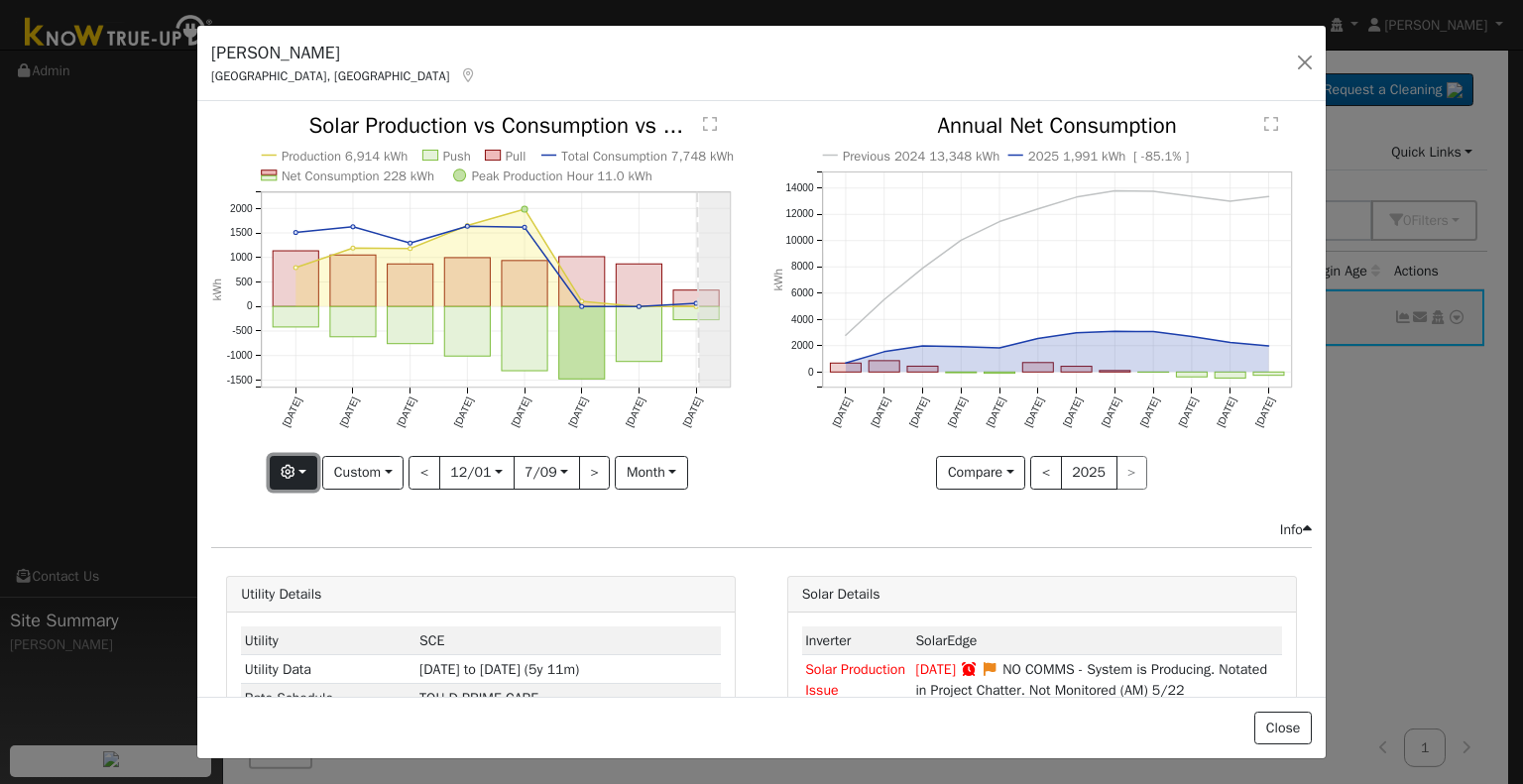 click at bounding box center (293, 473) 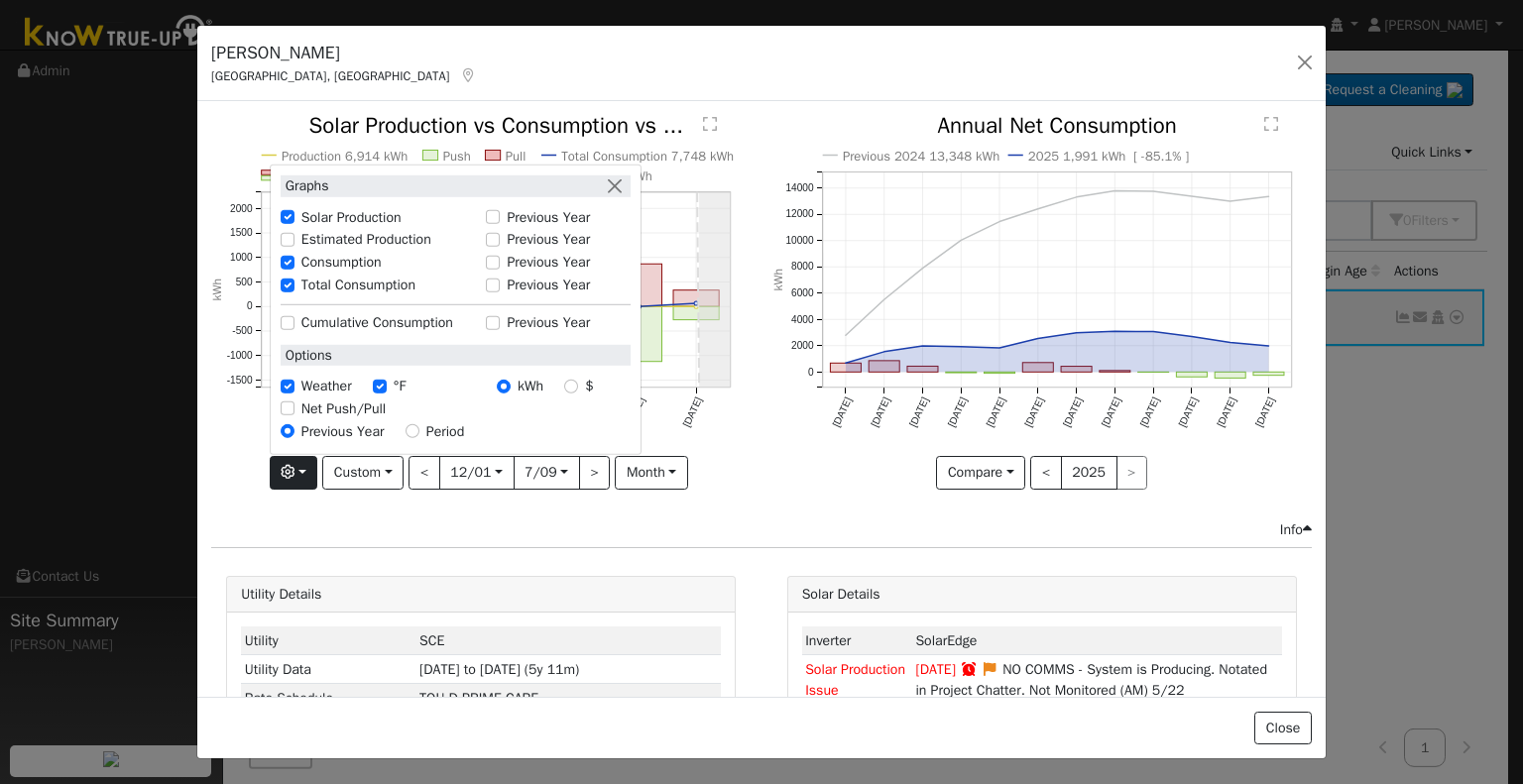 click on "Info" at bounding box center (762, 529) 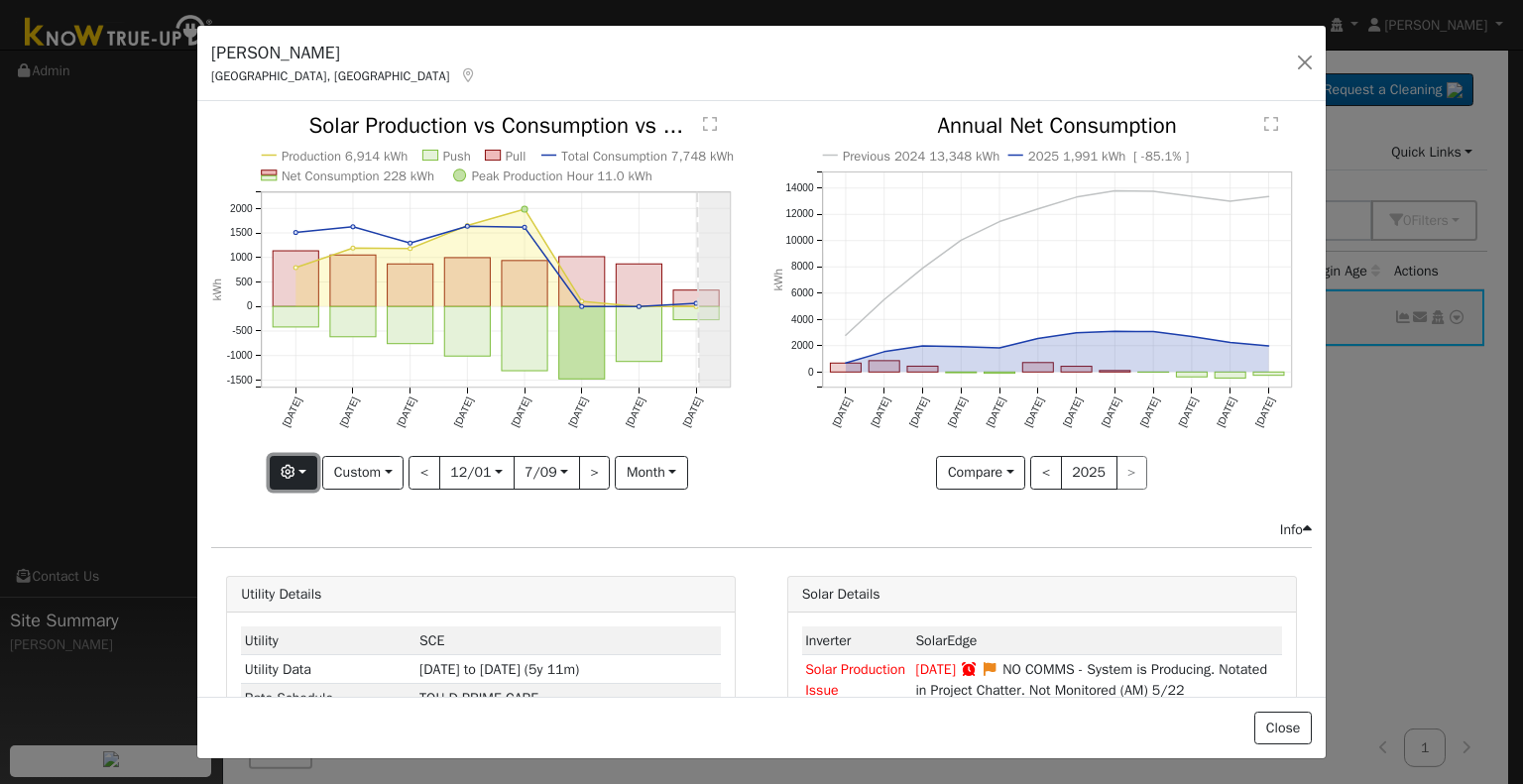 click at bounding box center [293, 473] 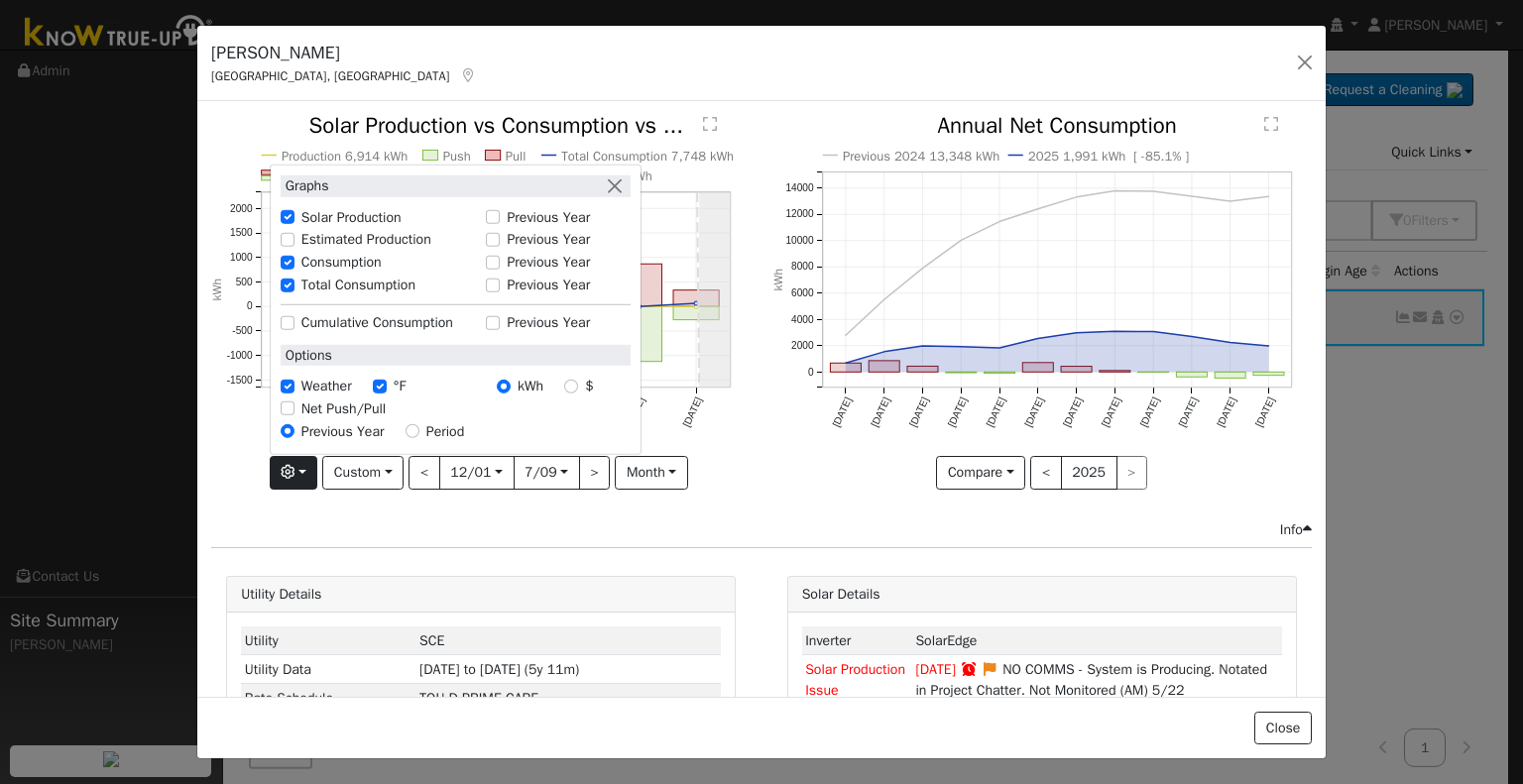 click on "Net Push/Pull" at bounding box center (343, 408) 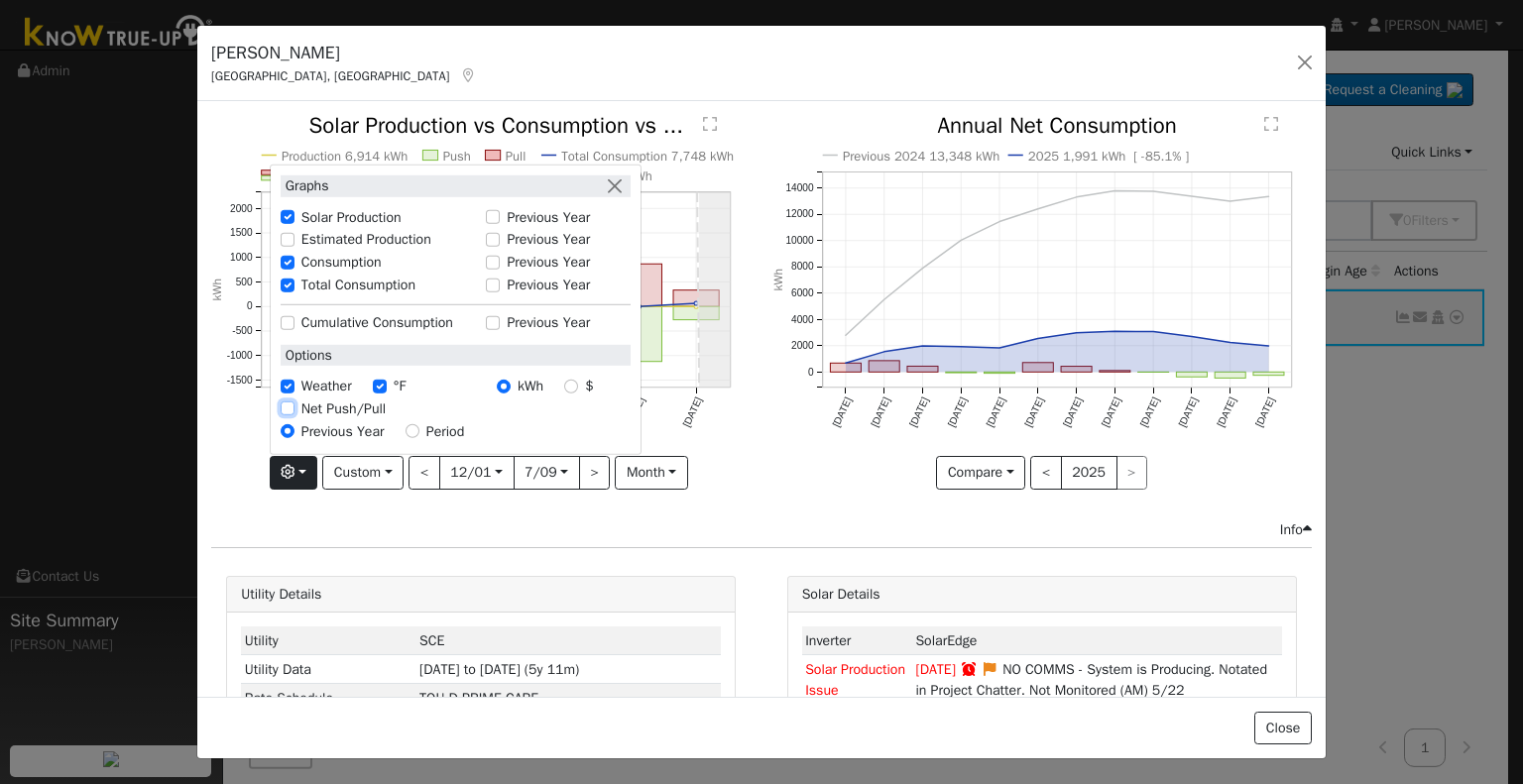 click on "Net Push/Pull" at bounding box center (288, 408) 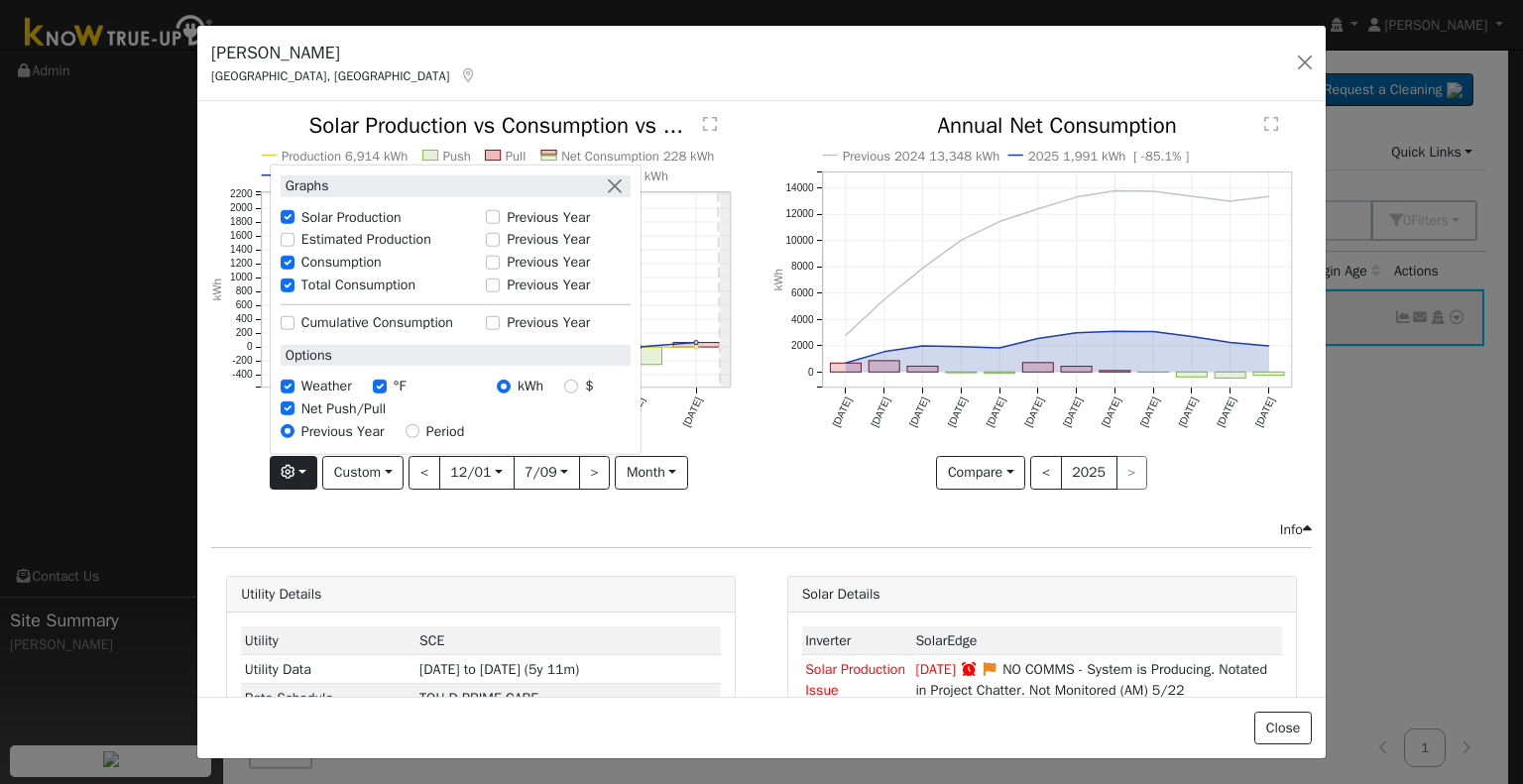 click on "Info" at bounding box center [762, 529] 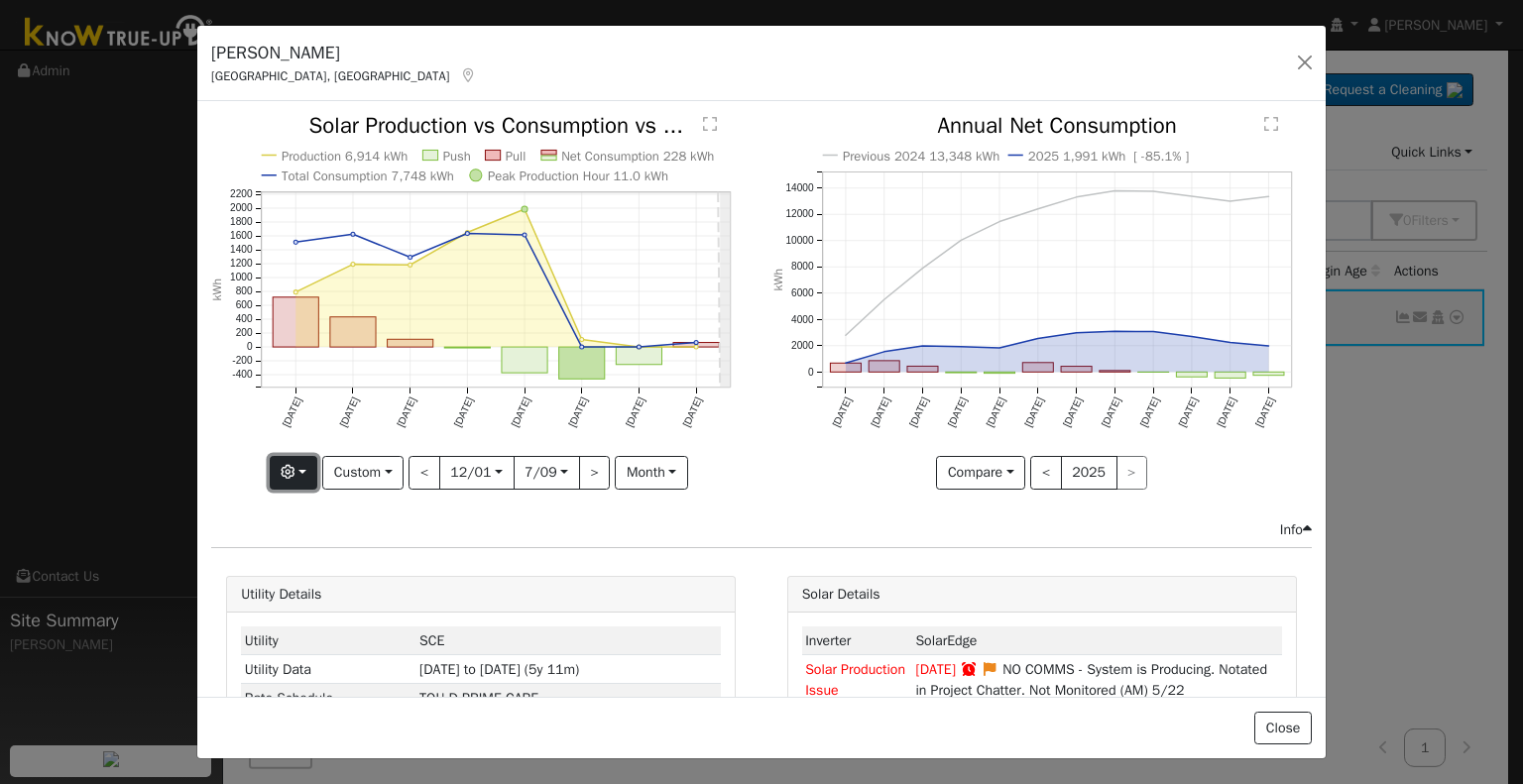 click at bounding box center (293, 473) 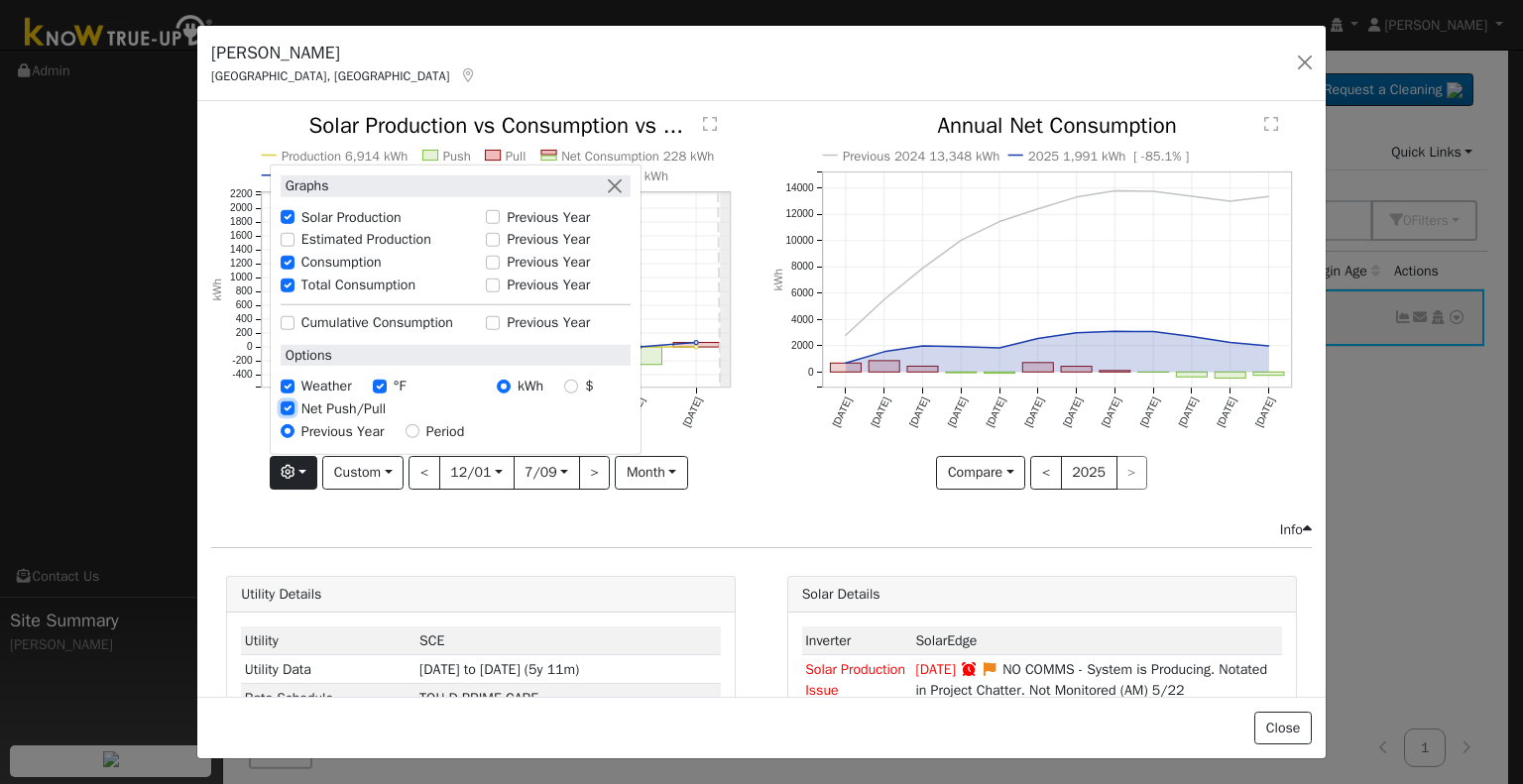 click on "Net Push/Pull" at bounding box center (288, 408) 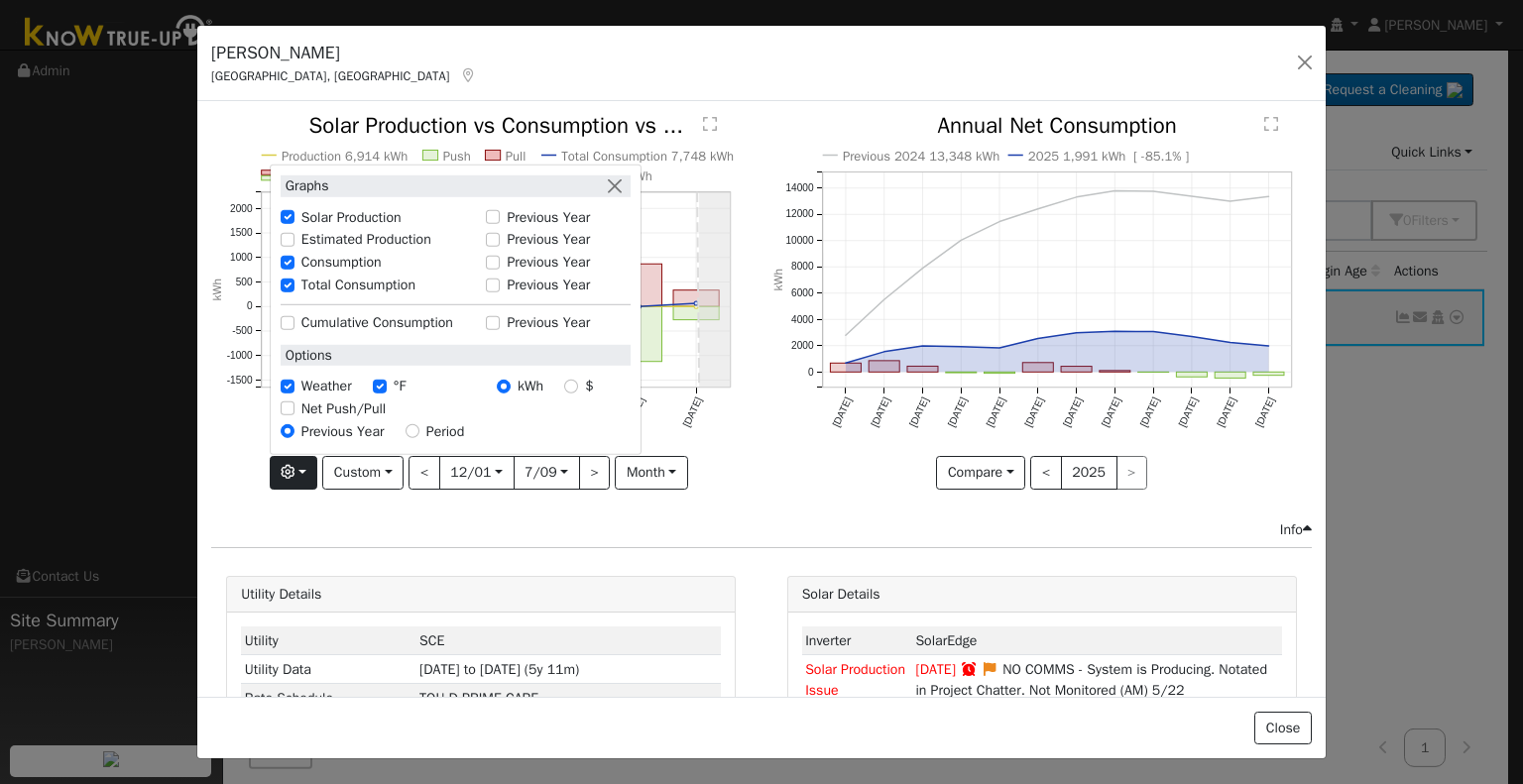 click on "Production 6,914 kWh Push Pull Total Consumption 7,748 kWh Net Consumption 228 kWh Peak Production Hour 11.0 kWh Dec '24 Jan '25 Feb '25 Mar '25 Apr '25 May '25 Jun '25 Jul '25 -1500 -1000 -500 0 500 1000 1500 2000  Solar Production vs Consumption vs ... kWh onclick="" onclick="" onclick="" onclick="" onclick="" onclick="" onclick="" onclick="" onclick="" onclick="" onclick="" onclick="" onclick="" onclick="" onclick="" onclick="" onclick="" onclick="" onclick="" onclick="" onclick="" onclick="" onclick="" onclick="" onclick="" onclick="" onclick="" onclick="" onclick="" onclick="" onclick="" onclick=""" 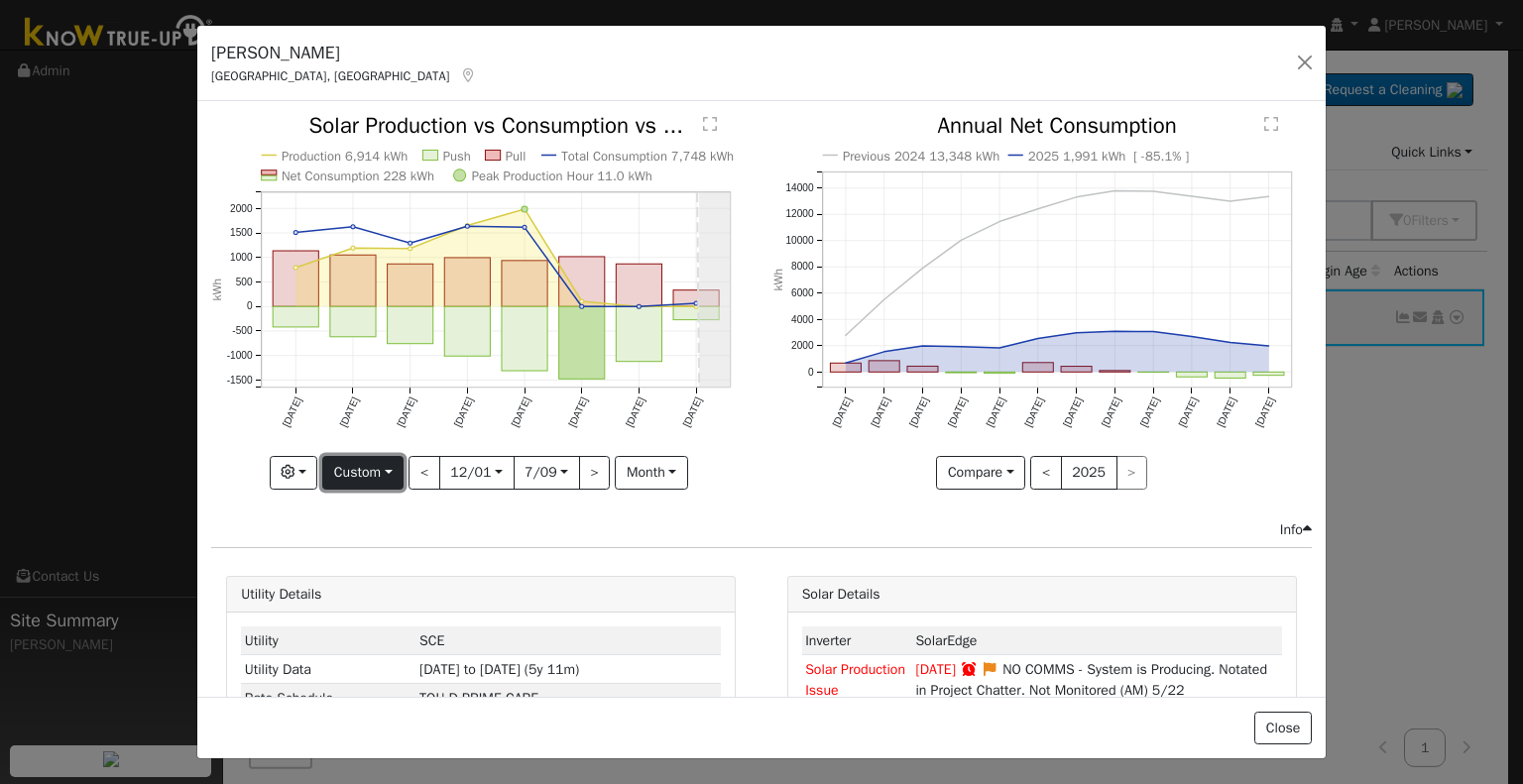 click on "Custom" at bounding box center [363, 473] 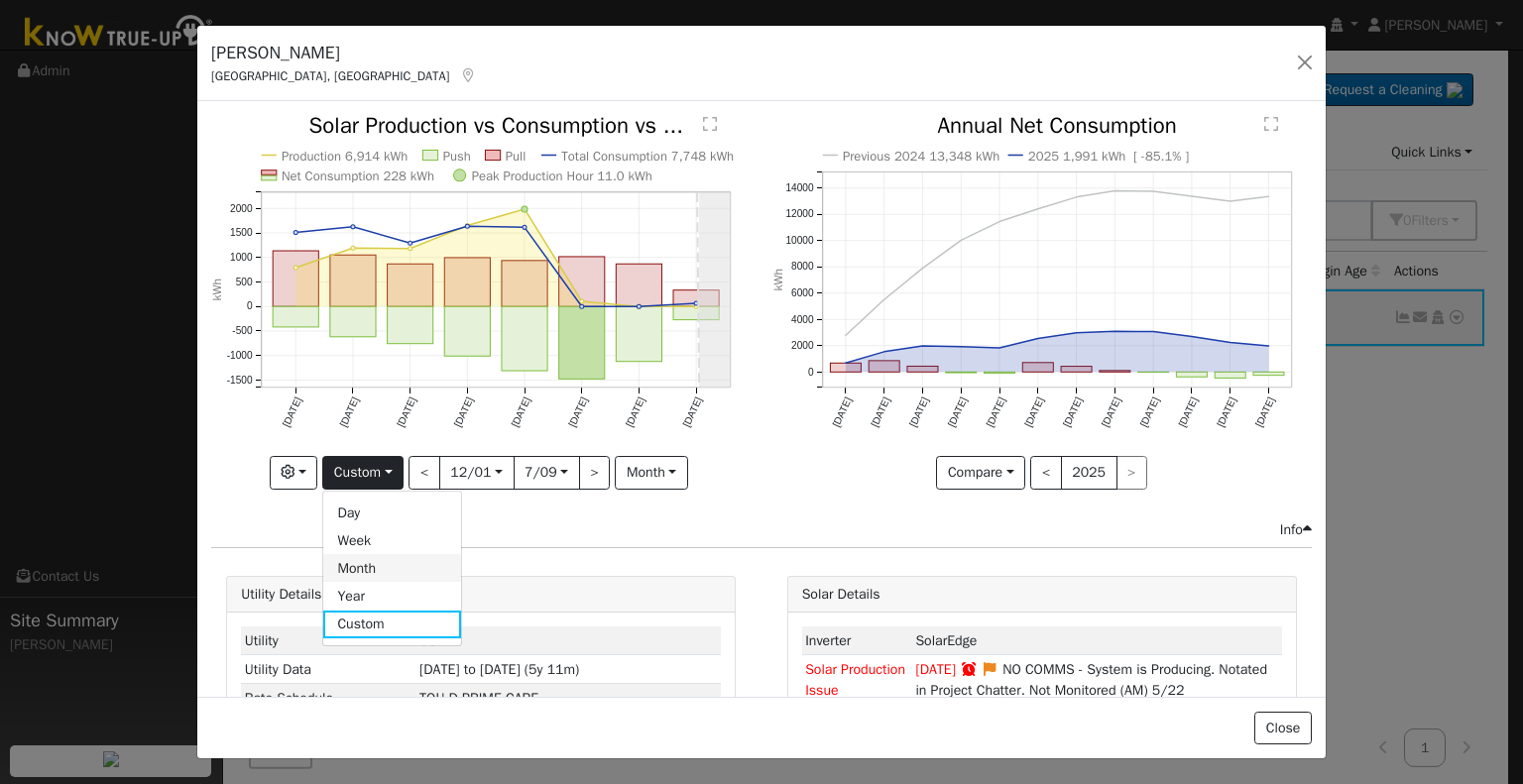 click on "Month" at bounding box center (392, 568) 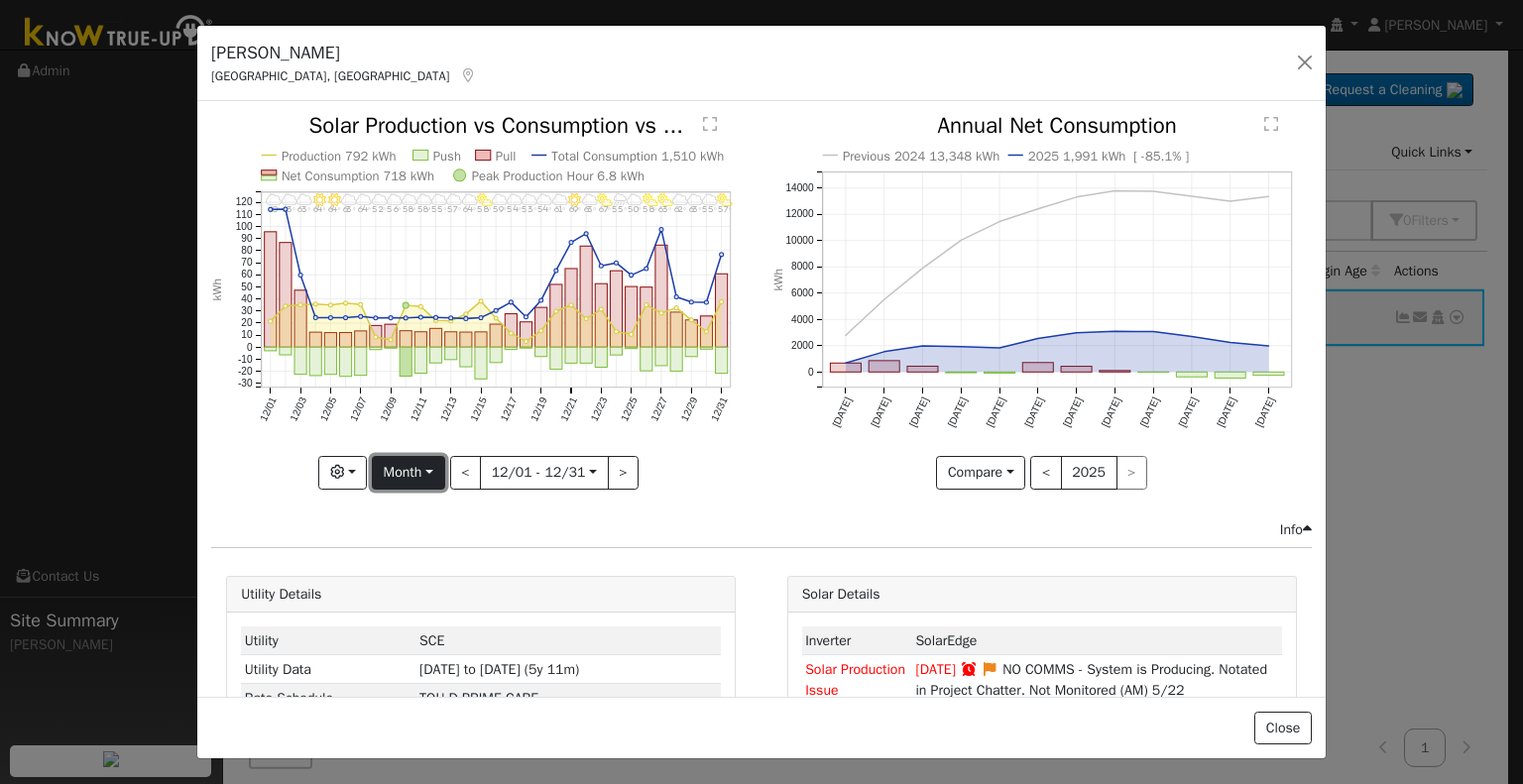 click on "Month" at bounding box center (408, 473) 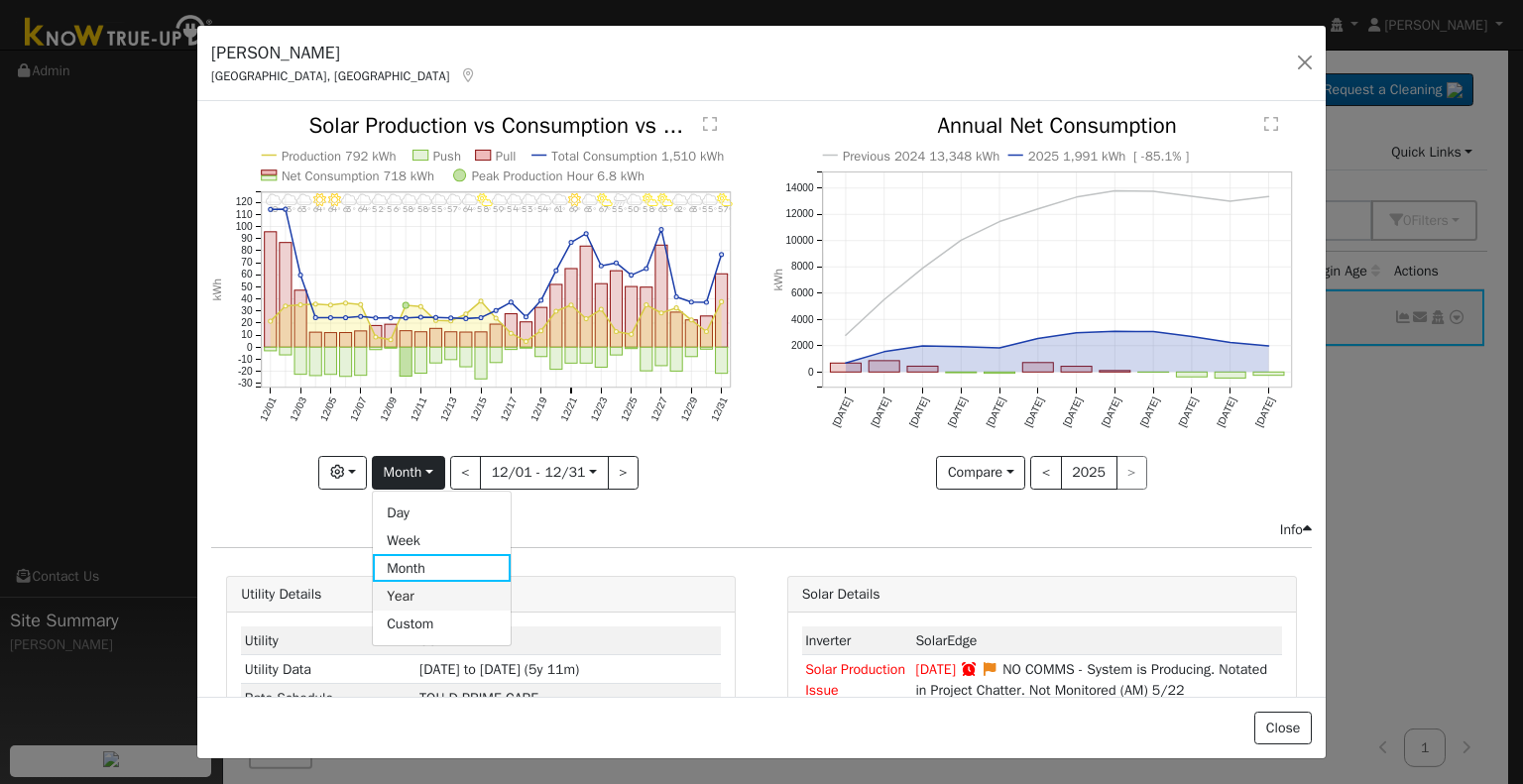 click on "Year" at bounding box center [441, 596] 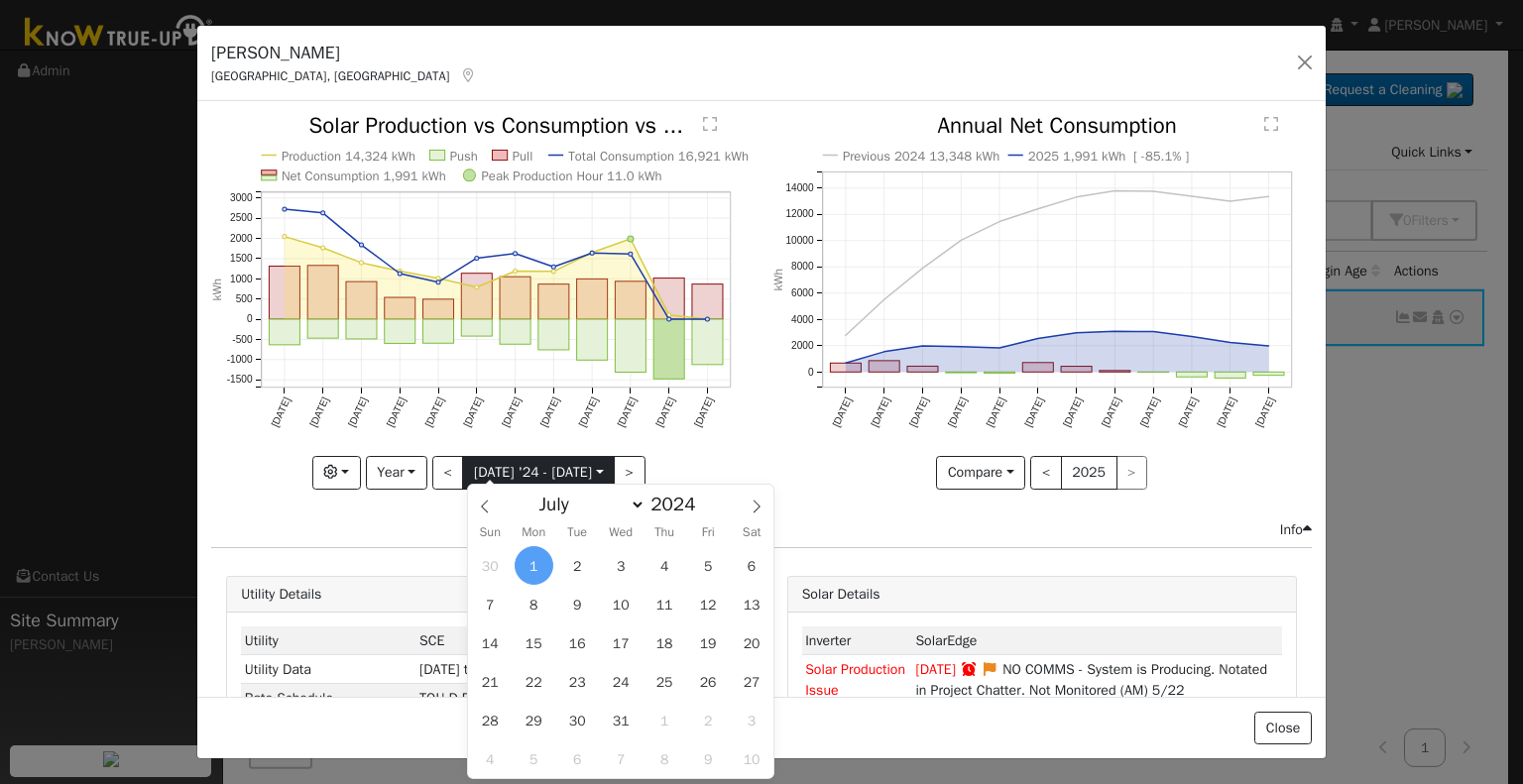 click on "[DATE]" at bounding box center (538, 473) 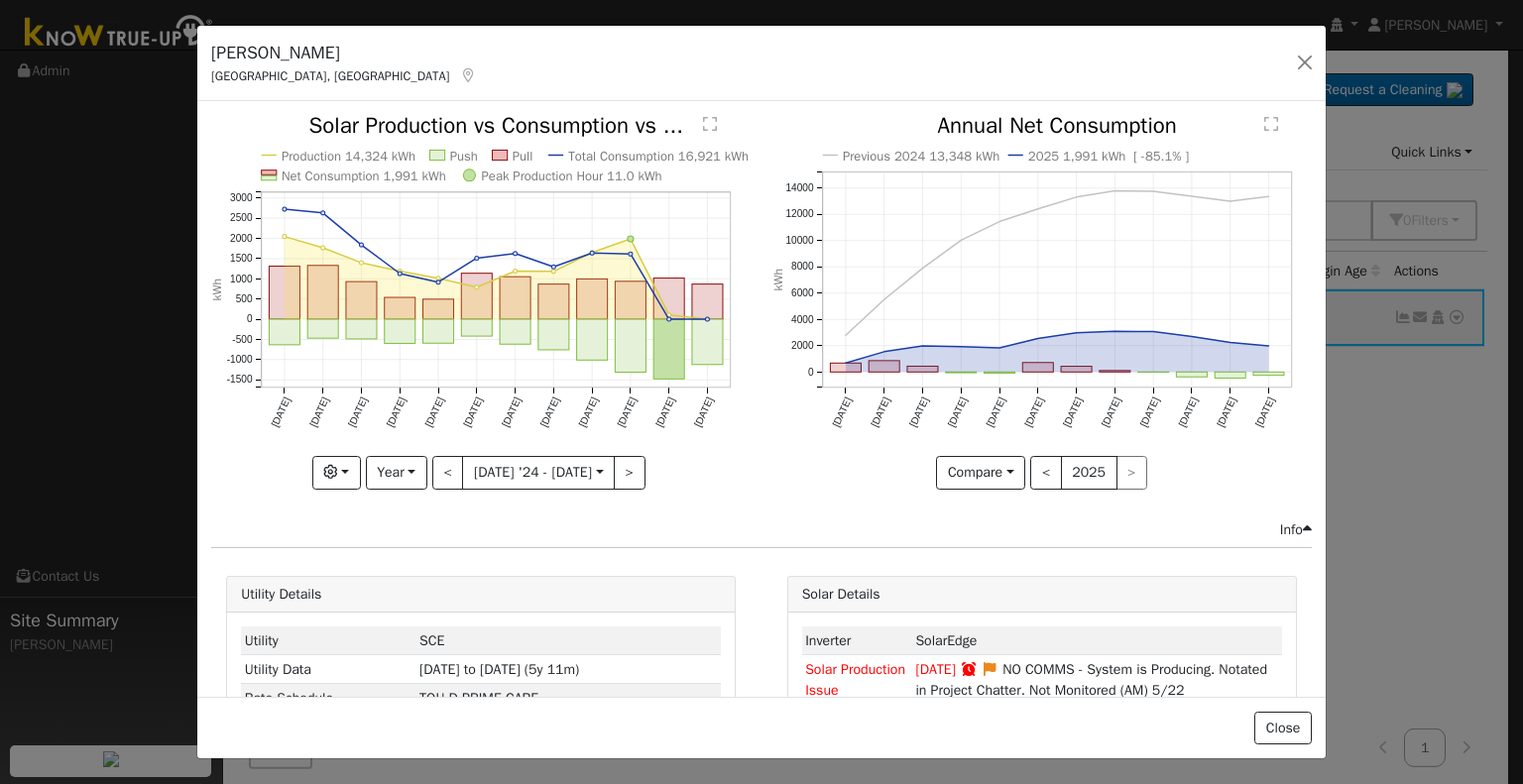 click on "Production 14,324 kWh Push Pull Total Consumption 16,921 kWh Net Consumption 1,991 kWh Peak Production Hour 11.0 kWh Jul '24 Aug '24 Sep '24 Oct '24 Nov '24 Dec '24 Jan '25 Feb '25 Mar '25 Apr '25 May '25 Jun '25 -1500 -1000 -500 0 500 1000 1500 2000 2500 3000  Solar Production vs Consumption vs ... kWh onclick="" onclick="" onclick="" onclick="" onclick="" onclick="" onclick="" onclick="" onclick="" onclick="" onclick="" onclick="" onclick="" onclick="" onclick="" onclick="" onclick="" onclick="" onclick="" onclick="" onclick="" onclick="" onclick="" onclick="" onclick="" onclick="" onclick="" onclick="" onclick="" onclick="" onclick="" onclick="" onclick="" onclick="" onclick="" onclick="" onclick="" onclick="" onclick="" onclick="" onclick="" onclick="" onclick="" onclick="" onclick="" onclick="" onclick="" onclick=""" 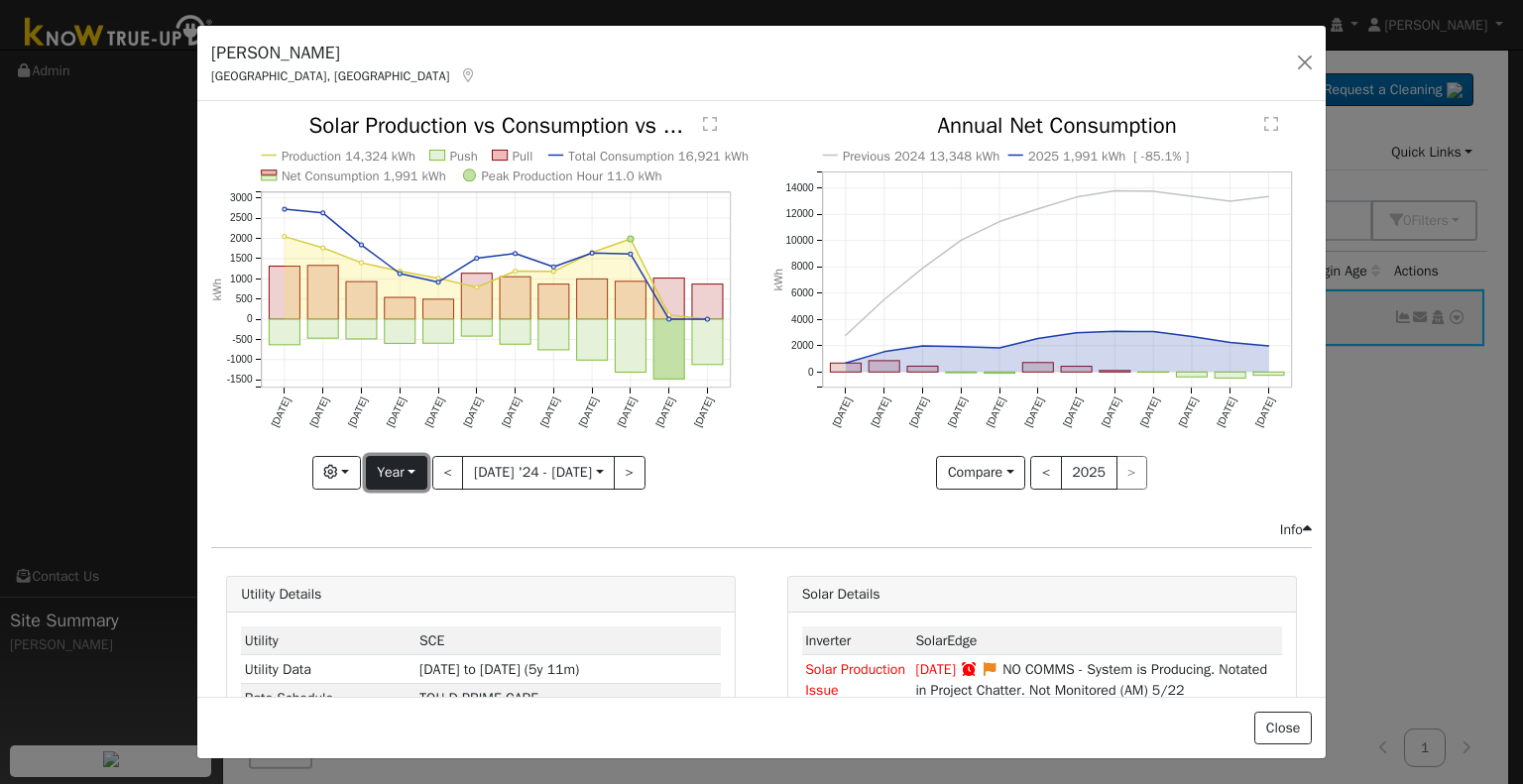 click on "Year" at bounding box center [397, 473] 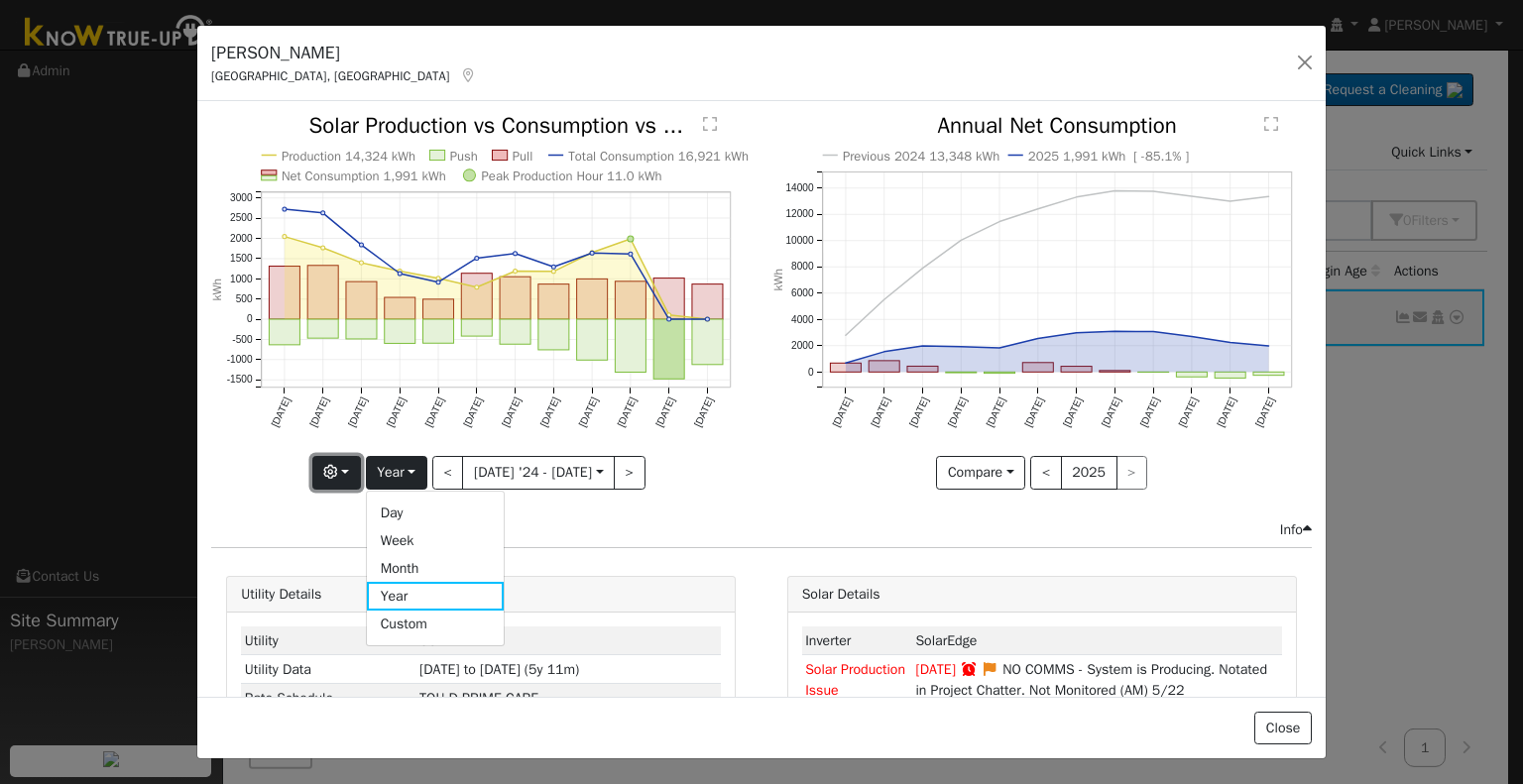 click at bounding box center [336, 473] 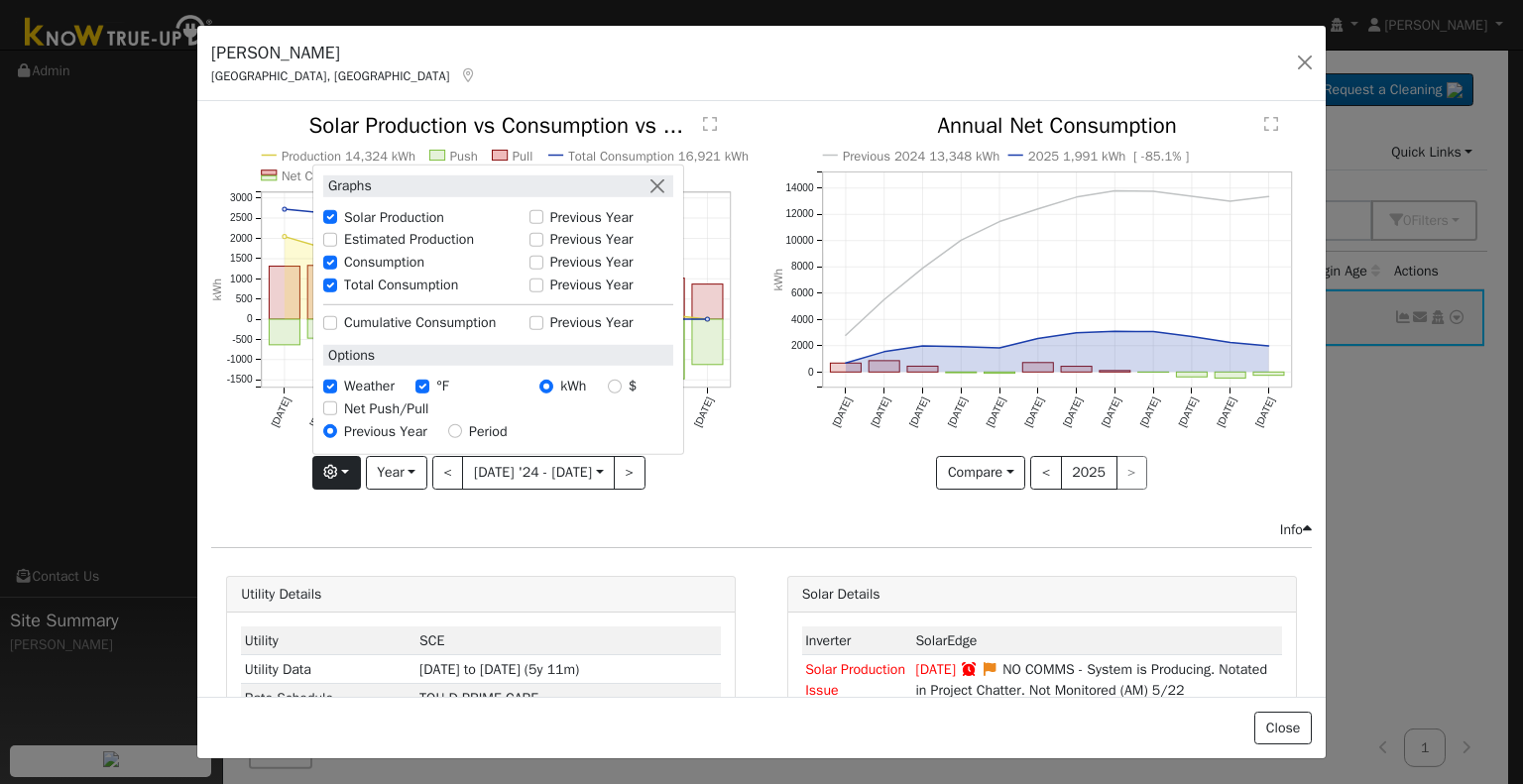 click on "Production 14,324 kWh Push Pull Total Consumption 16,921 kWh Net Consumption 1,991 kWh Peak Production Hour 11.0 kWh Jul '24 Aug '24 Sep '24 Oct '24 Nov '24 Dec '24 Jan '25 Feb '25 Mar '25 Apr '25 May '25 Jun '25 -1500 -1000 -500 0 500 1000 1500 2000 2500 3000  Solar Production vs Consumption vs ... kWh onclick="" onclick="" onclick="" onclick="" onclick="" onclick="" onclick="" onclick="" onclick="" onclick="" onclick="" onclick="" onclick="" onclick="" onclick="" onclick="" onclick="" onclick="" onclick="" onclick="" onclick="" onclick="" onclick="" onclick="" onclick="" onclick="" onclick="" onclick="" onclick="" onclick="" onclick="" onclick="" onclick="" onclick="" onclick="" onclick="" onclick="" onclick="" onclick="" onclick="" onclick="" onclick="" onclick="" onclick="" onclick="" onclick="" onclick="" onclick=""" 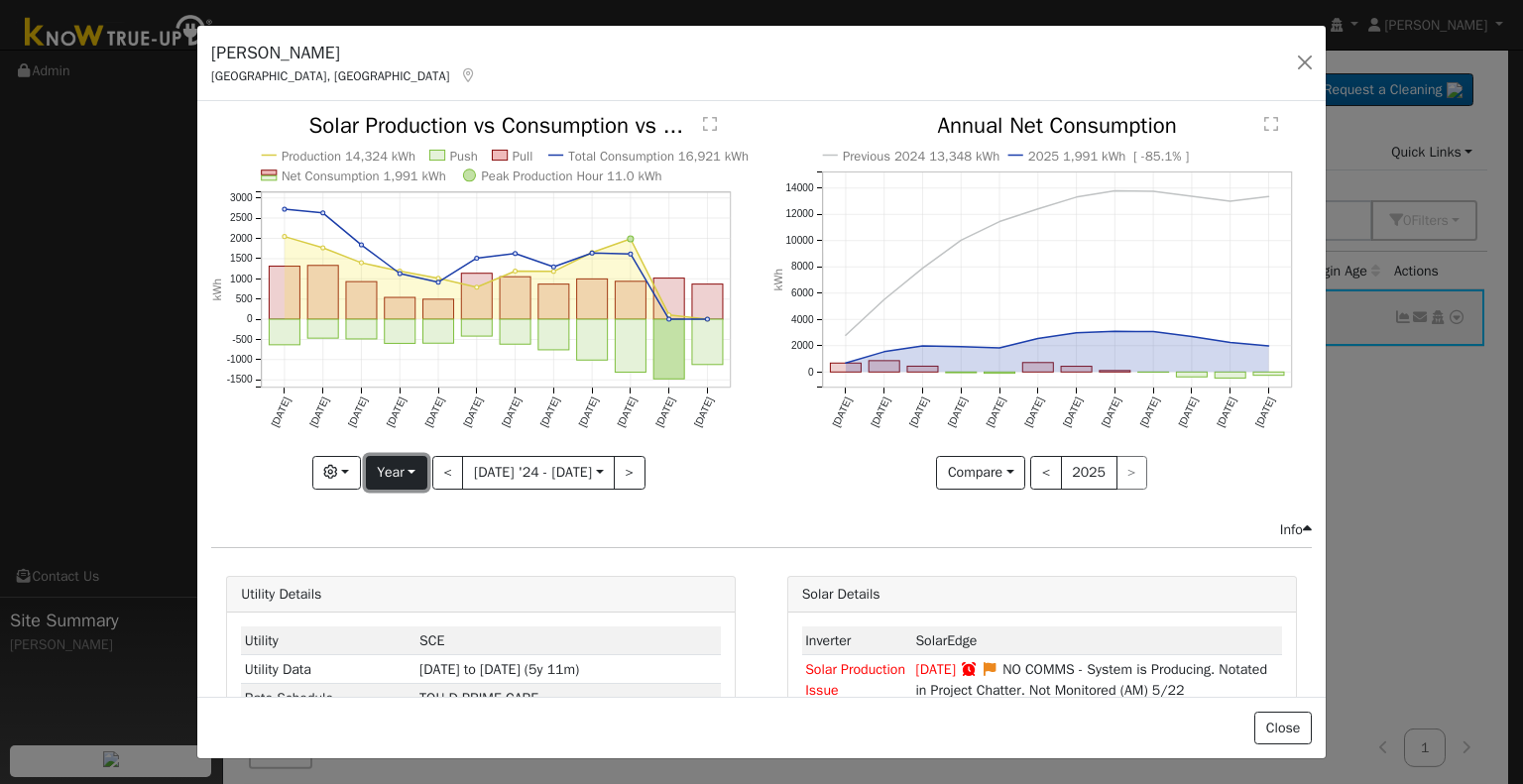 click on "Year" at bounding box center (397, 473) 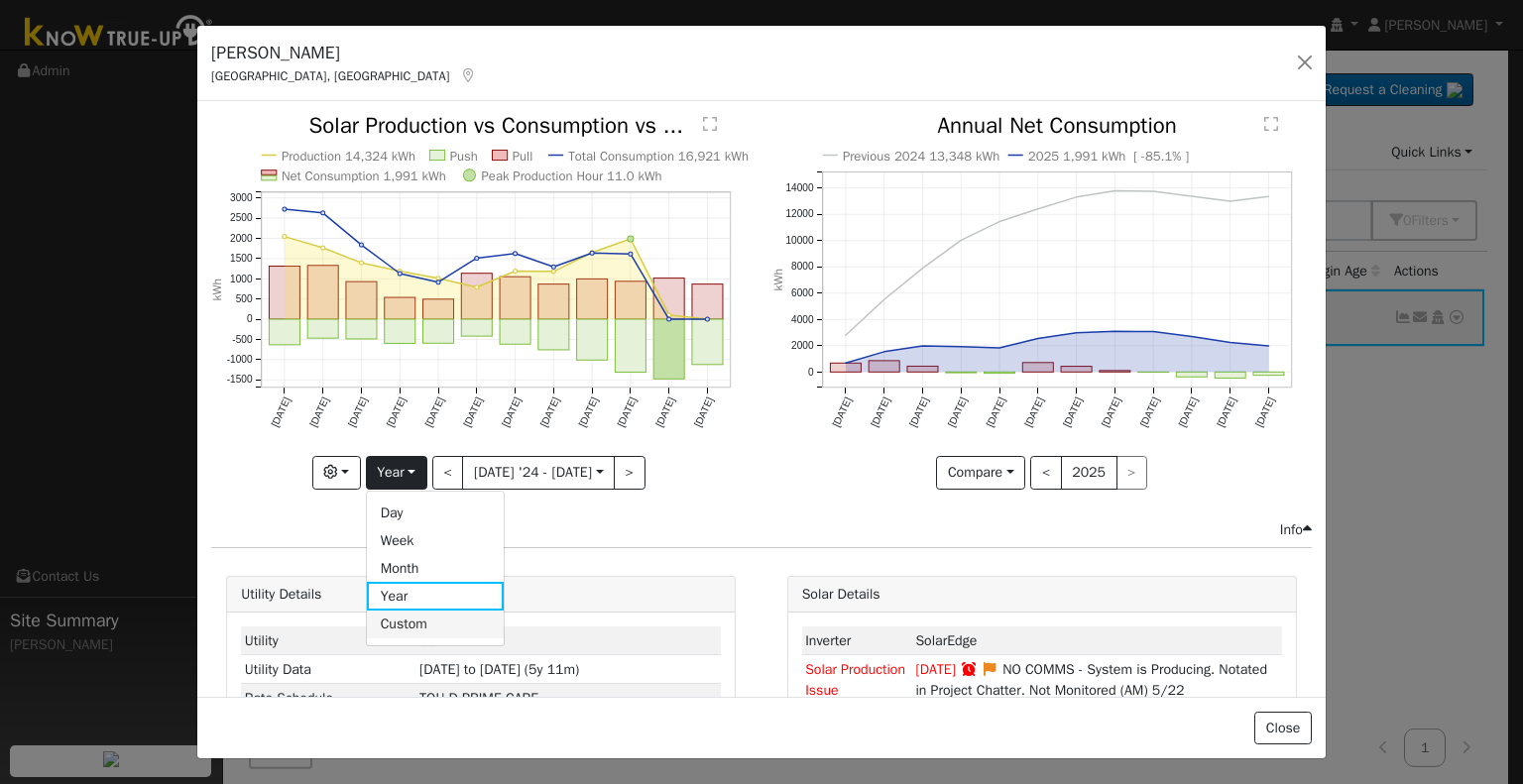click on "Custom" at bounding box center [435, 624] 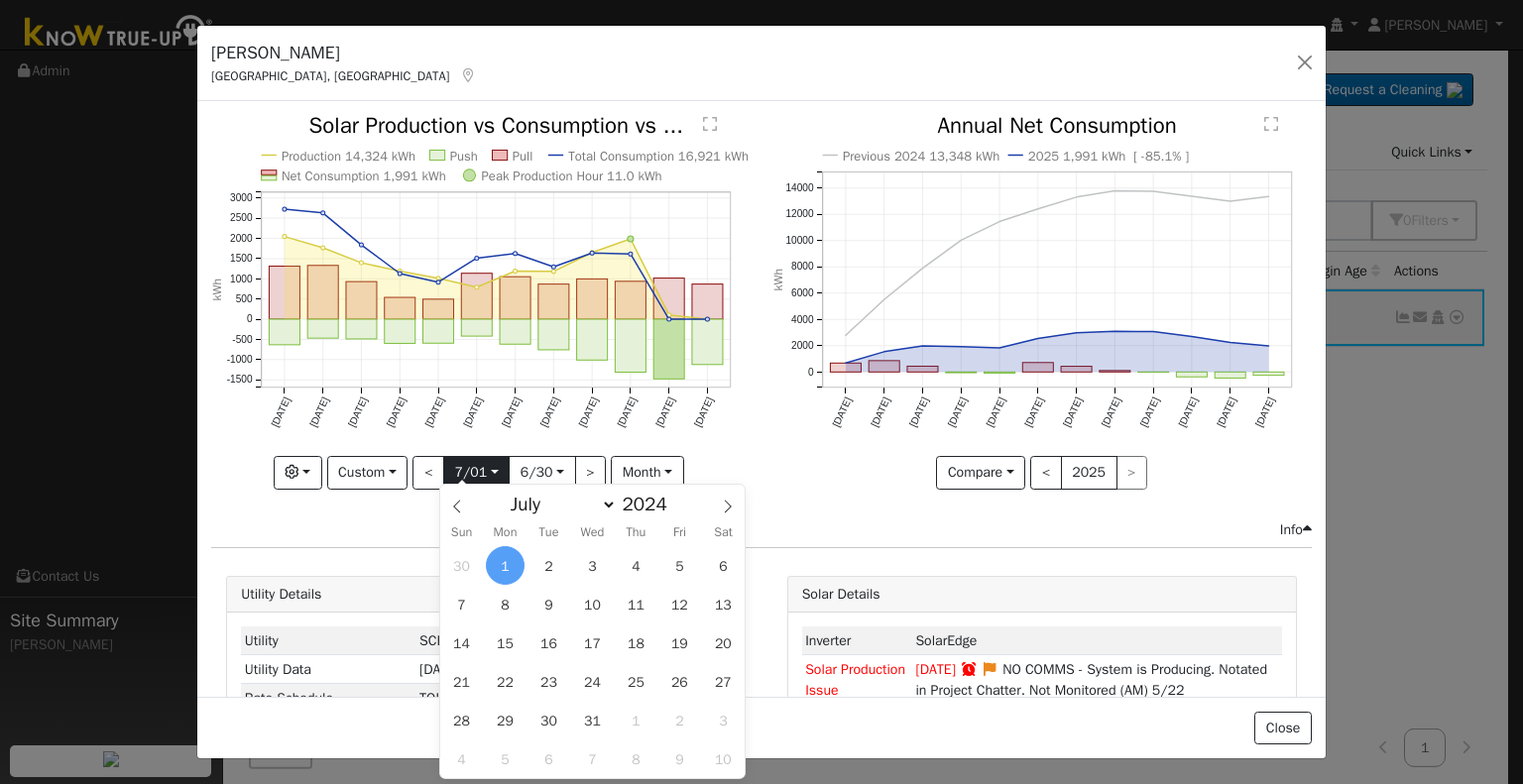 click on "[DATE]" at bounding box center [476, 473] 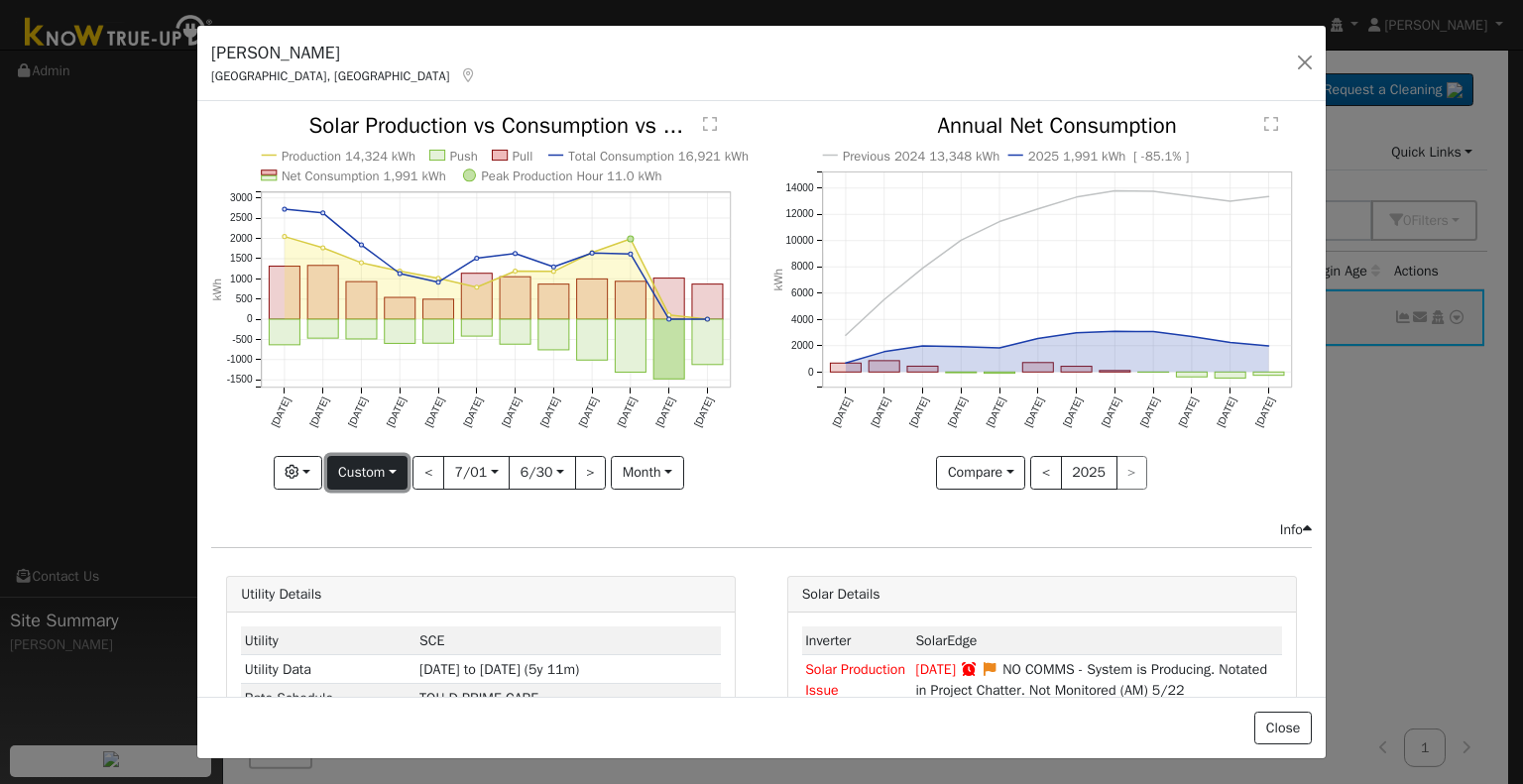 click on "Custom" at bounding box center [368, 473] 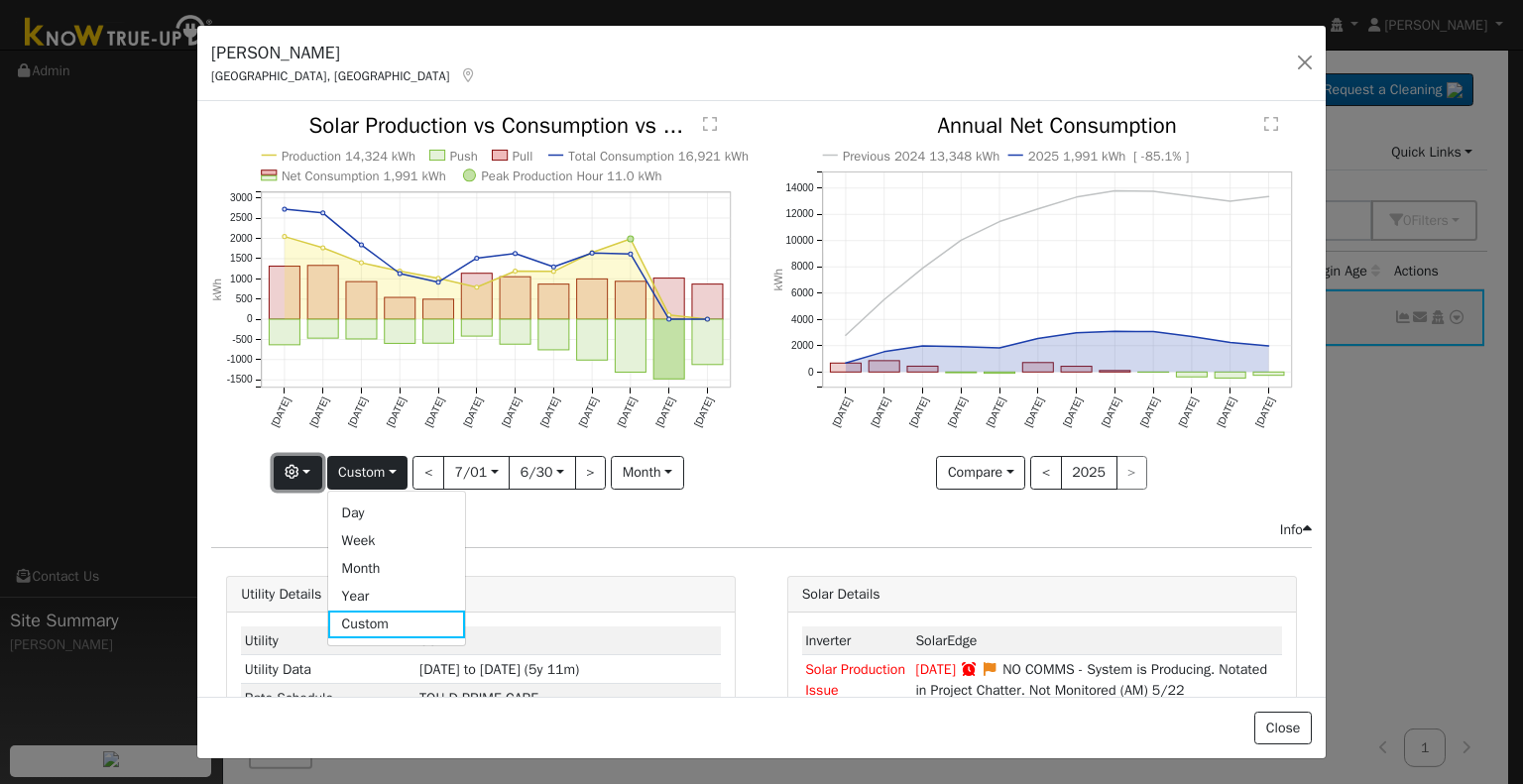click at bounding box center [297, 473] 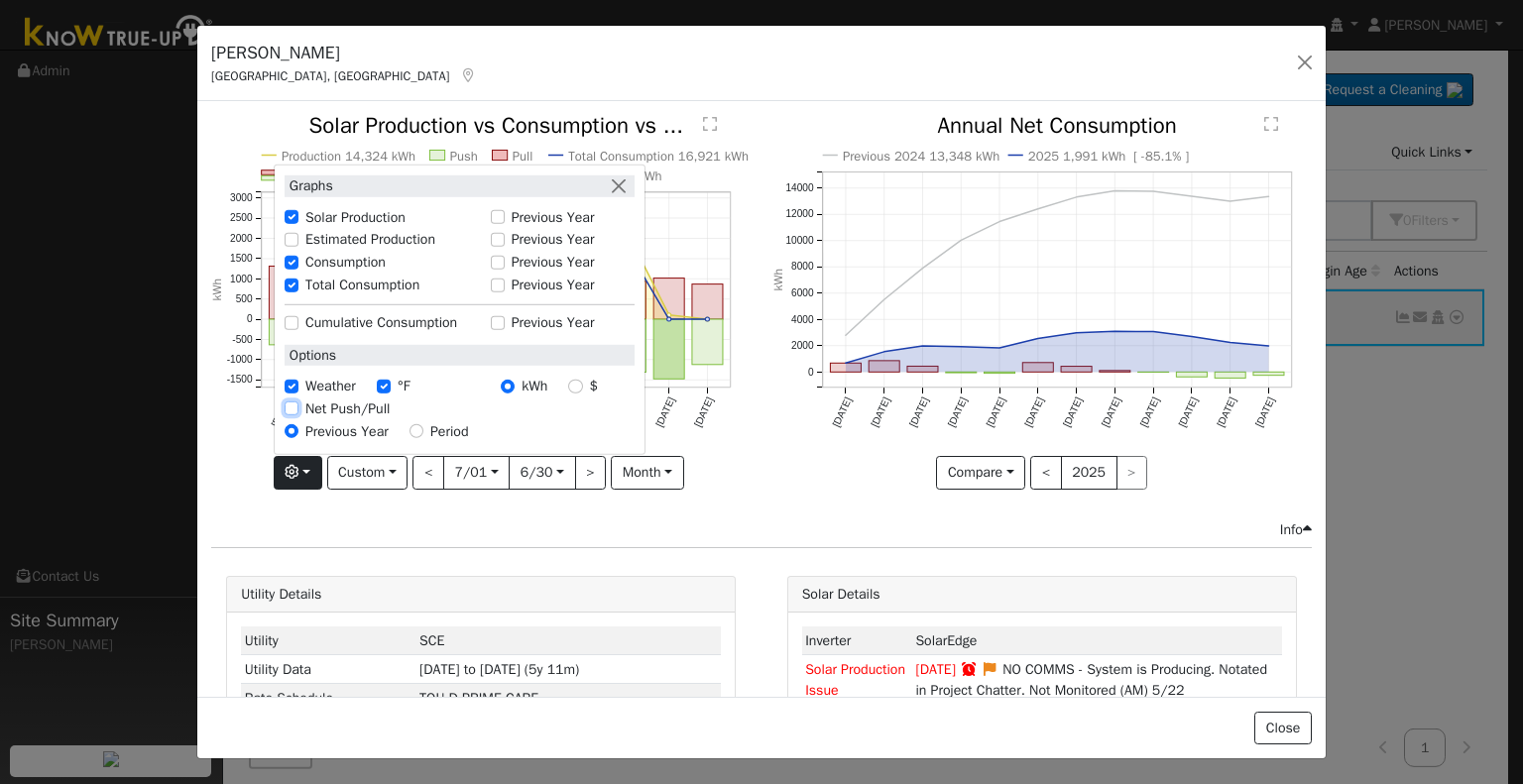 click on "Net Push/Pull" at bounding box center [292, 408] 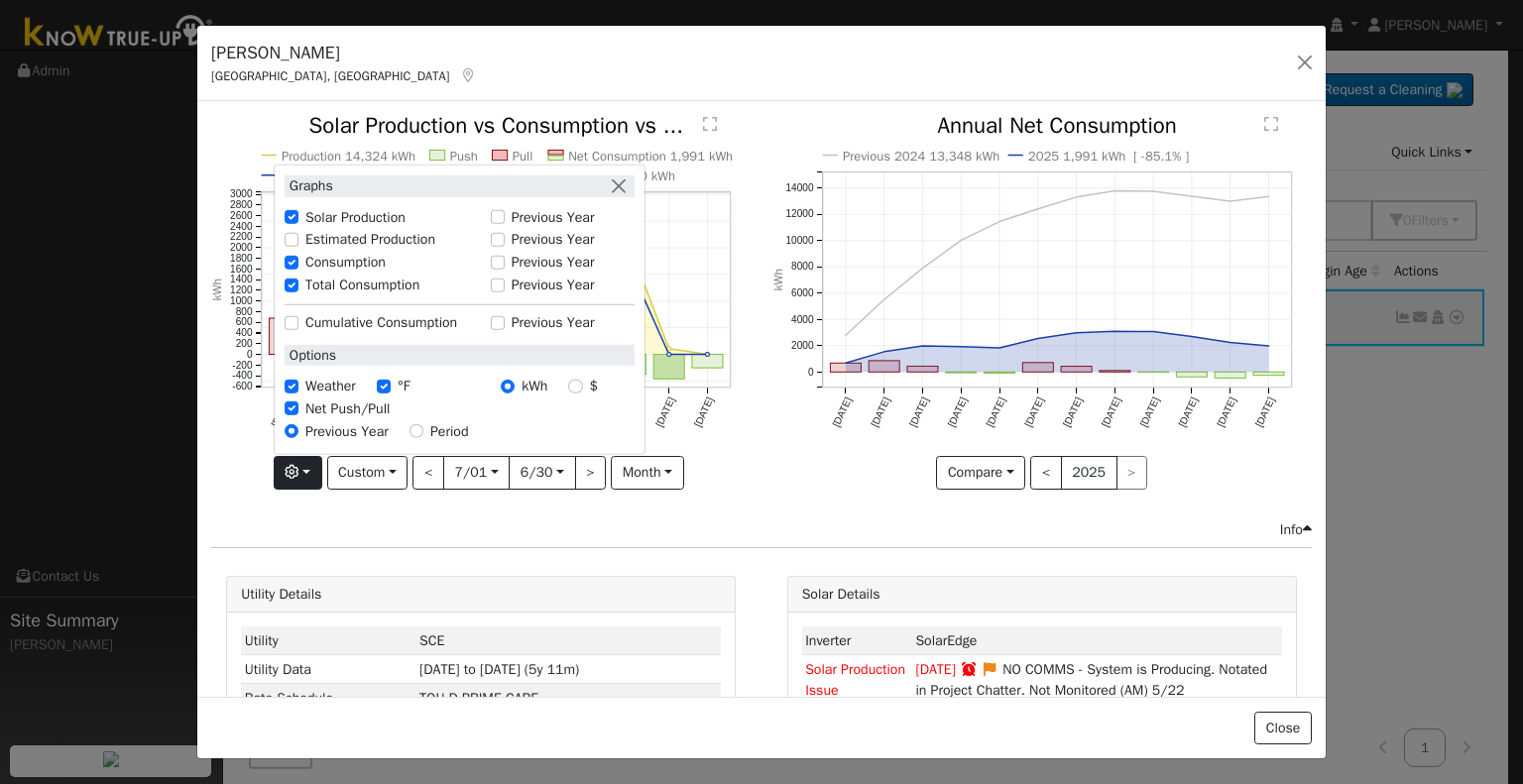 click on "Production 14,324 kWh Push Pull Net Consumption 1,991 kWh Total Consumption 16,921 kWh Peak Production Hour 11.0 kWh Jul '24 Aug '24 Sep '24 Oct '24 Nov '24 Dec '24 Jan '25 Feb '25 Mar '25 Apr '25 May '25 Jun '25 -600 -400 -200 0 200 400 600 800 1000 1200 1400 1600 1800 2000 2200 2400 2600 2800 3000  Solar Production vs Consumption vs ... kWh onclick="" onclick="" onclick="" onclick="" onclick="" onclick="" onclick="" onclick="" onclick="" onclick="" onclick="" onclick="" onclick="" onclick="" onclick="" onclick="" onclick="" onclick="" onclick="" onclick="" onclick="" onclick="" onclick="" onclick="" onclick="" onclick="" onclick="" onclick="" onclick="" onclick="" onclick="" onclick="" onclick="" onclick="" onclick="" onclick=""" 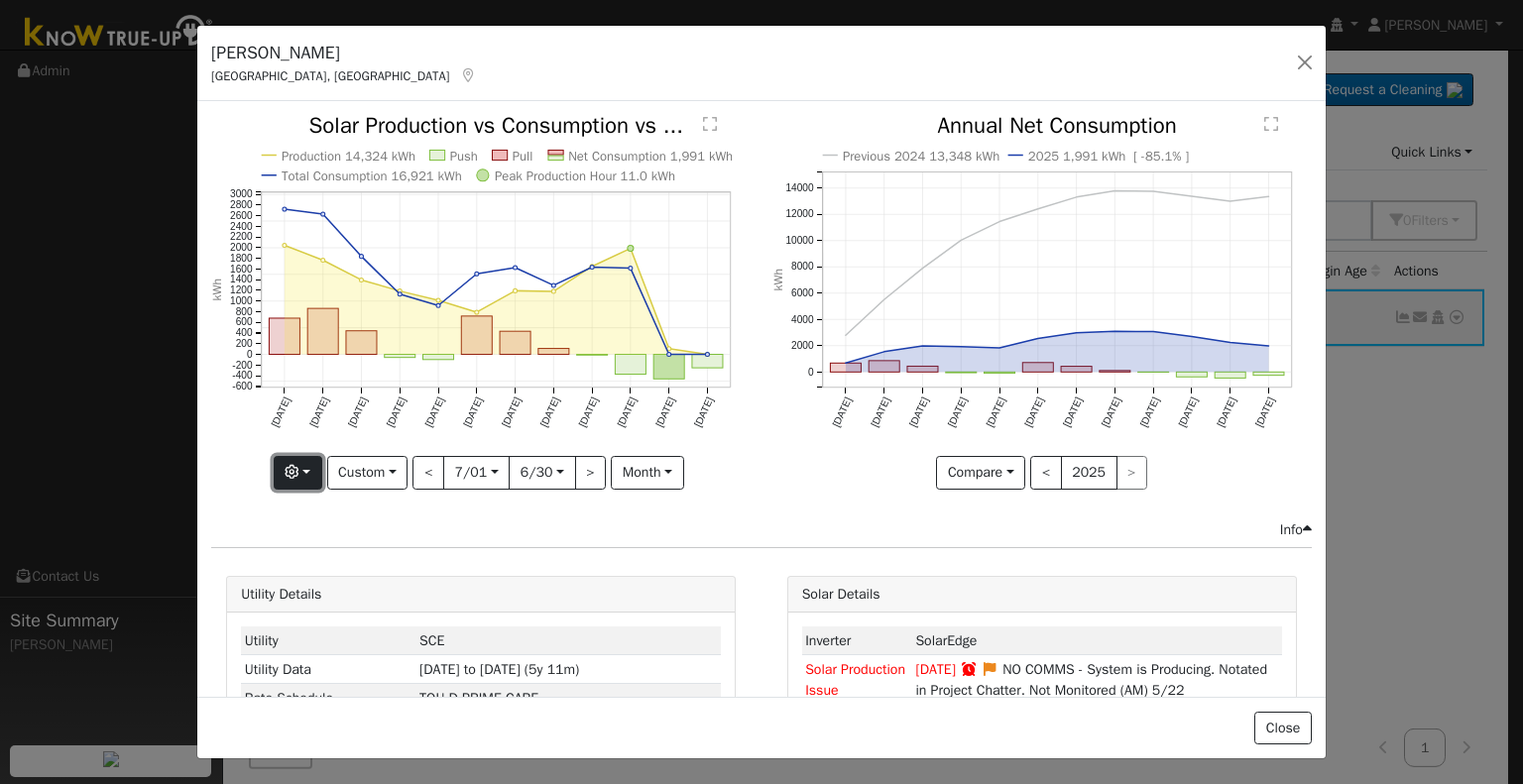 click at bounding box center [297, 473] 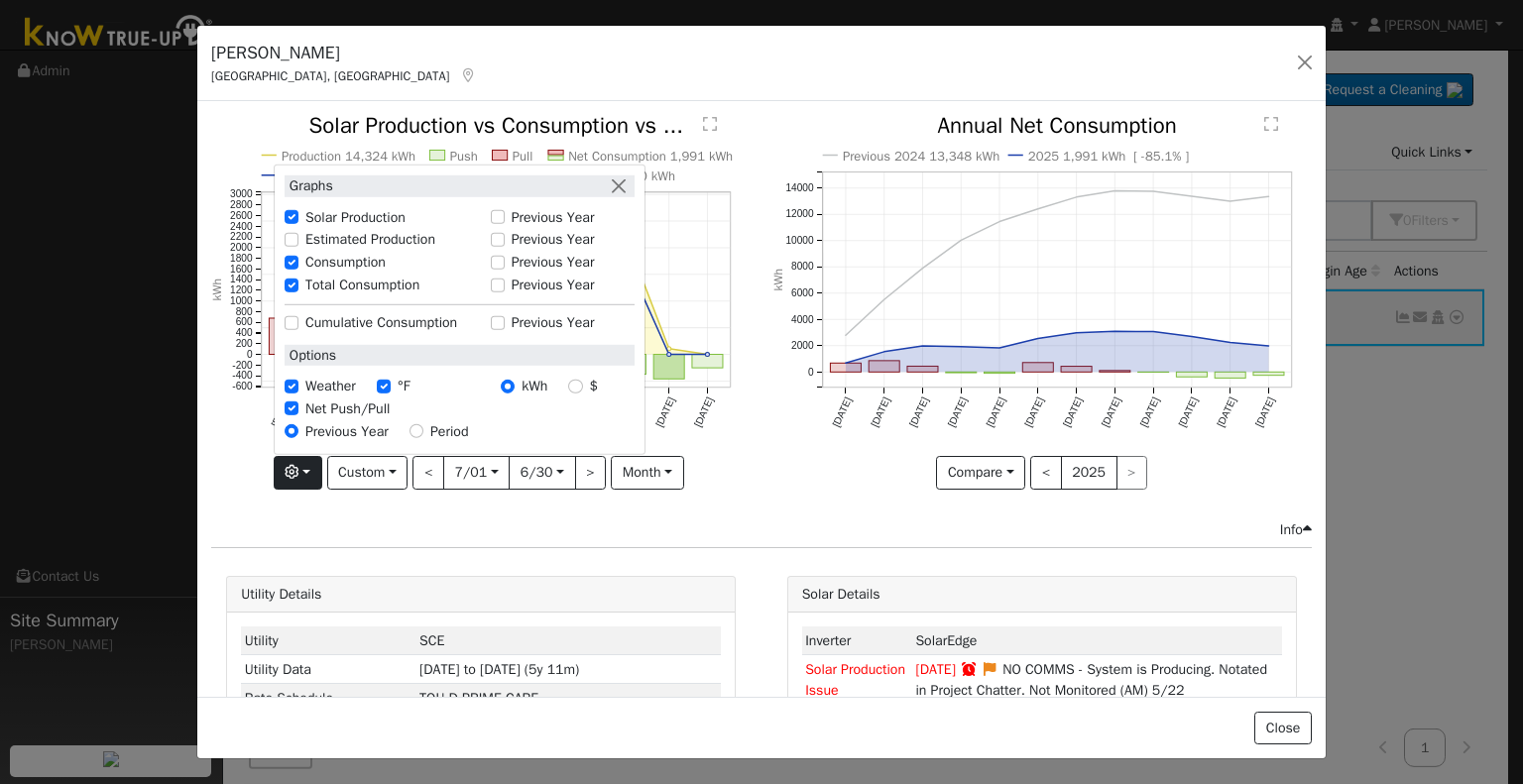 click on "[PERSON_NAME], [GEOGRAPHIC_DATA]   Default Account Default Account [STREET_ADDRESS][PERSON_NAME] Primary Account" at bounding box center (762, 63) 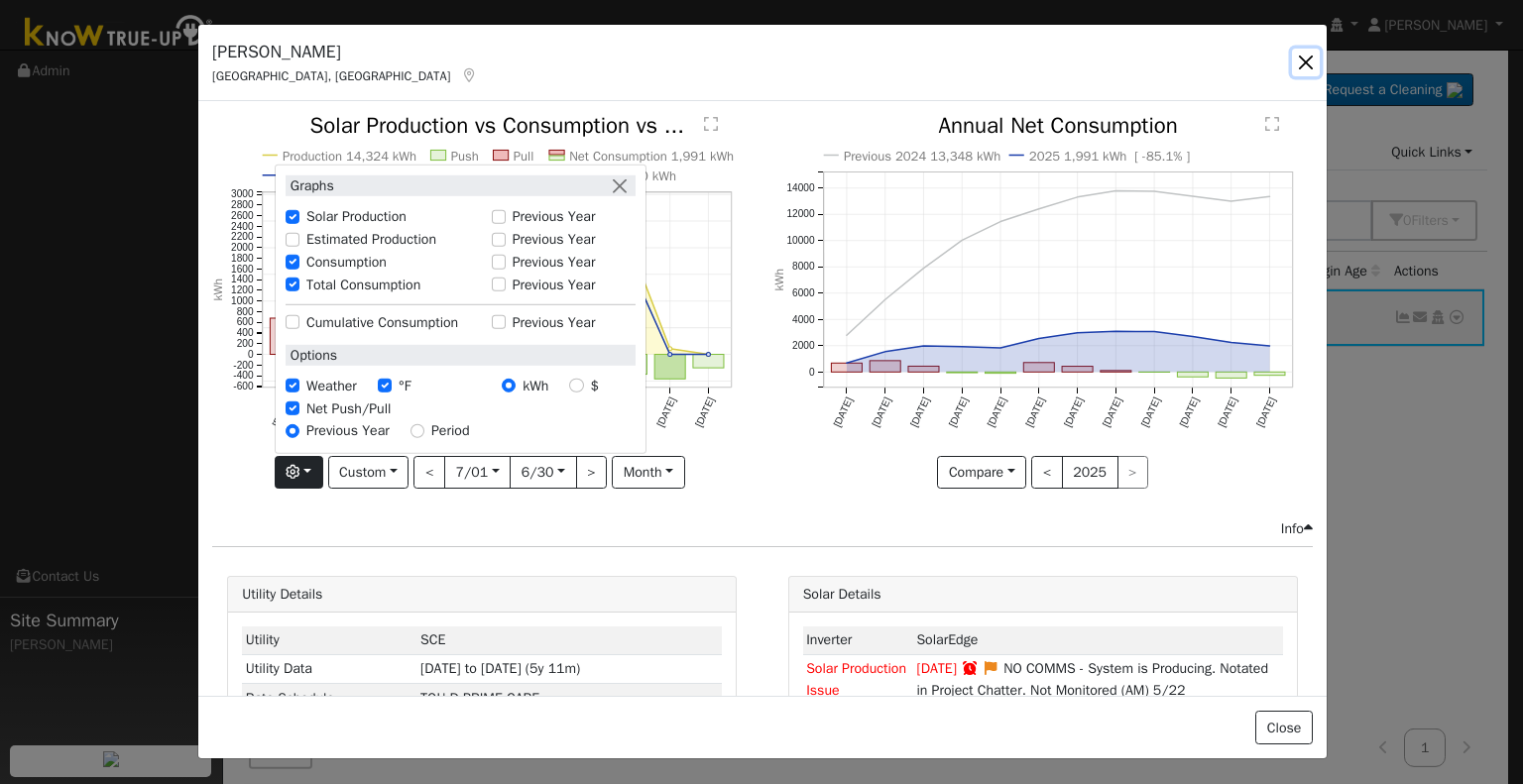 click at bounding box center (1306, 62) 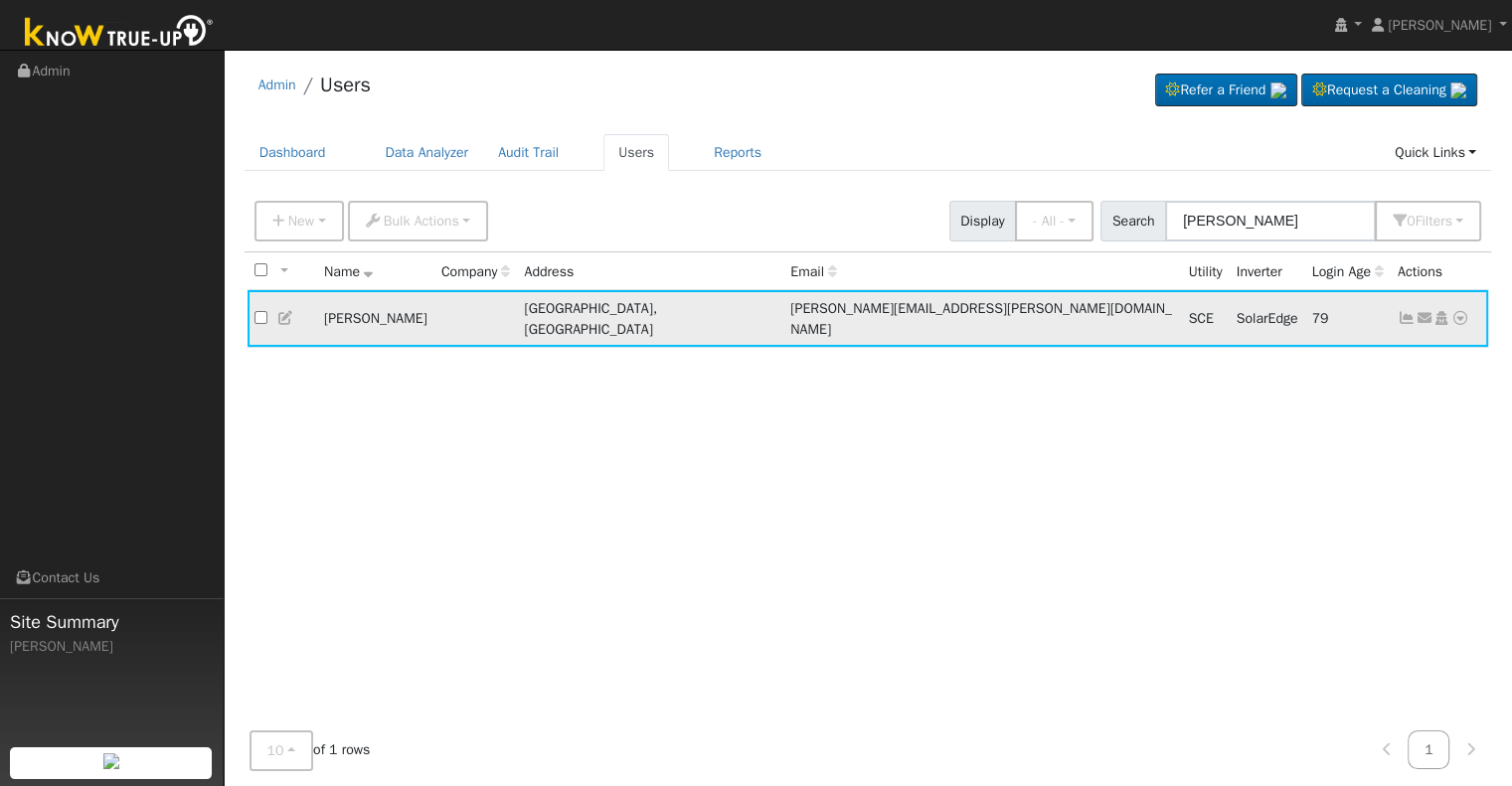 click at bounding box center [1407, 318] 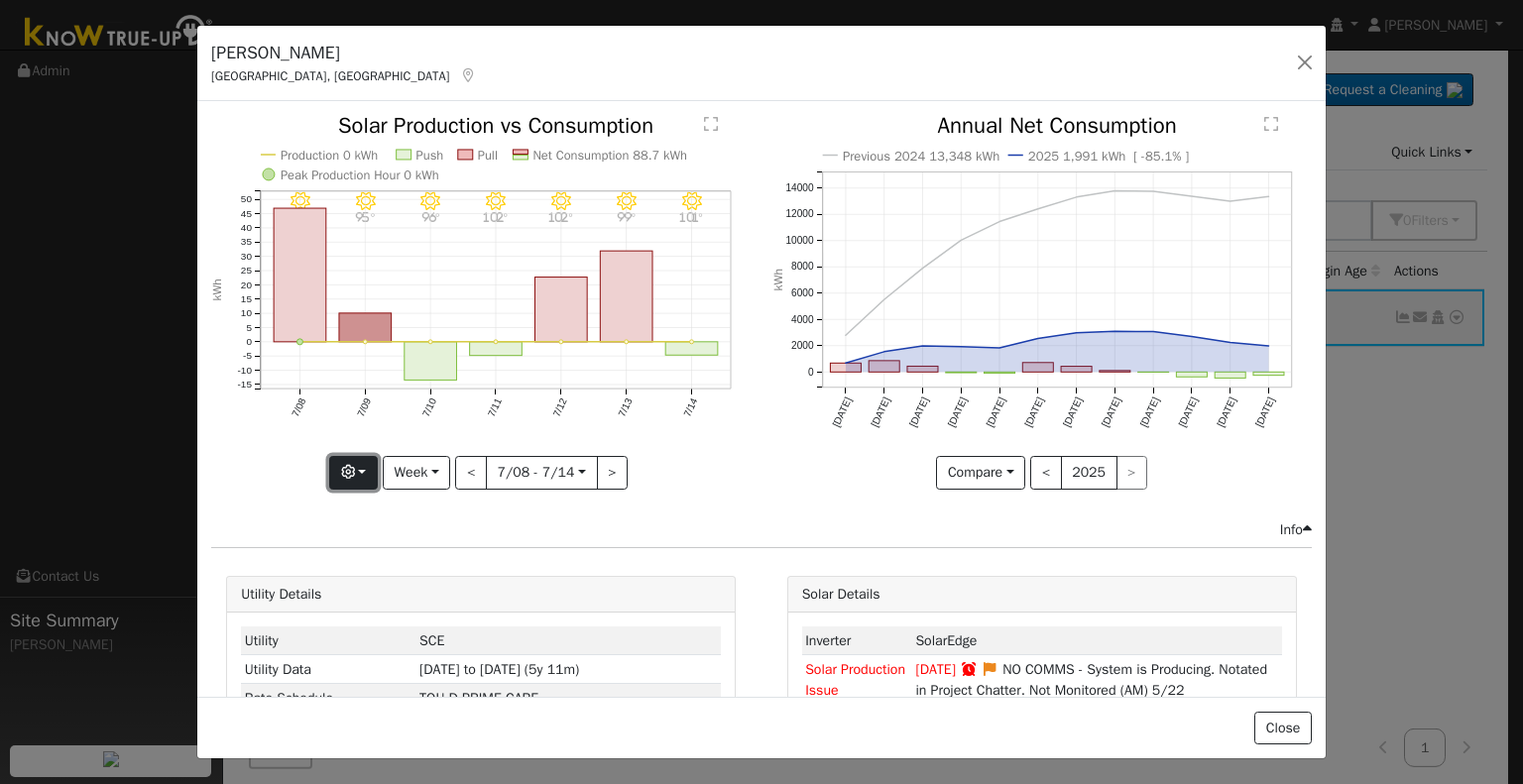 click at bounding box center [353, 473] 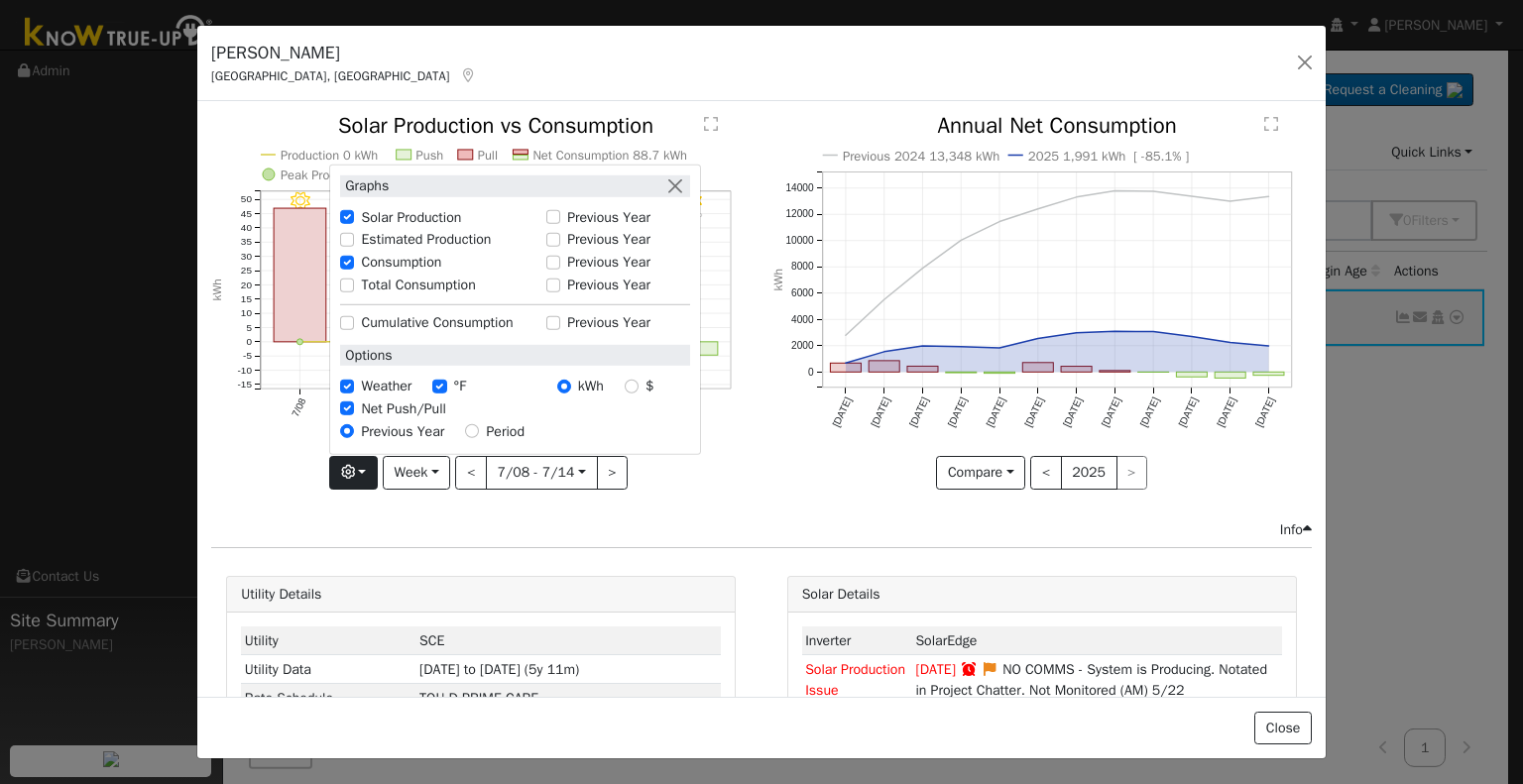click on "Net Push/Pull" at bounding box center [403, 408] 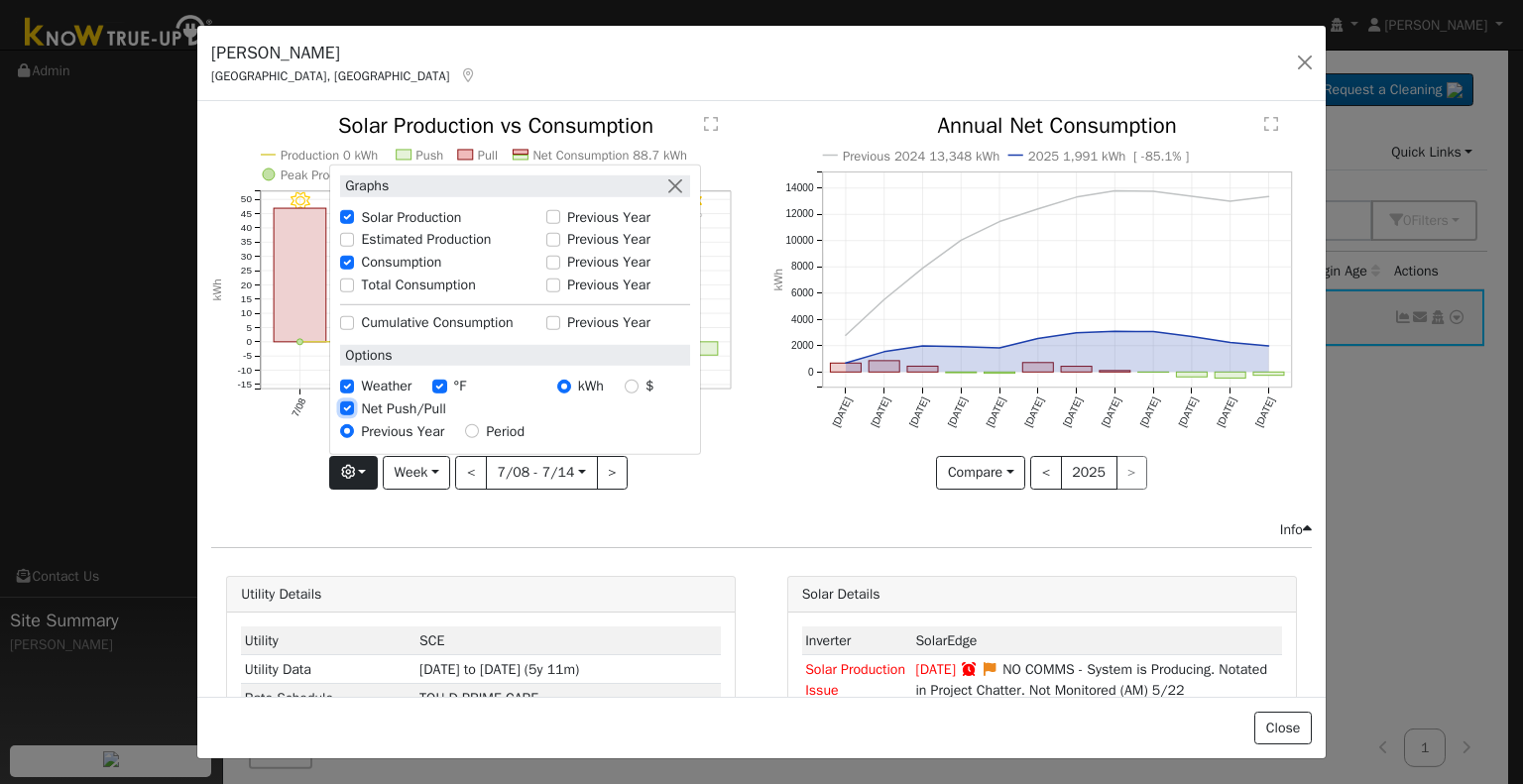 click on "Net Push/Pull" at bounding box center [347, 408] 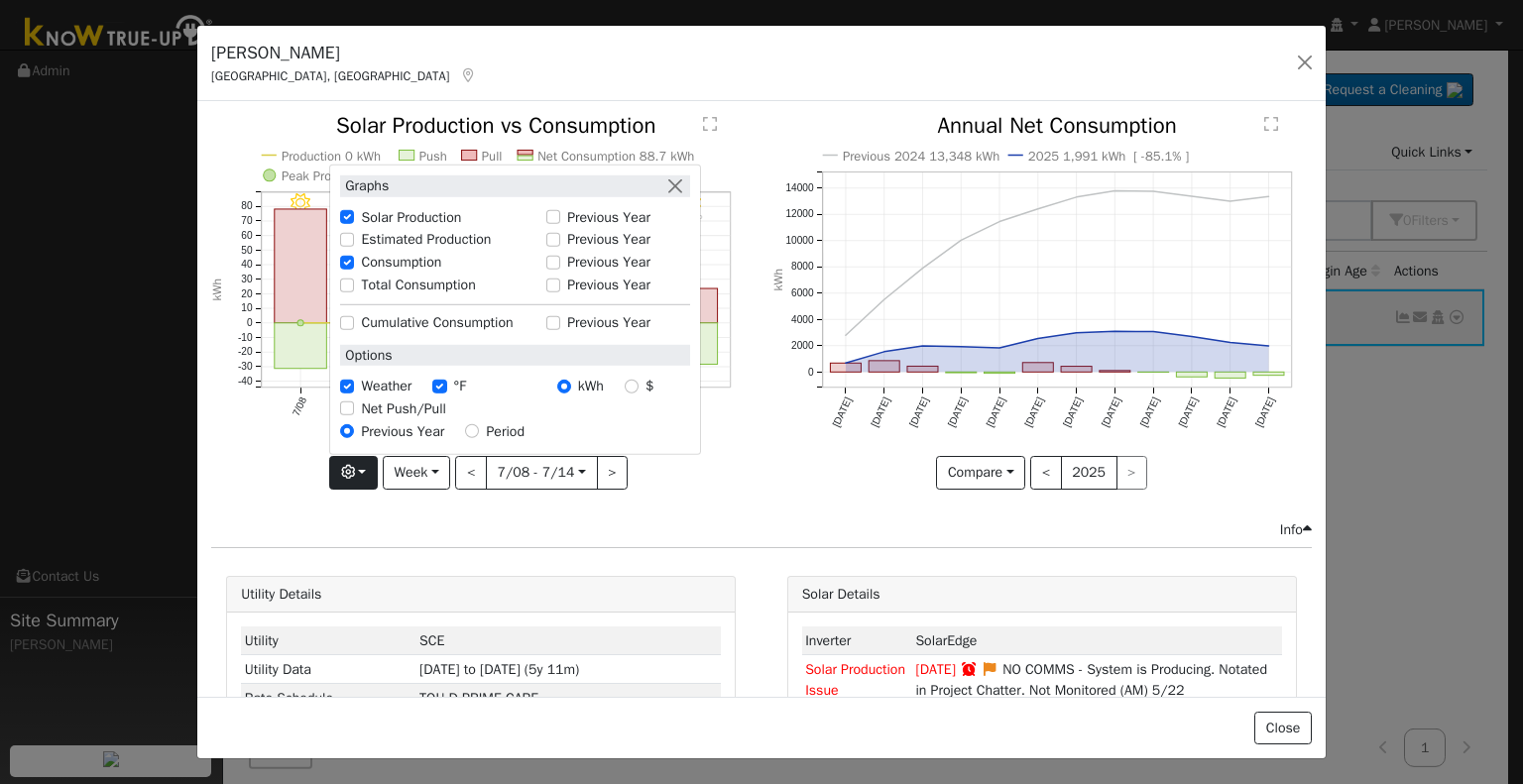 click on "Net Push/Pull" at bounding box center [403, 408] 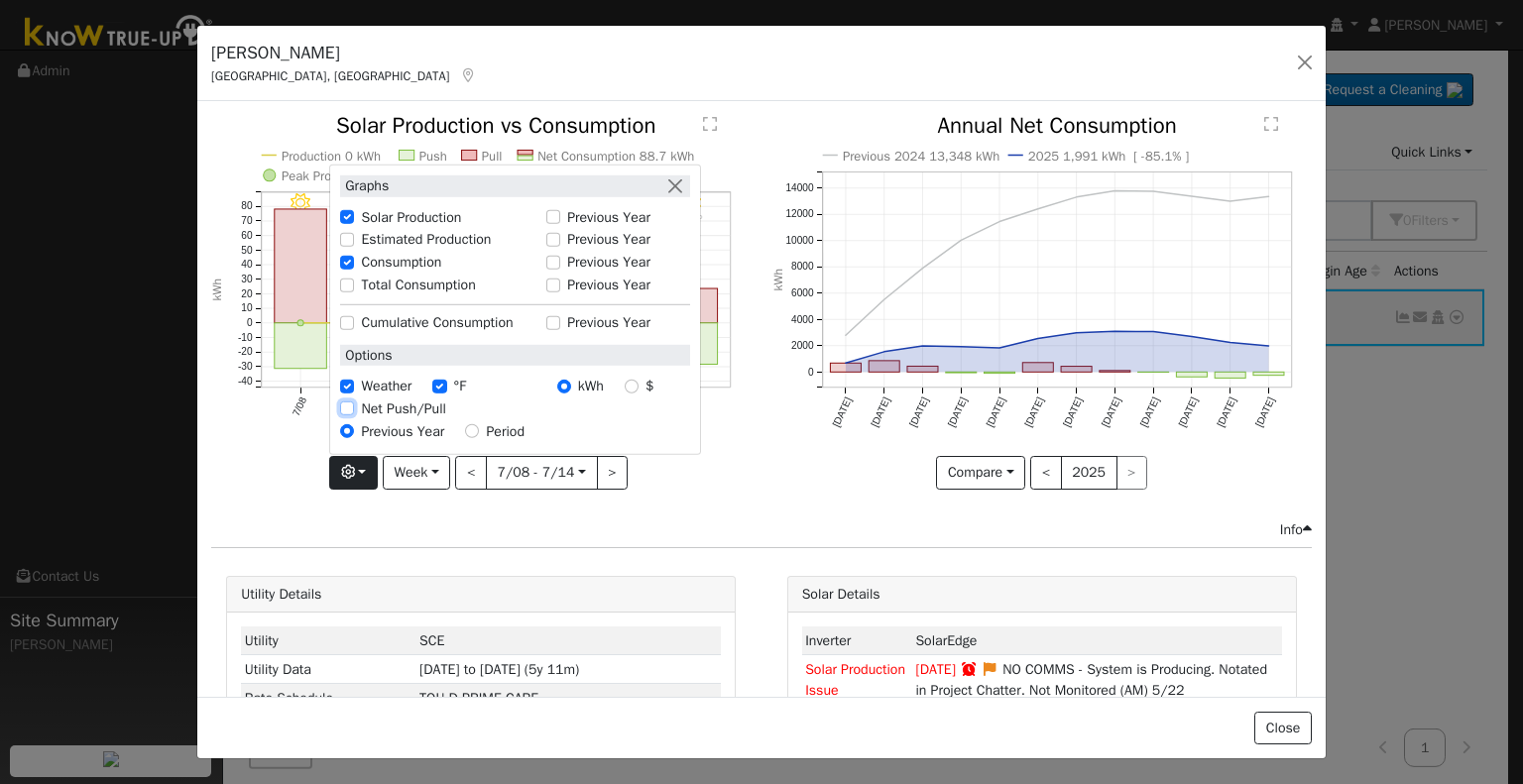 click on "Net Push/Pull" at bounding box center (347, 408) 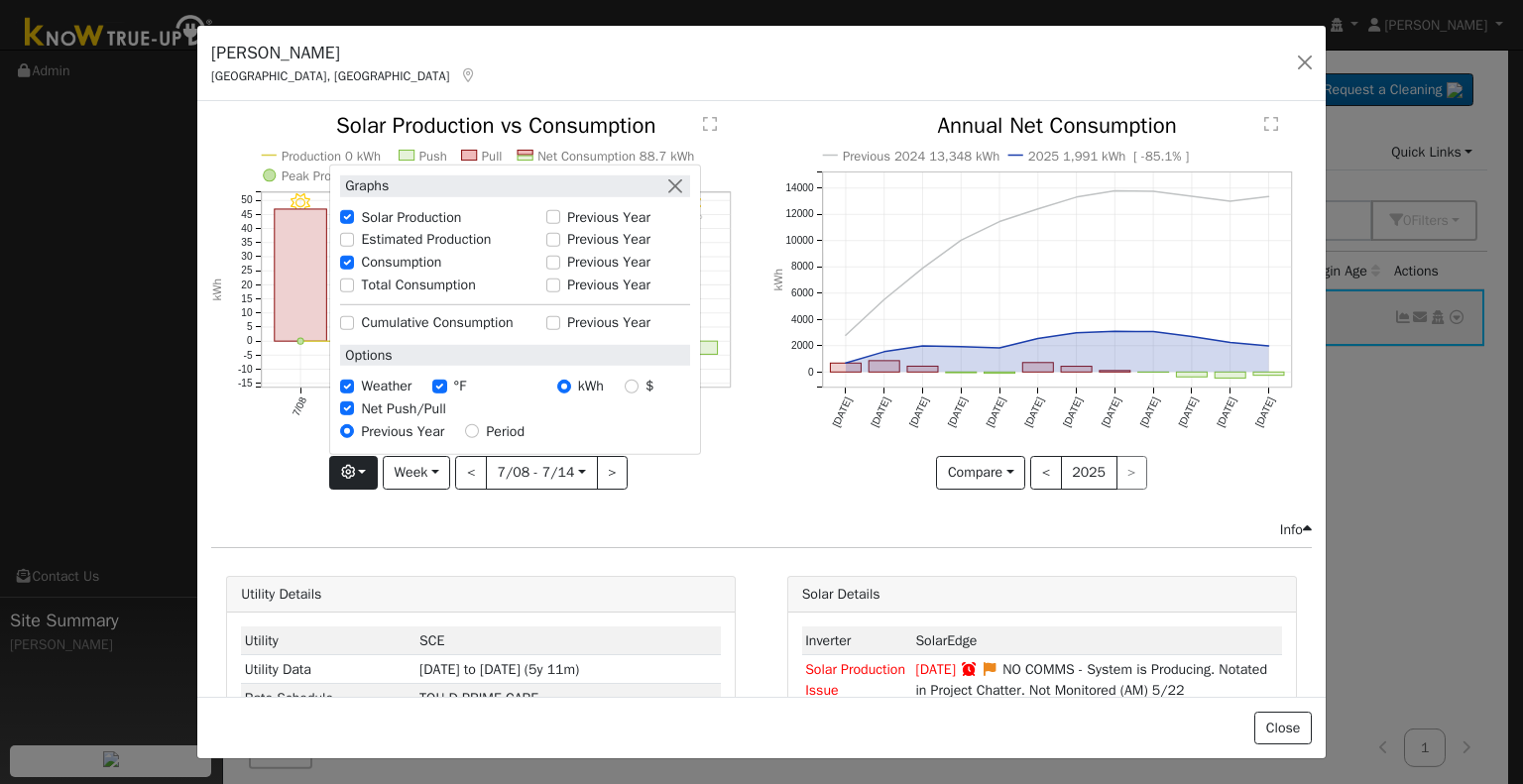 click on "7/14 - Clear 101° 7/13 - Clear 99° 7/12 - Clear 102° 7/11 - Clear 102° 7/10 - Clear 96° 7/09 - Clear 95° 7/08 - Clear 96° Production 0 kWh Push Pull Net Consumption 88.7 kWh Peak Production Hour 0 kWh 7/08 7/09 7/10 7/11 7/12 7/13 7/14 -15 -10 -5 0 5 10 15 20 25 30 35 40 45 50  Solar Production vs Consumption kWh onclick="" onclick="" onclick="" onclick="" onclick="" onclick="" onclick="" onclick="" onclick="" onclick="" onclick="" onclick="" onclick="" onclick=""" 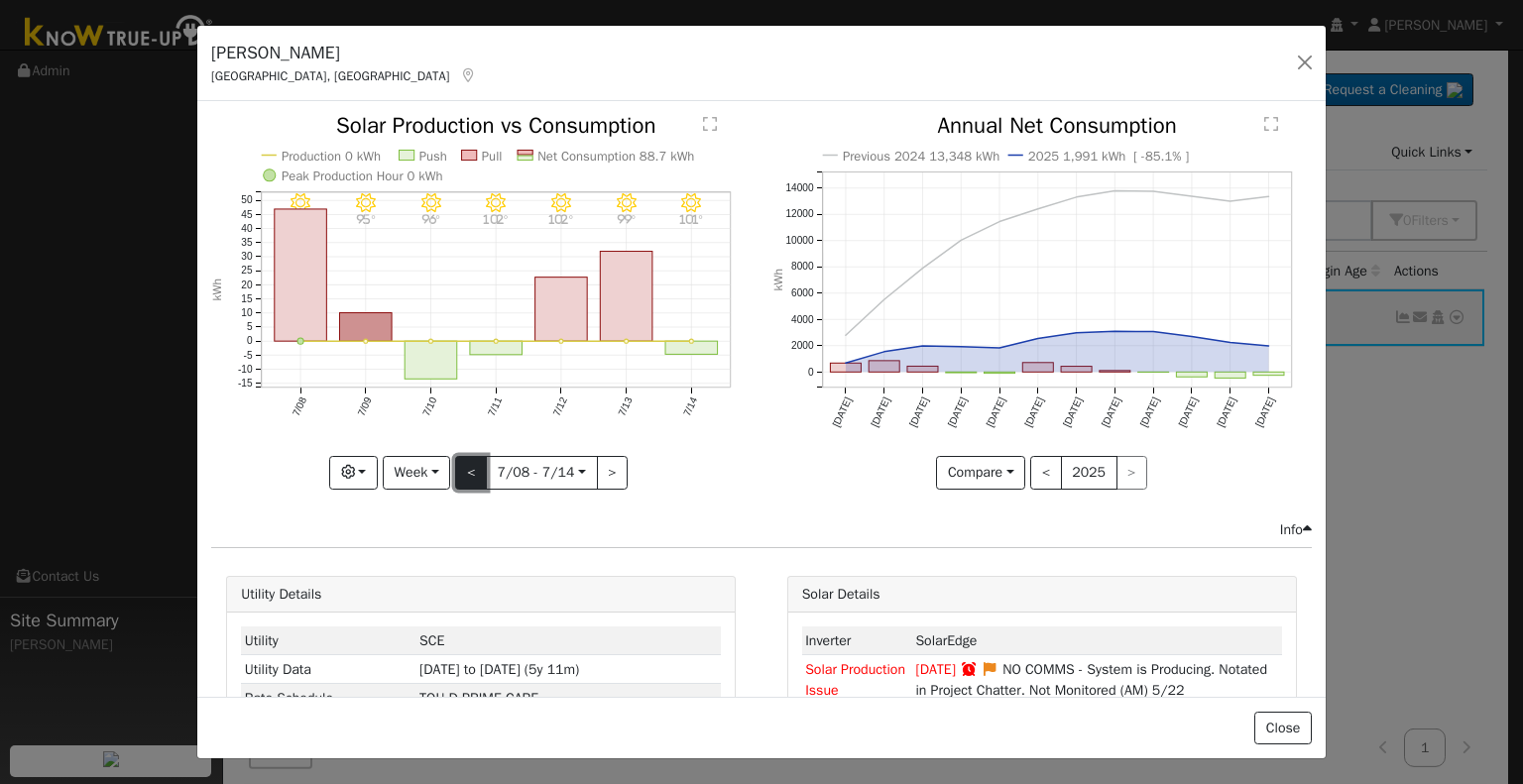 click on "<" at bounding box center [471, 473] 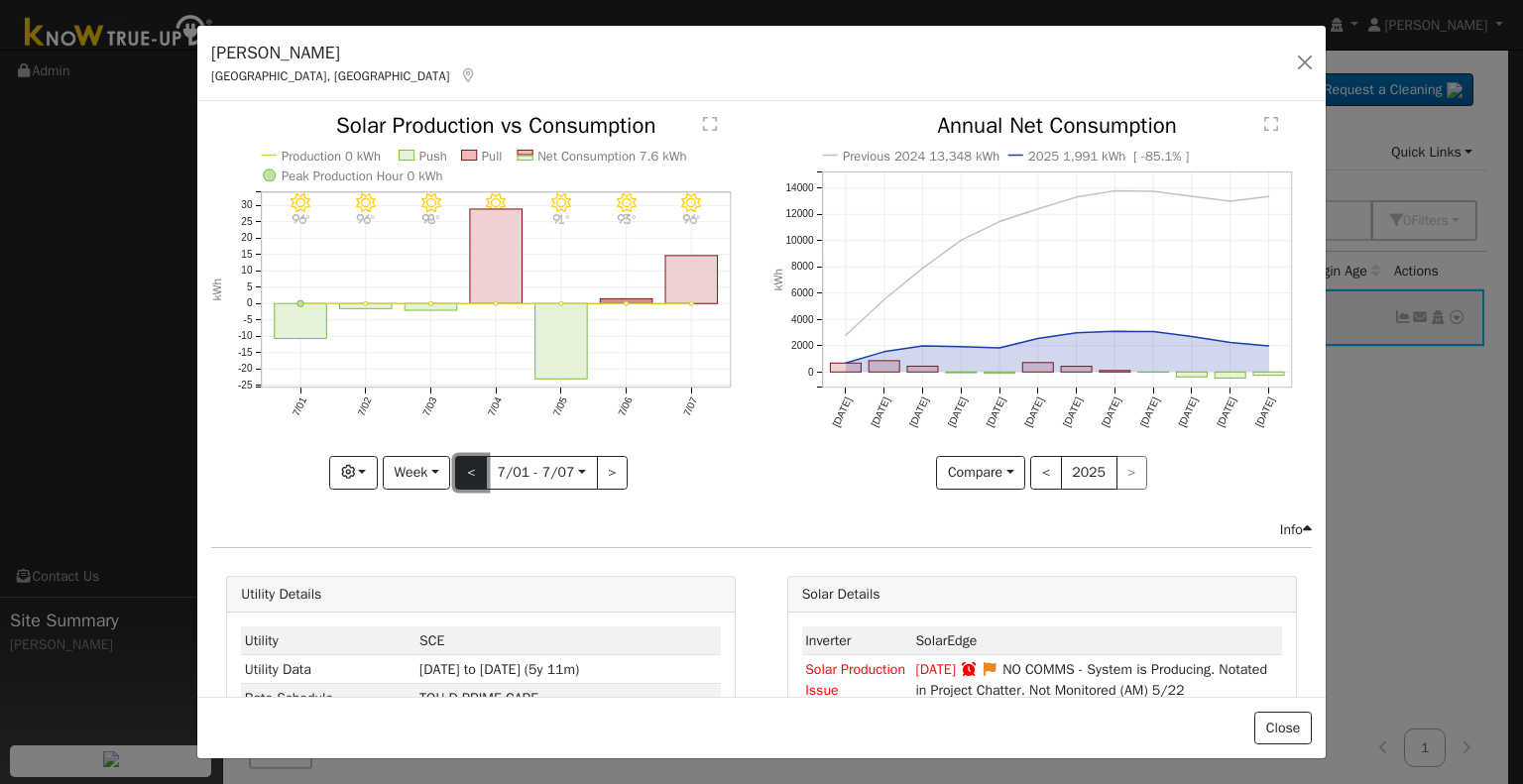 click on "<" at bounding box center [471, 473] 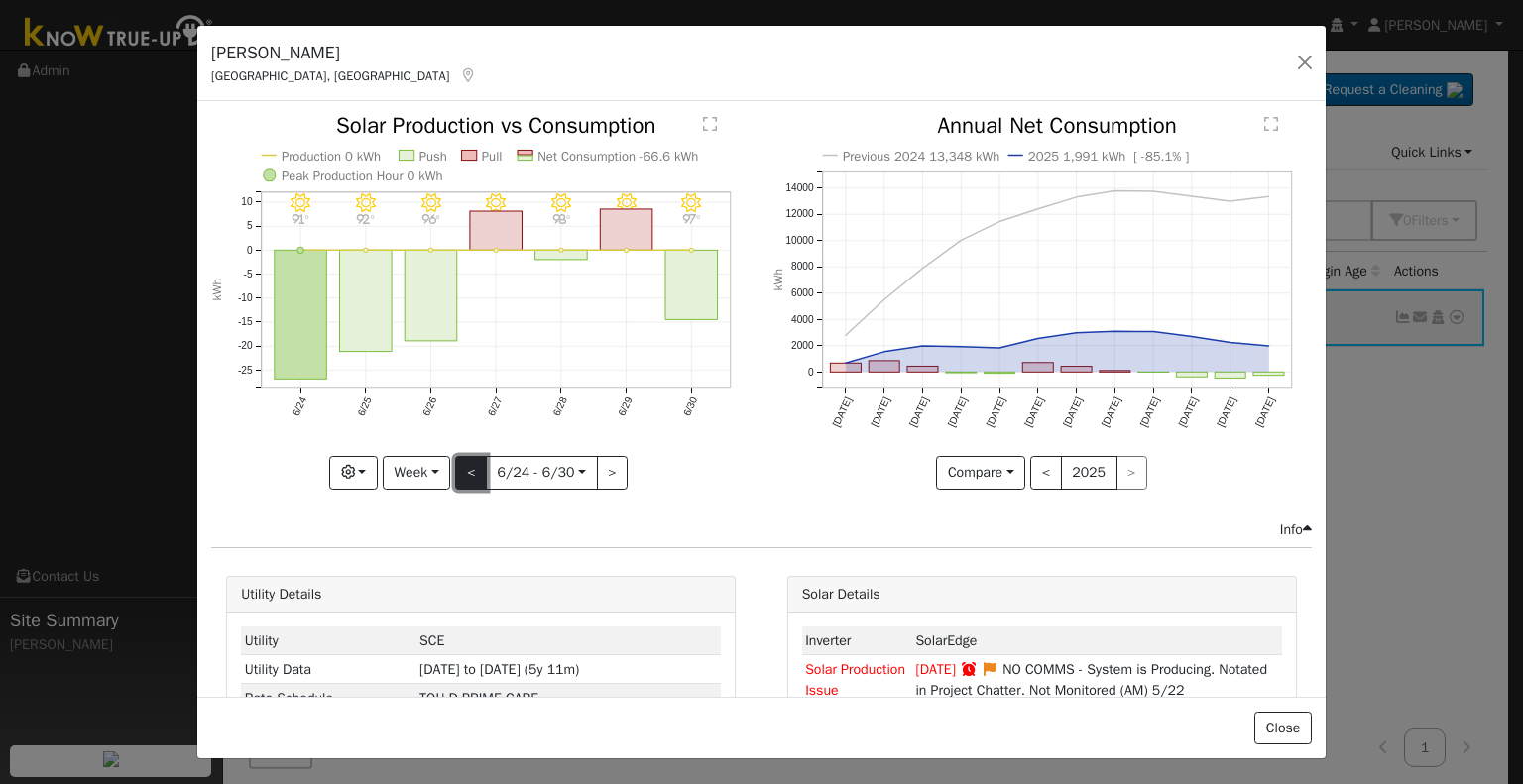 click on "<" at bounding box center [471, 473] 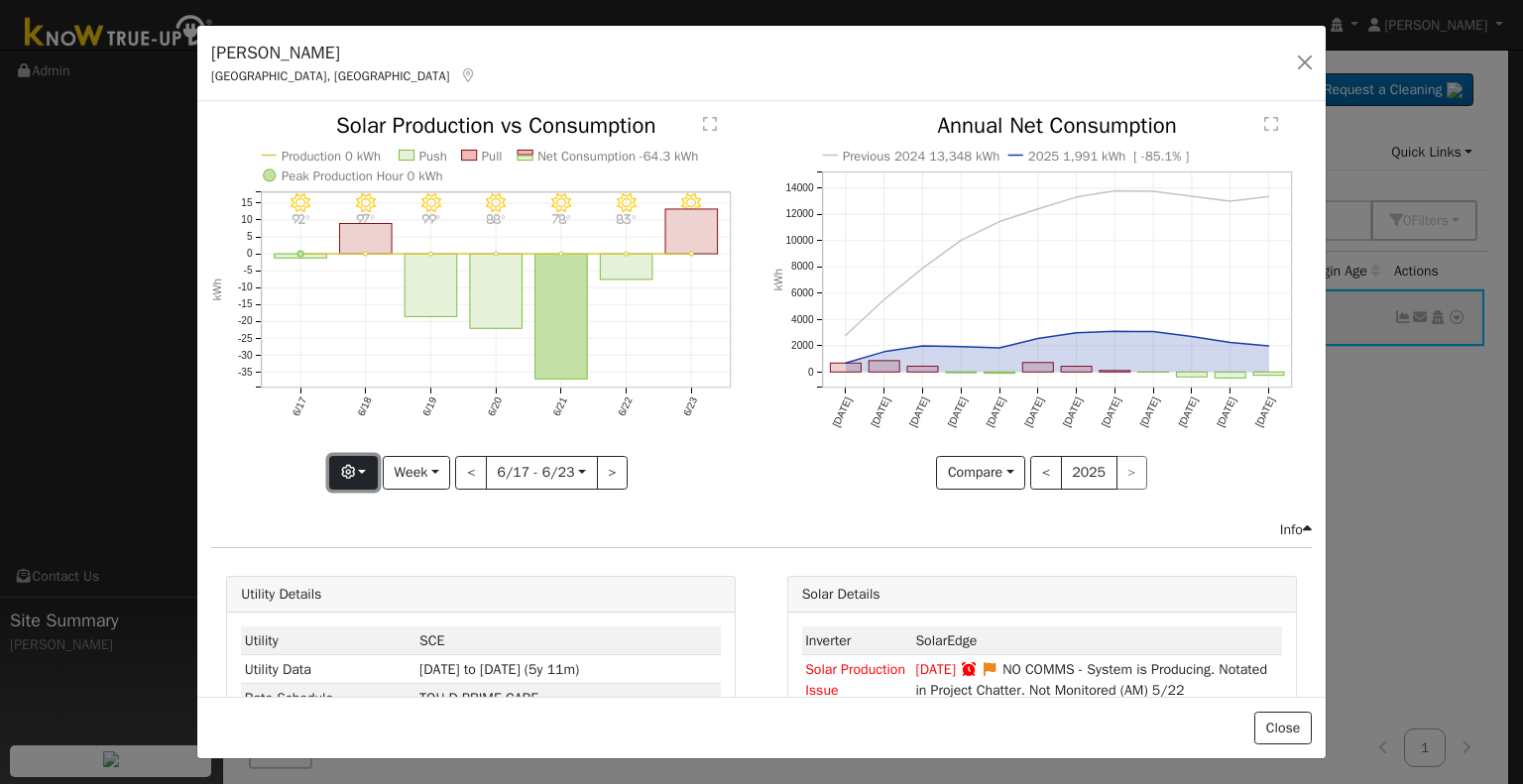 click at bounding box center [348, 472] 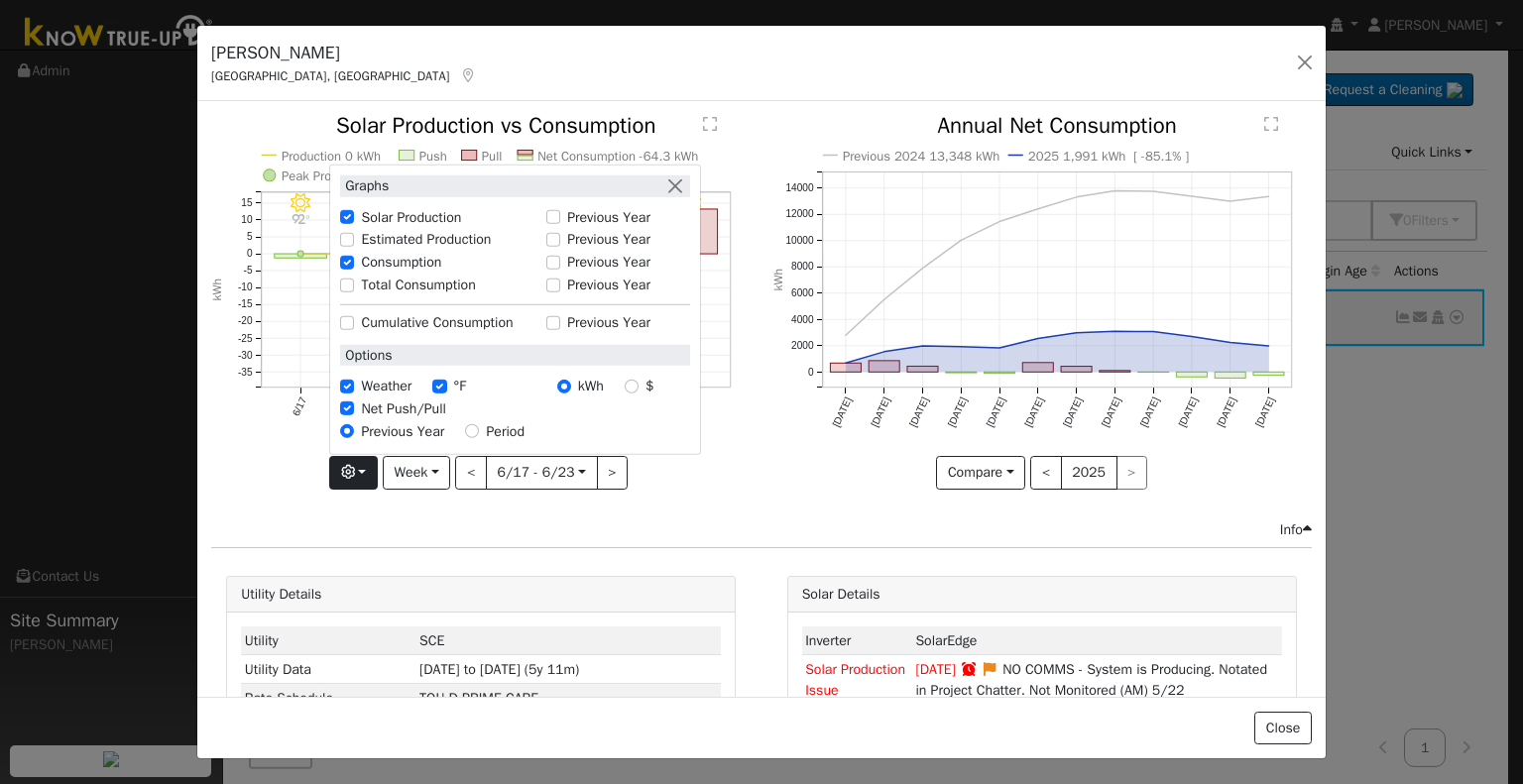 click on "Net Push/Pull" at bounding box center [515, 408] 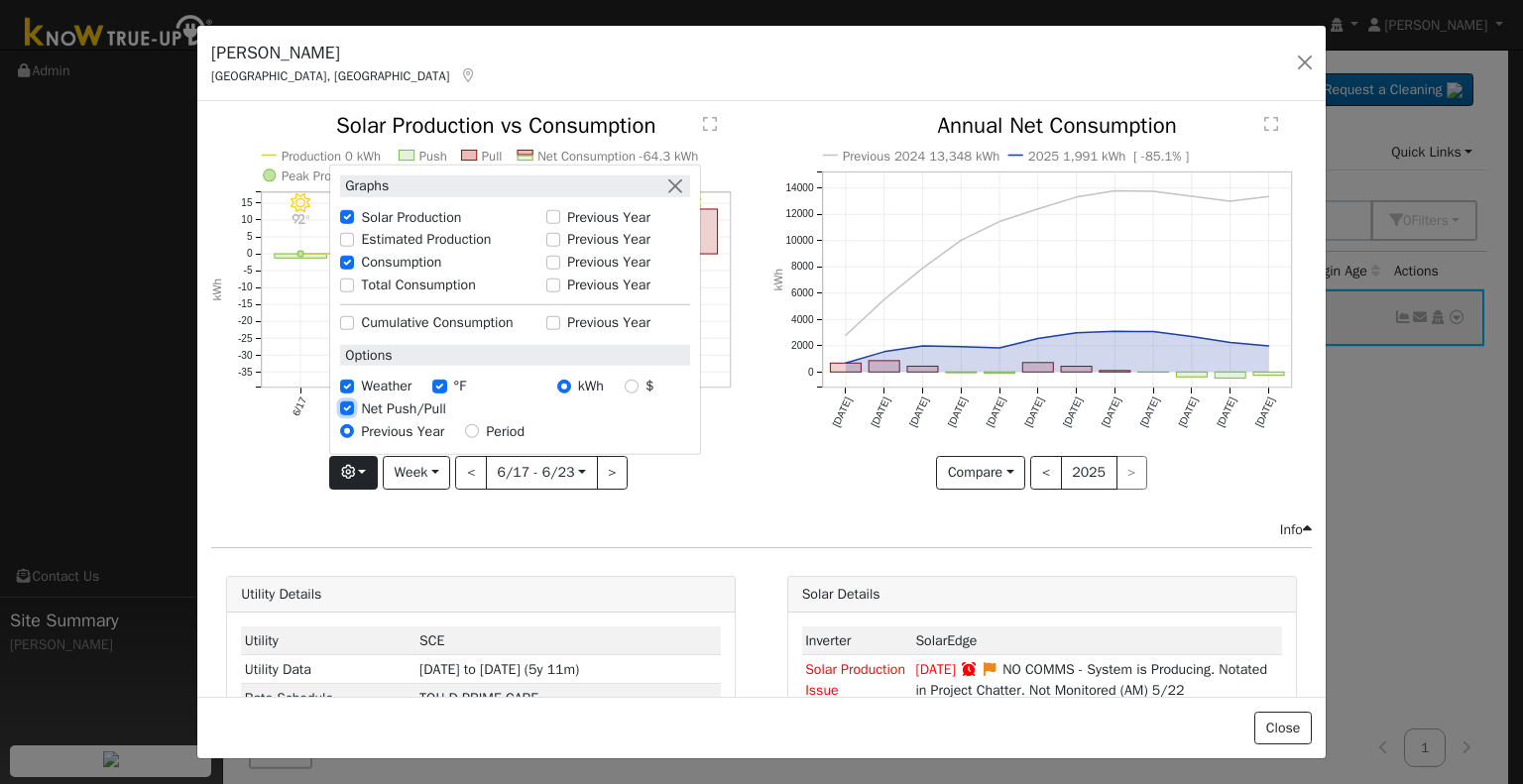 click on "Net Push/Pull" at bounding box center (347, 408) 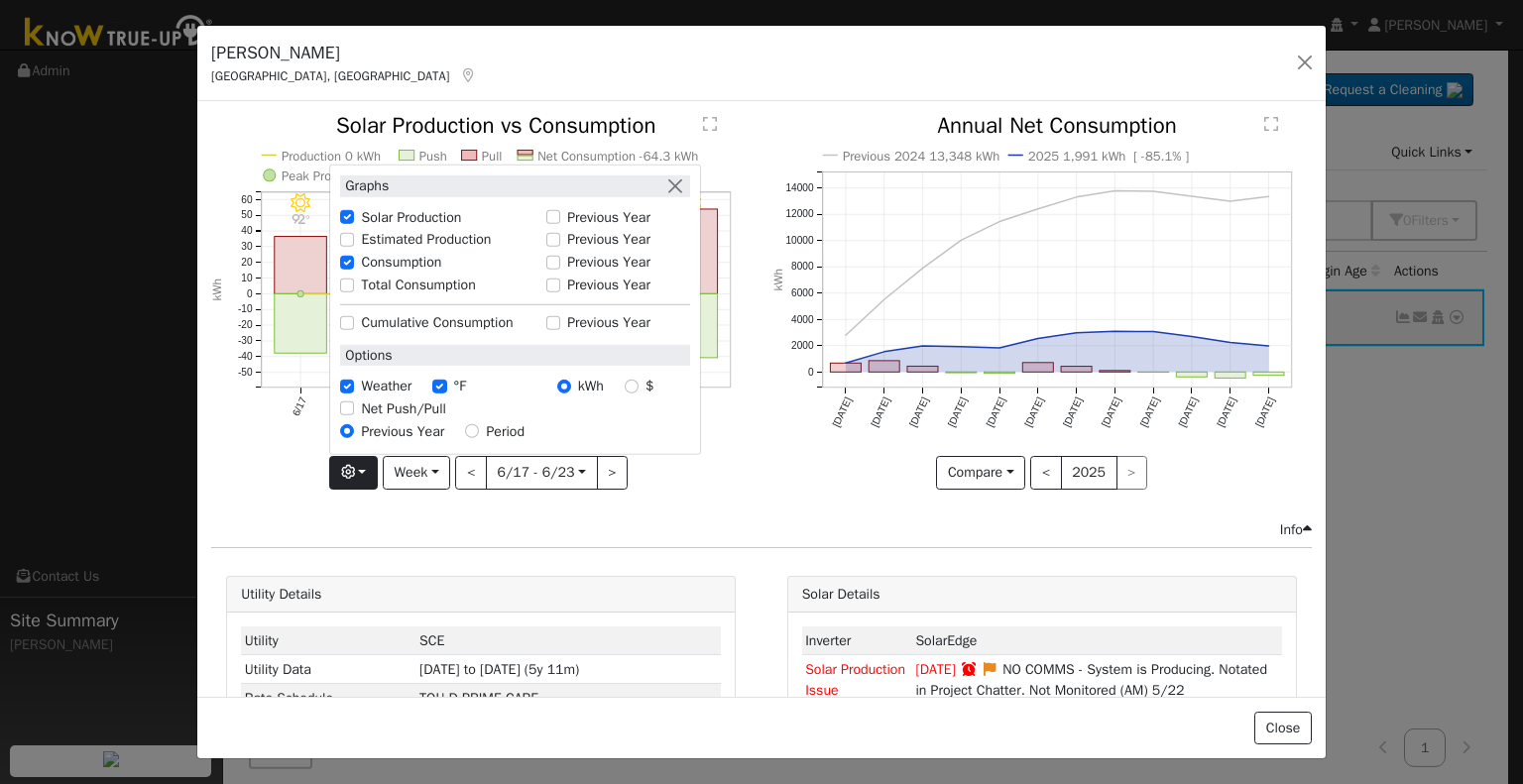 click on "6/23 - Clear 87° 6/22 - Clear 83° 6/21 - Clear 78° 6/20 - Clear 88° 6/19 - Clear 99° 6/18 - Clear 97° 6/17 - Clear 92° Production 0 kWh Push Pull Net Consumption -64.3 kWh Peak Production Hour 0 kWh 6/17 6/18 6/19 6/20 6/21 6/22 6/23 -50 -40 -30 -20 -10 0 10 20 30 40 50 60  Solar Production vs Consumption kWh onclick="" onclick="" onclick="" onclick="" onclick="" onclick="" onclick="" onclick="" onclick="" onclick="" onclick="" onclick="" onclick="" onclick="" onclick="" onclick="" onclick="" onclick="" onclick="" onclick="" onclick=""" 